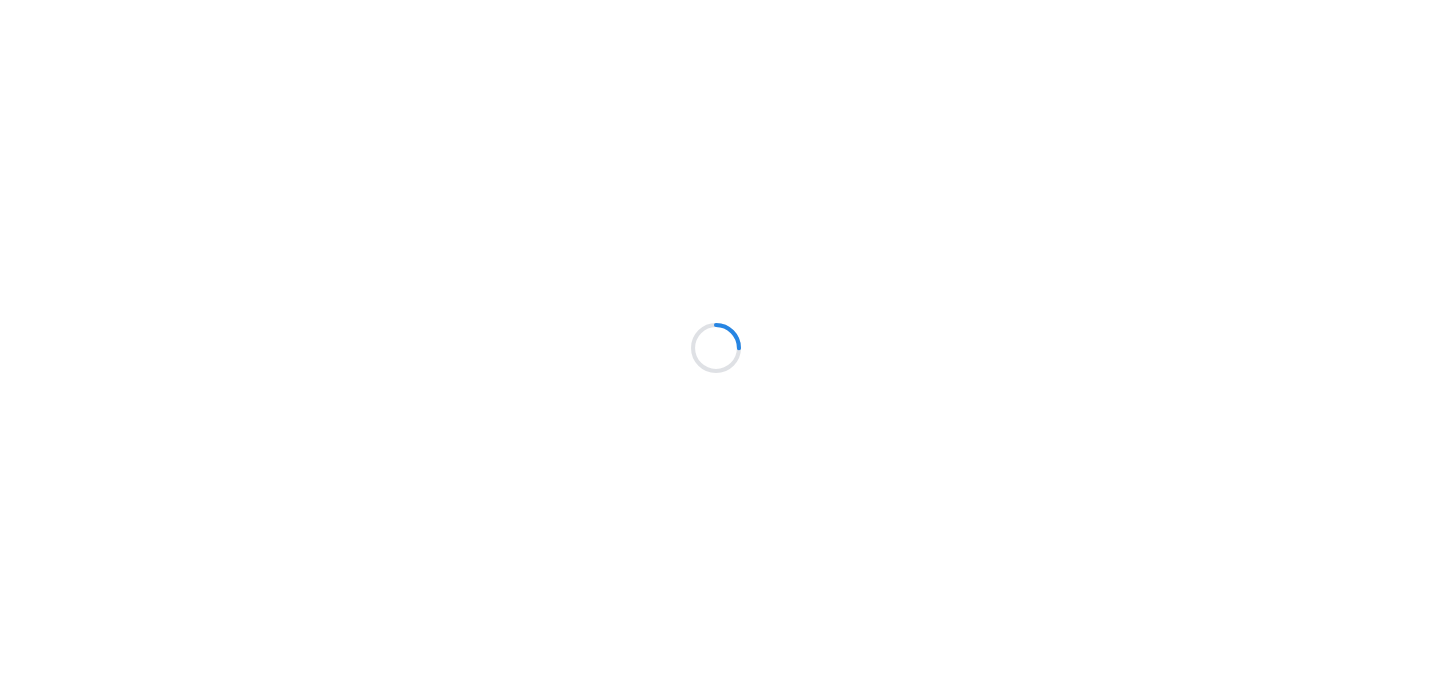 scroll, scrollTop: 0, scrollLeft: 0, axis: both 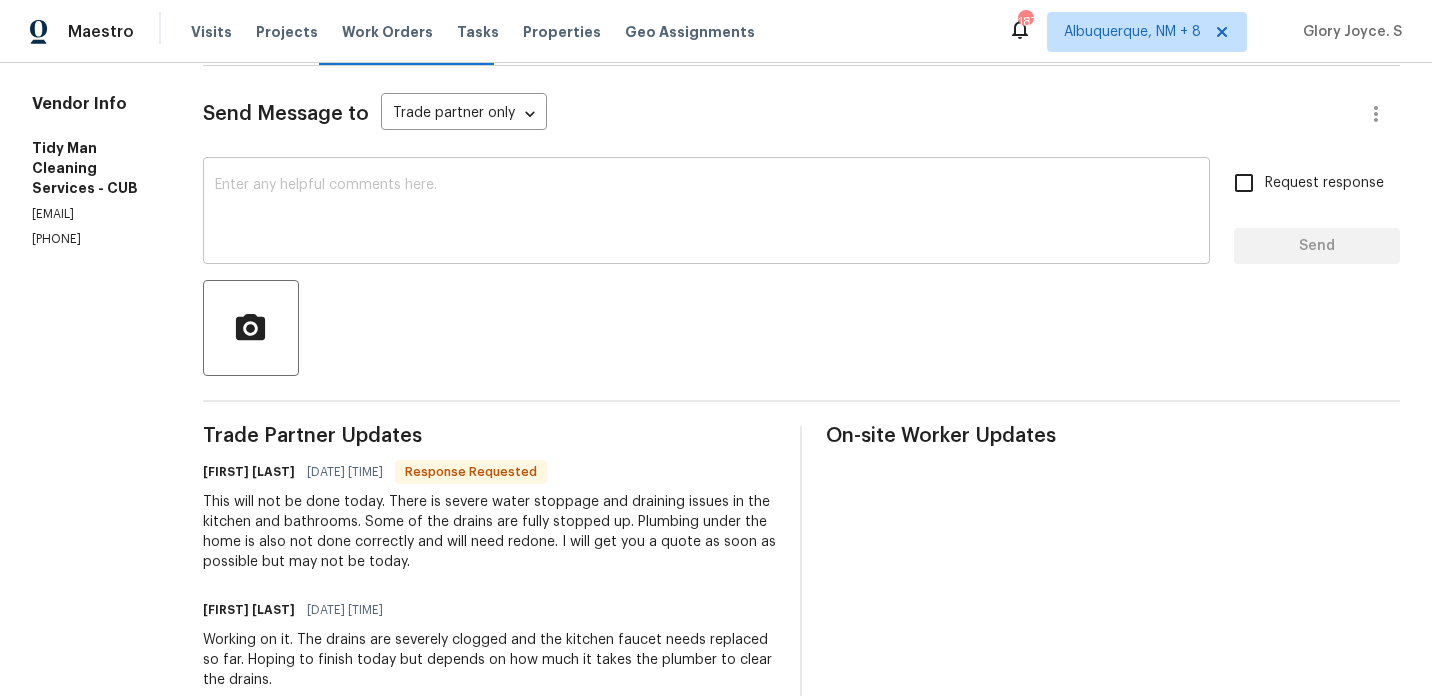 click at bounding box center (707, 213) 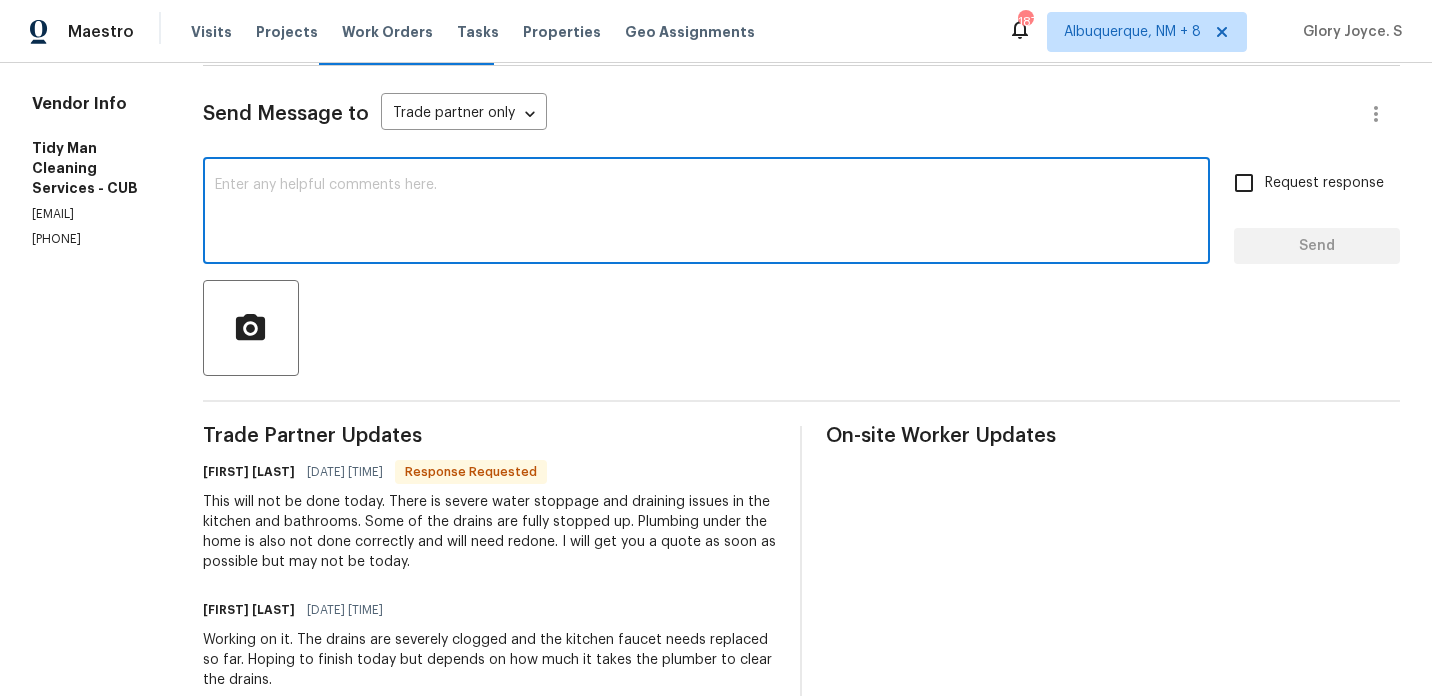 click on "Send Message to Trade partner only Trade partner only ​ x ​ Request response Send Trade Partner Updates [FIRST] [LAST] [DATE] [TIME] Response Requested This will not be done today. There is severe water stoppage and draining issues in the kitchen and bathrooms. Some of the drains are fully stopped up. Plumbing under the home is also not done correctly and will need redone. I will get you a quote as soon as possible but may not be today. [FIRST] [LAST] [DATE] [TIME] Working on it. The drains are severely clogged and the kitchen faucet needs replaced so far. Hoping to finish today but depends on how much it takes the plumber to clear the drains. [FIRST] [LAST] [DATE] [TIME] May we have an update on the progress of the work order that has been scheduled for today? Please reply back with the updates today. [FIRST] [LAST] [DATE] [TIME] Thanks for scheduling it. Please accept the work order and keep us posted with the updates on Tuesday.l [FIRST] [LAST] [DATE] [TIME] [FIRST] [LAST]" at bounding box center (802, 694) 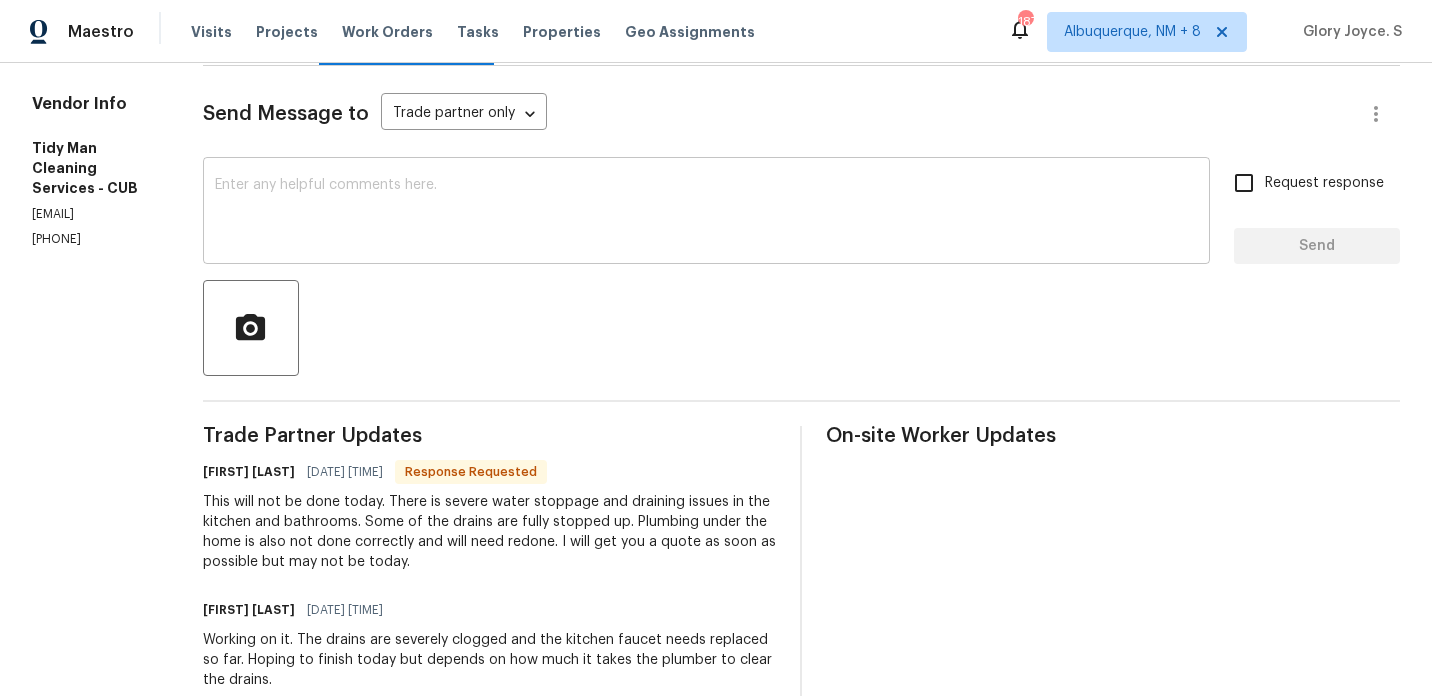 click on "x ​" at bounding box center (707, 213) 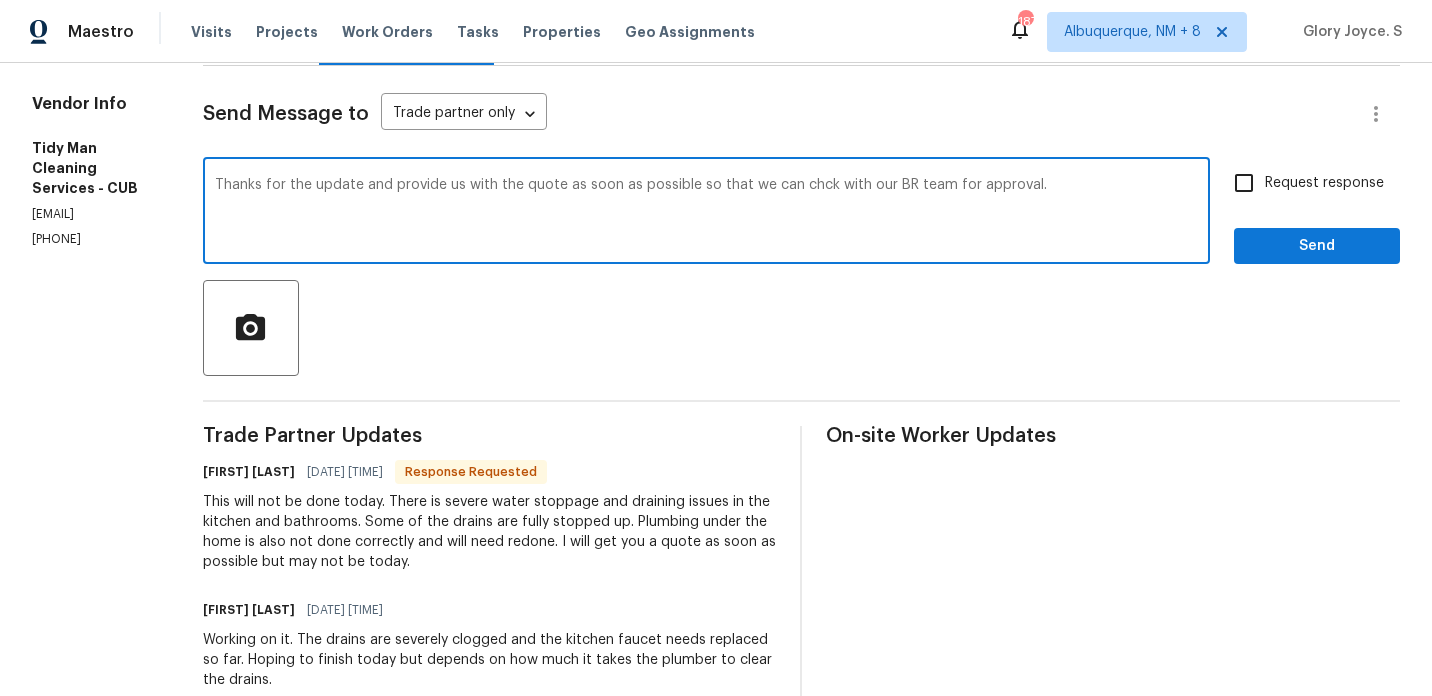 click on "check" at bounding box center (0, 0) 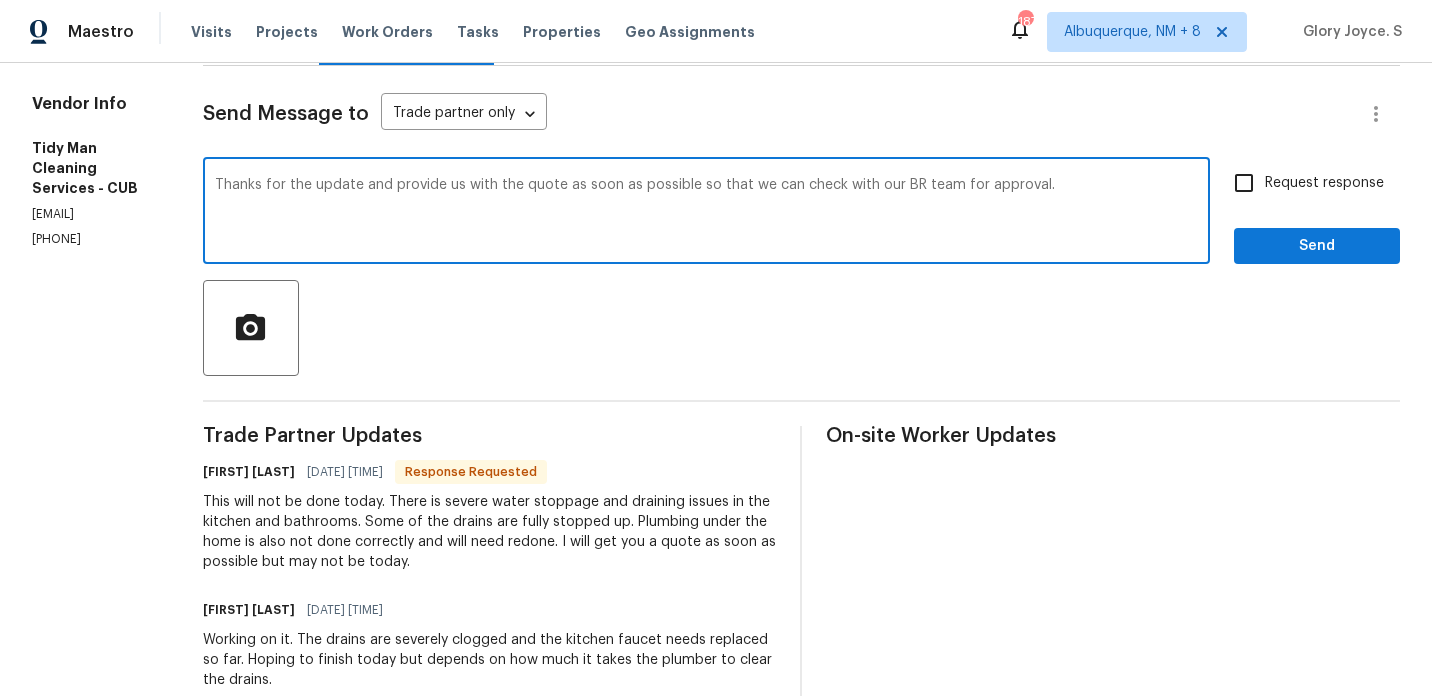 scroll, scrollTop: 419, scrollLeft: 0, axis: vertical 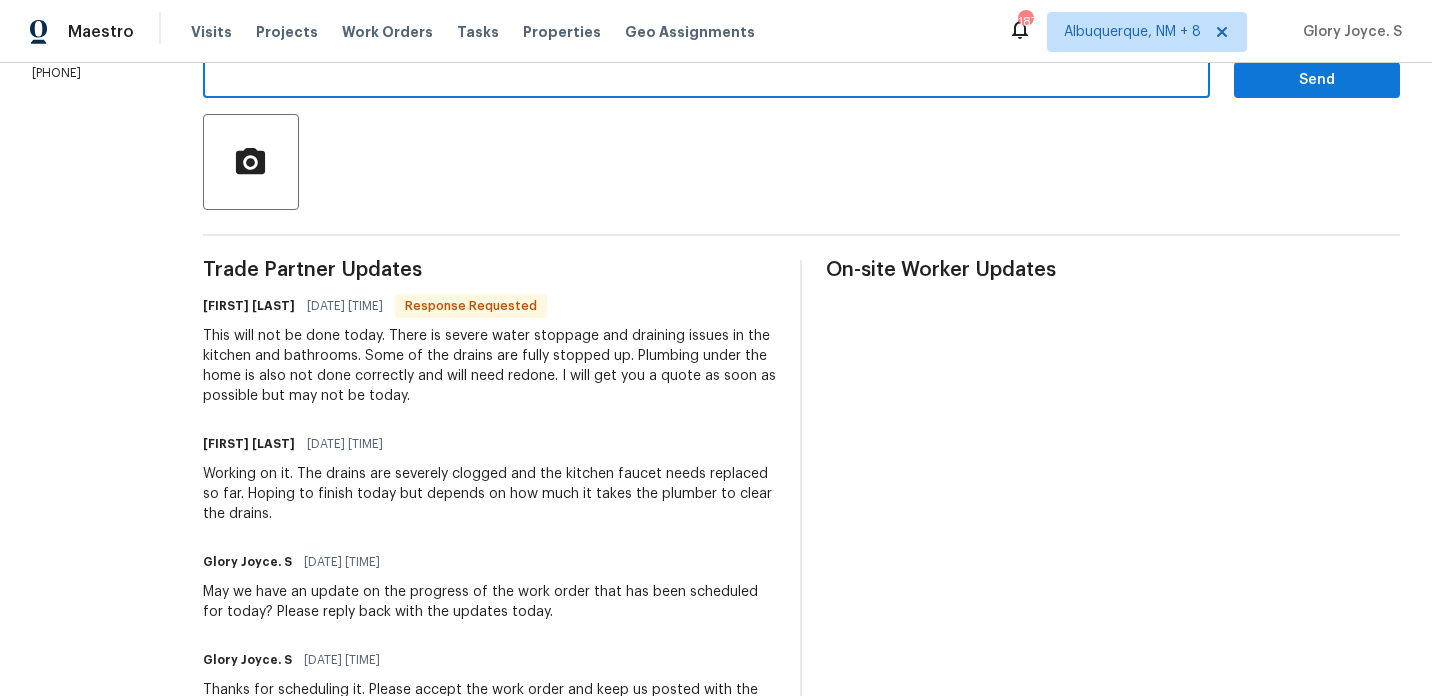 type on "Thanks for the update and provide us with the quote as soon as possible so that we can check with our BR team for approval." 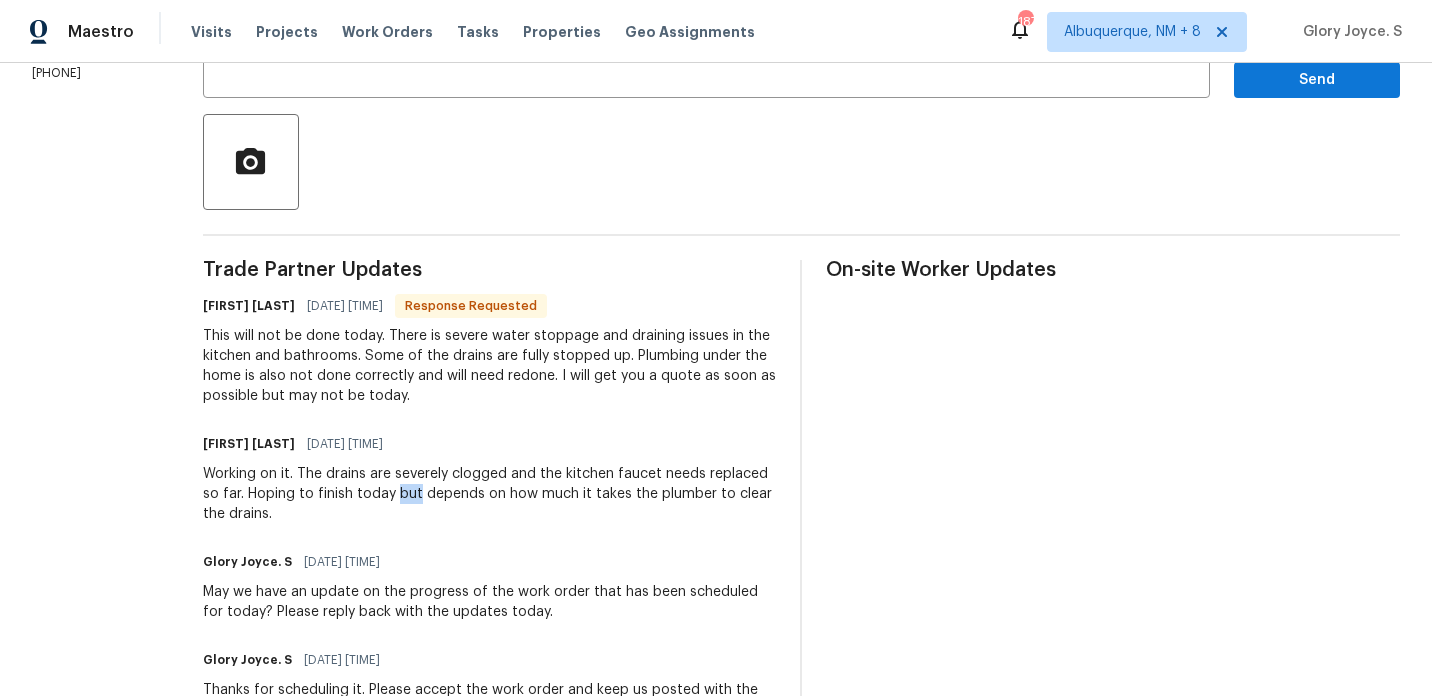 click on "Working on it. The drains are severely clogged and the kitchen faucet needs replaced so far. Hoping to finish today but depends on how much it takes the plumber to clear the drains." at bounding box center [490, 494] 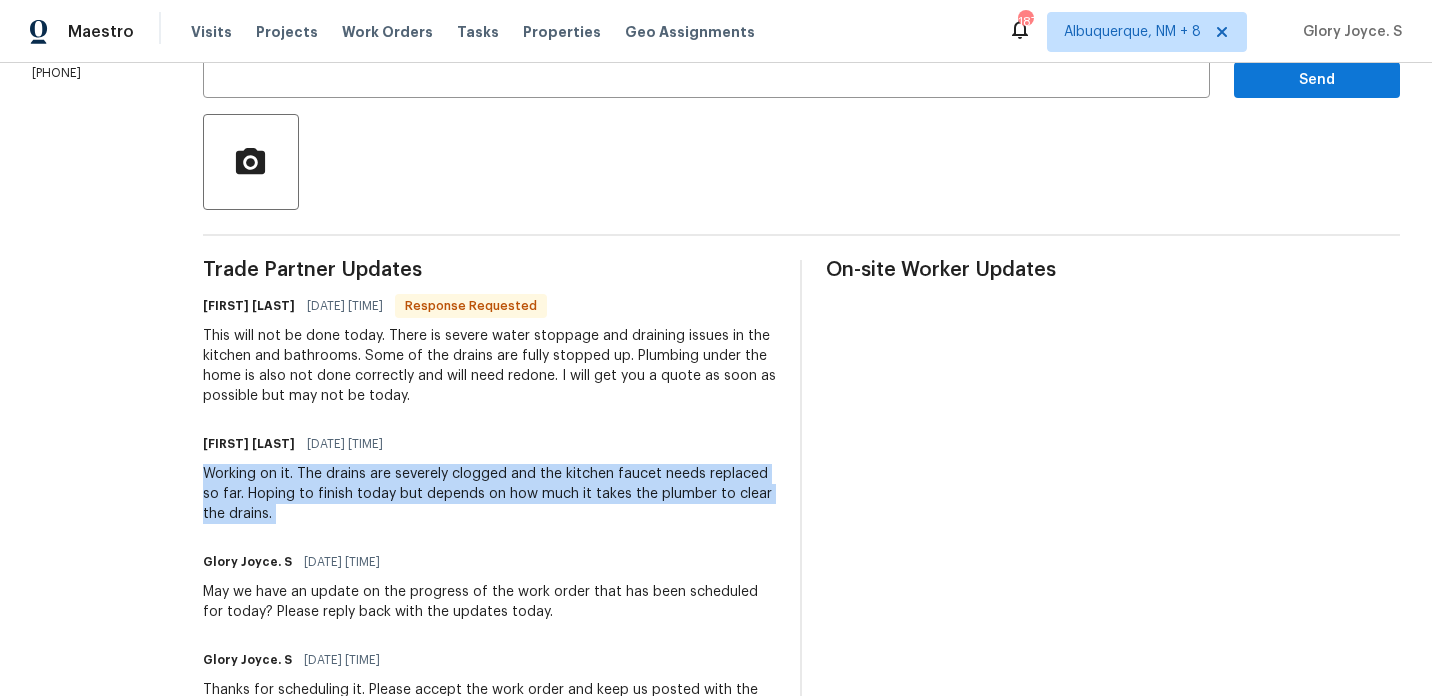 copy on "Working on it. The drains are severely clogged and the kitchen faucet needs replaced so far. Hoping to finish today but depends on how much it takes the plumber to clear the drains." 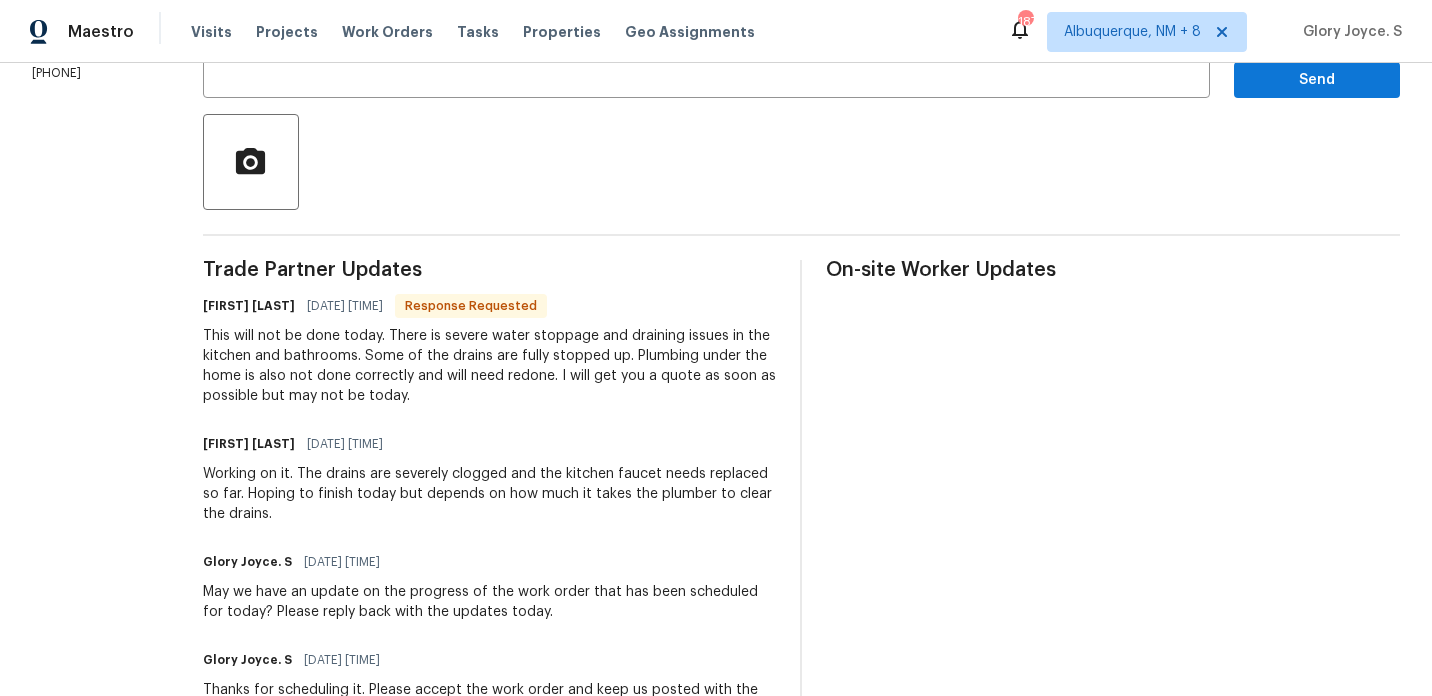 drag, startPoint x: 311, startPoint y: 472, endPoint x: 282, endPoint y: 488, distance: 33.12099 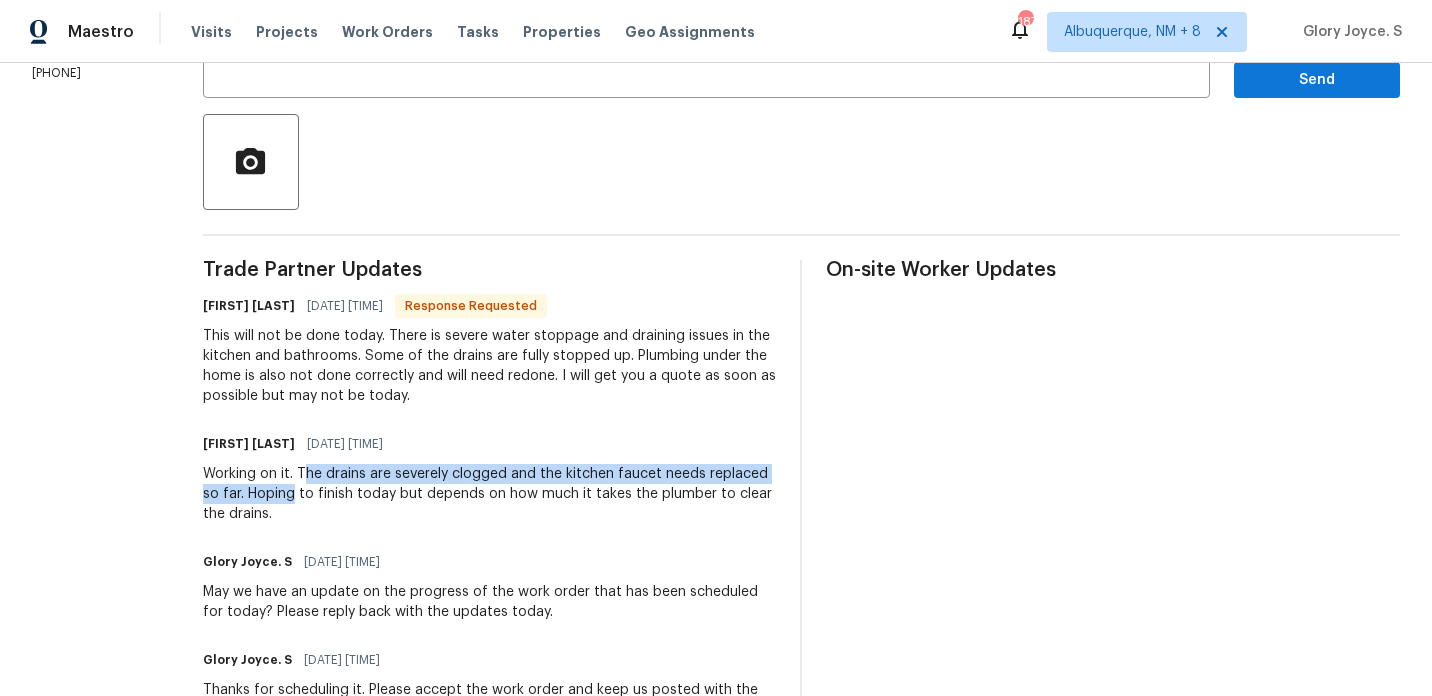 click on "Working on it. The drains are severely clogged and the kitchen faucet needs replaced so far. Hoping to finish today but depends on how much it takes the plumber to clear the drains." at bounding box center [490, 494] 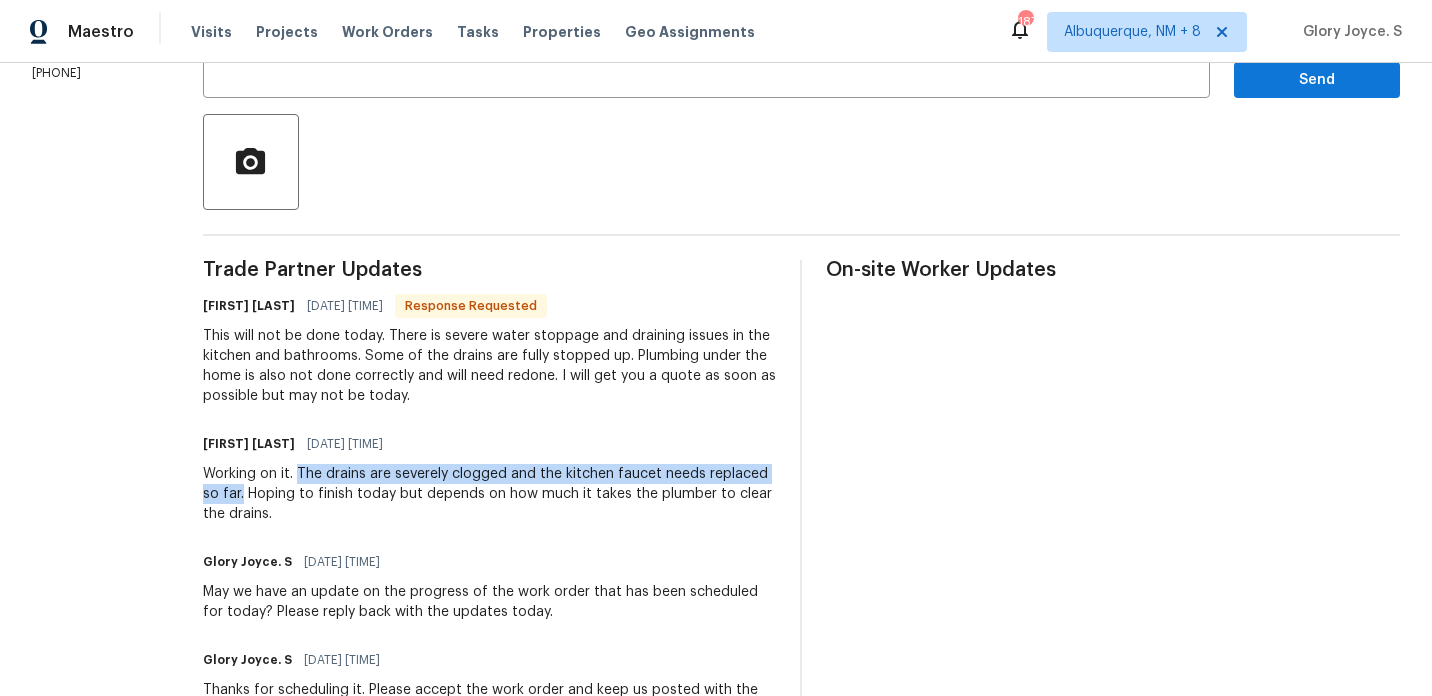 drag, startPoint x: 306, startPoint y: 471, endPoint x: 250, endPoint y: 490, distance: 59.135437 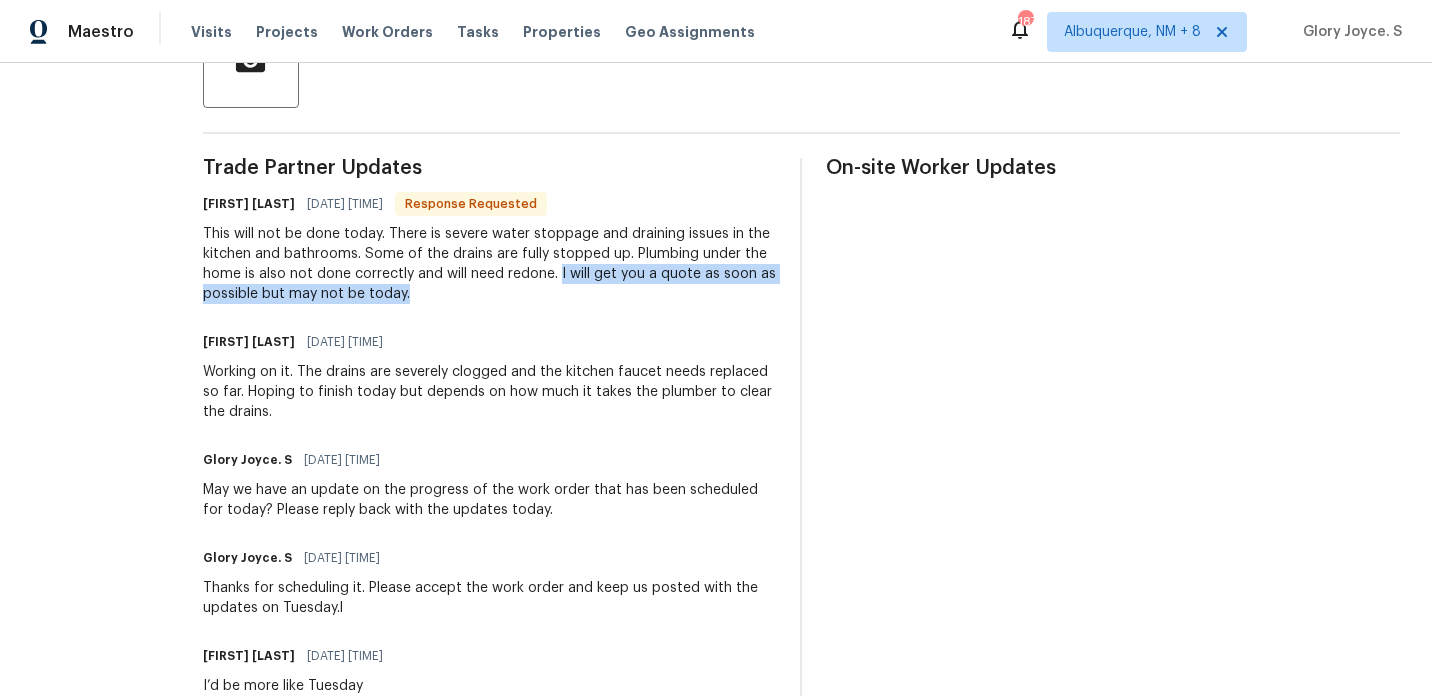 copy on "I will get you a quote as soon as possible but may not be today." 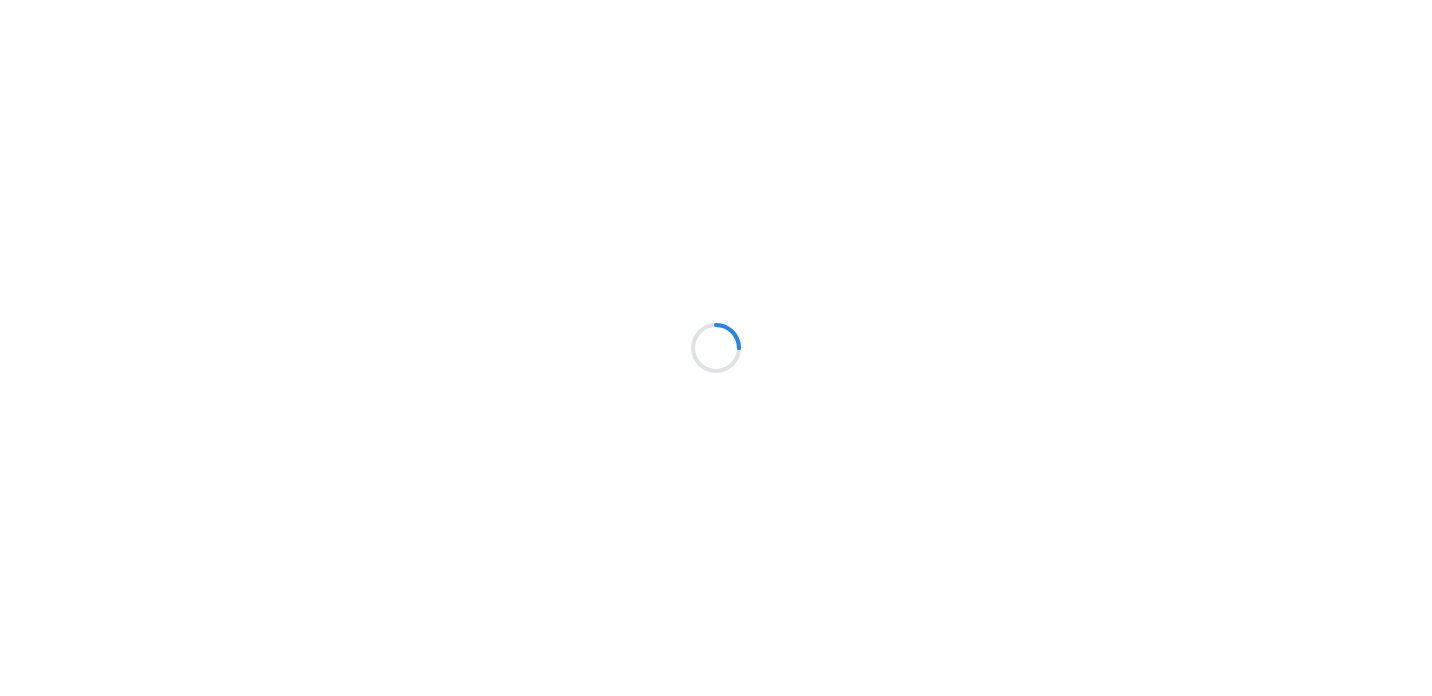 scroll, scrollTop: 0, scrollLeft: 0, axis: both 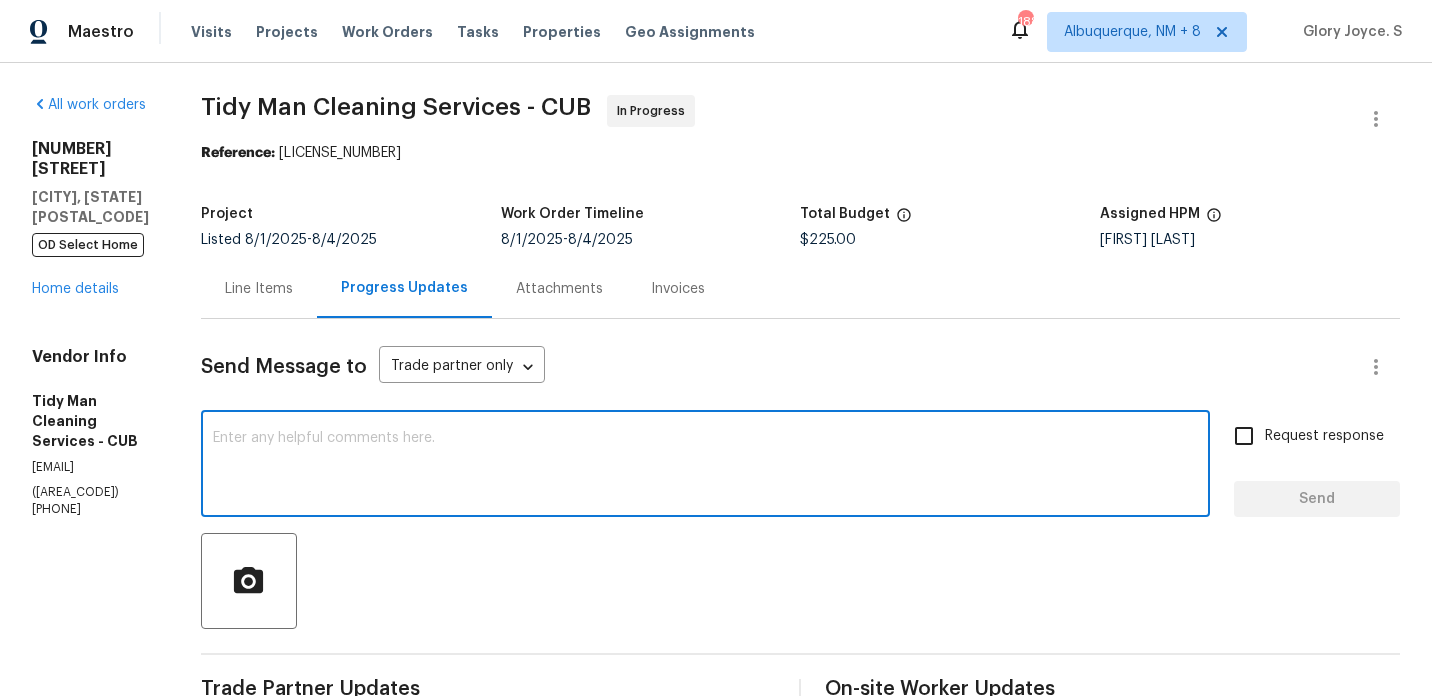 click at bounding box center [705, 466] 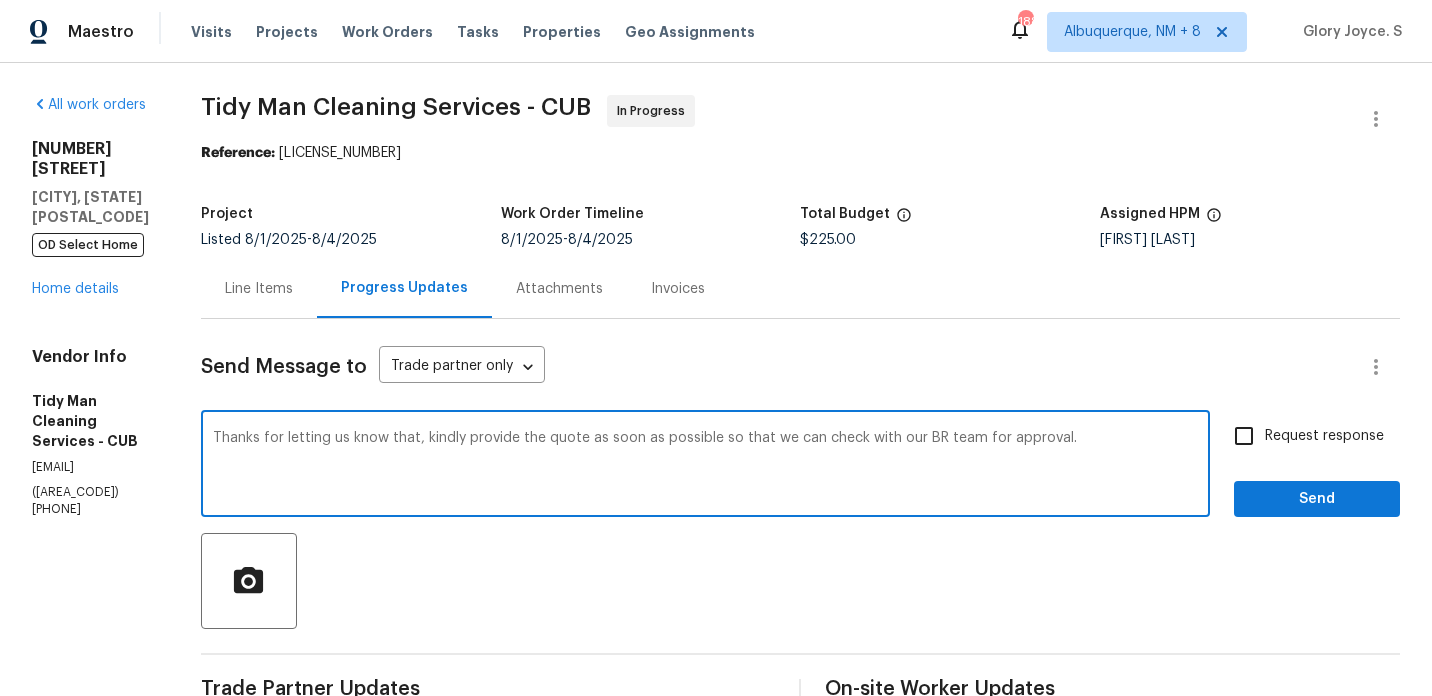 click on "Replace with that." at bounding box center [0, 0] 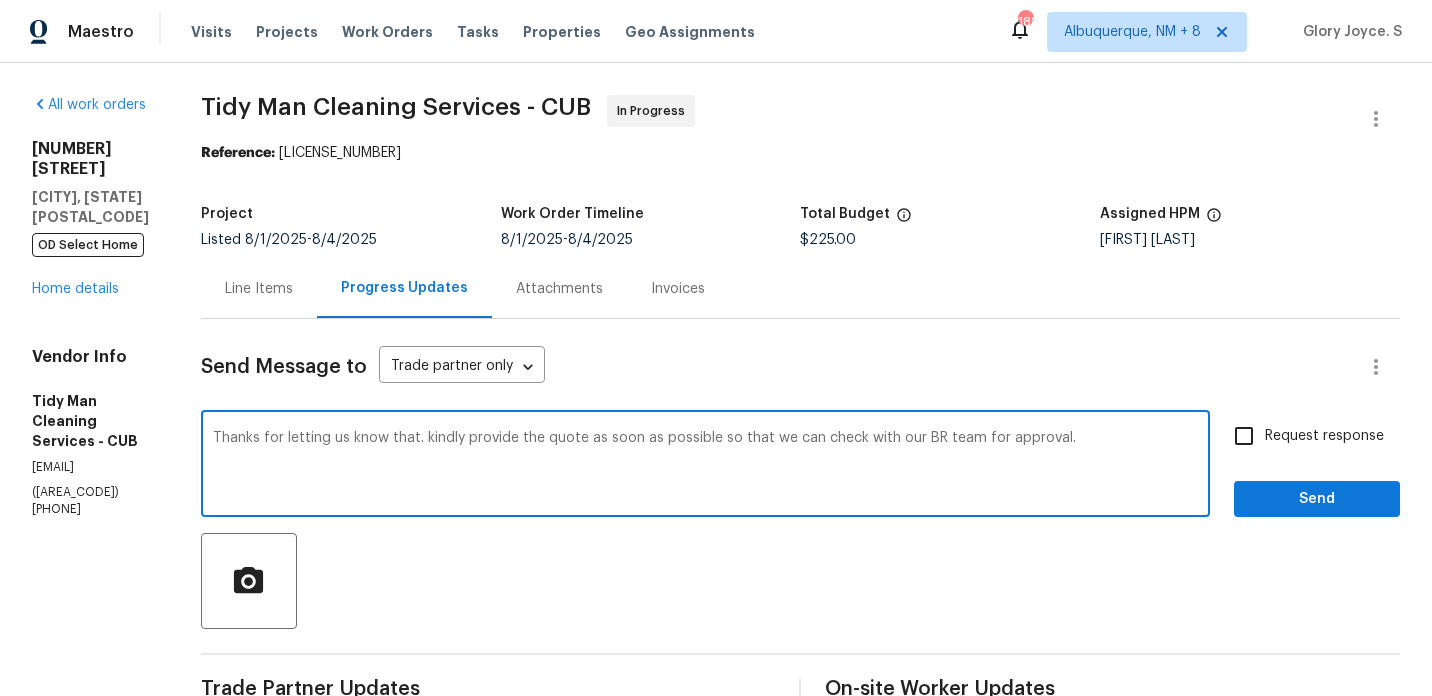 click on "Thanks for letting us know that. kindly provide the quote as soon as possible so that we can check with our BR team for approval." at bounding box center (705, 466) 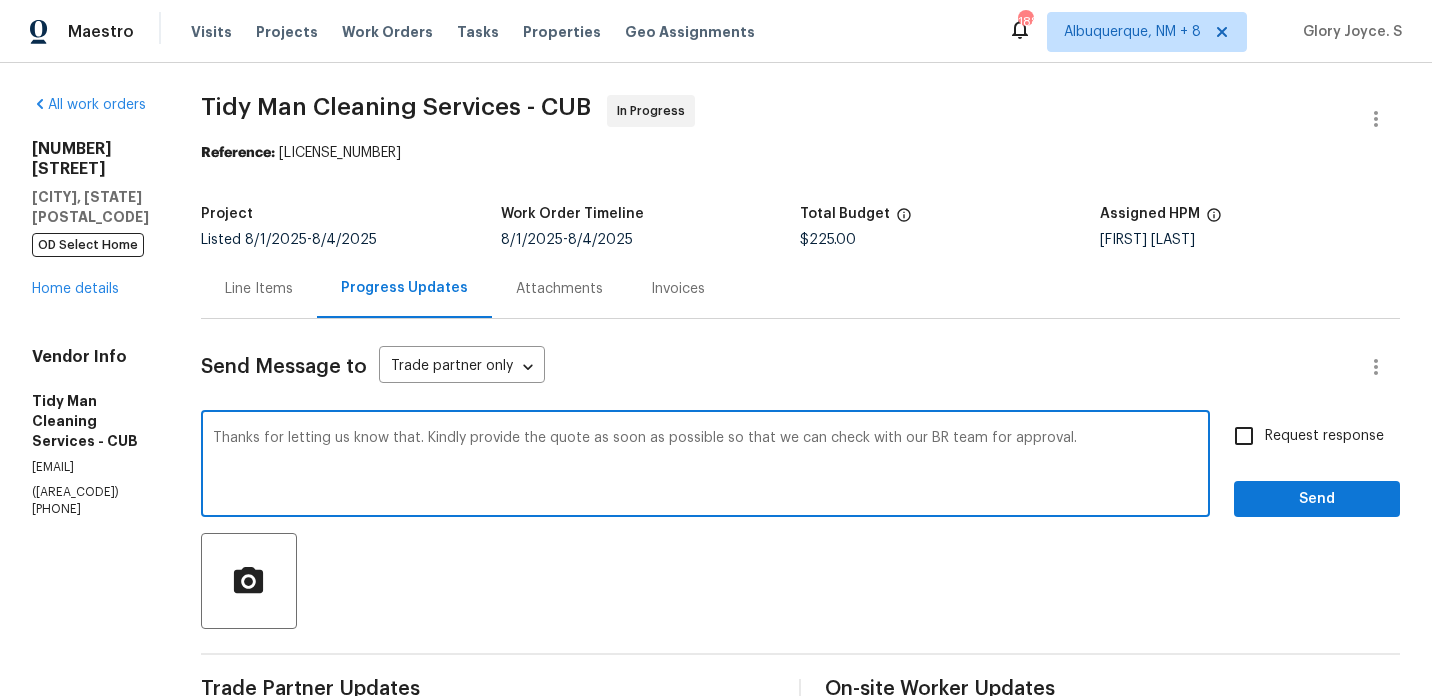 click on "Thanks for letting us know that. Kindly provide the quote as soon as possible so that we can check with our BR team for approval." at bounding box center (705, 466) 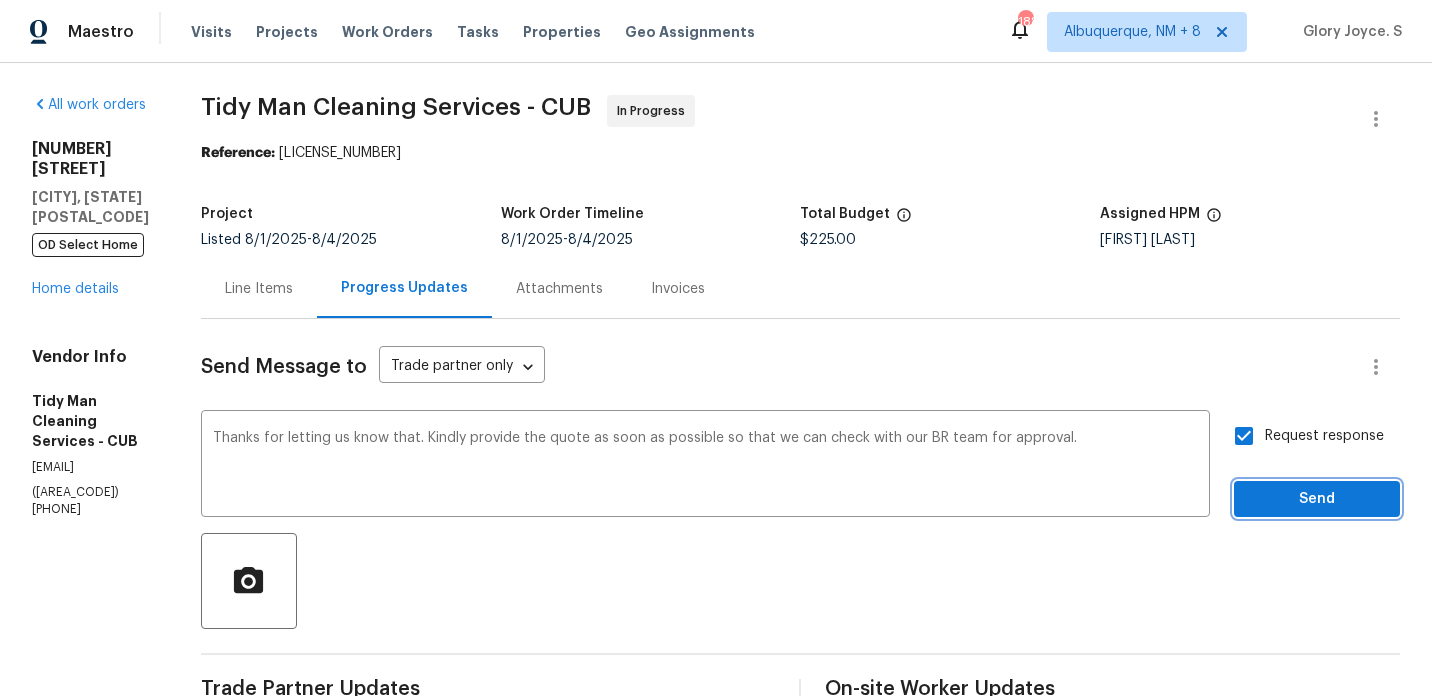 click on "Send" at bounding box center (1317, 499) 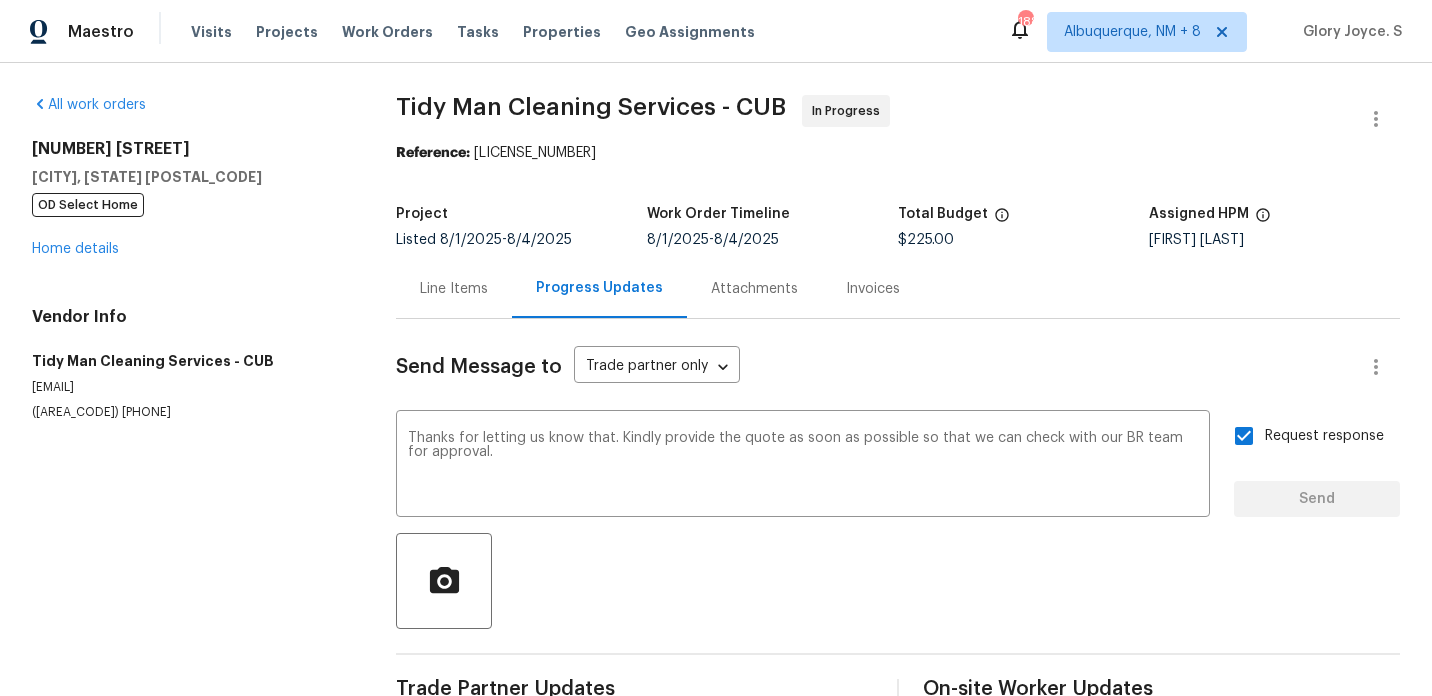 type 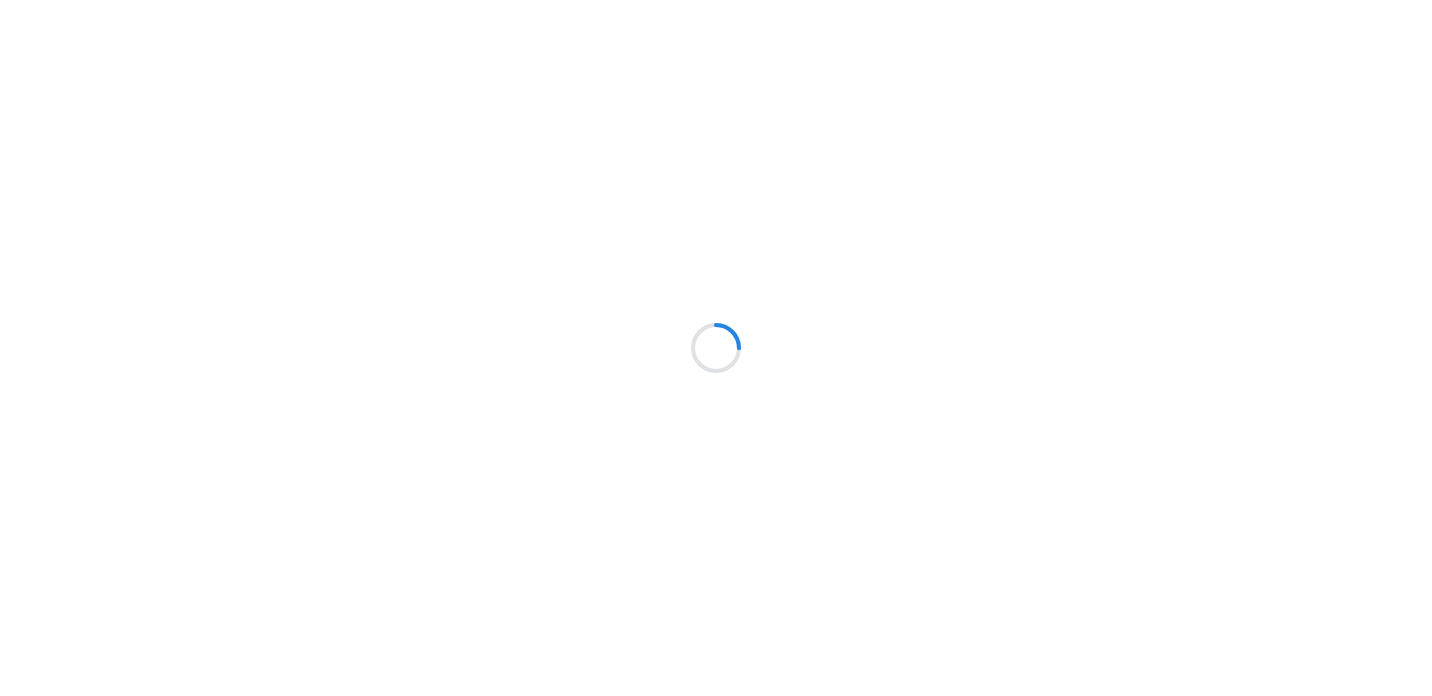 scroll, scrollTop: 0, scrollLeft: 0, axis: both 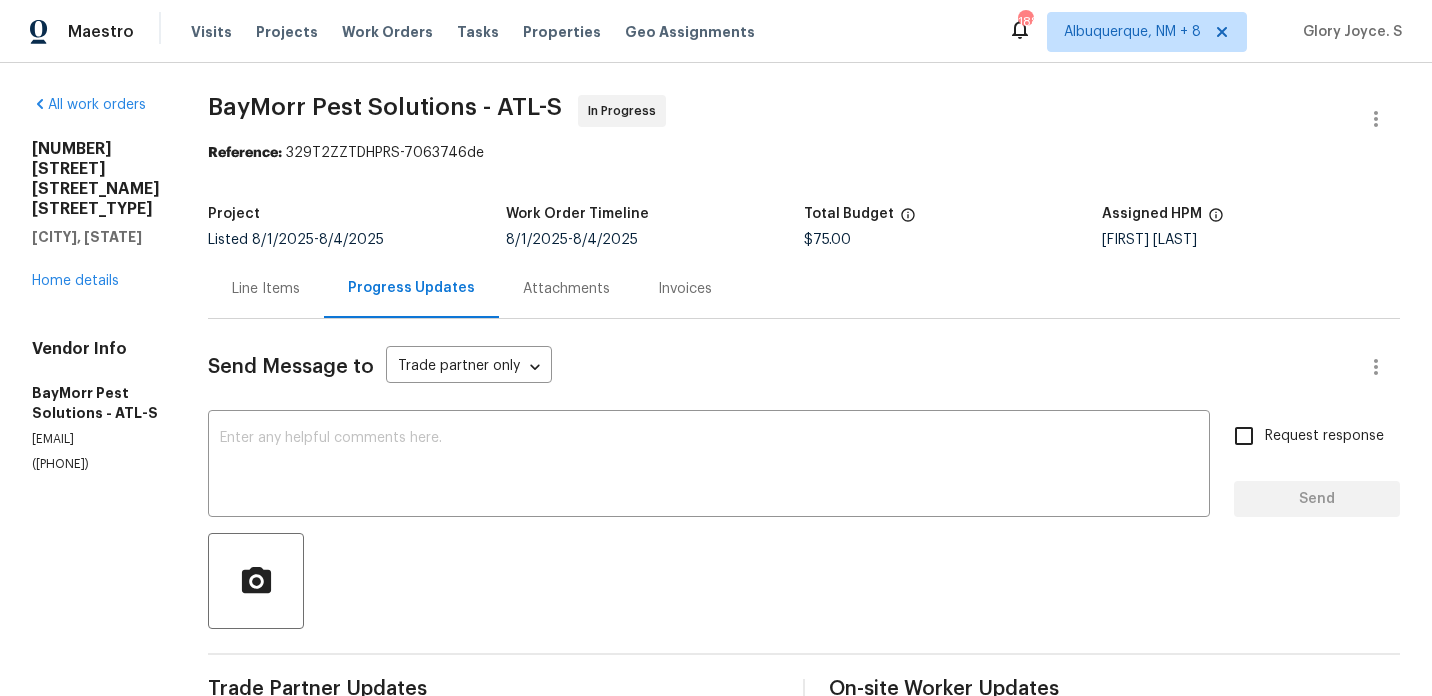 click on "Line Items" at bounding box center [266, 288] 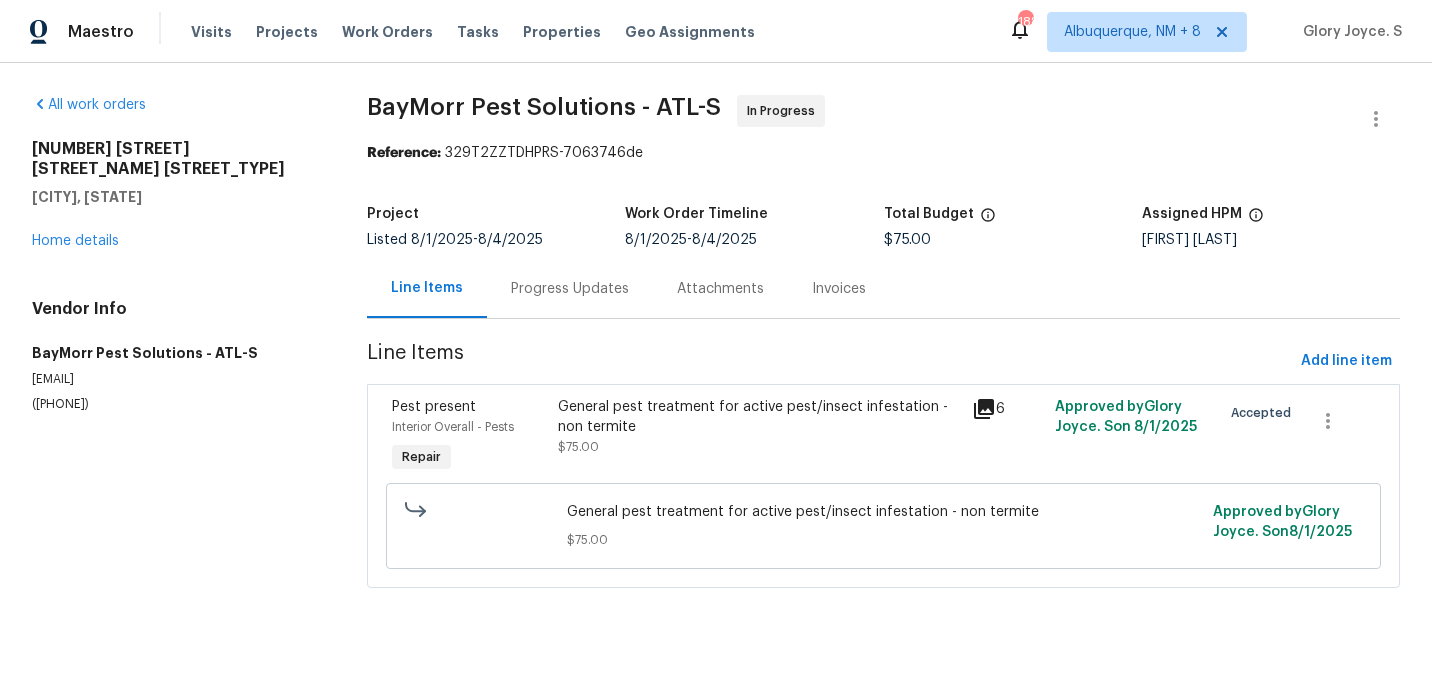 click on "General pest treatment for active pest/insect infestation - non termite $75.00" at bounding box center (759, 427) 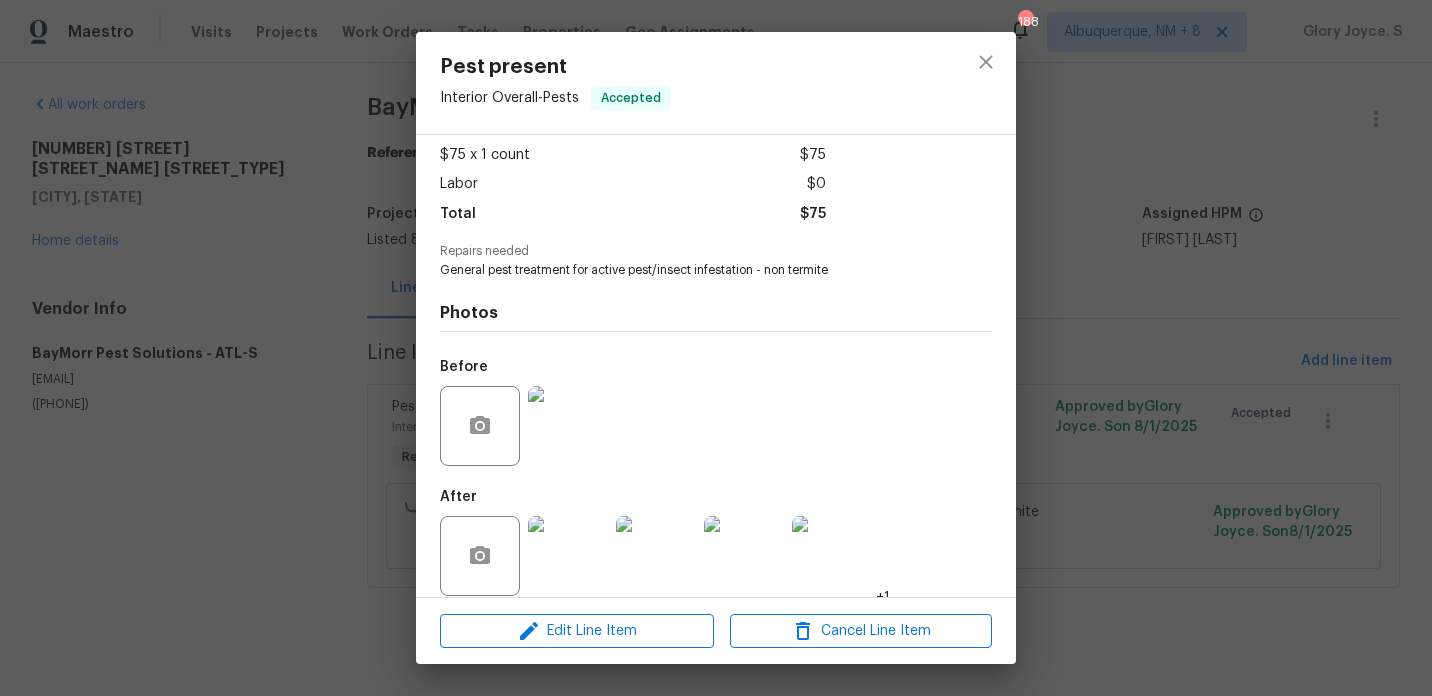 scroll, scrollTop: 125, scrollLeft: 0, axis: vertical 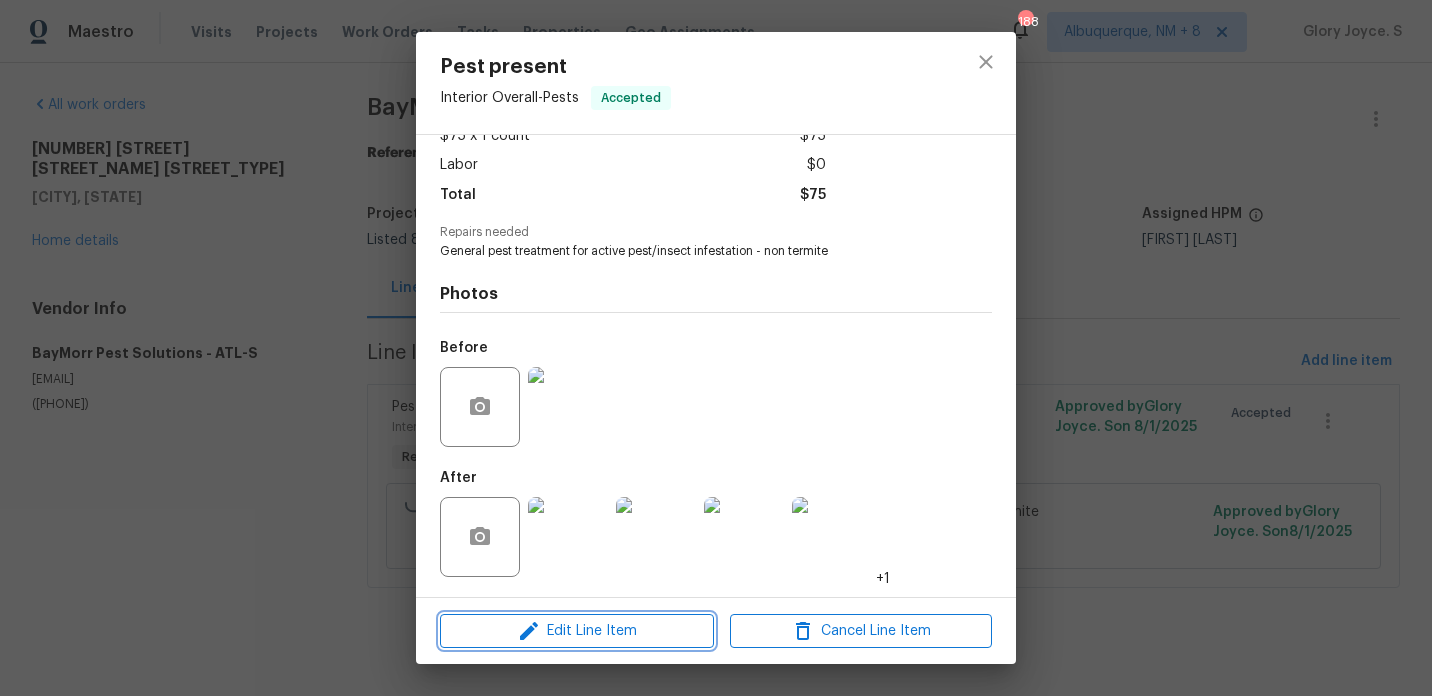 click on "Edit Line Item" at bounding box center [577, 631] 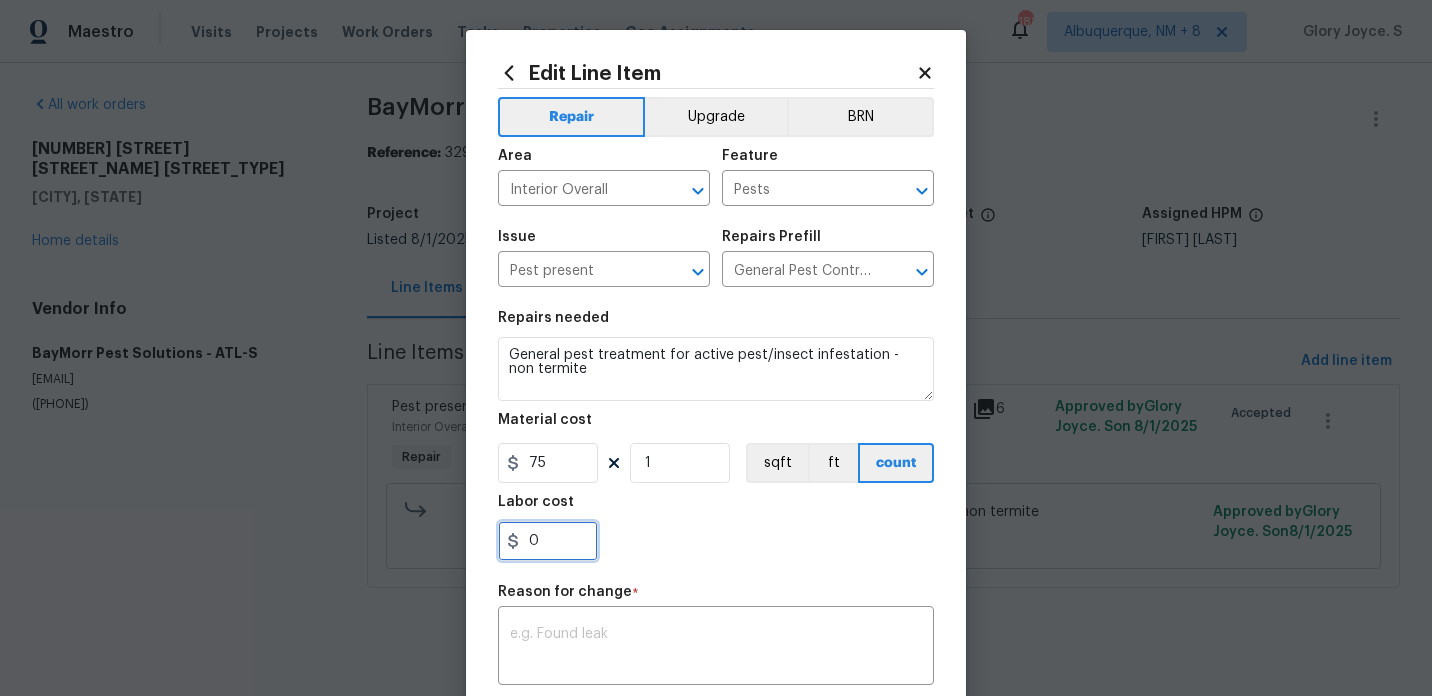 click on "0" at bounding box center (548, 541) 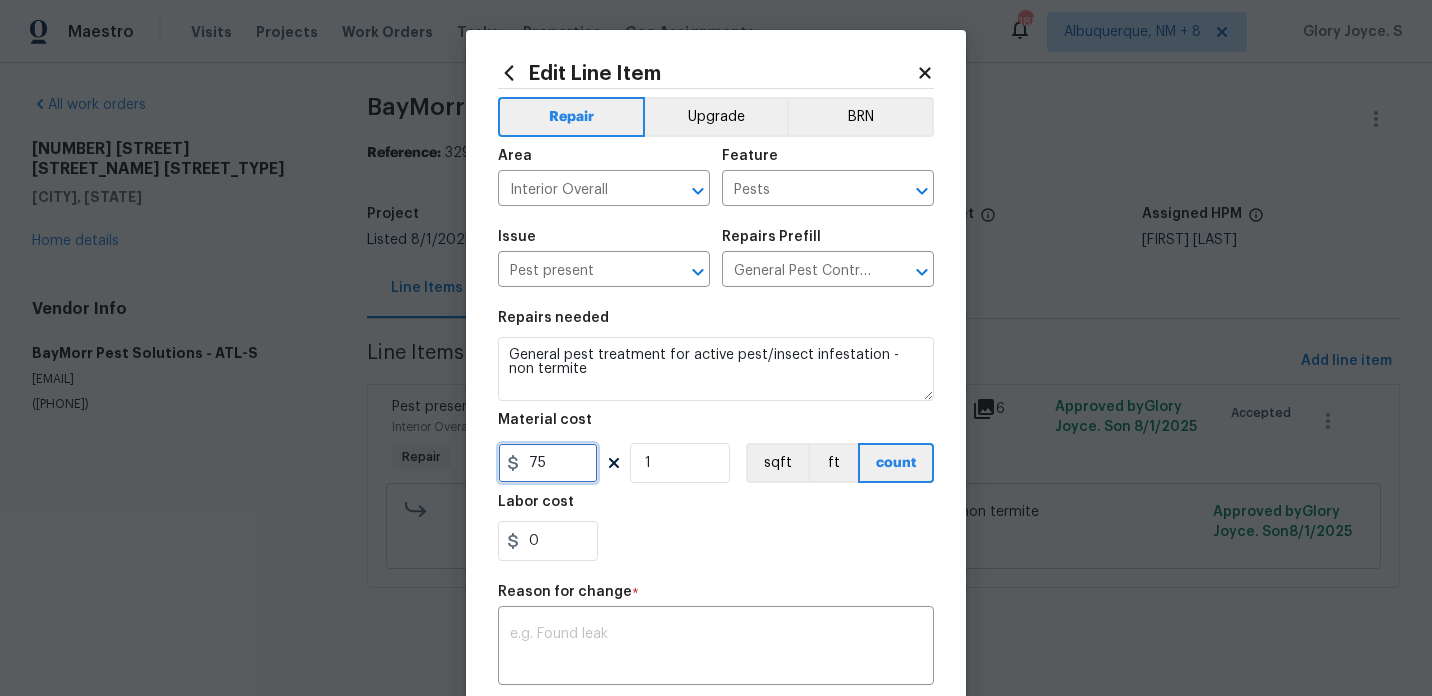 click on "75" at bounding box center (548, 463) 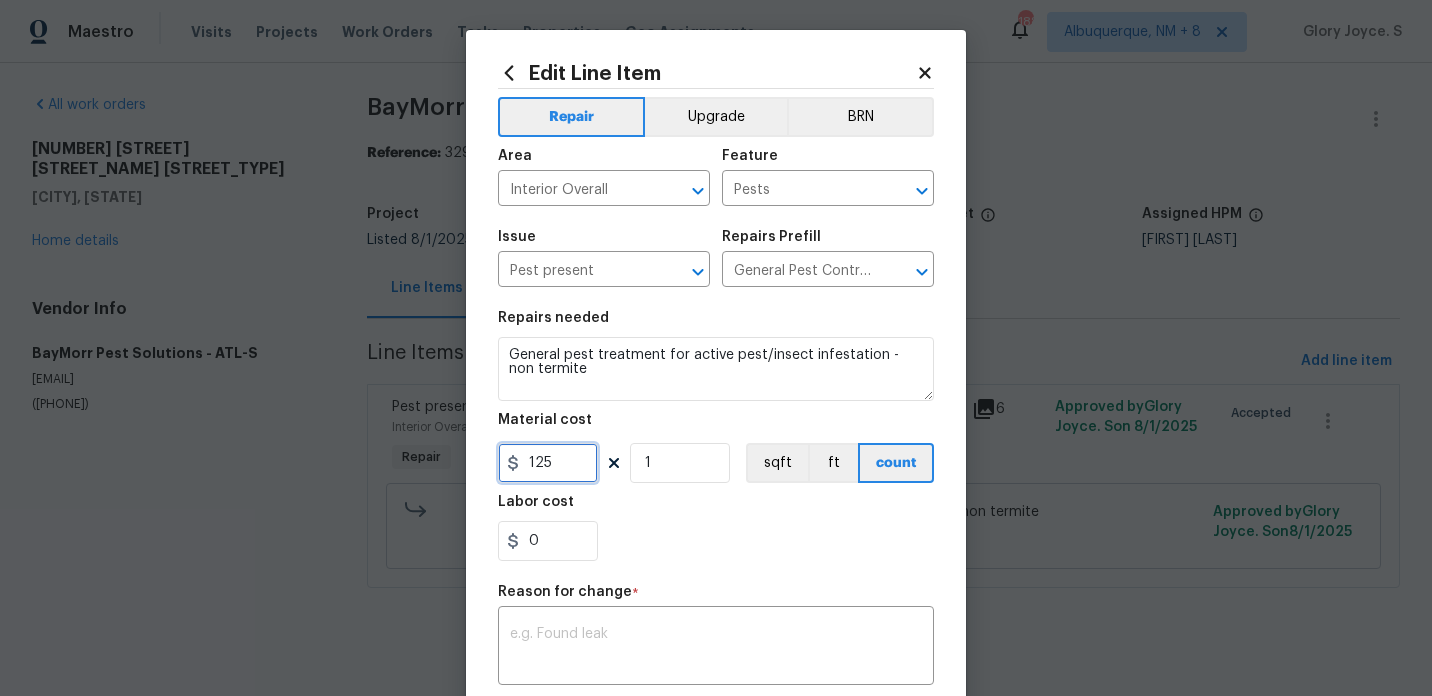 type on "125" 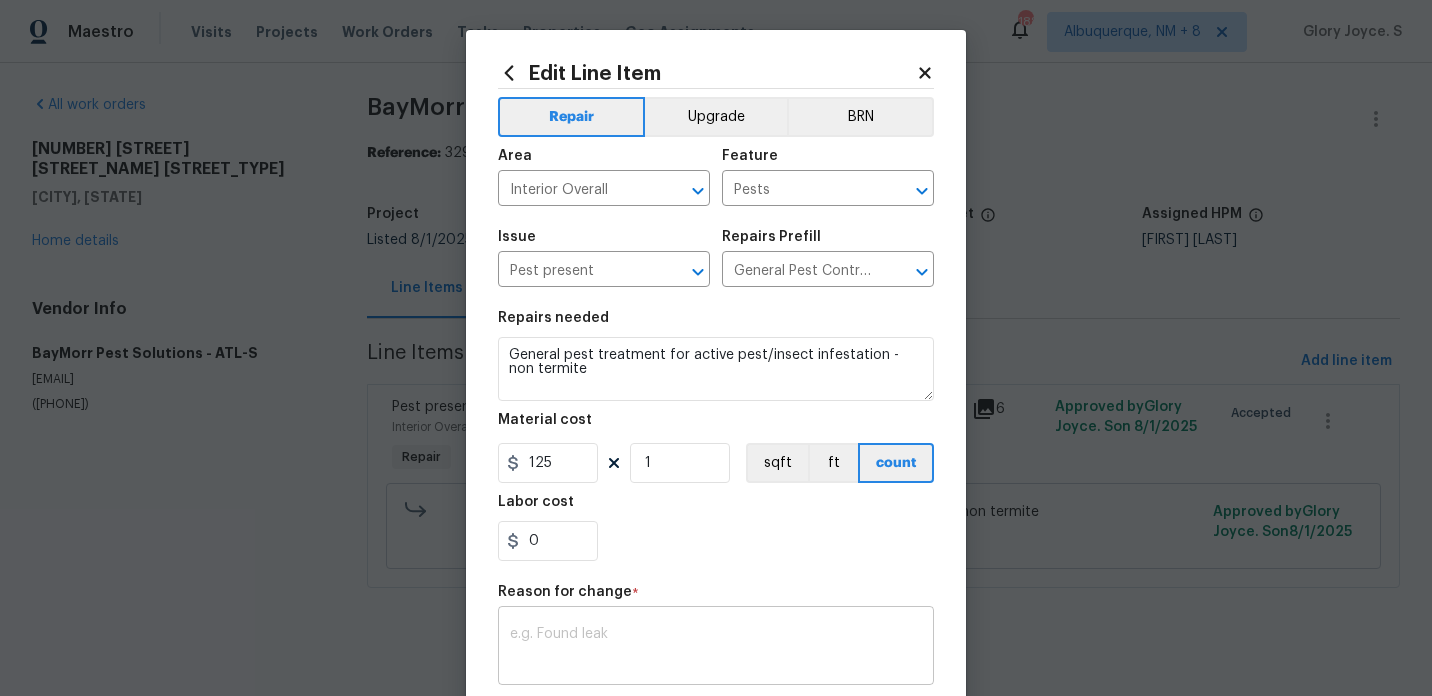 click at bounding box center [716, 648] 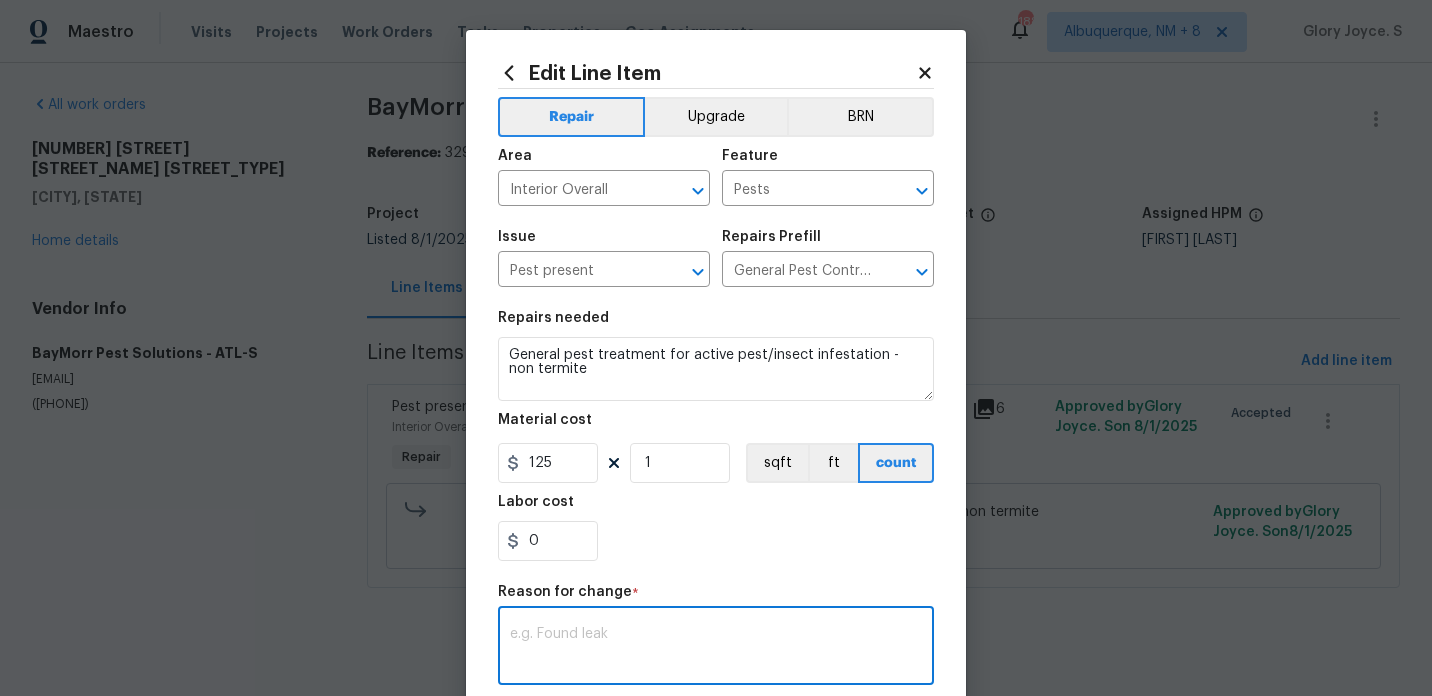 paste on "(GJ) Updated per vendor’s final cost." 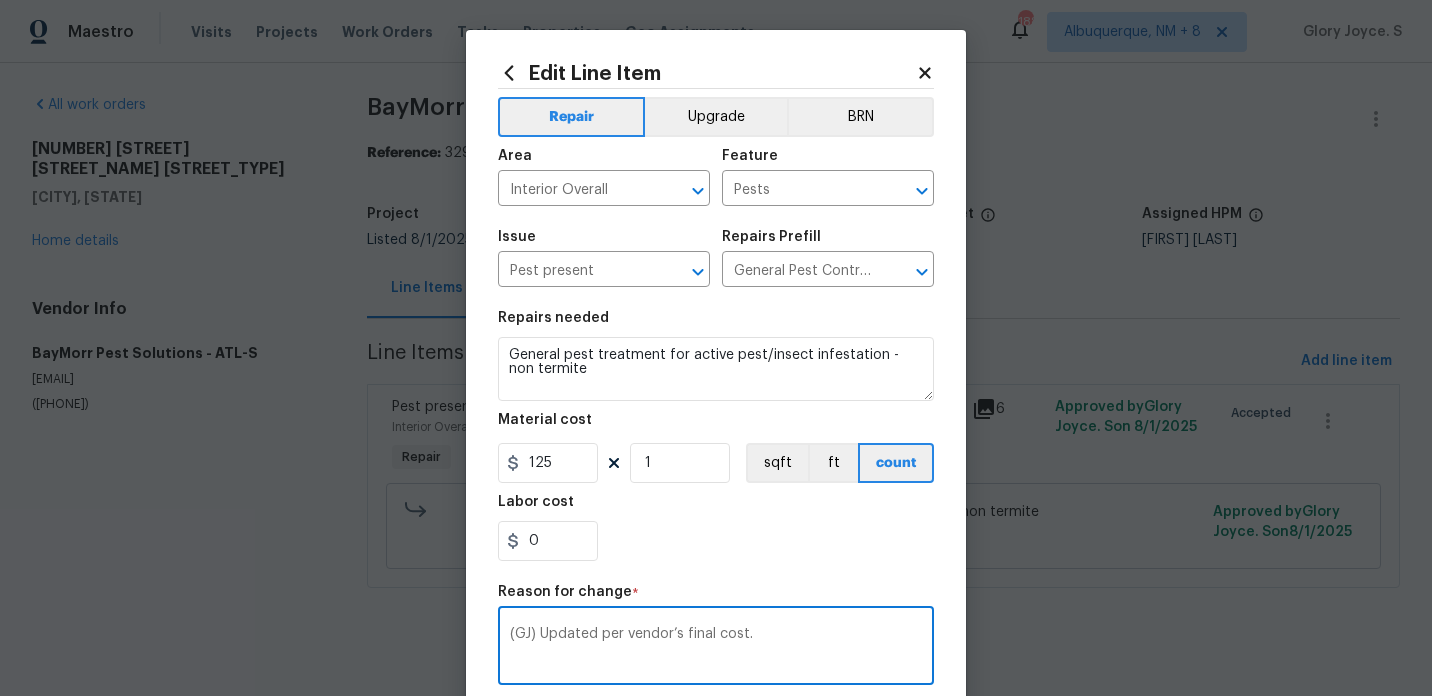 scroll, scrollTop: 310, scrollLeft: 0, axis: vertical 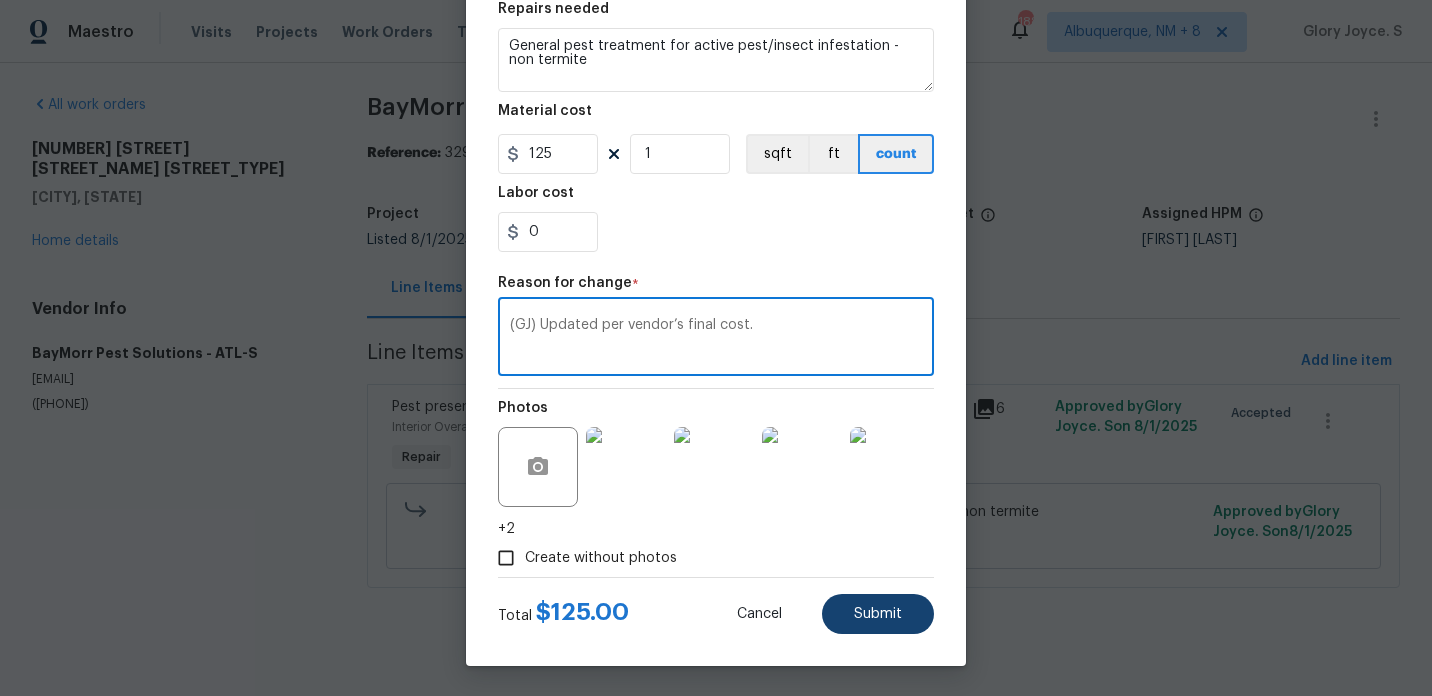 type on "(GJ) Updated per vendor’s final cost." 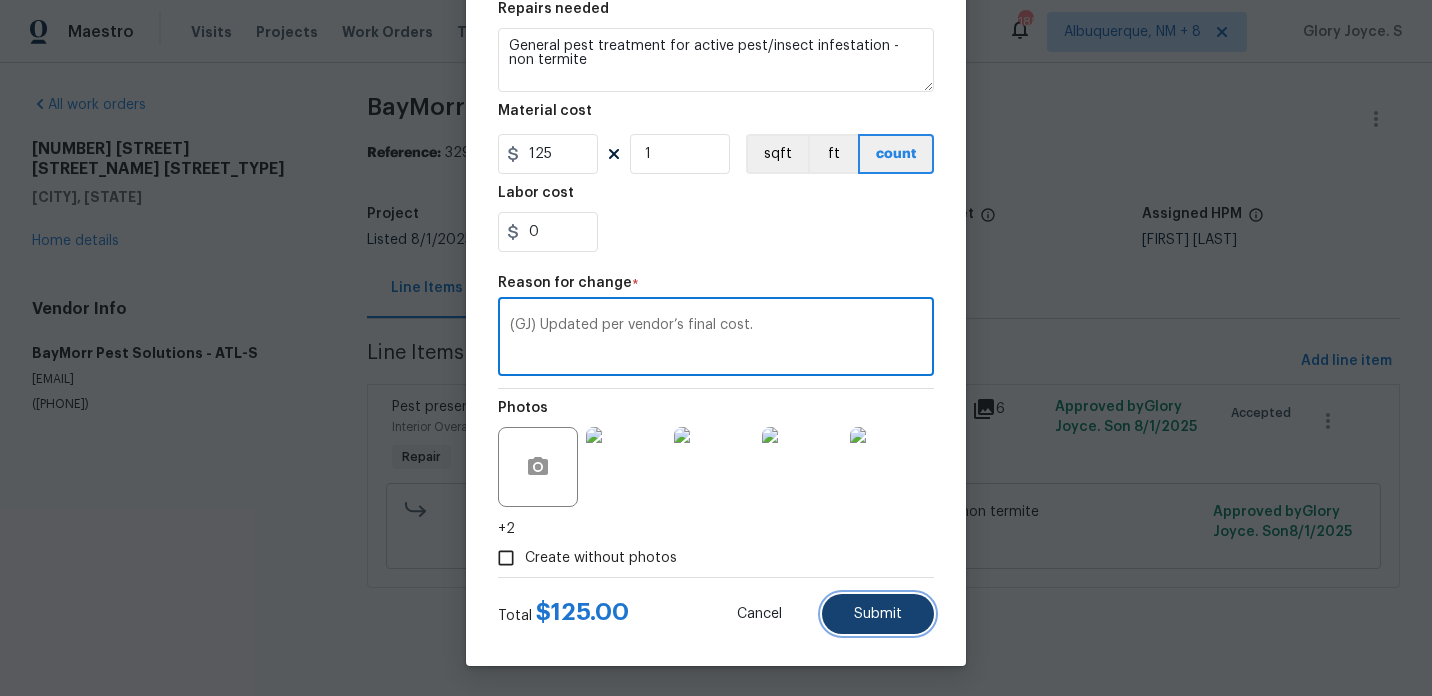 click on "Submit" at bounding box center (878, 614) 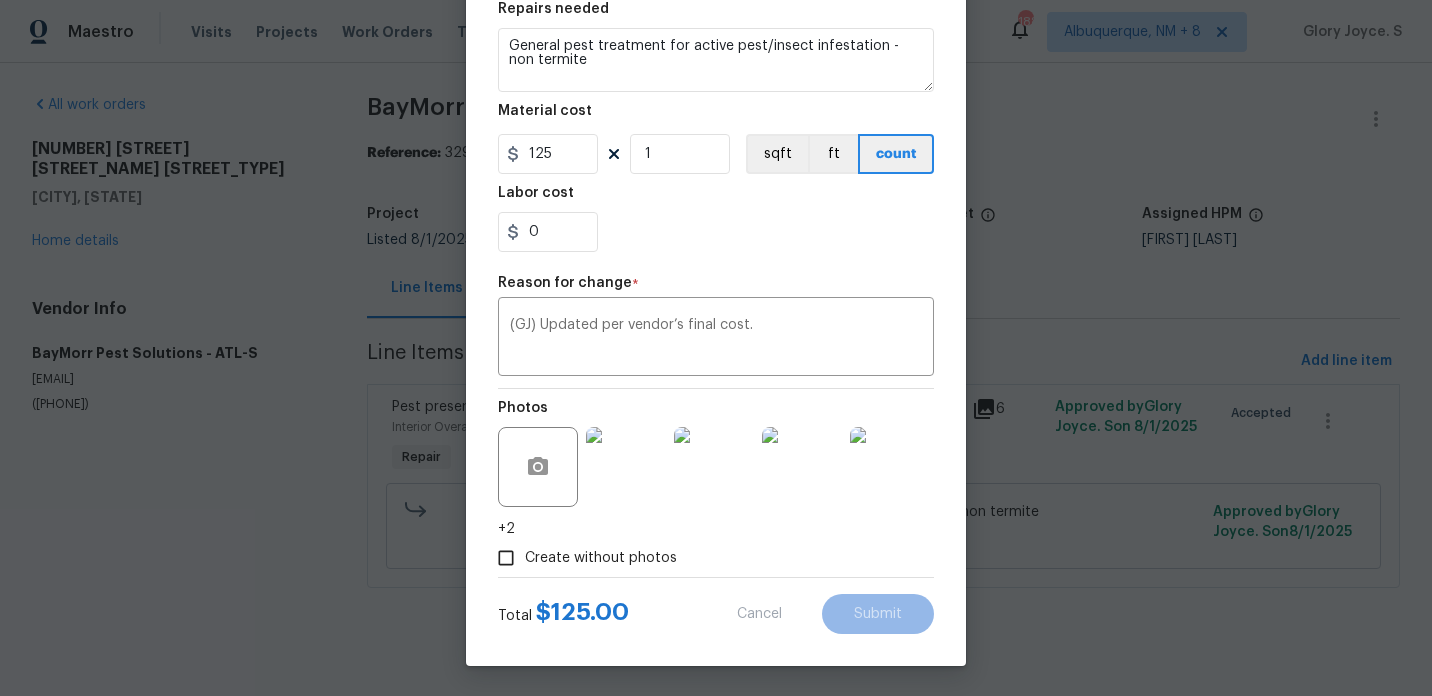 click on "Maestro Visits Projects Work Orders Tasks Properties Geo Assignments 188 Albuquerque, NM + 8 Glory Joyce. S All work orders 9129 Bent Pine Ct NE Covington, GA 30014 Home details Vendor Info BayMorr Pest Solutions - ATL-S tmorrison@baymorr.com (678) 822-4982 BayMorr Pest Solutions - ATL-S In Progress Reference:   329T2ZZTDHPRS-7063746de Project Listed   8/1/2025  -  8/4/2025 Work Order Timeline 8/1/2025  -  8/4/2025 Total Budget $75.00 Assigned HPM Wesley Brooks Line Items Progress Updates Attachments Invoices Line Items Add line item Pest present Interior Overall - Pests Repair General pest treatment for active pest/insect infestation - non termite $75.00   6 Approved by  Glory Joyce. S  on   8/1/2025 Accepted General pest treatment for active pest/insect infestation - non termite $75.00 Approved by  Glory Joyce. S  on  8/1/2025
Edit Line Item Repair Upgrade BRN Area Interior Overall ​ Feature Pests ​ Issue Pest present ​ Repairs Prefill General Pest Control $125.00 ​ Repairs needed 125 1 sqft 0" at bounding box center [716, 322] 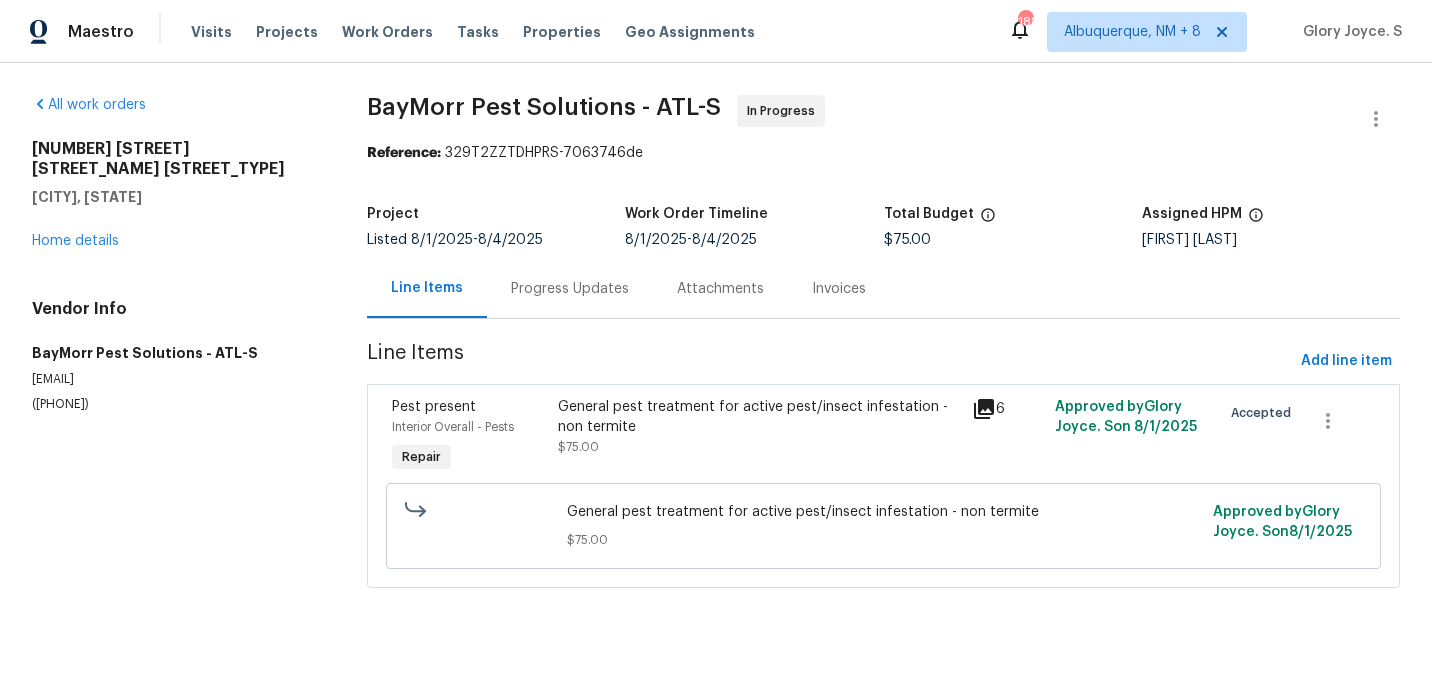 scroll, scrollTop: 0, scrollLeft: 0, axis: both 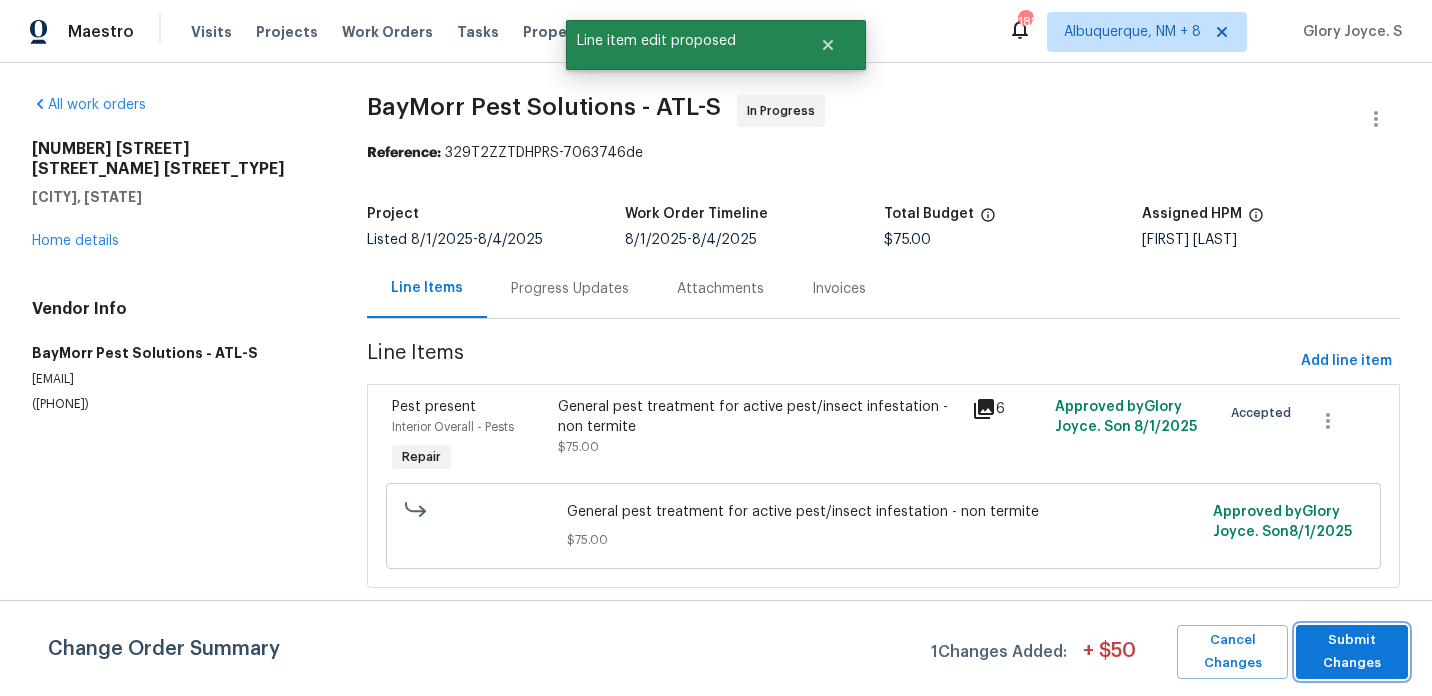 click on "Submit Changes" at bounding box center (1352, 652) 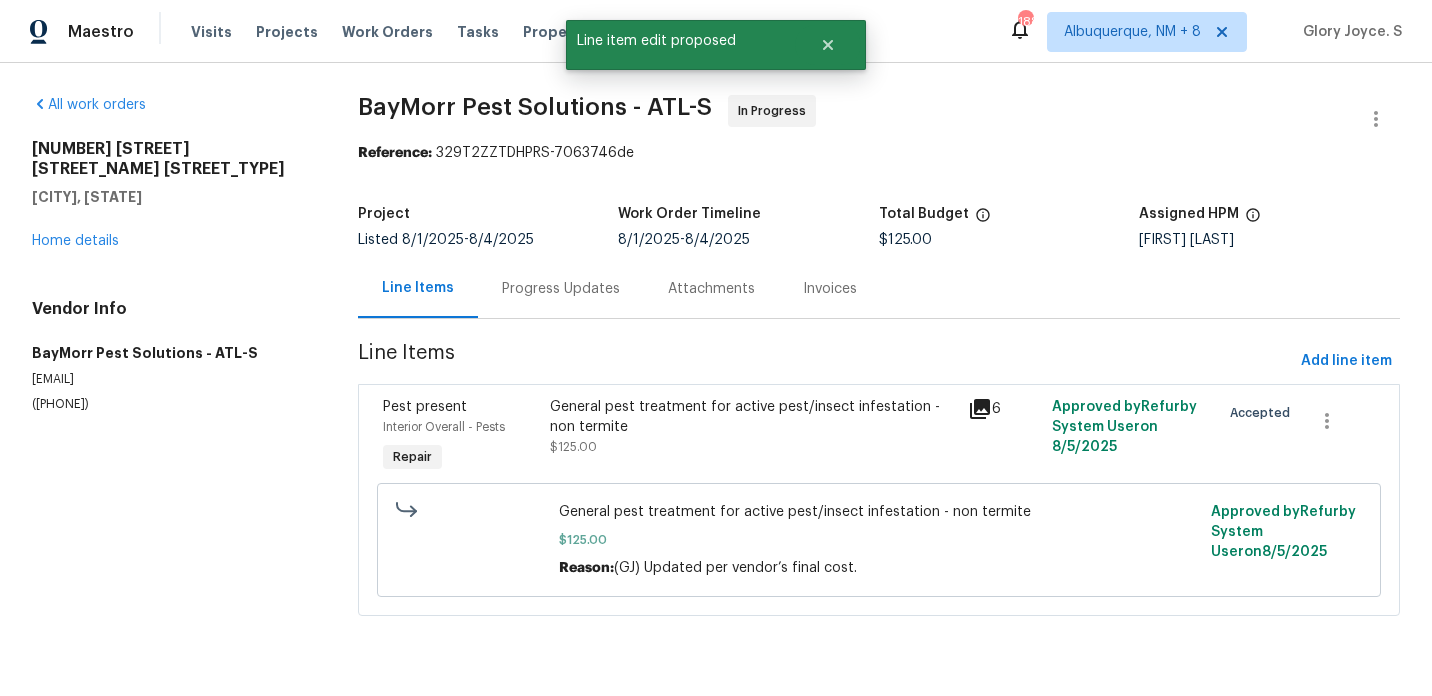 click on "Progress Updates" at bounding box center [561, 288] 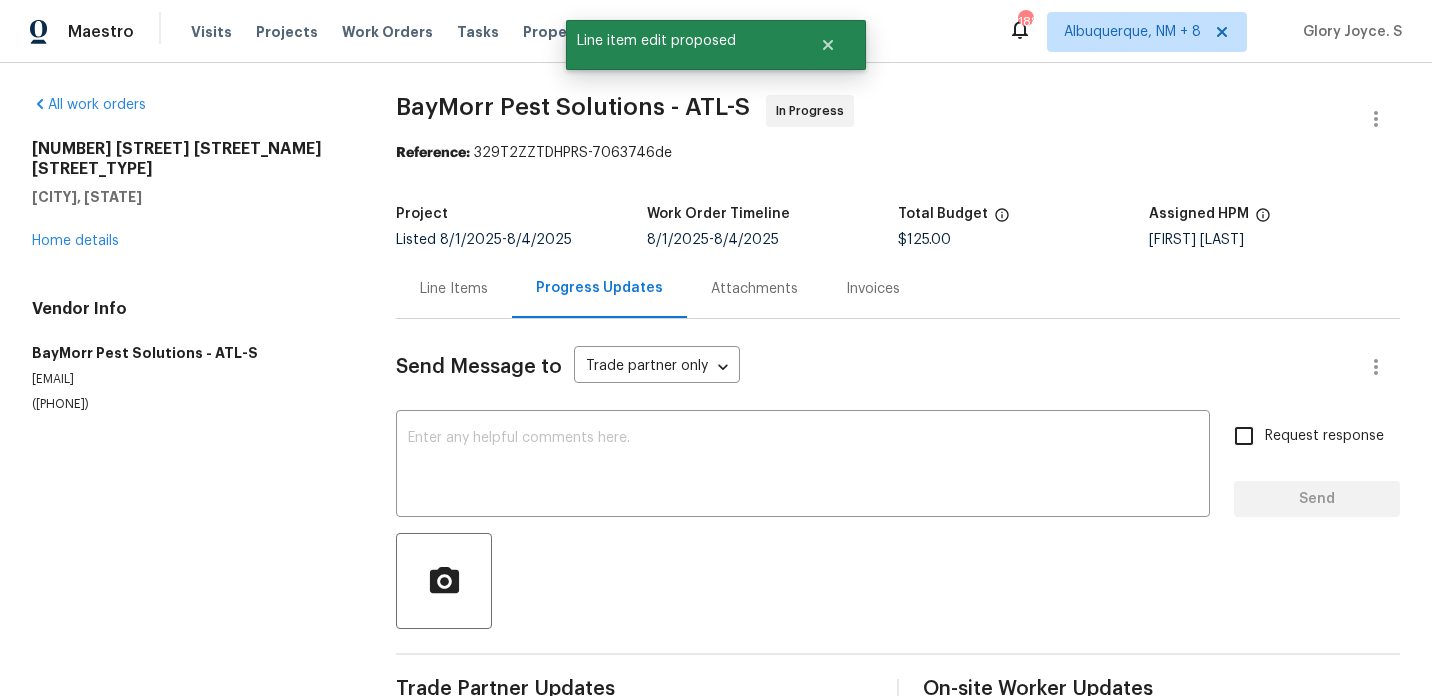 click at bounding box center [898, 581] 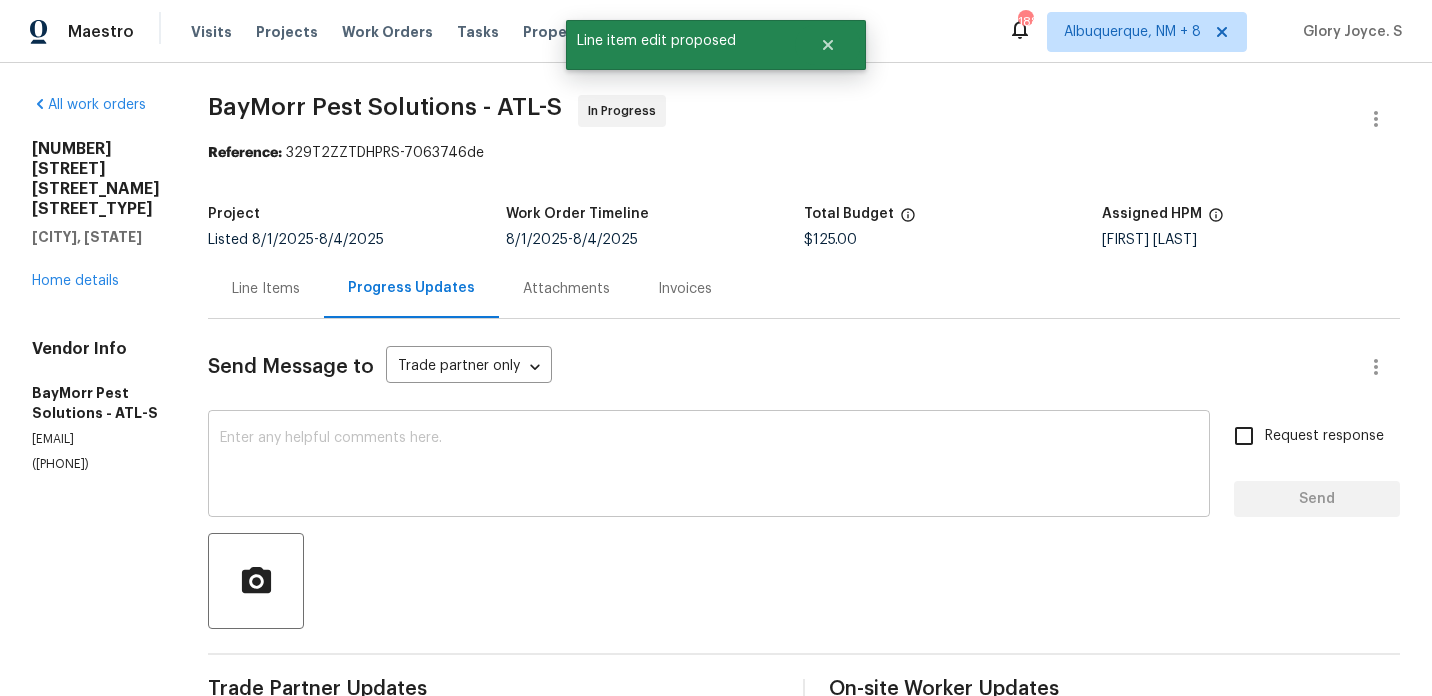 click at bounding box center [709, 466] 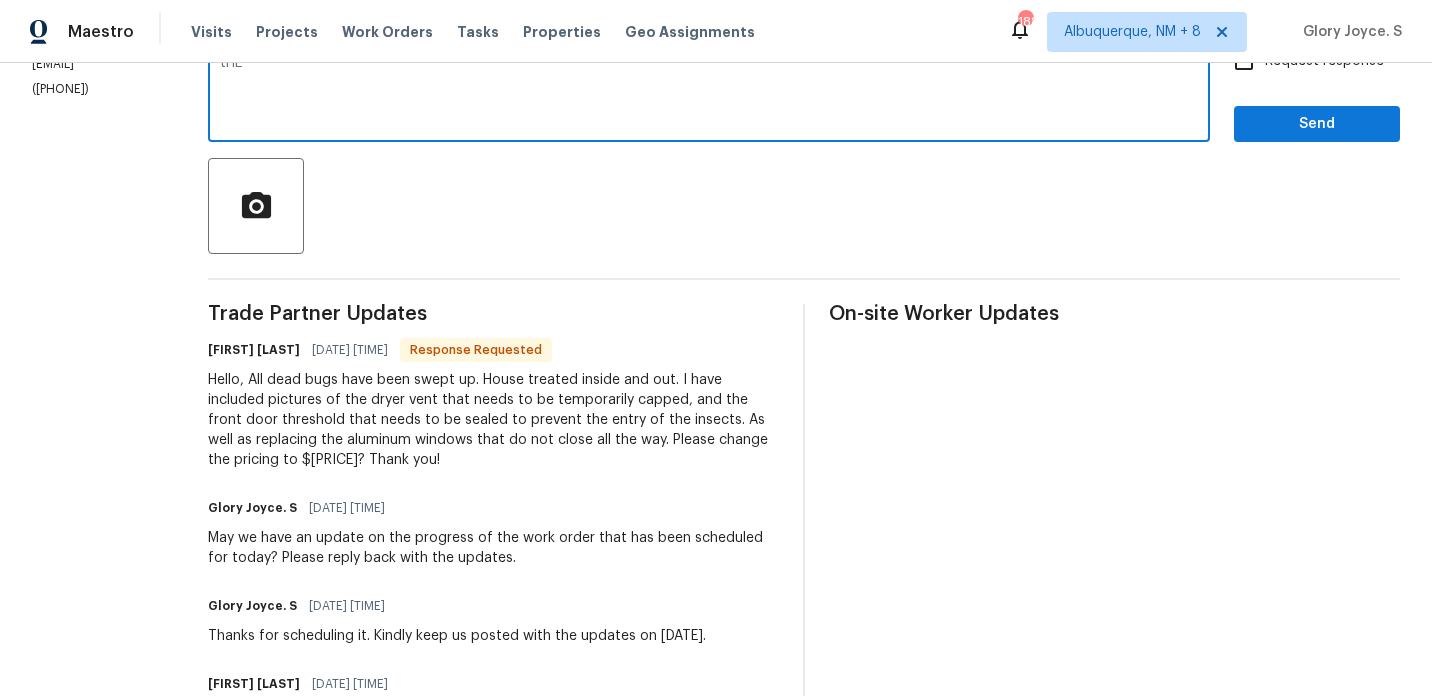 scroll, scrollTop: 368, scrollLeft: 0, axis: vertical 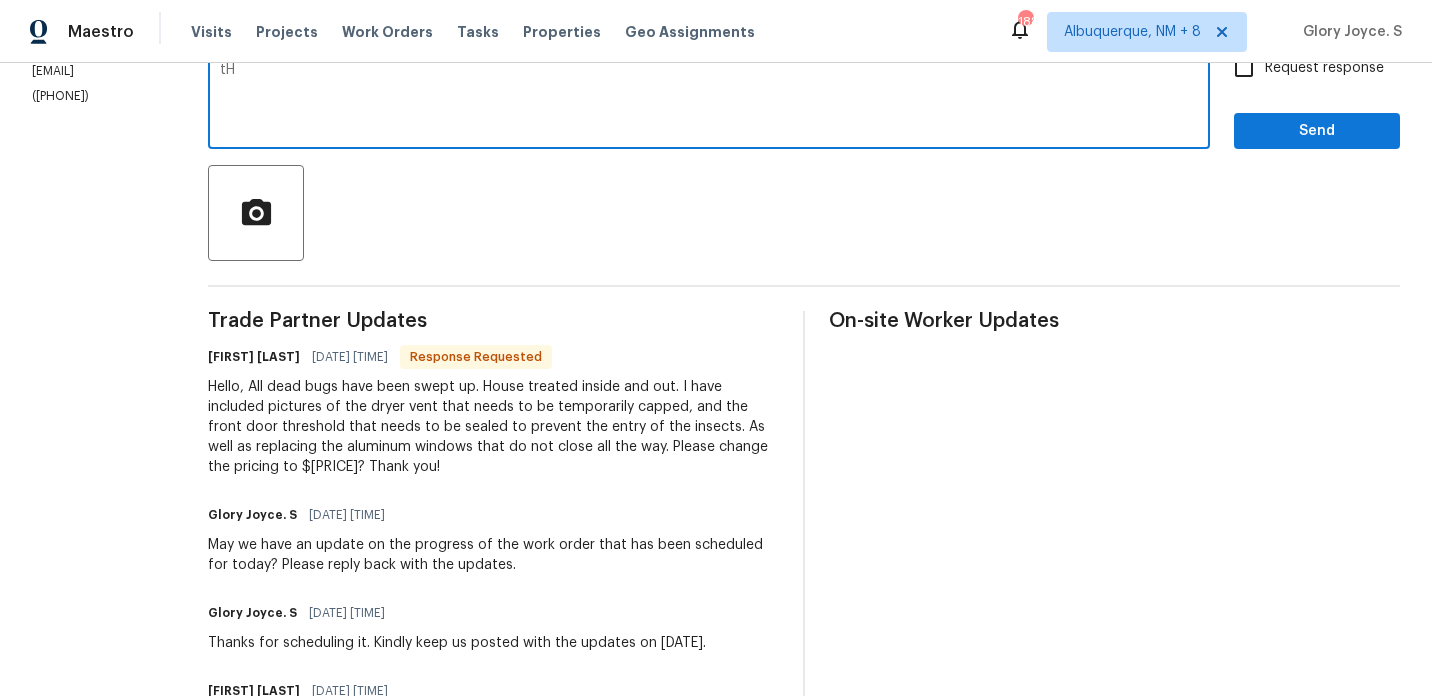 type on "t" 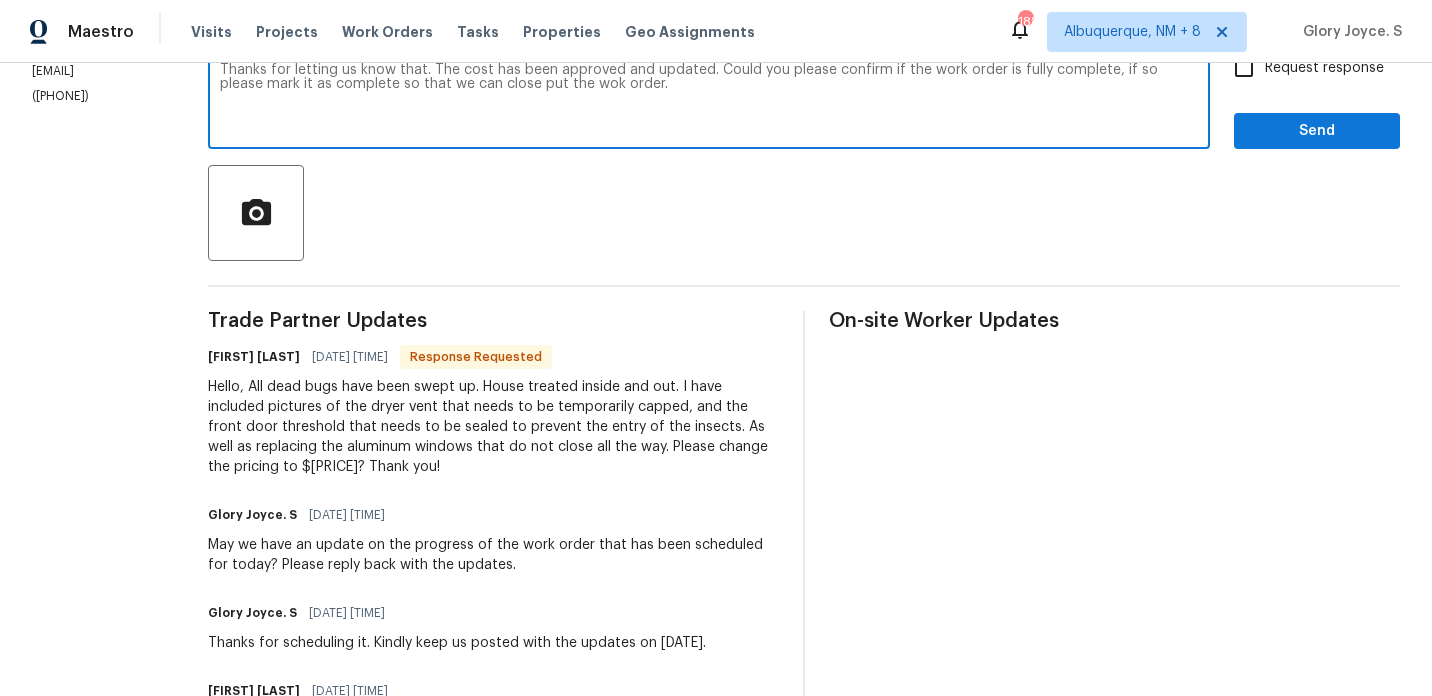 click on "Thanks for letting us know that. The cost has been approved and updated. Could you please confirm if the work order is fully complete, if so please mark it as complete so that we can close put the wok order." at bounding box center [709, 98] 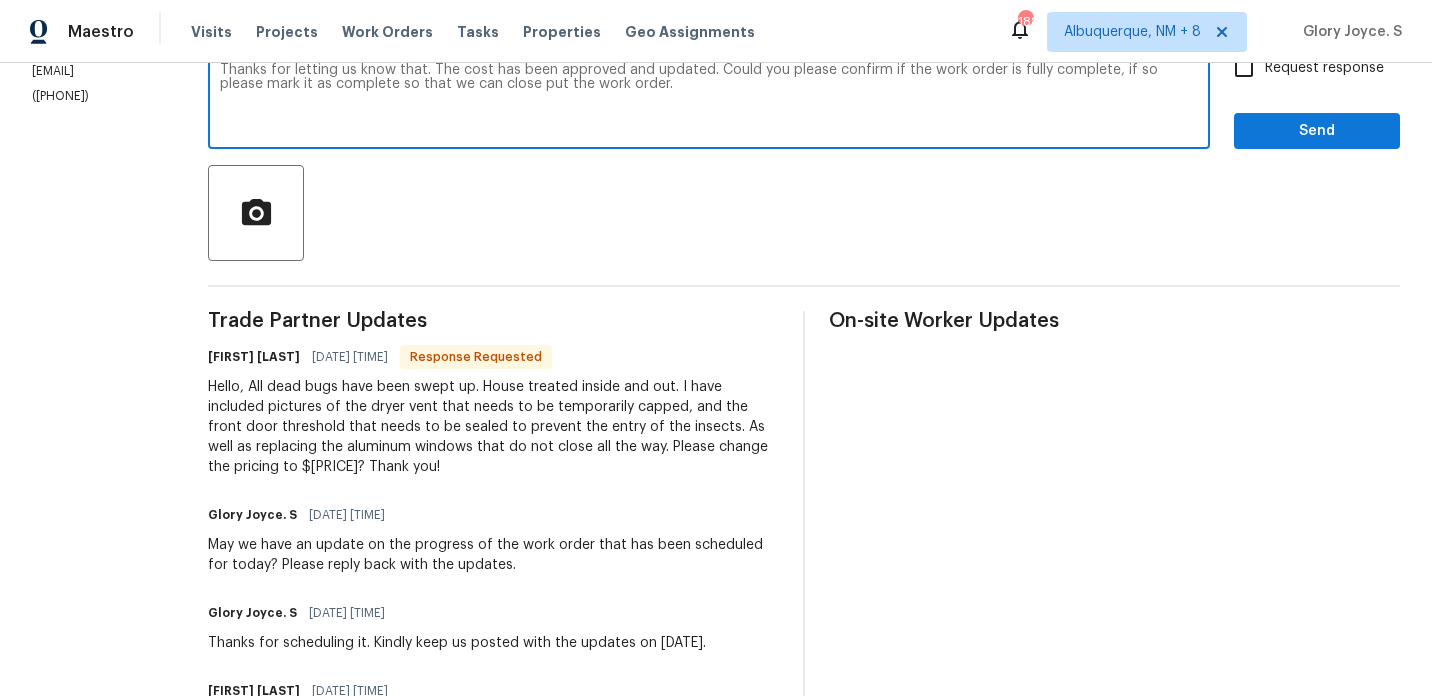 click on "Thanks for letting us know that. The cost has been approved and updated. Could you please confirm if the work order is fully complete, if so please mark it as complete so that we can close put the work order." at bounding box center (709, 98) 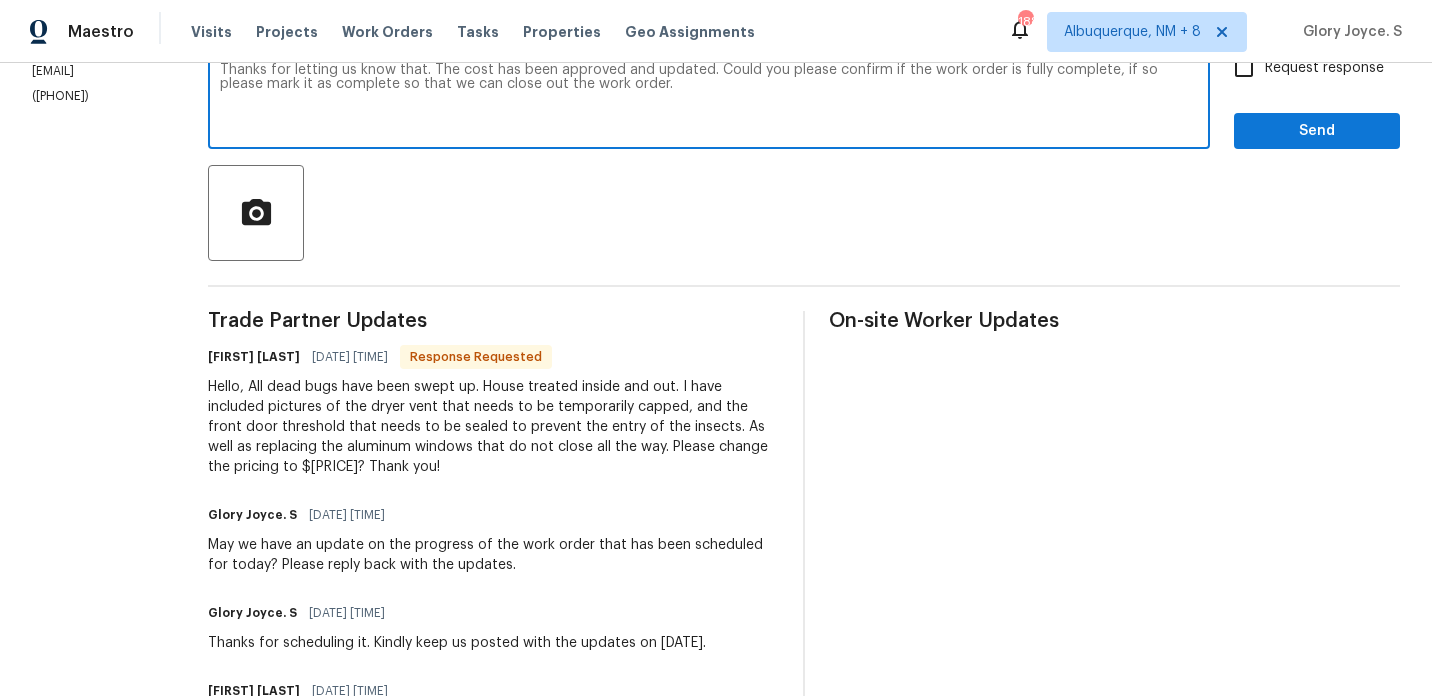 click on "complete?" at bounding box center (0, 0) 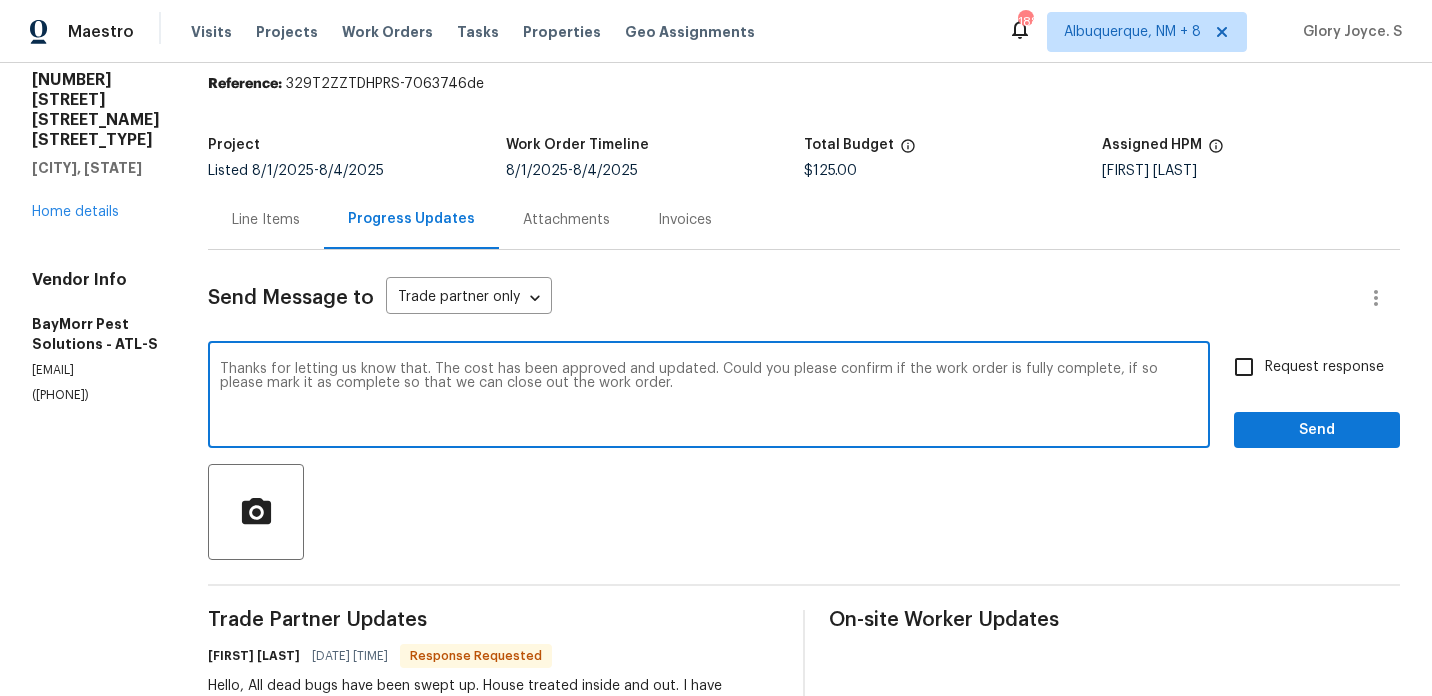 scroll, scrollTop: 0, scrollLeft: 0, axis: both 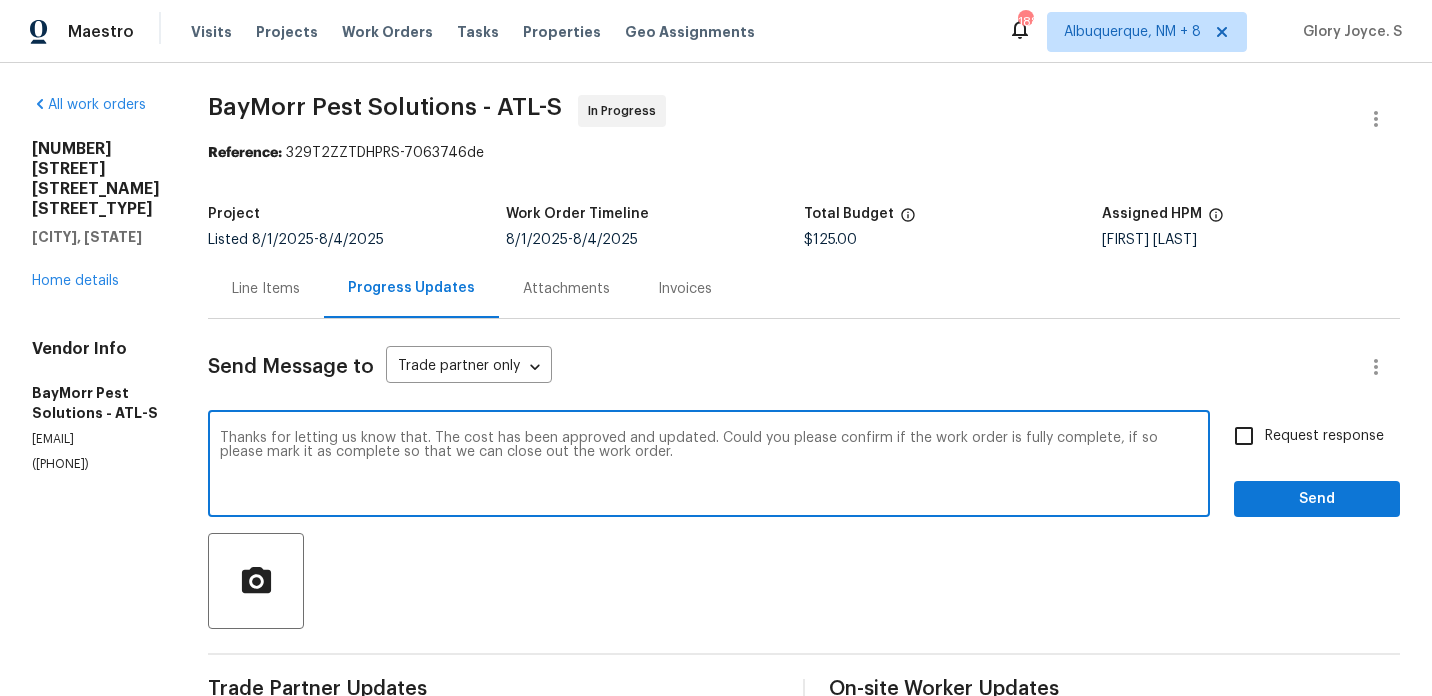 click on "Line Items" at bounding box center (266, 288) 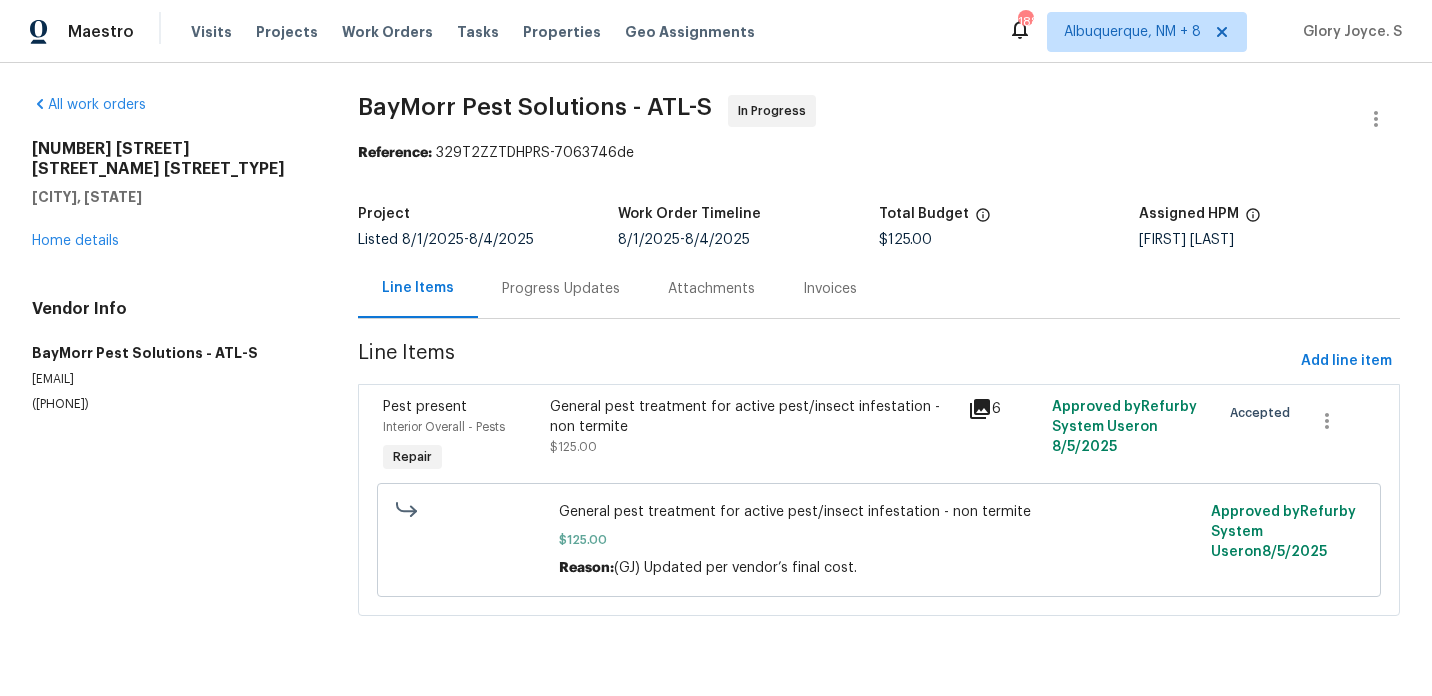 click on "General pest treatment for active pest/insect infestation - non termite $125.00 Reason:  (GJ) Updated per vendor’s final cost. Approved by  Refurby System User  on  8/5/2025" at bounding box center (879, 540) 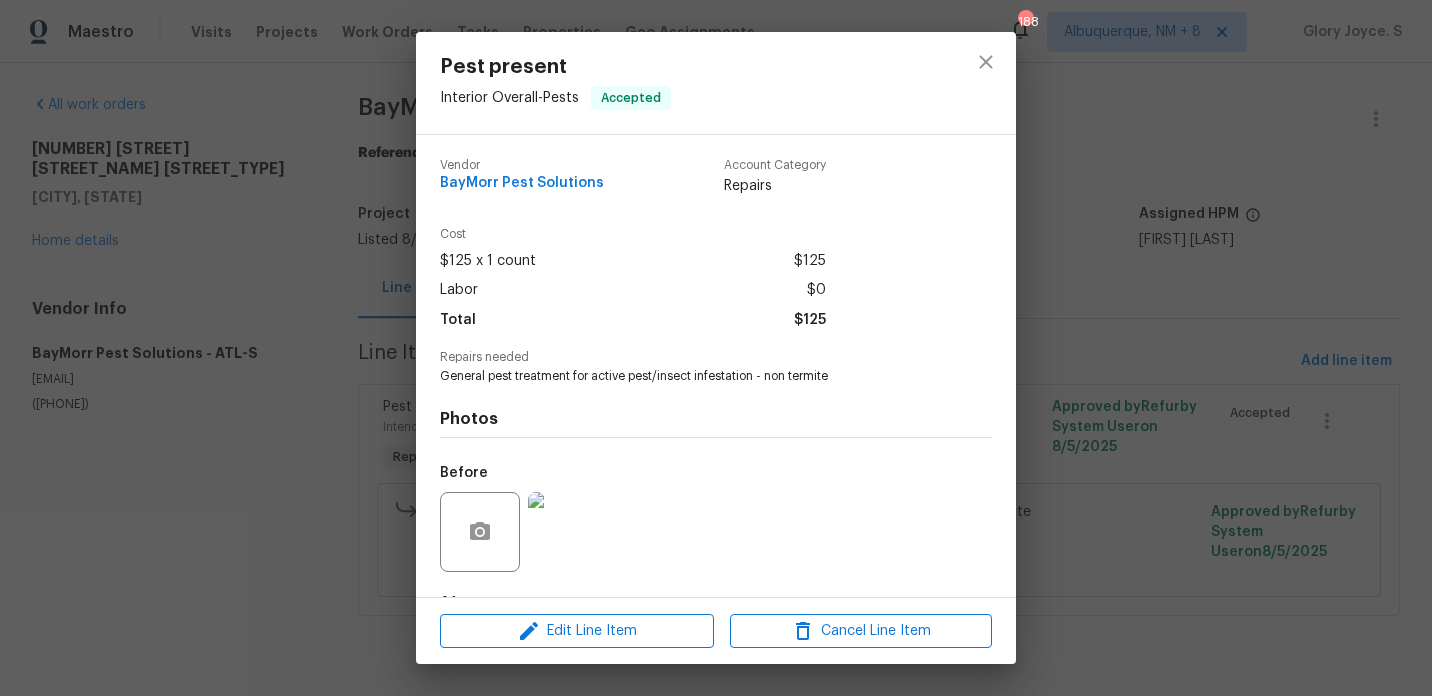 scroll, scrollTop: 125, scrollLeft: 0, axis: vertical 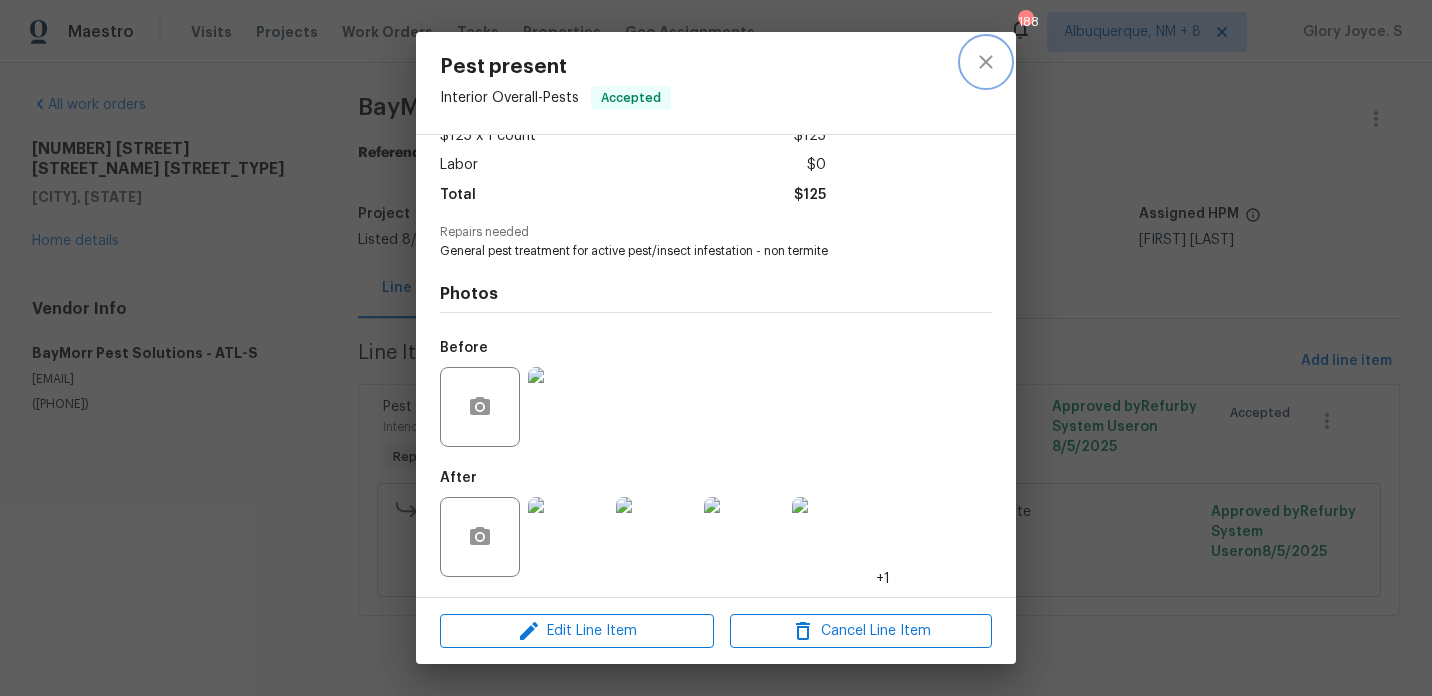 click 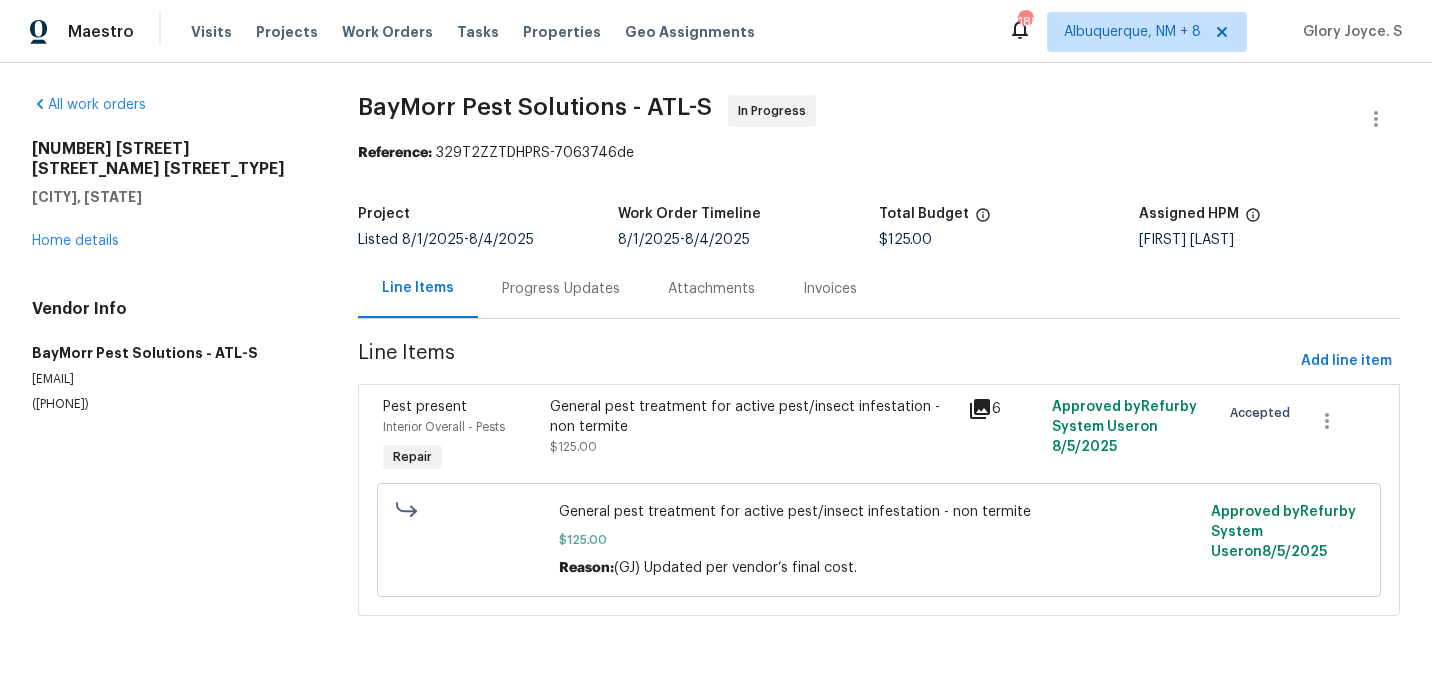 click on "BayMorr Pest Solutions - ATL-S In Progress Reference:   329T2ZZTDHPRS-7063746de Project Listed   8/1/2025  -  8/4/2025 Work Order Timeline 8/1/2025  -  8/4/2025 Total Budget $125.00 Assigned HPM Wesley Brooks Line Items Progress Updates Attachments Invoices Line Items Add line item Pest present Interior Overall - Pests Repair General pest treatment for active pest/insect infestation - non termite $125.00   6 Approved by  Refurby System User  on   8/5/2025 Accepted General pest treatment for active pest/insect infestation - non termite $125.00 Reason:  (GJ) Updated per vendor’s final cost. Approved by  Refurby System User  on  8/5/2025" at bounding box center (879, 367) 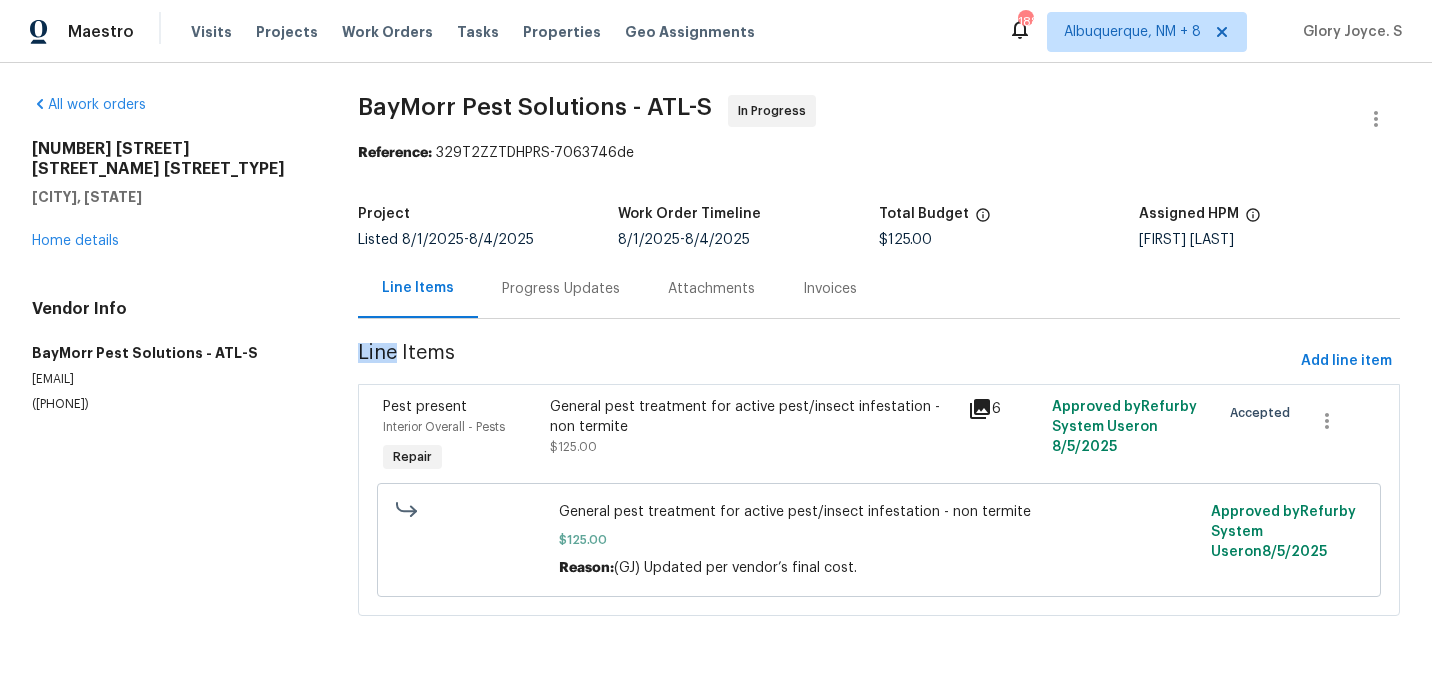 click on "BayMorr Pest Solutions - ATL-S In Progress Reference:   329T2ZZTDHPRS-7063746de Project Listed   8/1/2025  -  8/4/2025 Work Order Timeline 8/1/2025  -  8/4/2025 Total Budget $125.00 Assigned HPM Wesley Brooks Line Items Progress Updates Attachments Invoices Line Items Add line item Pest present Interior Overall - Pests Repair General pest treatment for active pest/insect infestation - non termite $125.00   6 Approved by  Refurby System User  on   8/5/2025 Accepted General pest treatment for active pest/insect infestation - non termite $125.00 Reason:  (GJ) Updated per vendor’s final cost. Approved by  Refurby System User  on  8/5/2025" at bounding box center [879, 367] 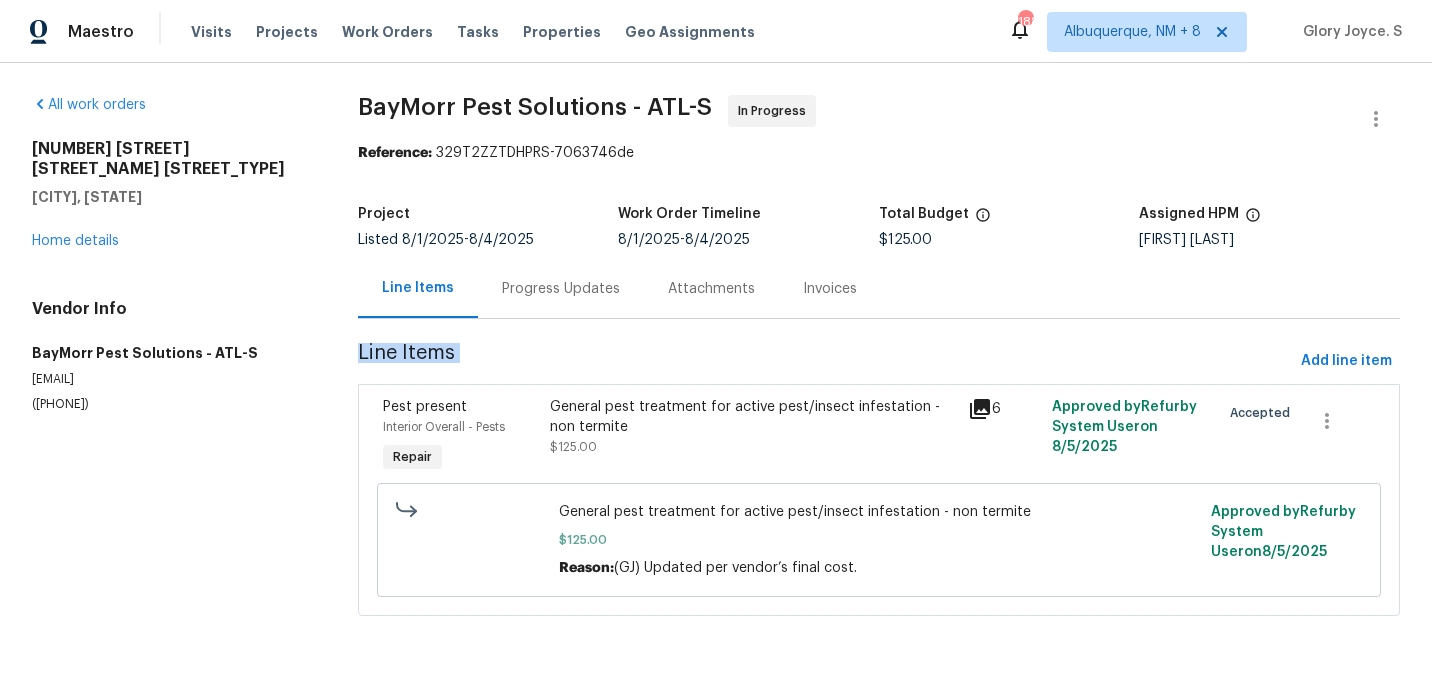 click on "Progress Updates" at bounding box center (561, 288) 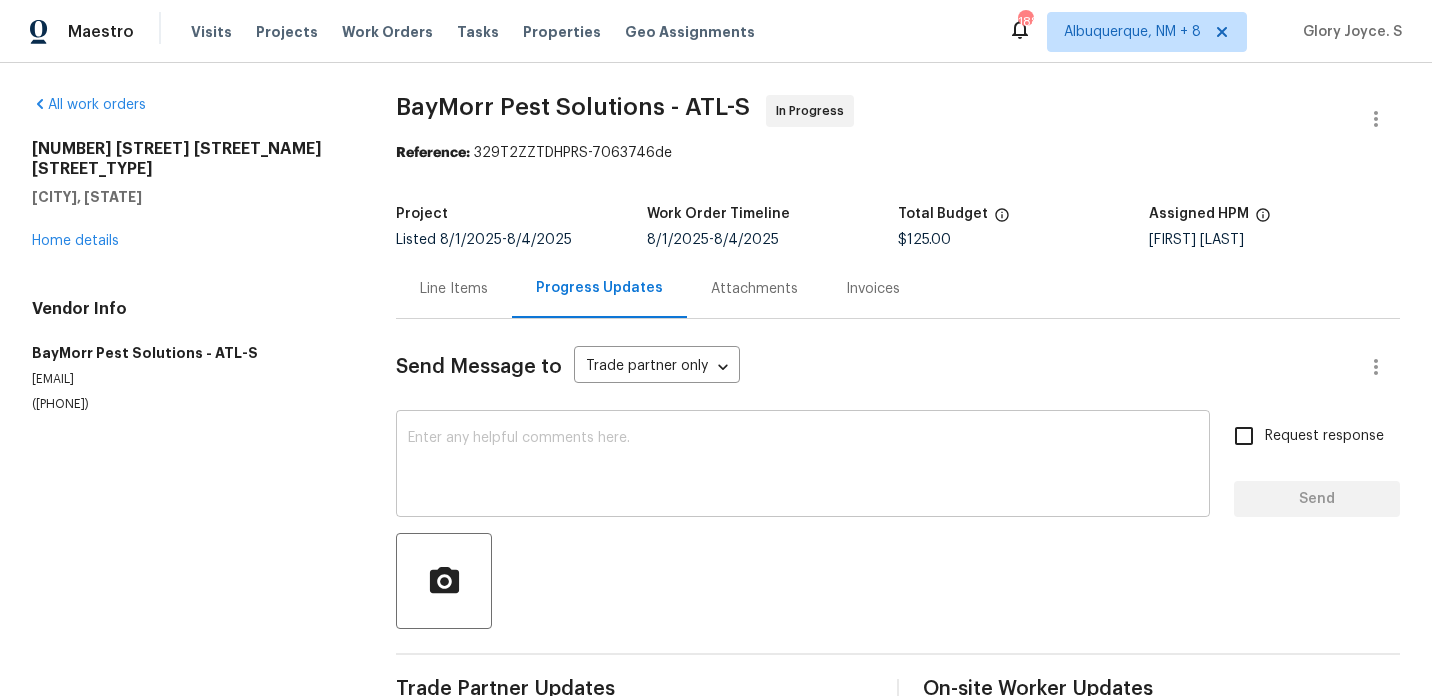 click at bounding box center [803, 466] 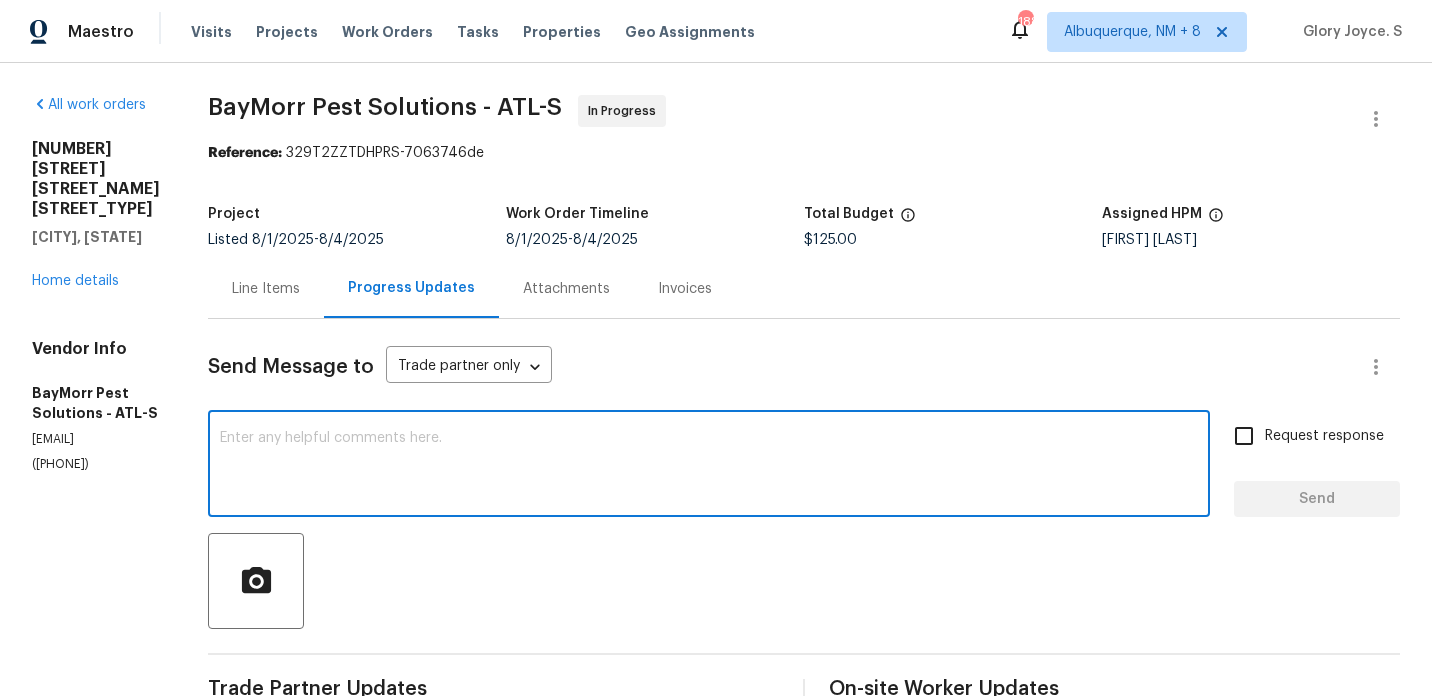 paste on "Thanks for letting us know that. The cost has been approved and updated. Could you please confirm if the work order is fully complete, if so please mark it as complete so that we can close out the work order." 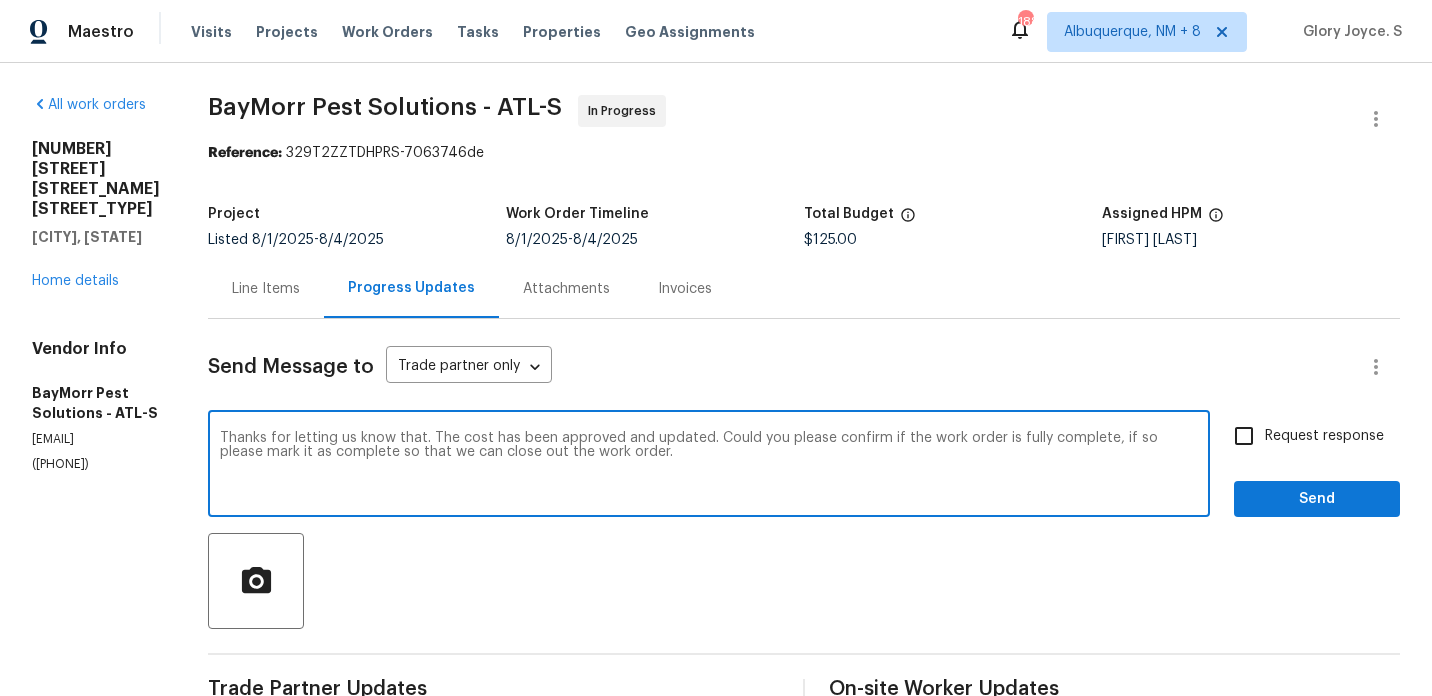 scroll, scrollTop: 171, scrollLeft: 0, axis: vertical 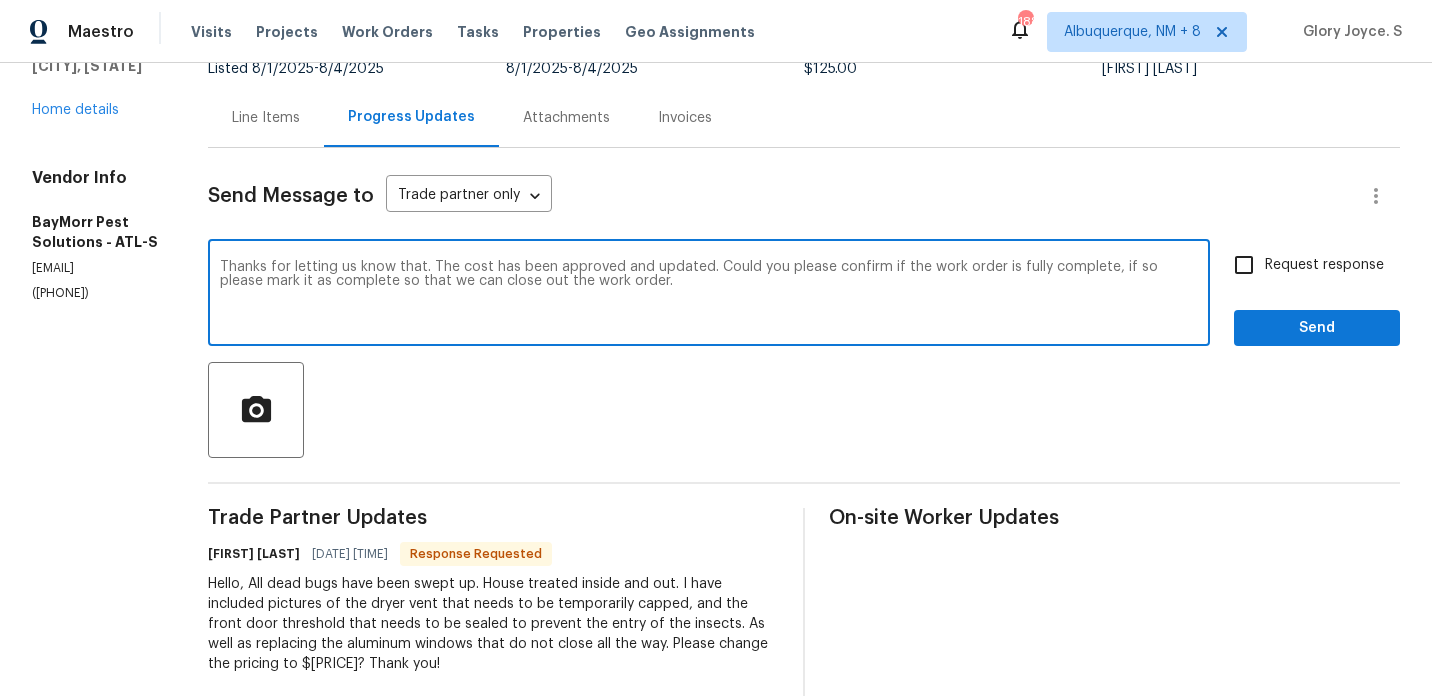 type on "Thanks for letting us know that. The cost has been approved and updated. Could you please confirm if the work order is fully complete, if so please mark it as complete so that we can close out the work order." 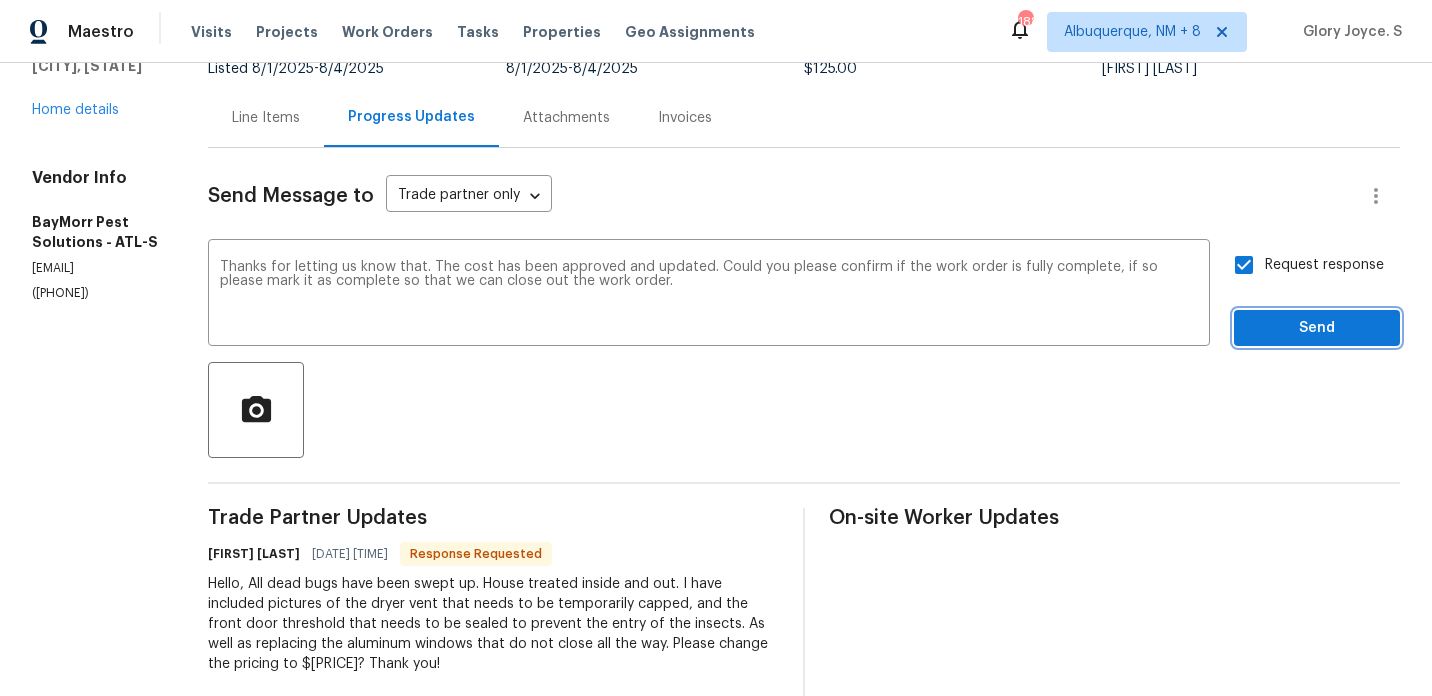 click on "Send" at bounding box center (1317, 328) 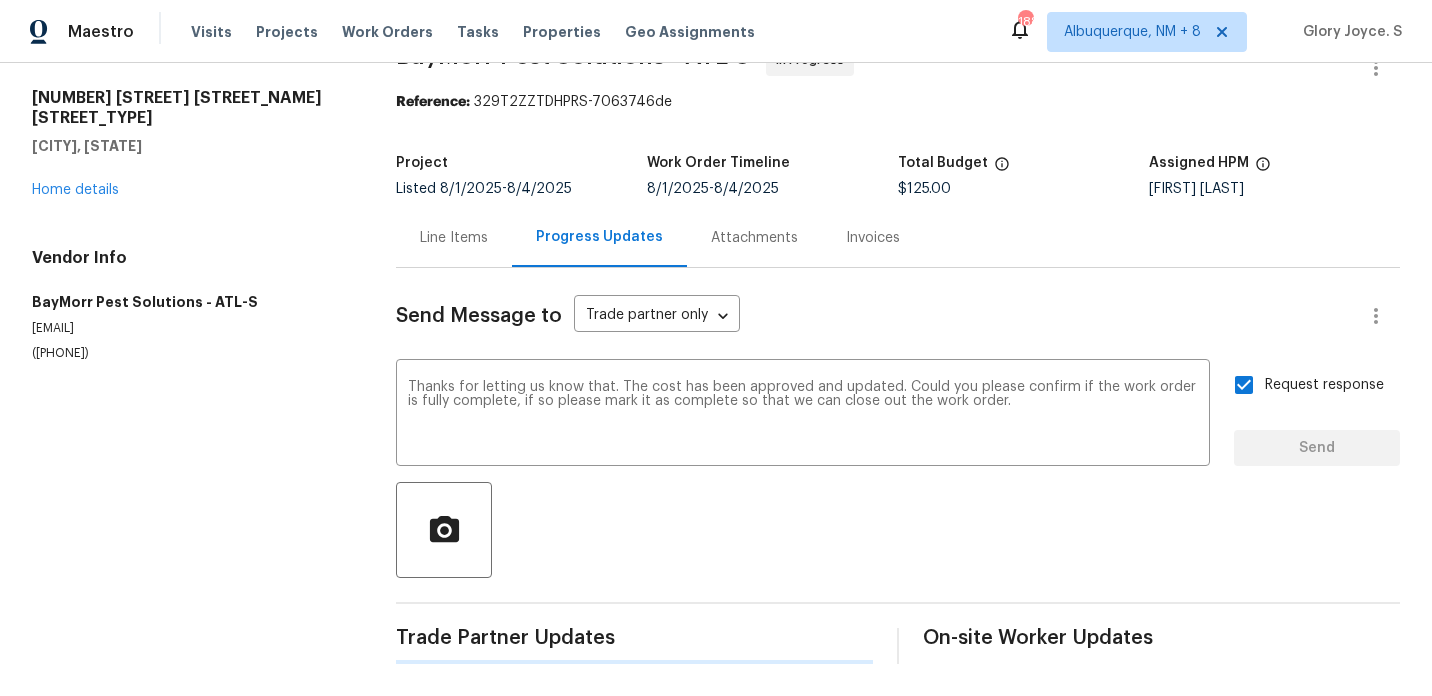 type 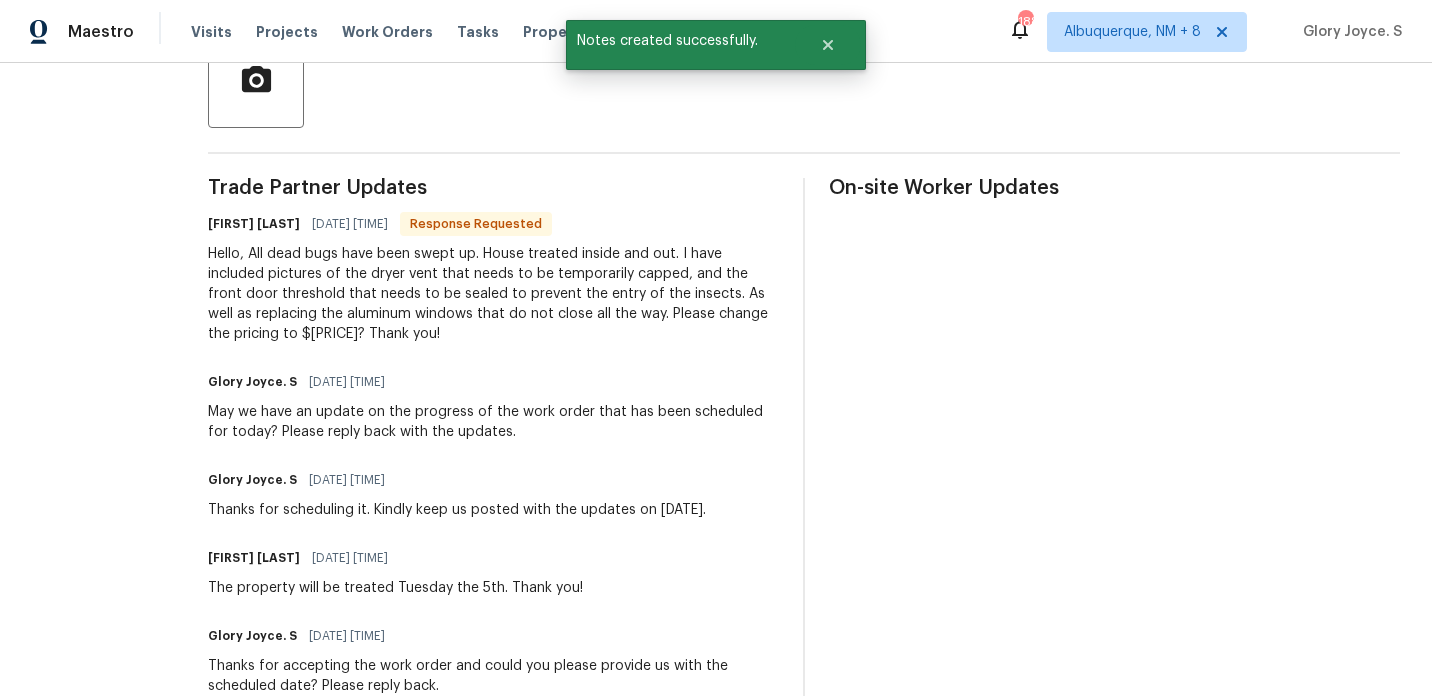 scroll, scrollTop: 526, scrollLeft: 0, axis: vertical 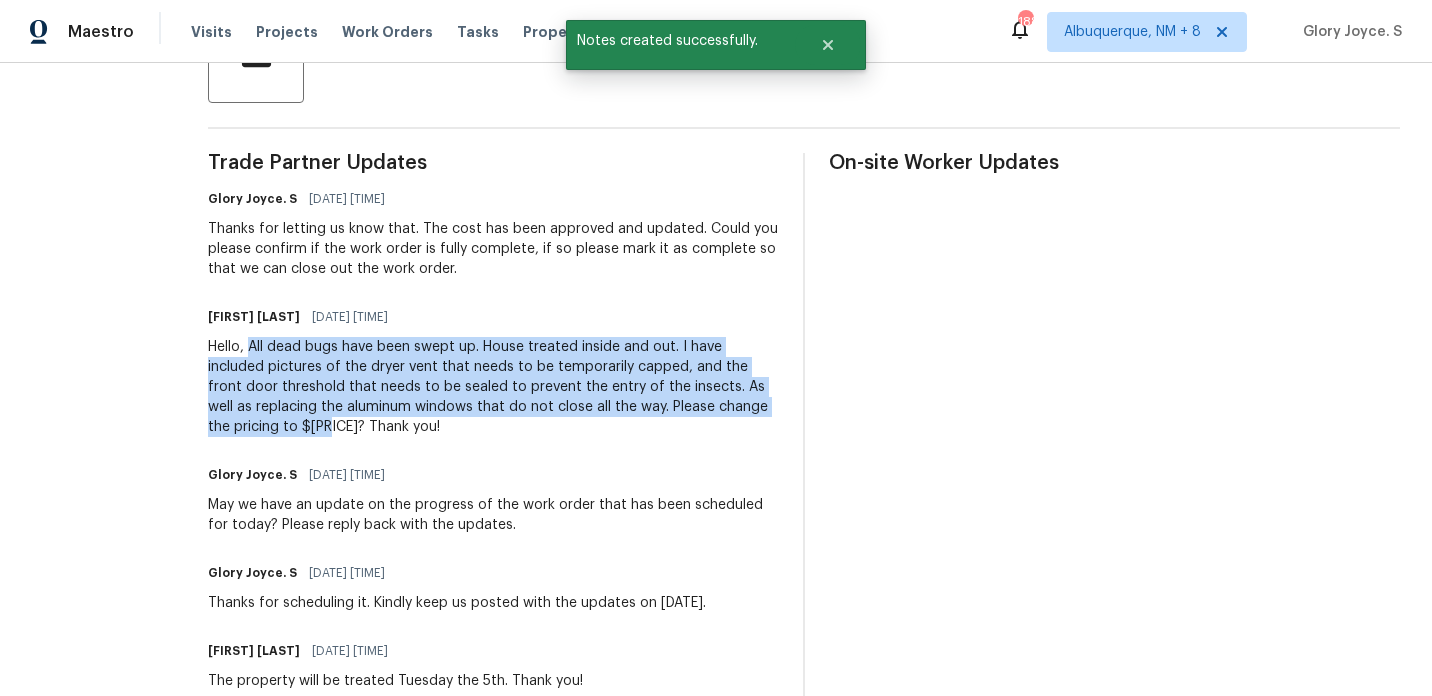 drag, startPoint x: 262, startPoint y: 345, endPoint x: 318, endPoint y: 423, distance: 96.02083 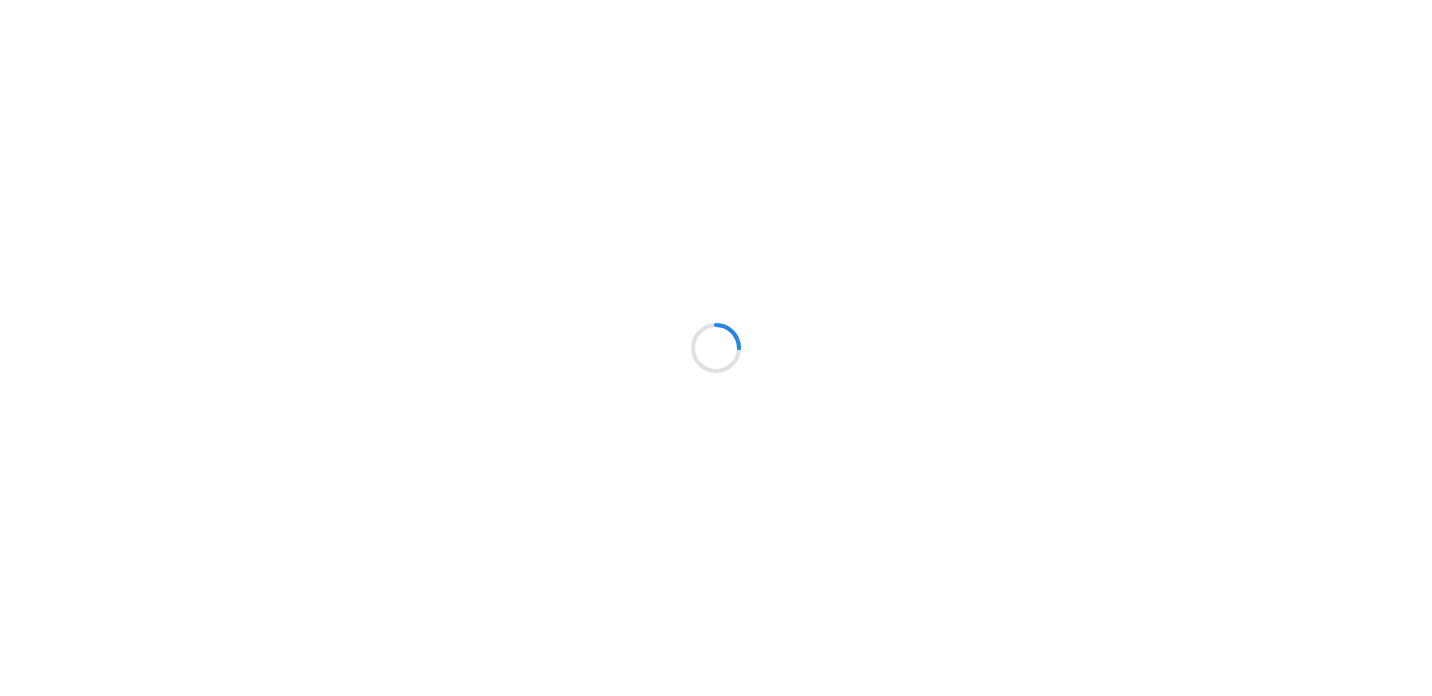 scroll, scrollTop: 0, scrollLeft: 0, axis: both 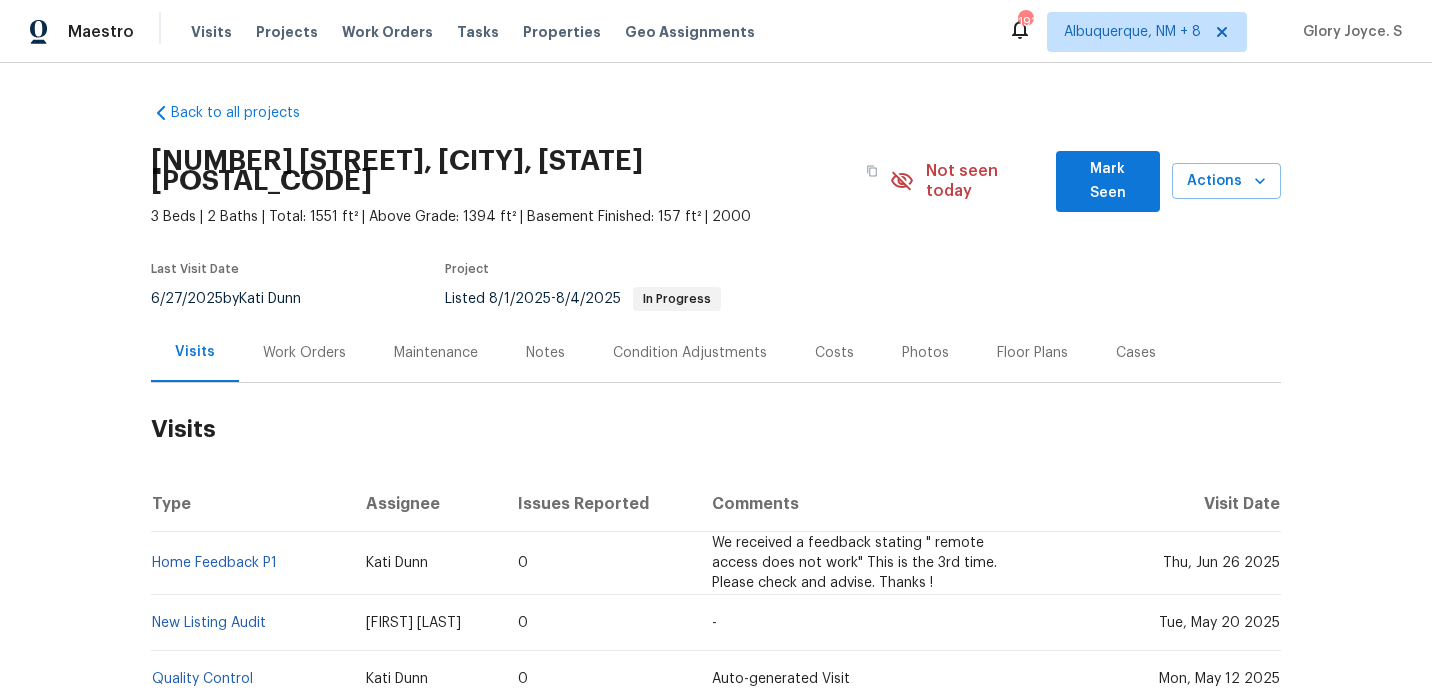 click on "Work Orders" at bounding box center [304, 352] 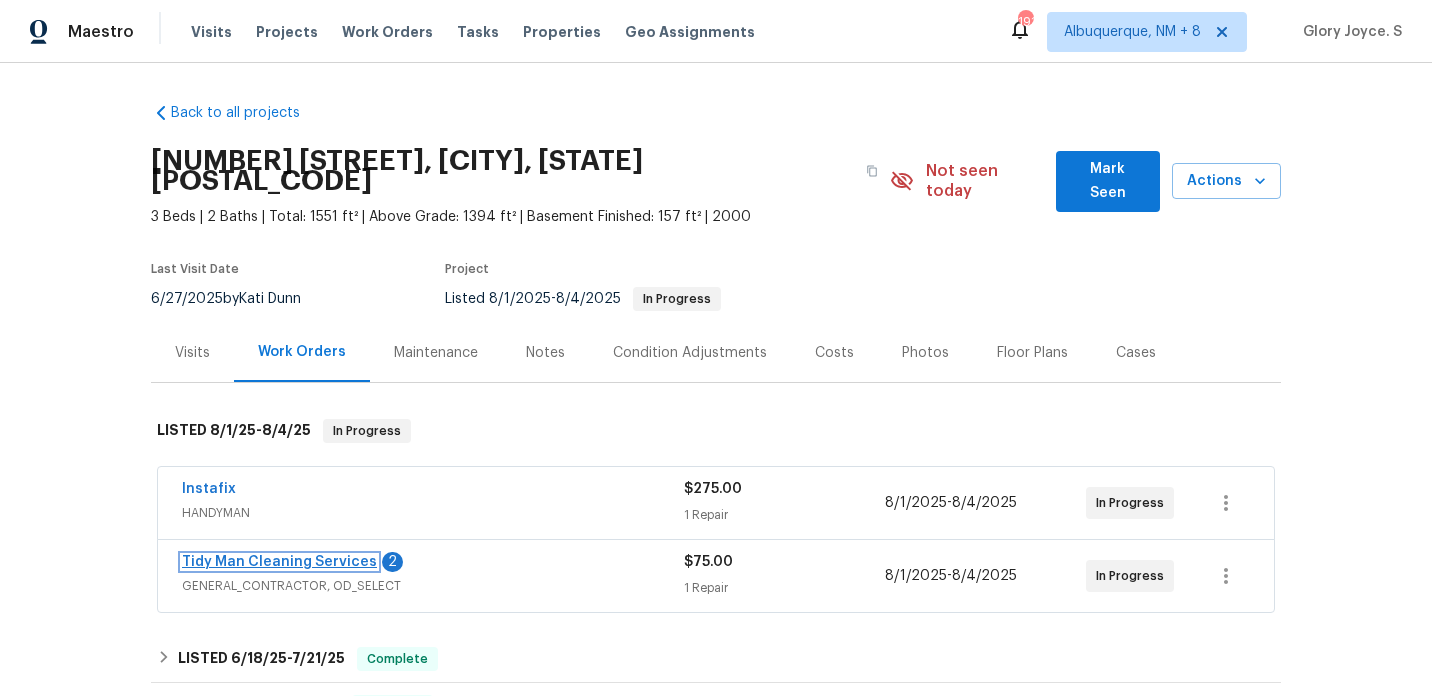click on "Tidy Man Cleaning Services" at bounding box center [279, 562] 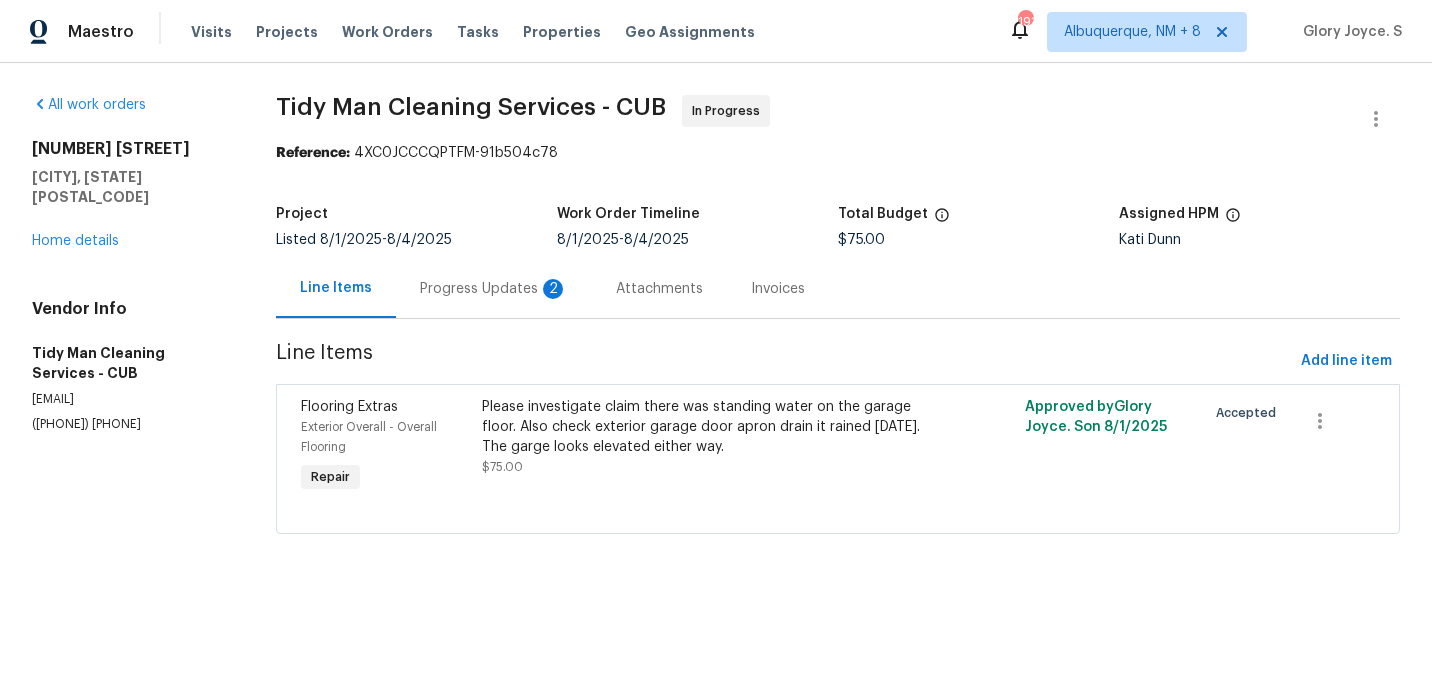 click on "2" at bounding box center [553, 289] 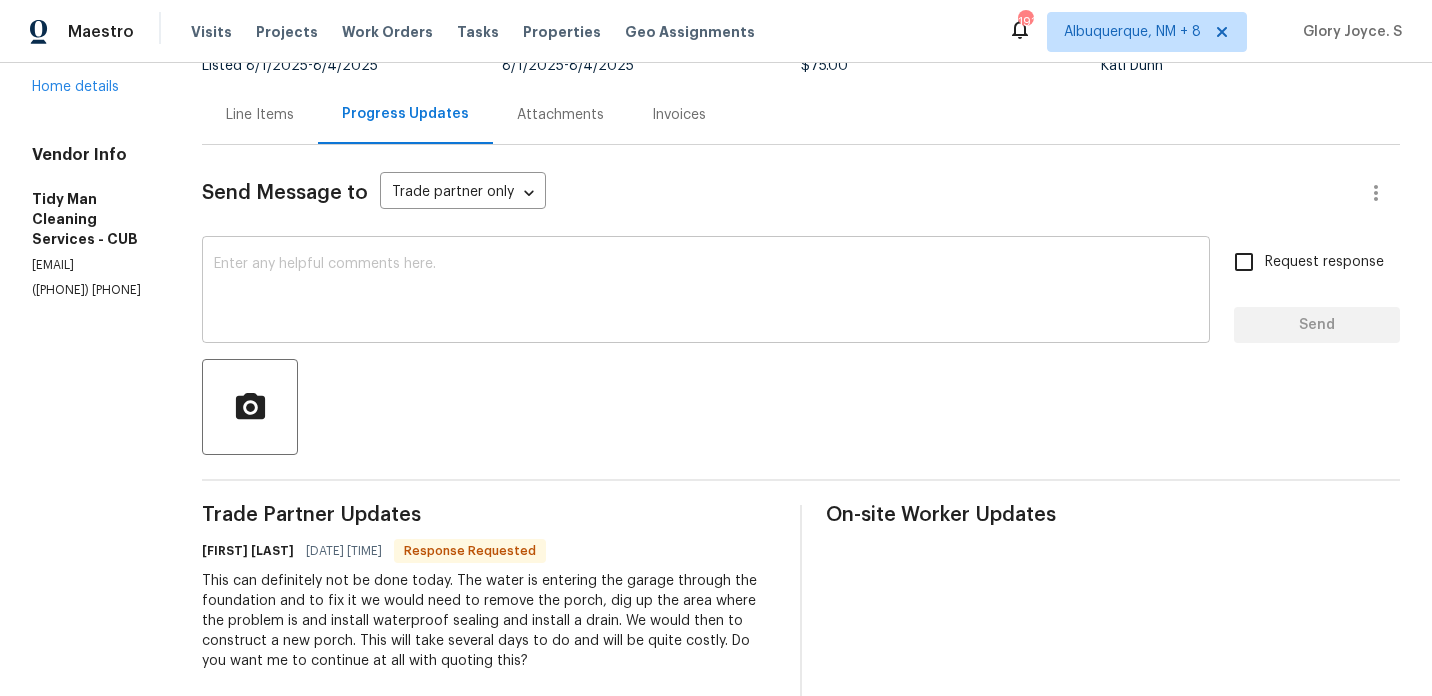 scroll, scrollTop: 179, scrollLeft: 0, axis: vertical 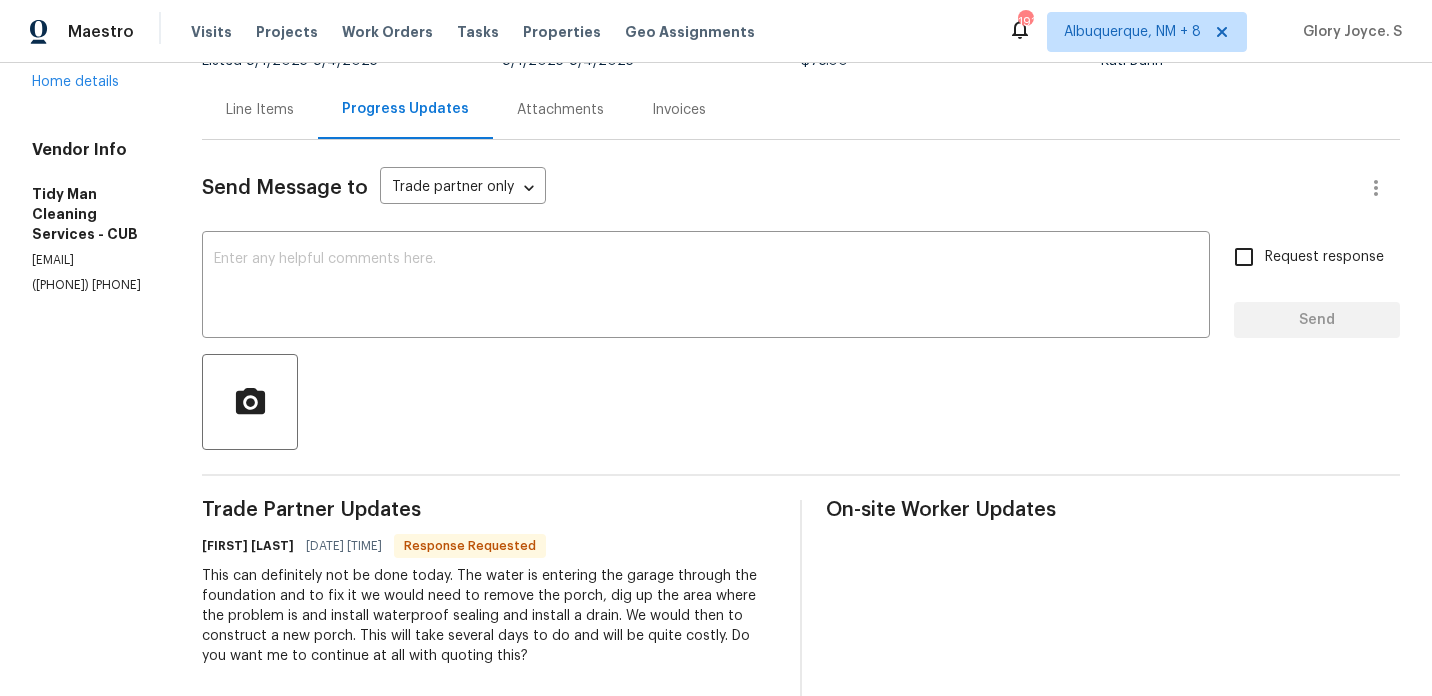click on "(803) 665-5958" at bounding box center (93, 285) 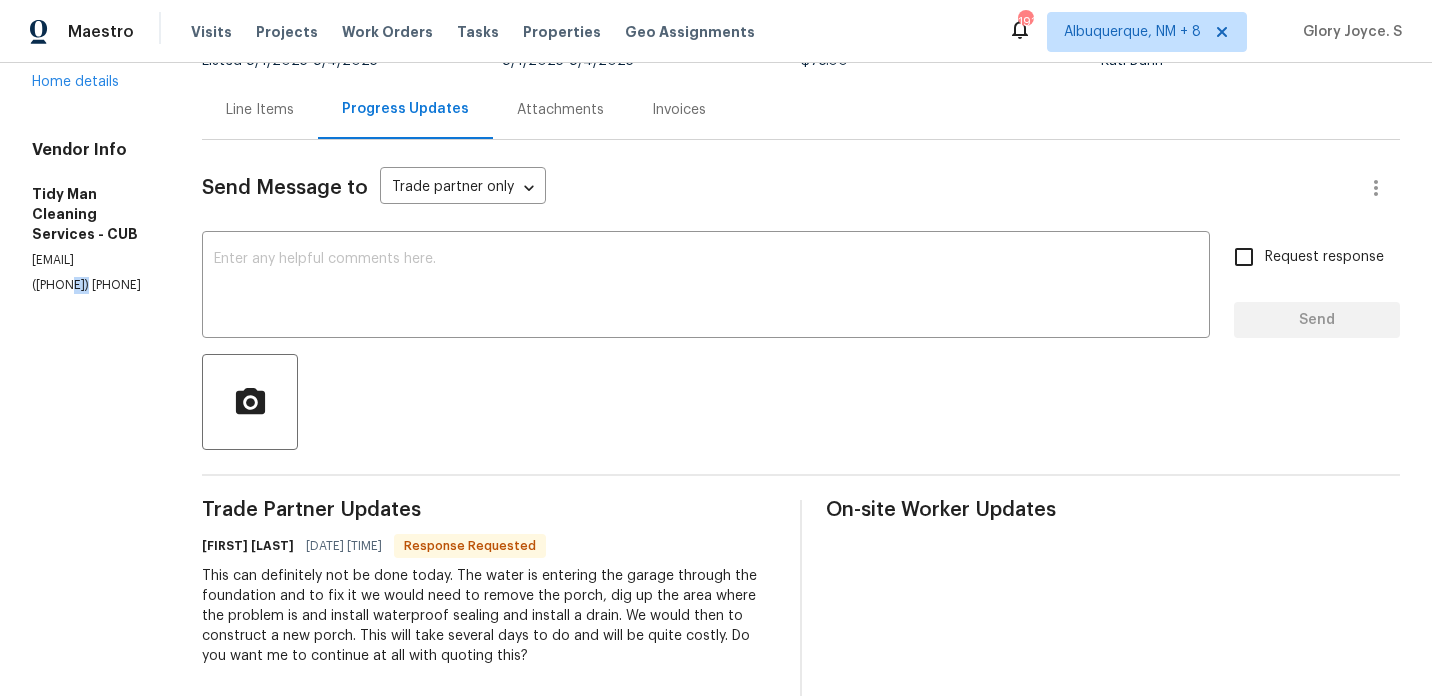 click on "(803) 665-5958" at bounding box center (93, 285) 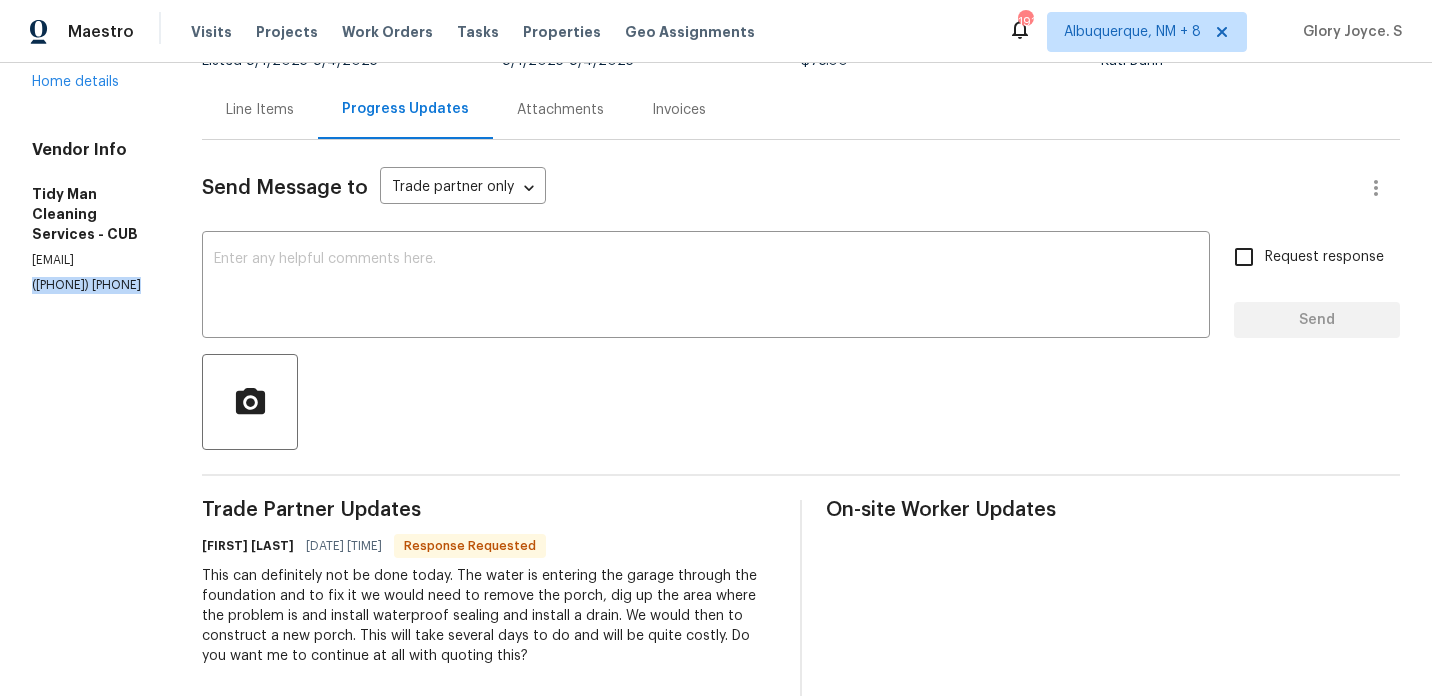 copy on "(803) 665-5958" 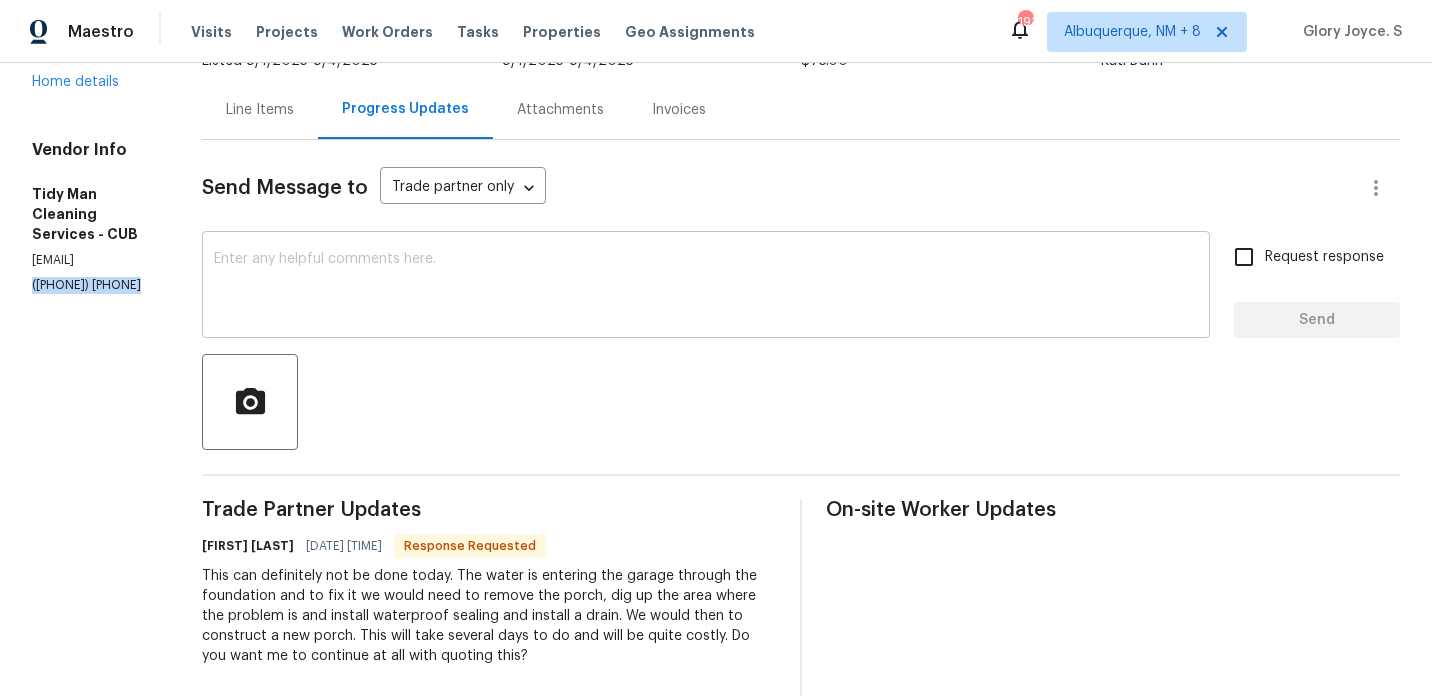click on "x ​" at bounding box center [706, 287] 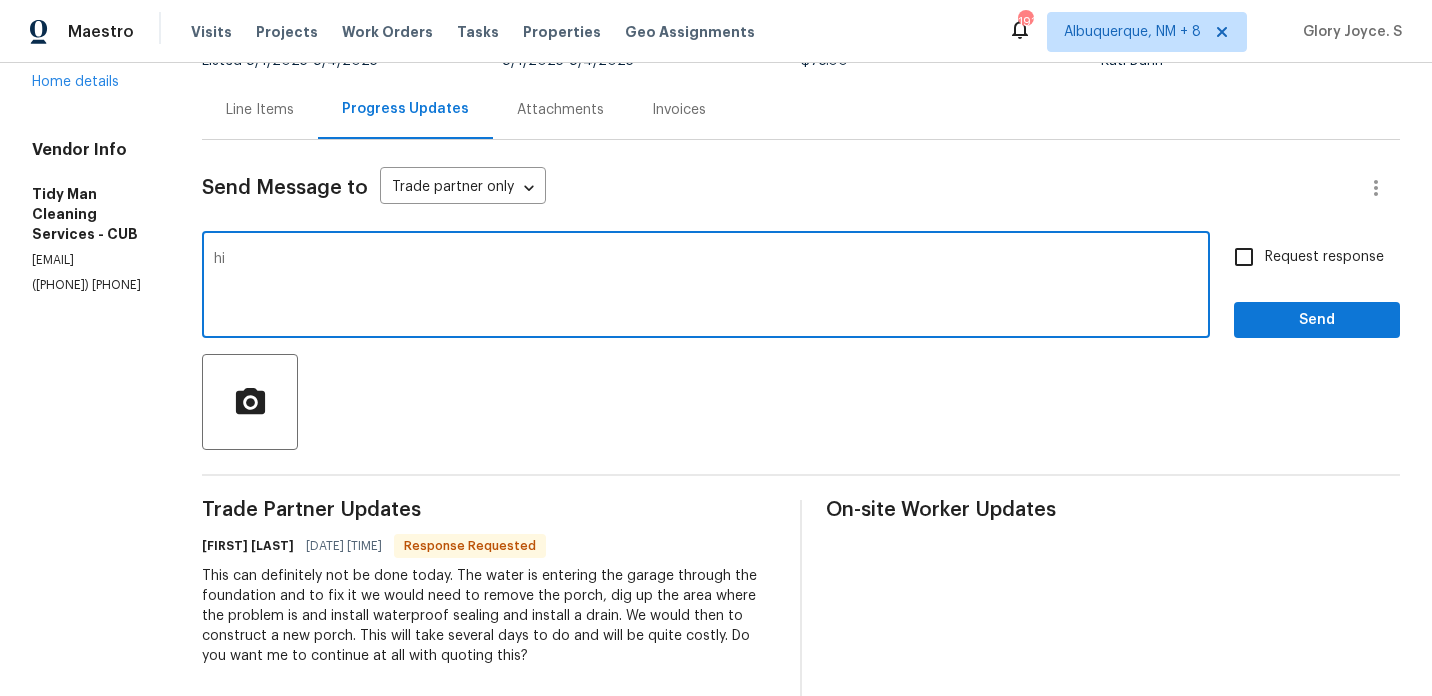 type on "h" 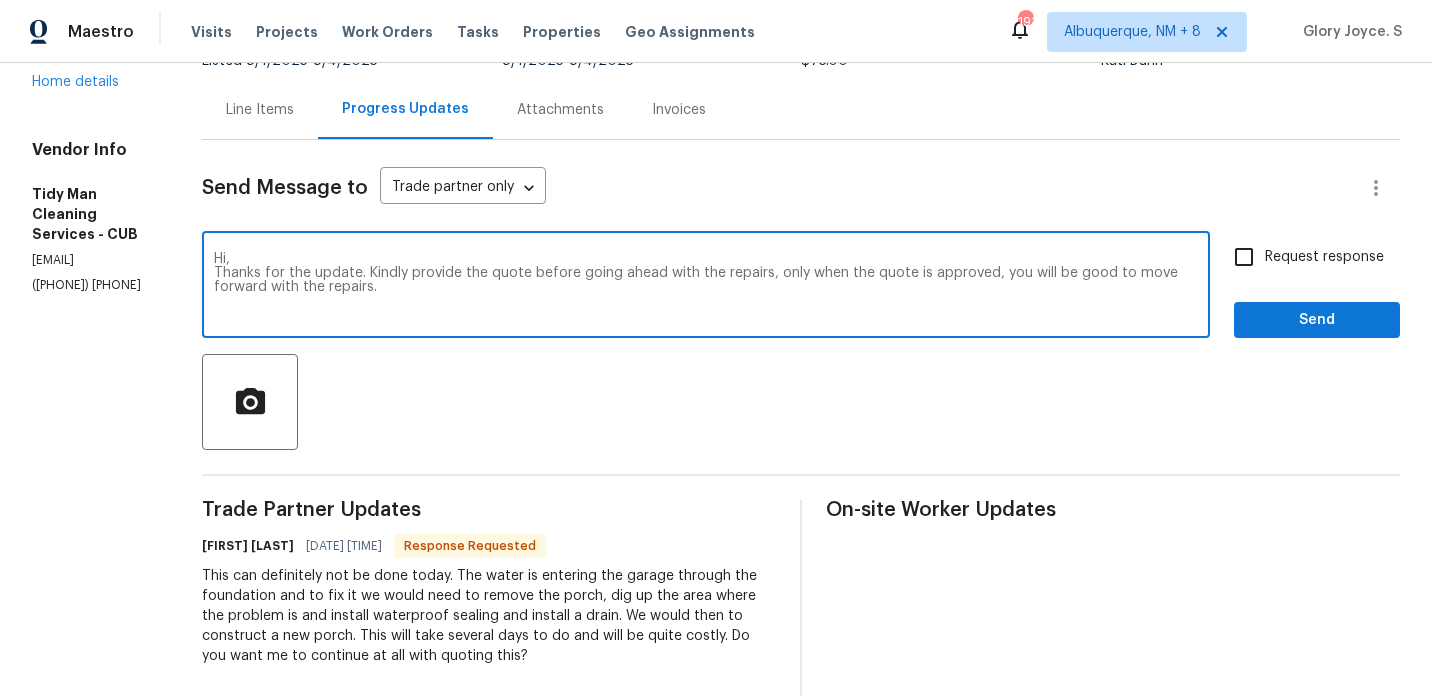 click on "Replace with repairs." at bounding box center (0, 0) 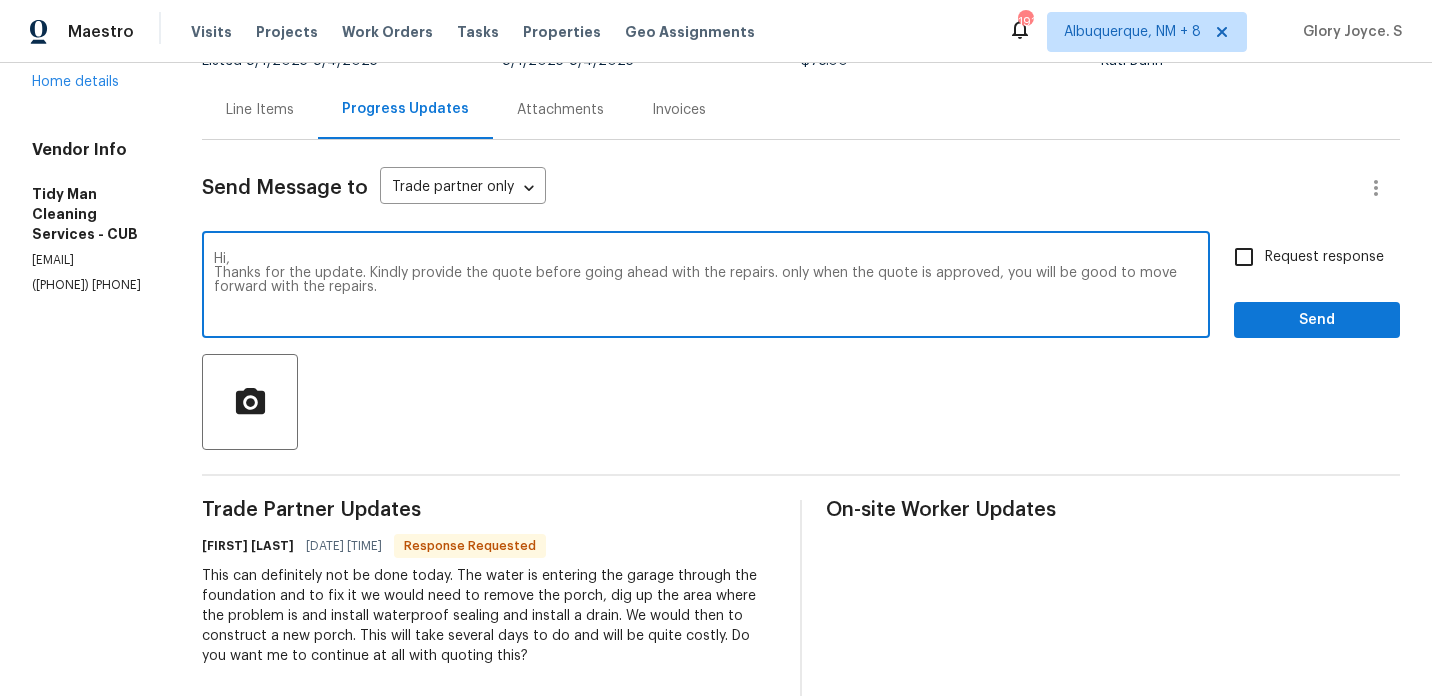 click on "will you" at bounding box center (0, 0) 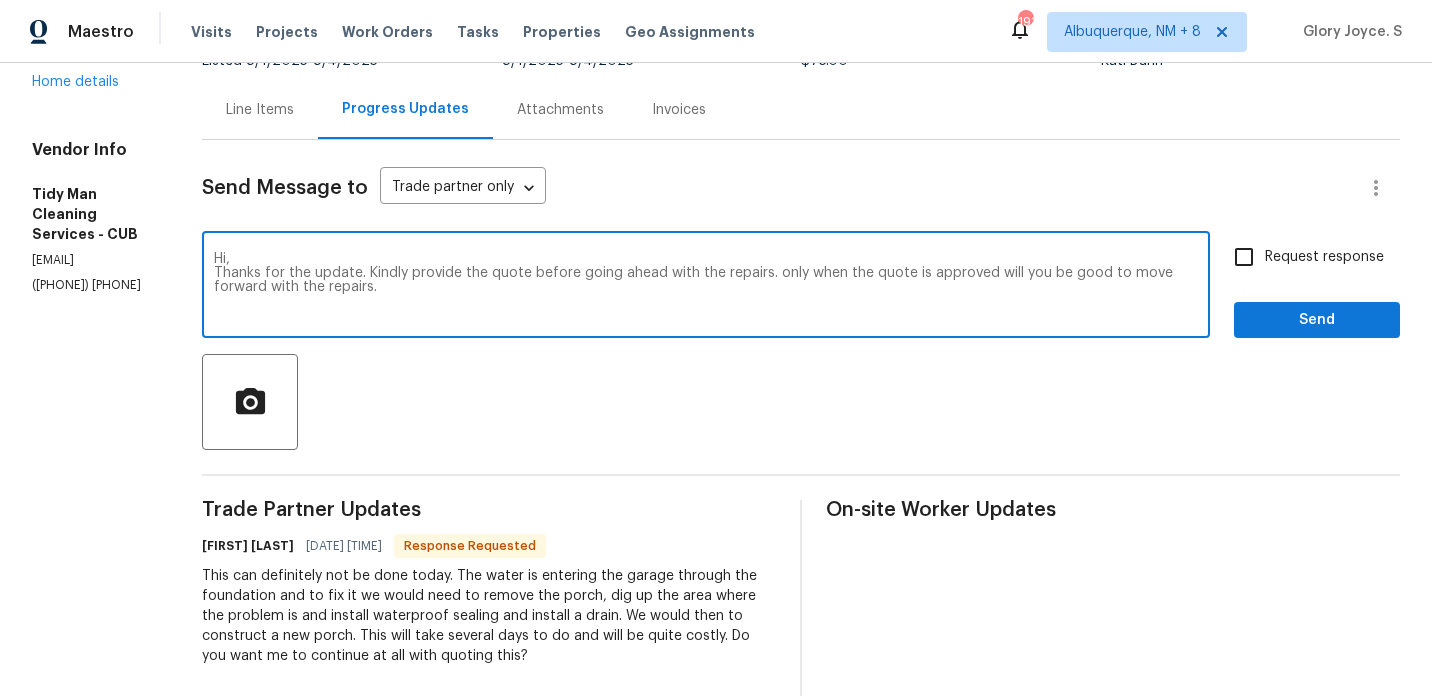drag, startPoint x: 1047, startPoint y: 272, endPoint x: 997, endPoint y: 268, distance: 50.159744 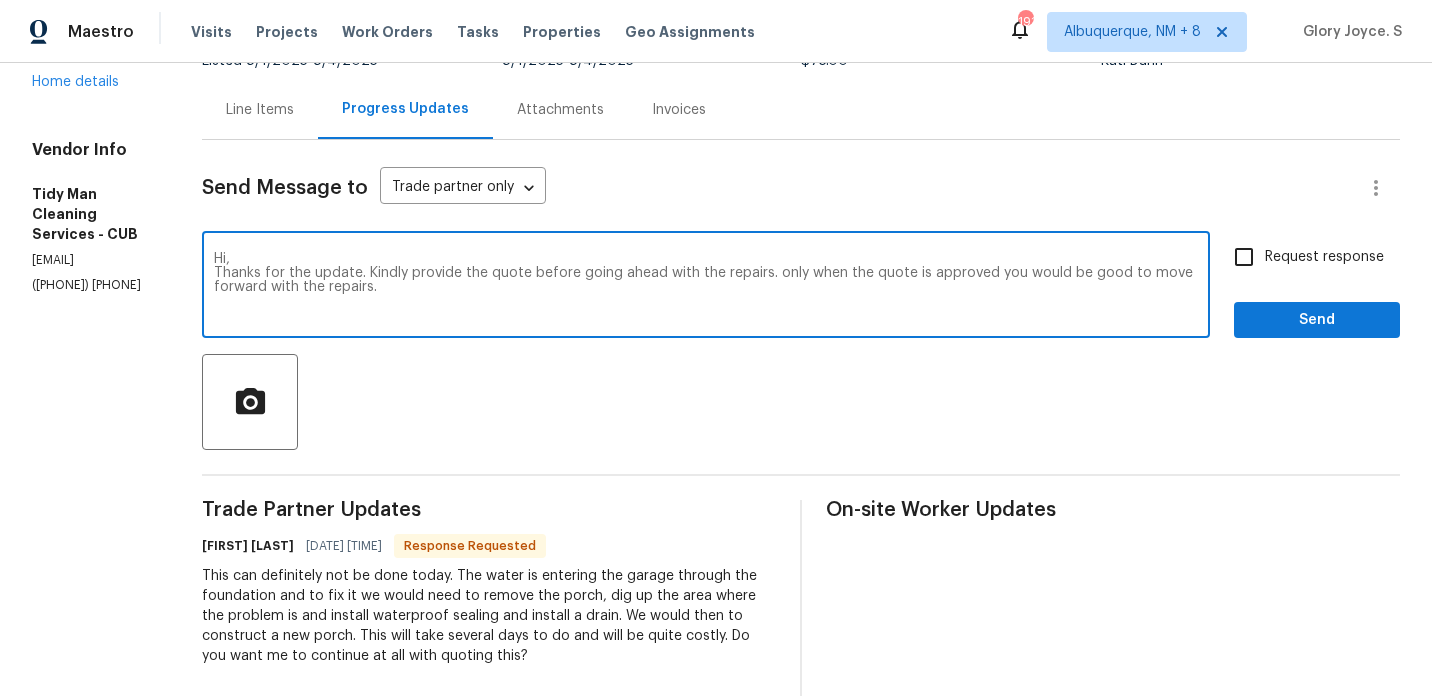 click 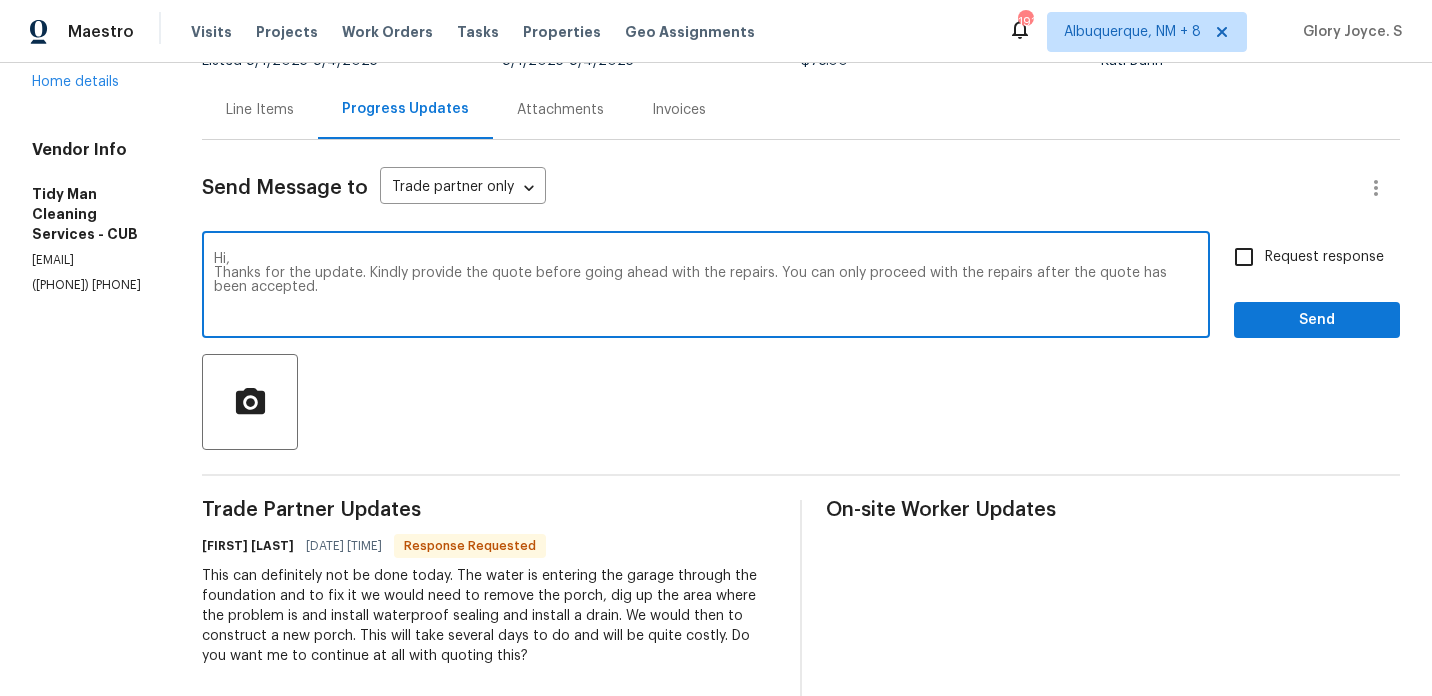 click on "Hi,
Thanks for the update. Kindly provide the quote before going ahead with the repairs. You can only proceed with the repairs after the quote has been accepted." at bounding box center [706, 287] 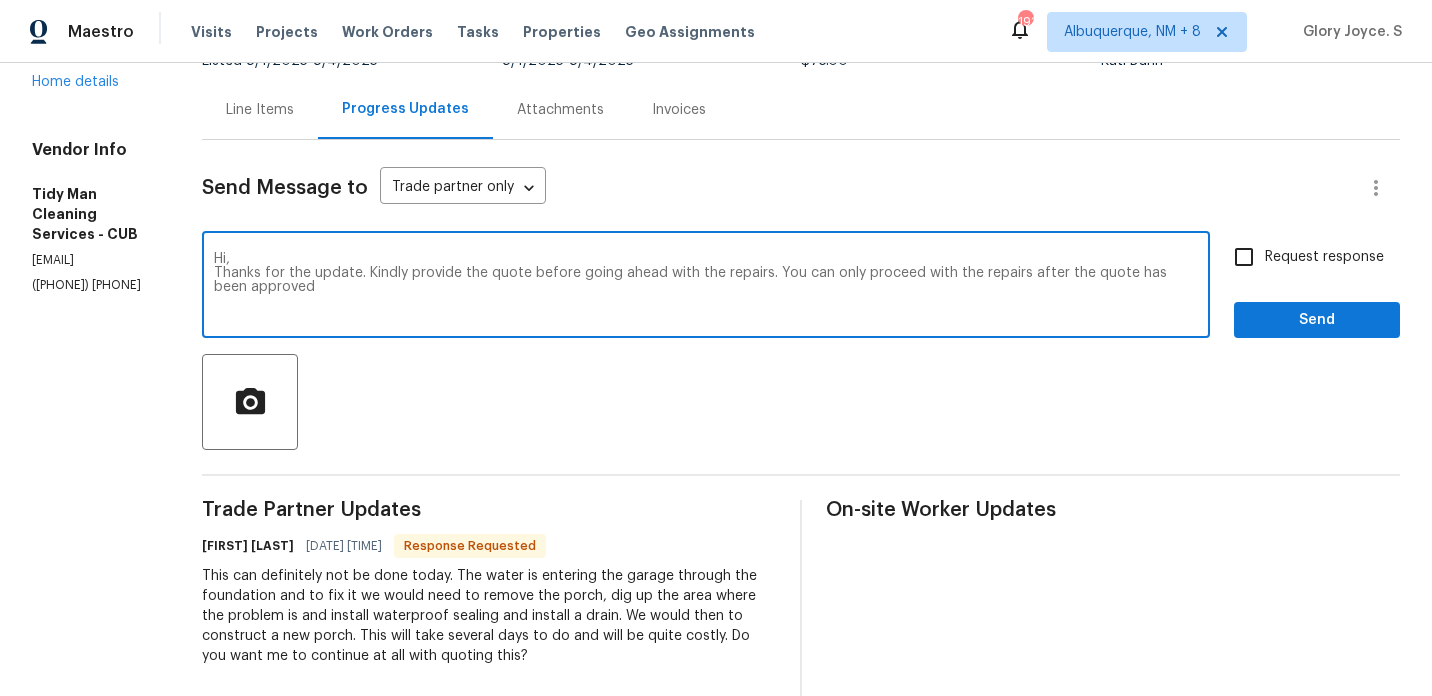 click on "Hi,
Thanks for the update. Kindly provide the quote before going ahead with the repairs. You can only proceed with the repairs after the quote has been approved" at bounding box center [706, 287] 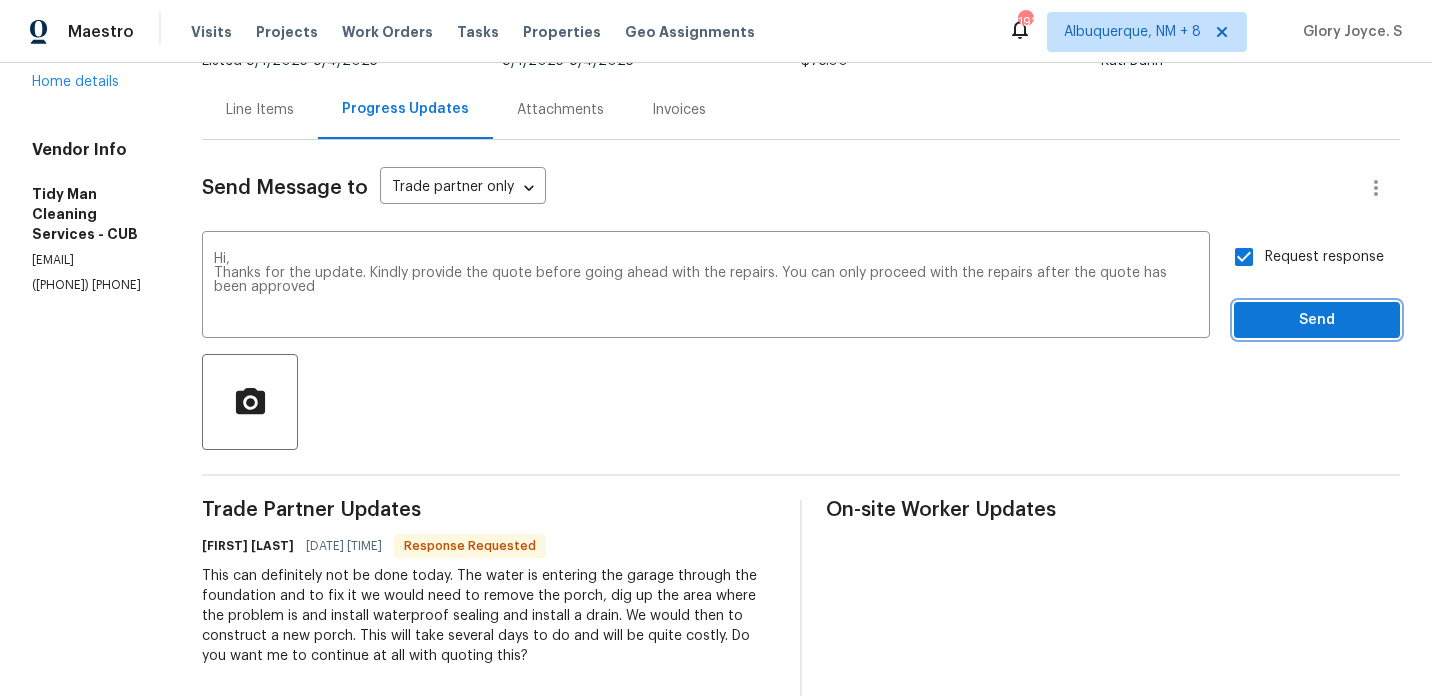 click on "Send" at bounding box center [1317, 320] 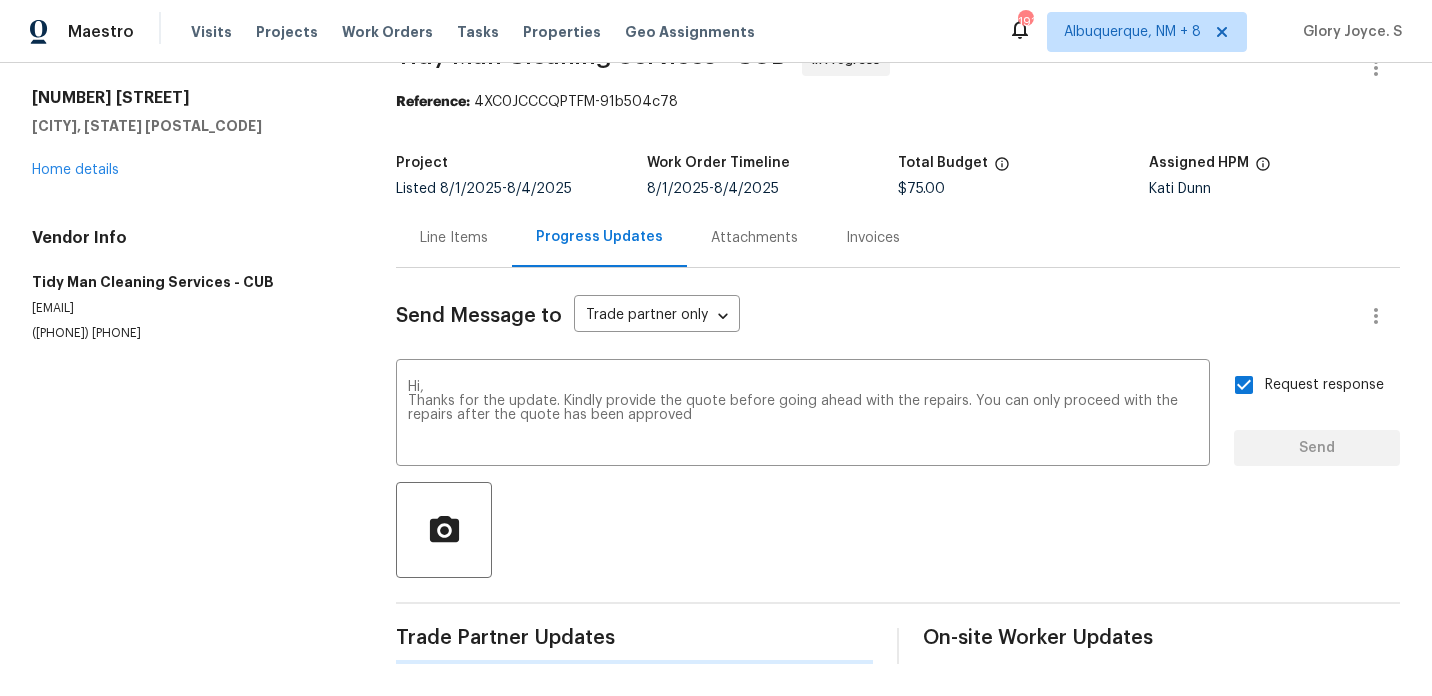 type 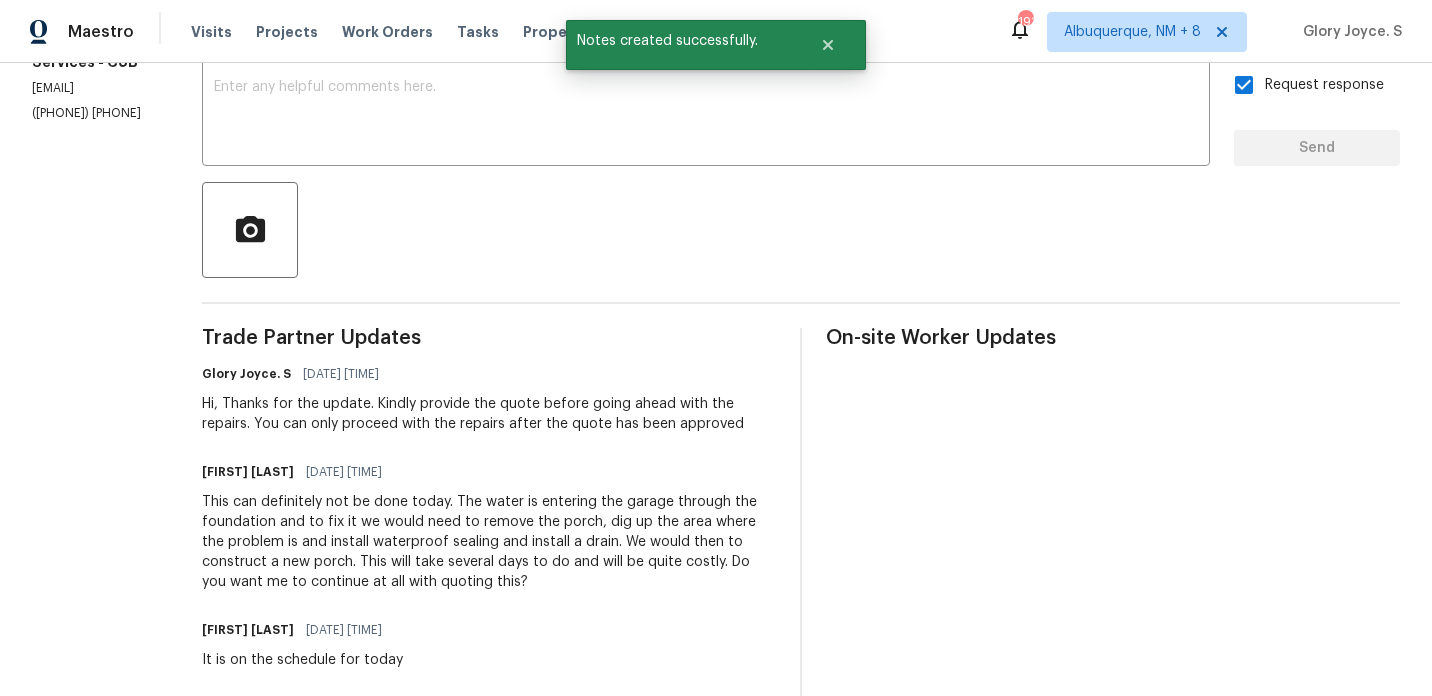 scroll, scrollTop: 394, scrollLeft: 0, axis: vertical 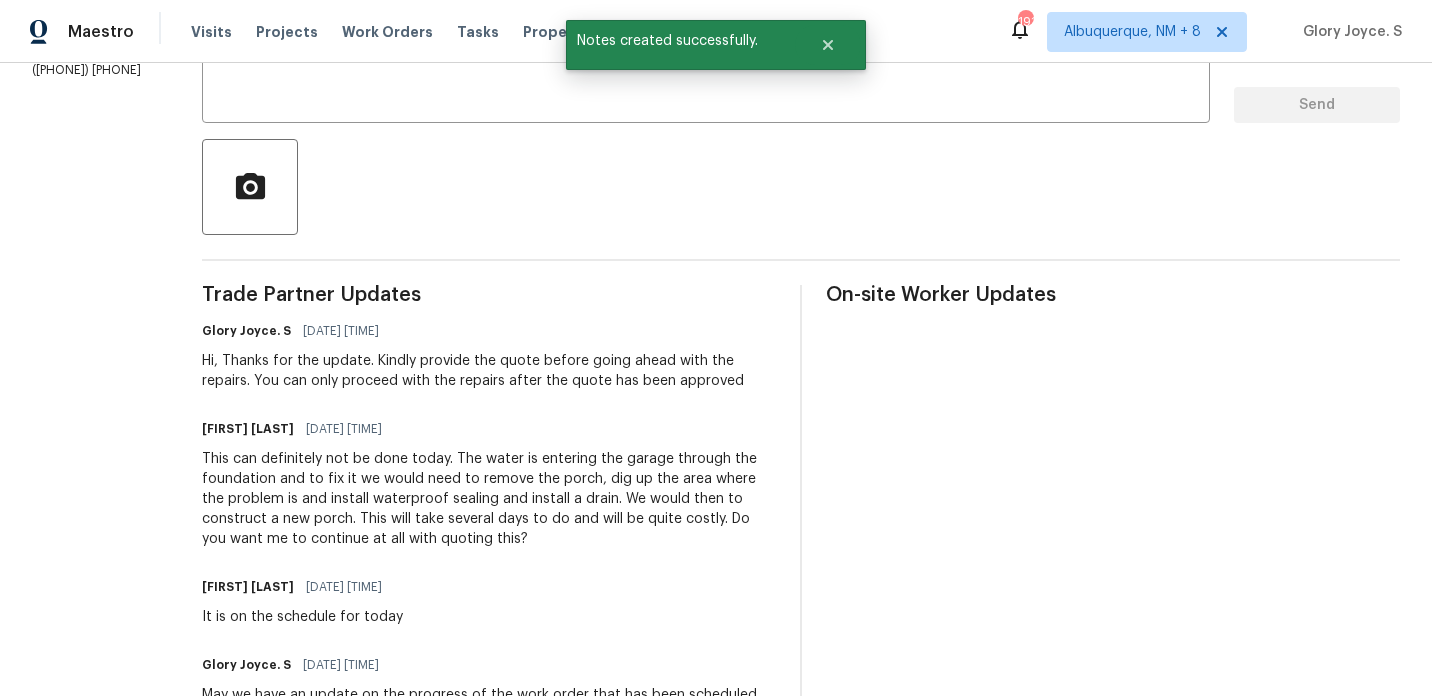 click on "This can definitely not be done today.  The water is entering the garage through the foundation and to fix it we would need to remove the porch, dig up the area where the problem is and install waterproof sealing and install a drain. We would then to construct a new porch. This will take several days to do and will be quite costly. Do you want me to continue at all with quoting this?" at bounding box center [489, 499] 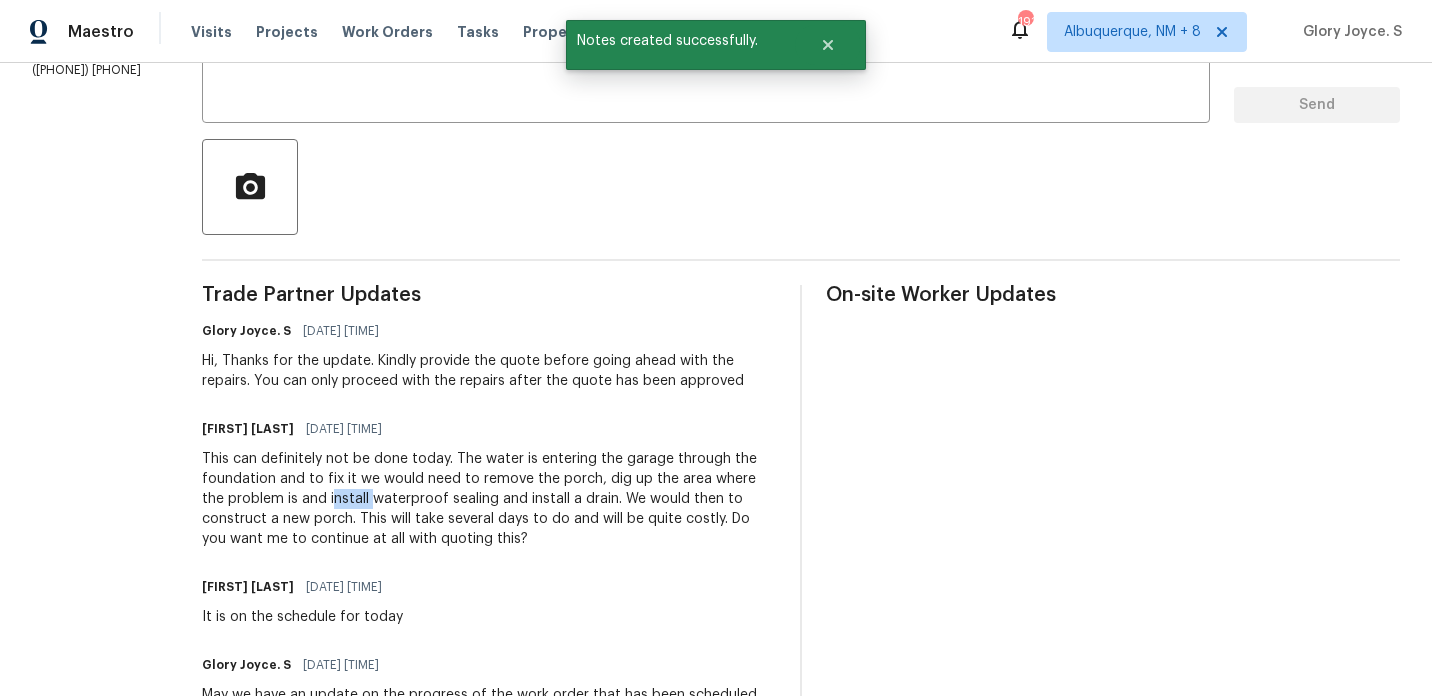 click on "This can definitely not be done today.  The water is entering the garage through the foundation and to fix it we would need to remove the porch, dig up the area where the problem is and install waterproof sealing and install a drain. We would then to construct a new porch. This will take several days to do and will be quite costly. Do you want me to continue at all with quoting this?" at bounding box center (489, 499) 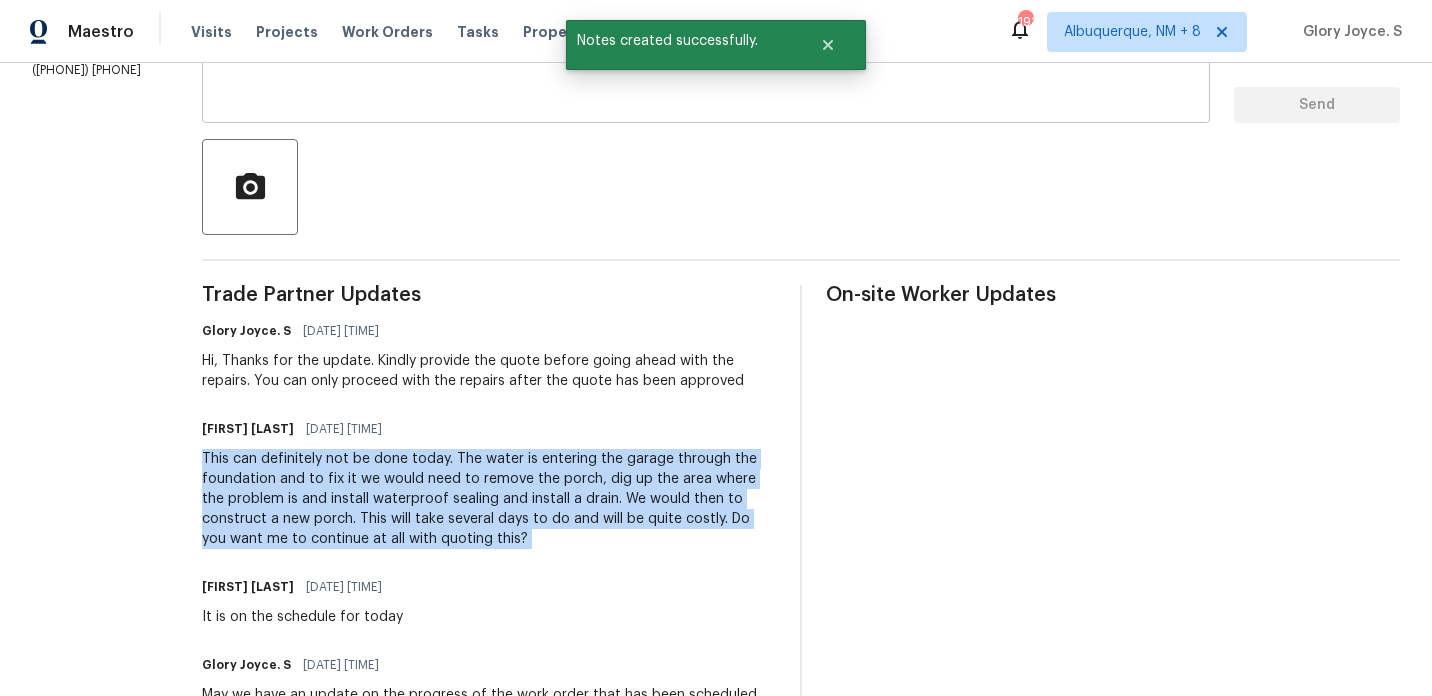 copy on "This can definitely not be done today.  The water is entering the garage through the foundation and to fix it we would need to remove the porch, dig up the area where the problem is and install waterproof sealing and install a drain. We would then to construct a new porch. This will take several days to do and will be quite costly. Do you want me to continue at all with quoting this?" 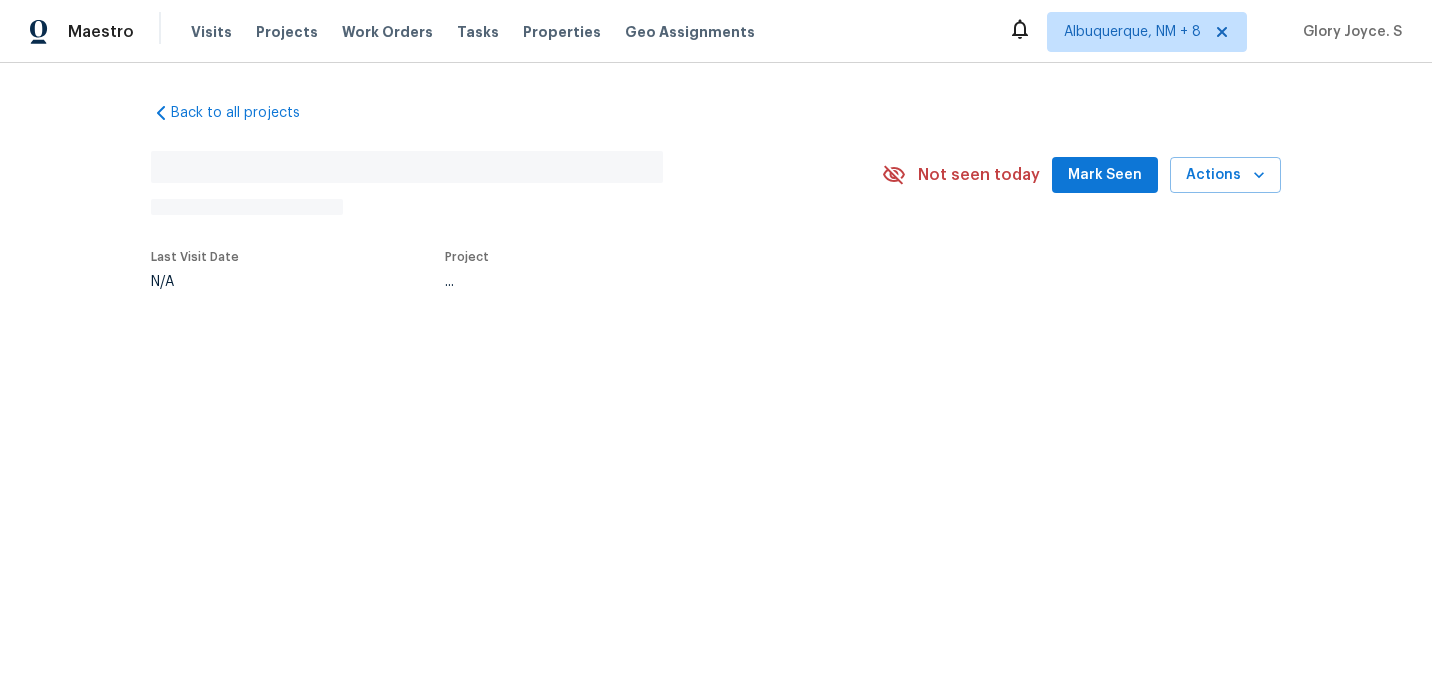 scroll, scrollTop: 0, scrollLeft: 0, axis: both 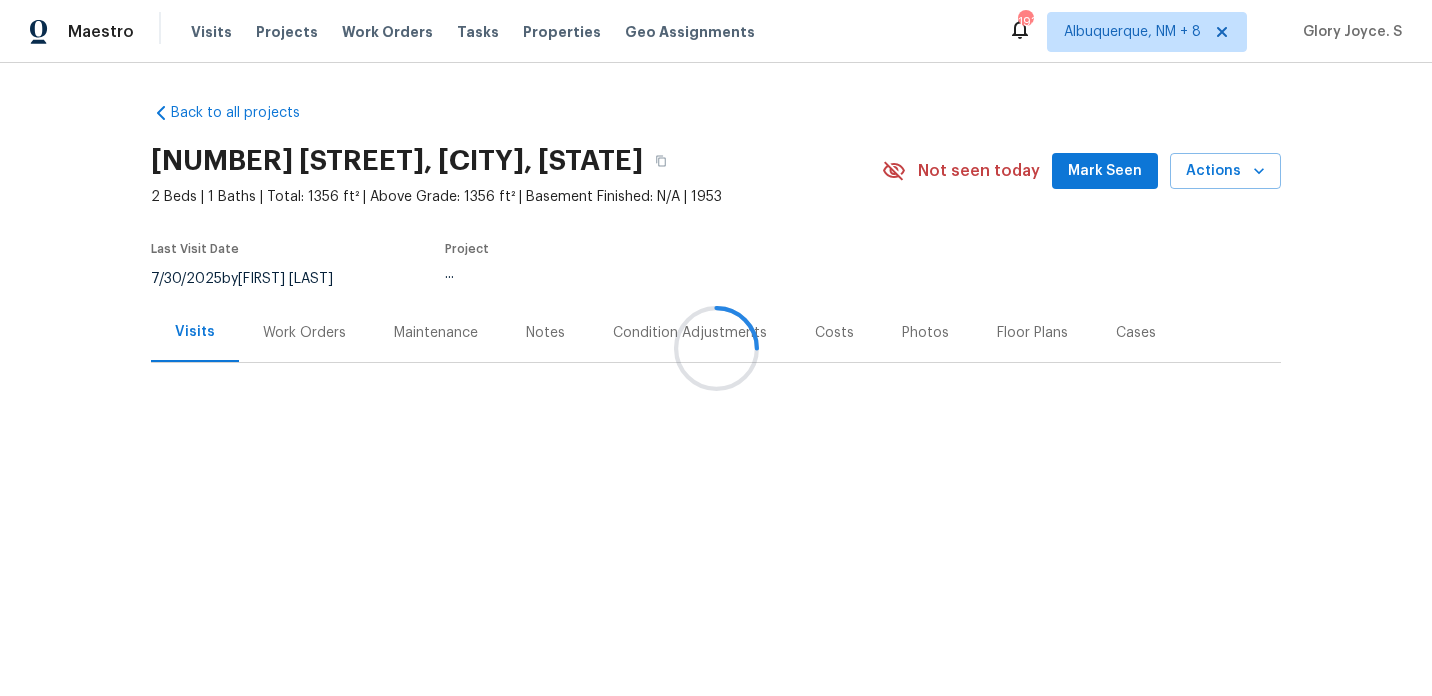 click at bounding box center (716, 348) 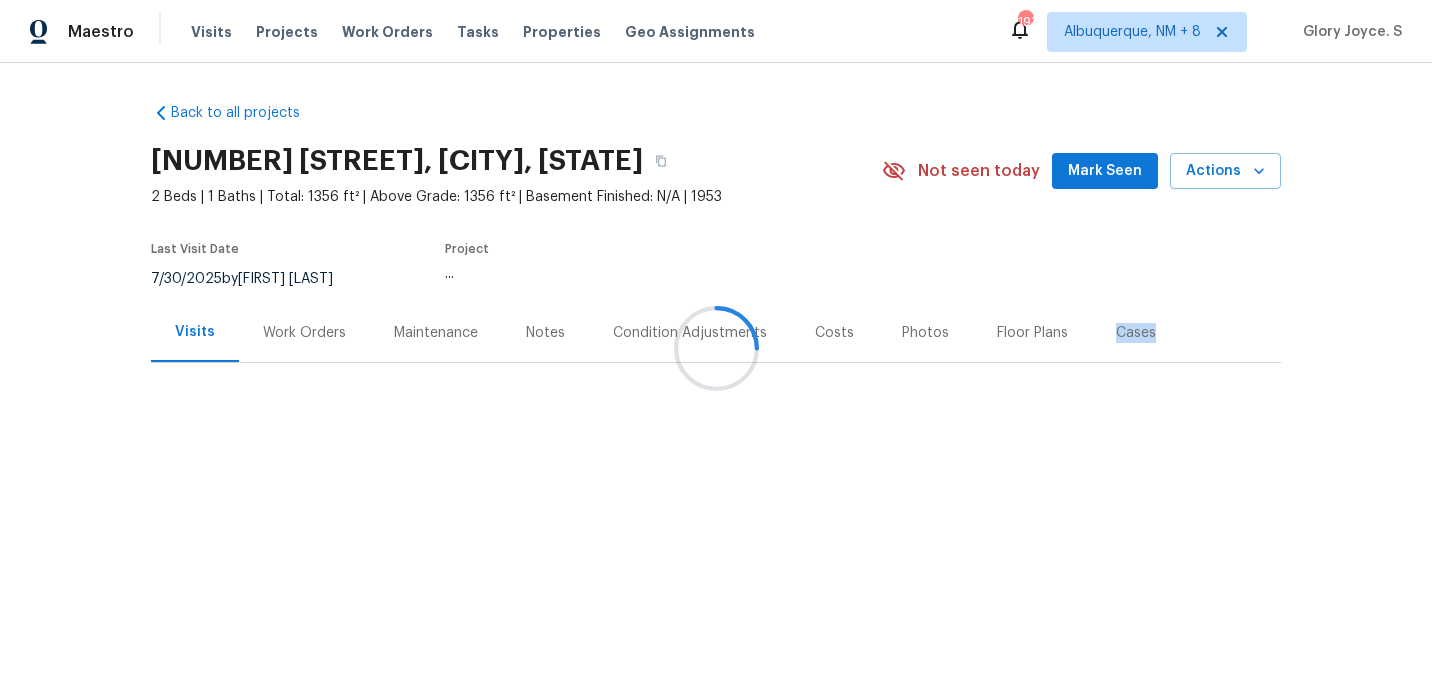 click on "Work Orders" at bounding box center (304, 333) 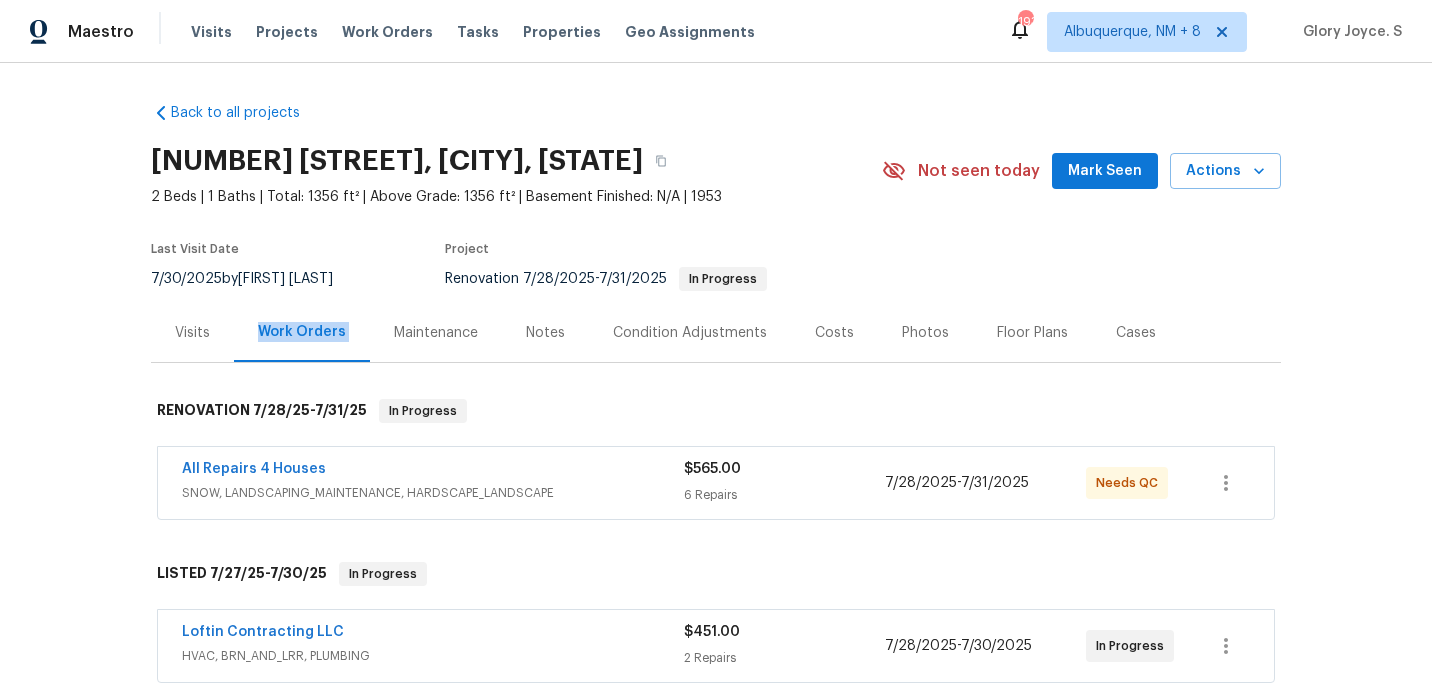 click on "Work Orders" at bounding box center [302, 332] 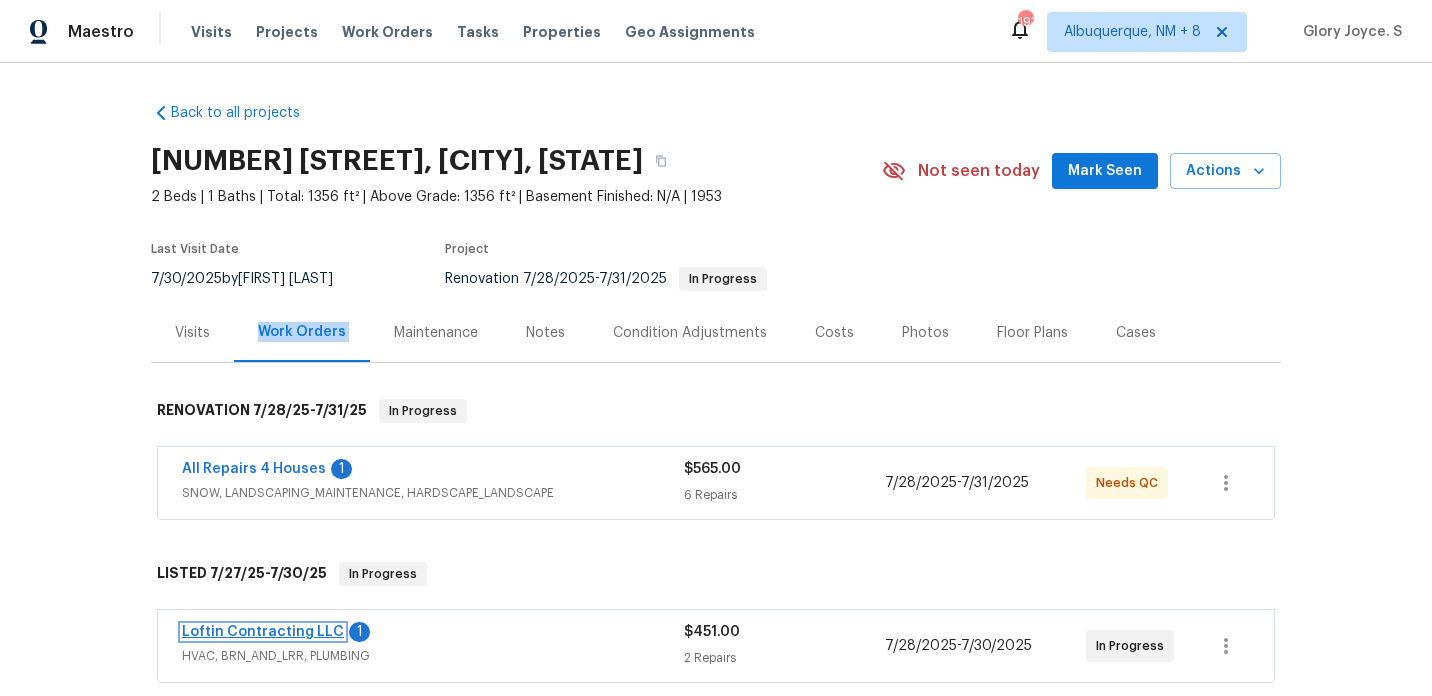 click on "Loftin Contracting LLC" at bounding box center [263, 632] 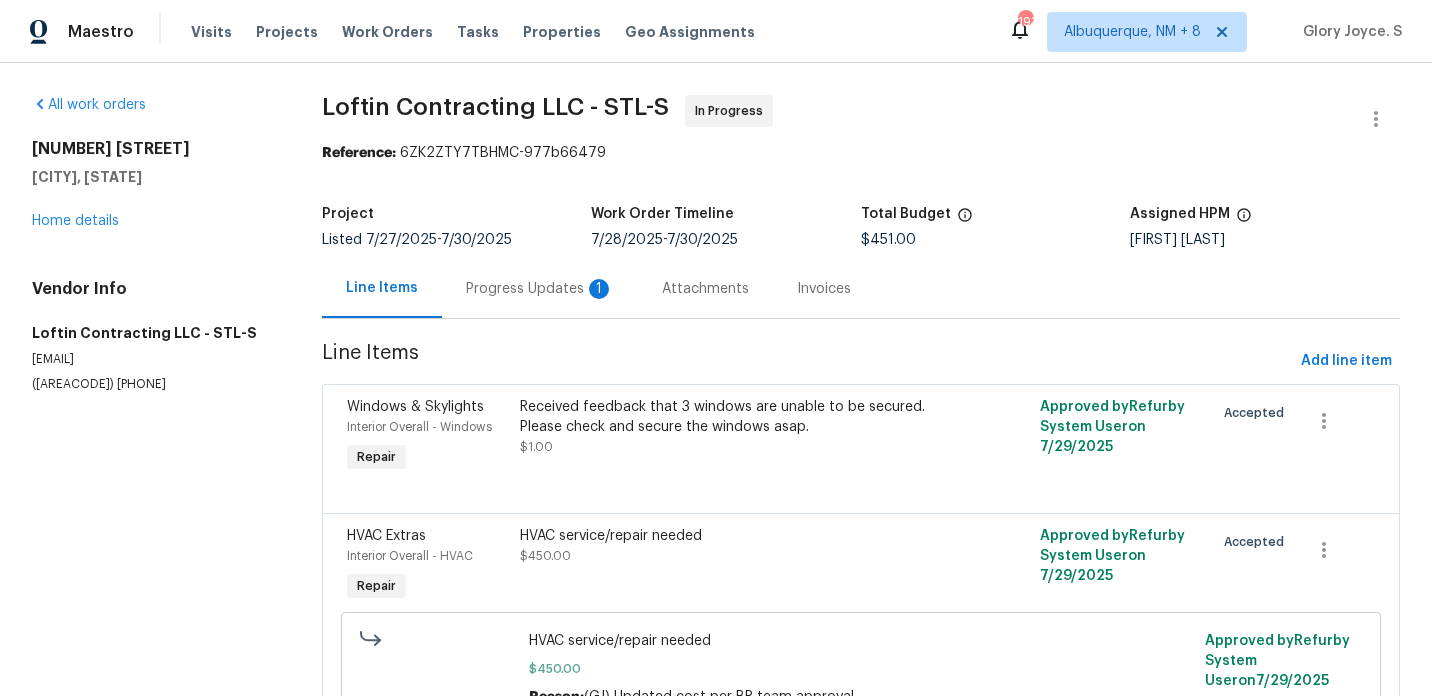 click on "Progress Updates 1" at bounding box center [540, 289] 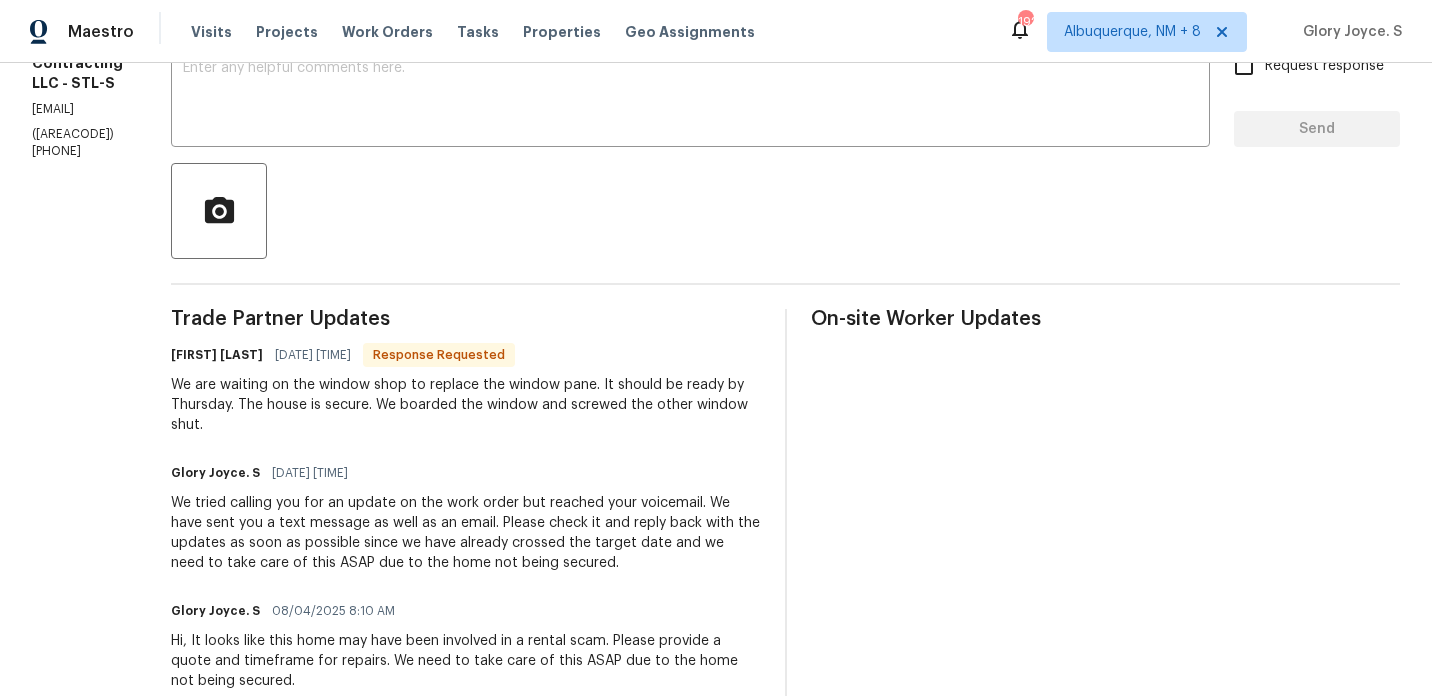 scroll, scrollTop: 276, scrollLeft: 0, axis: vertical 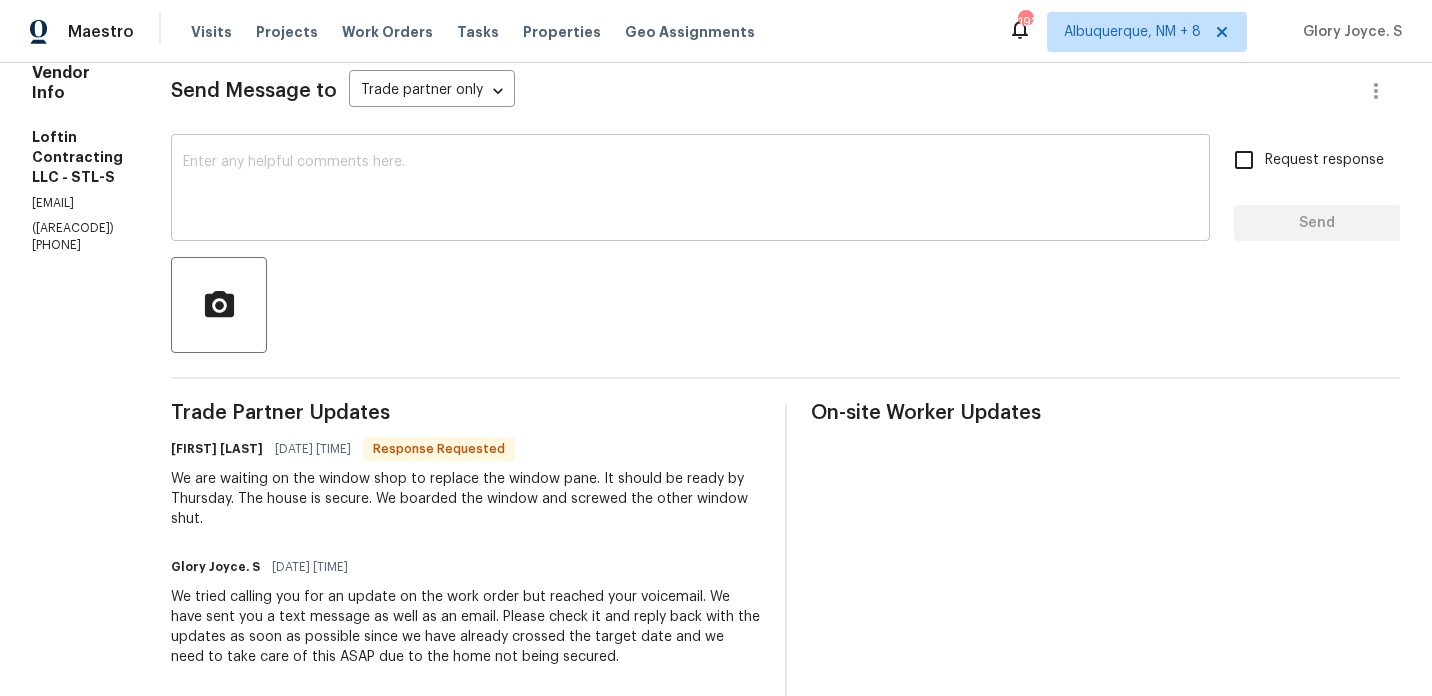 click at bounding box center (690, 190) 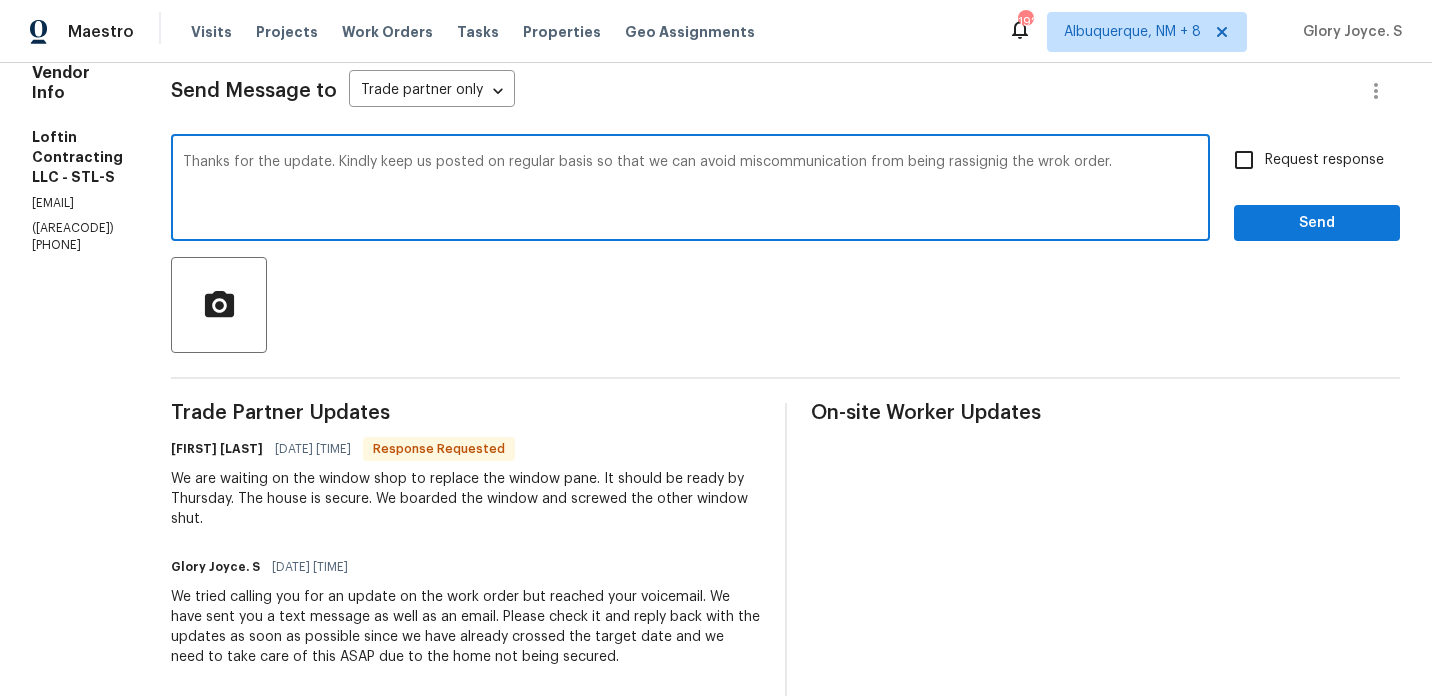 click on "Thanks for the update. Kindly keep us posted on regular basis so that we can avoid miscommunication from being rassignig the wrok order." at bounding box center [690, 190] 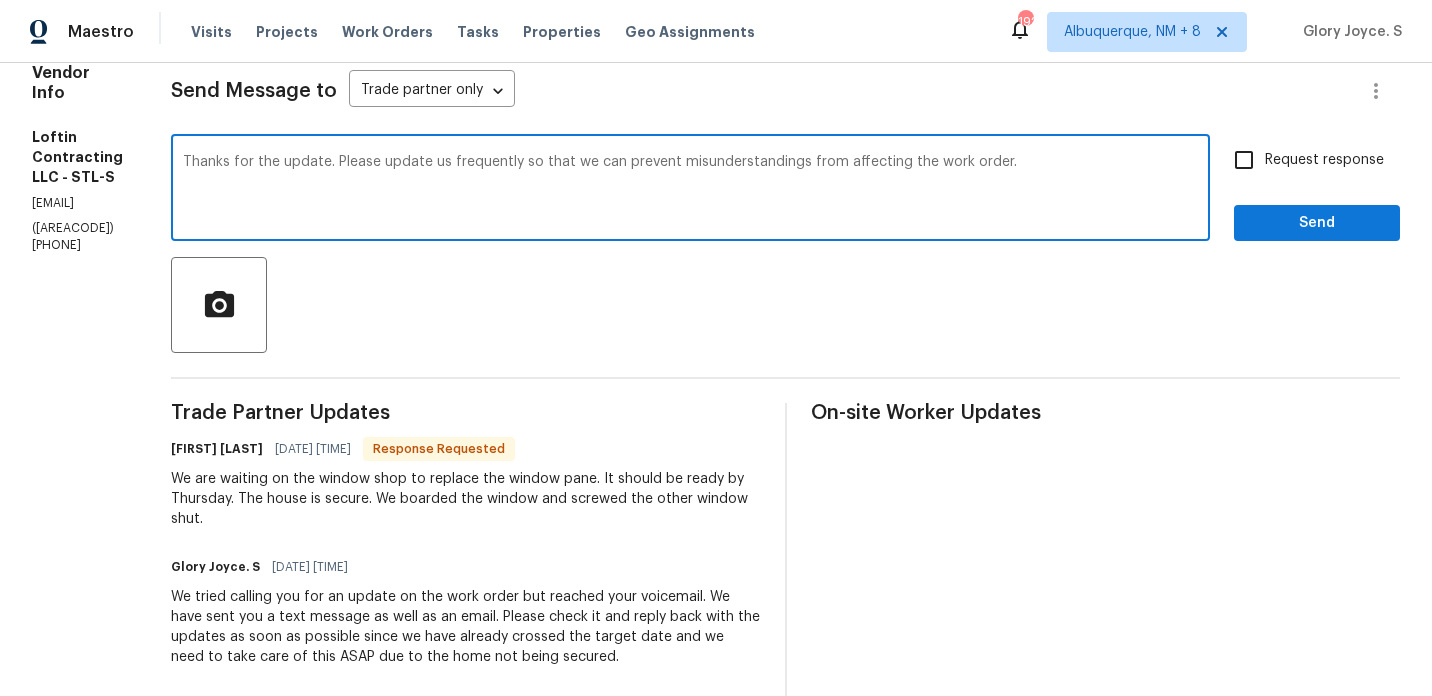 click on "Thanks for the update. Please update us frequently so that we can prevent misunderstandings from affecting the work order." at bounding box center [690, 190] 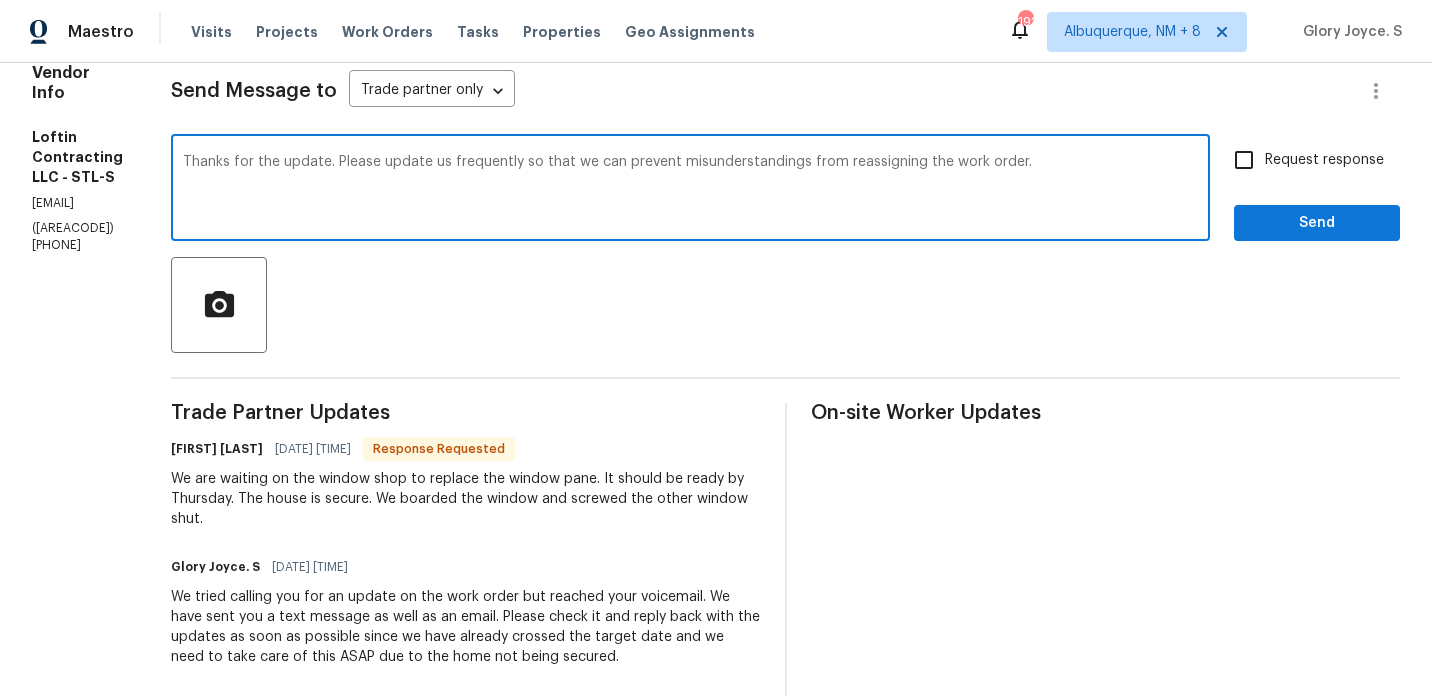 type on "Thanks for the update. Please update us frequently so that we can prevent misunderstandings from reassigning the work order." 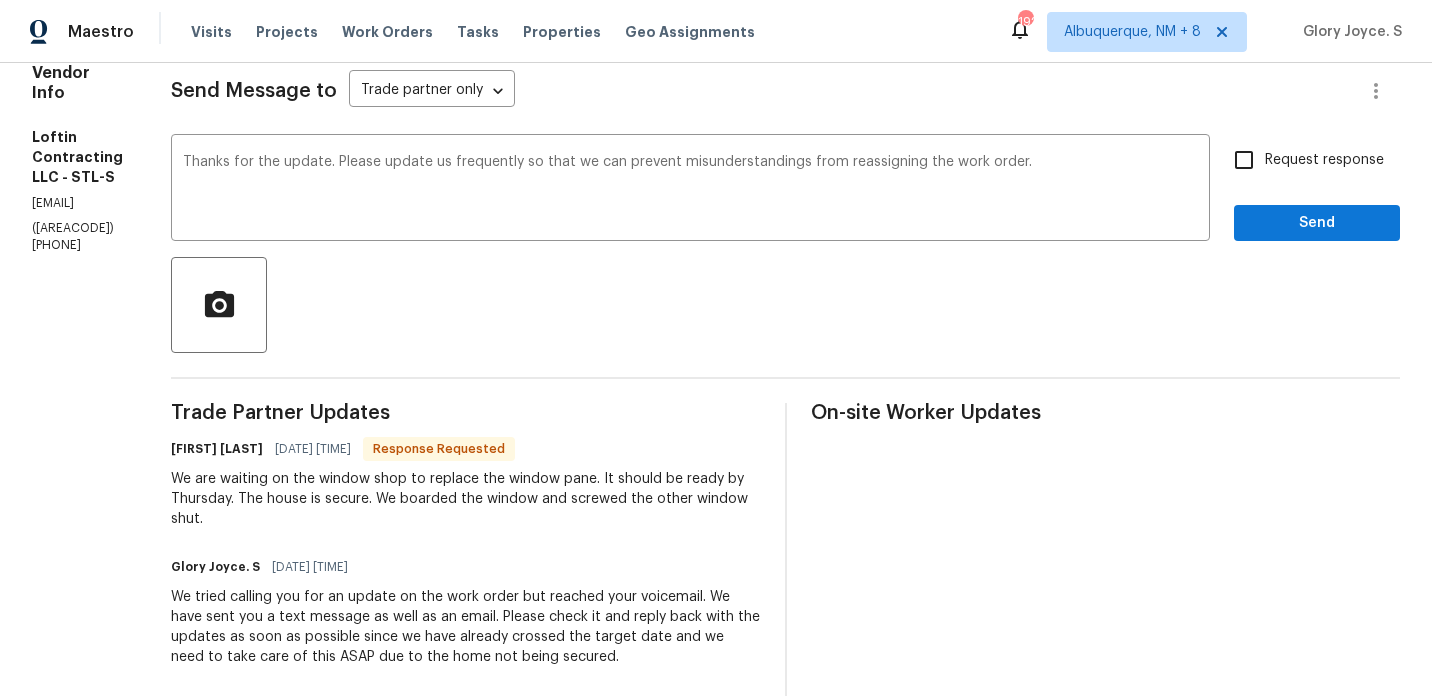 click on "We are waiting on the window shop to replace the window pane. It should be
ready by Thursday. The house is secure. We boarded the window and screwed
the other window shut." at bounding box center (466, 499) 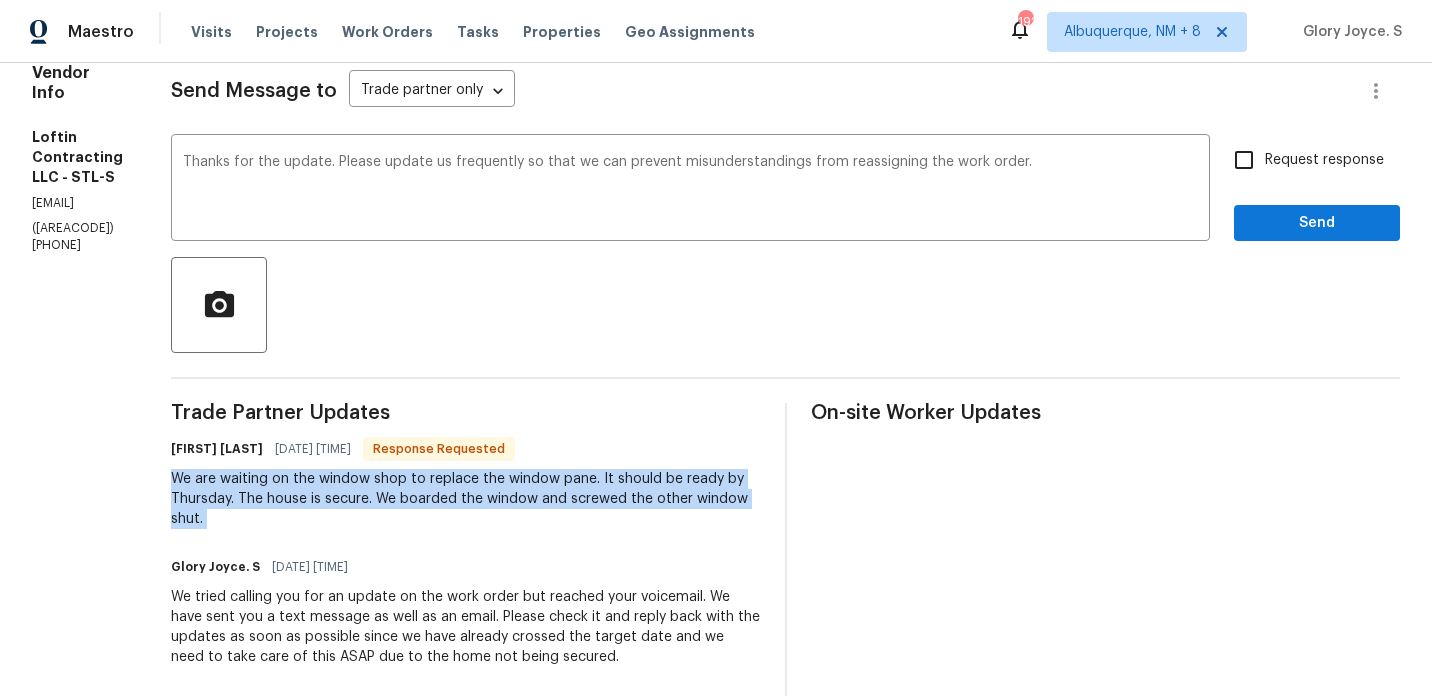 copy on "We are waiting on the window shop to replace the window pane. It should be
ready by Thursday. The house is secure. We boarded the window and screwed
the other window shut." 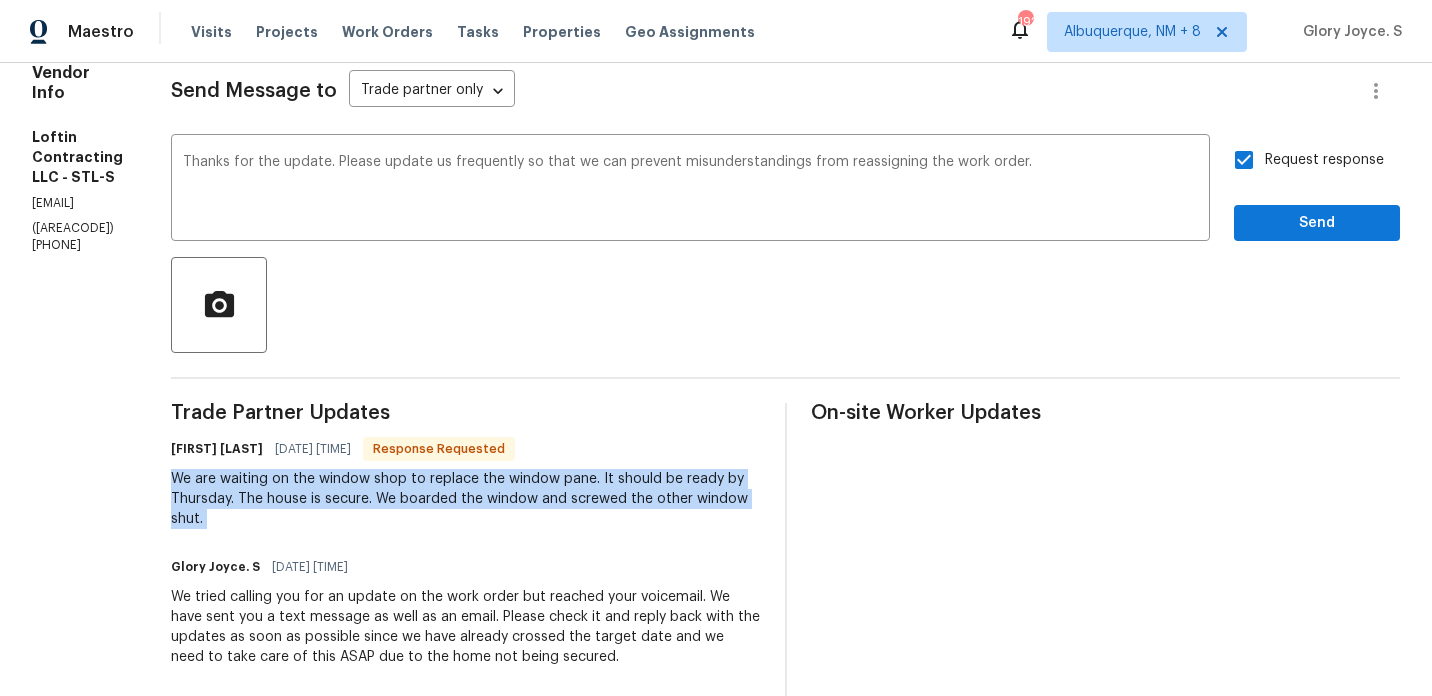 click on "Send Message to Trade partner only Trade partner only ​ Thanks for the update. Please update us frequently so that we can prevent misunderstandings from reassigning the work order. x ​ Request response Send Trade Partner Updates Jonathan Loftin 08/05/2025 8:48 AM Response Requested We are waiting on the window shop to replace the window pane. It should be
ready by Thursday. The house is secure. We boarded the window and screwed
the other window shut. Glory Joyce. S 08/05/2025 8:14 AM We tried calling you for an update on the work order but reached your voicemail. We have sent you a text message as well as an email.  Please check it and reply back with the updates as soon as possible since we have already crossed the target date and we need to take care of this ASAP due to the home not being secured. Glory Joyce. S 08/04/2025 8:10 AM Glory Joyce. S 08/01/2025 4:02 PM Hi,
Thanks for letting us know that. But these are all vacant properties, but still let me inform the BR team and will get back." at bounding box center (785, 1290) 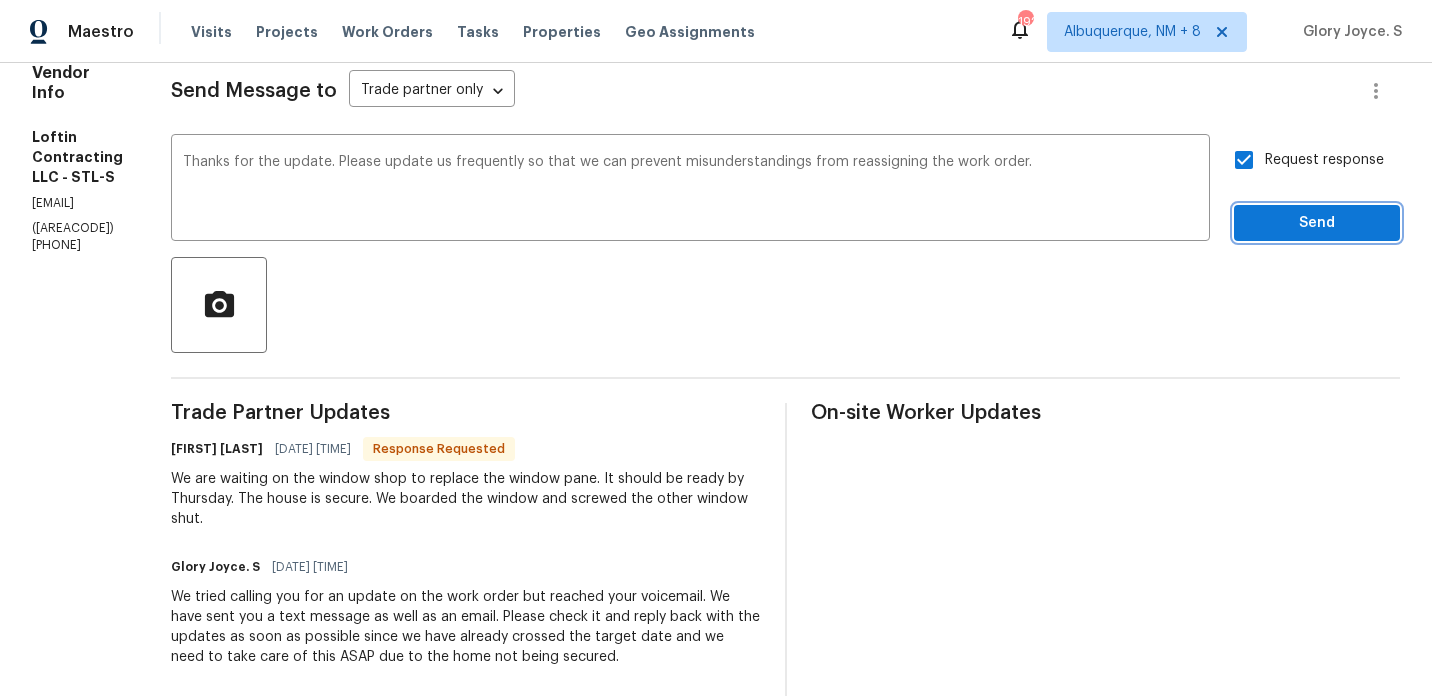 click on "Send" at bounding box center [1317, 223] 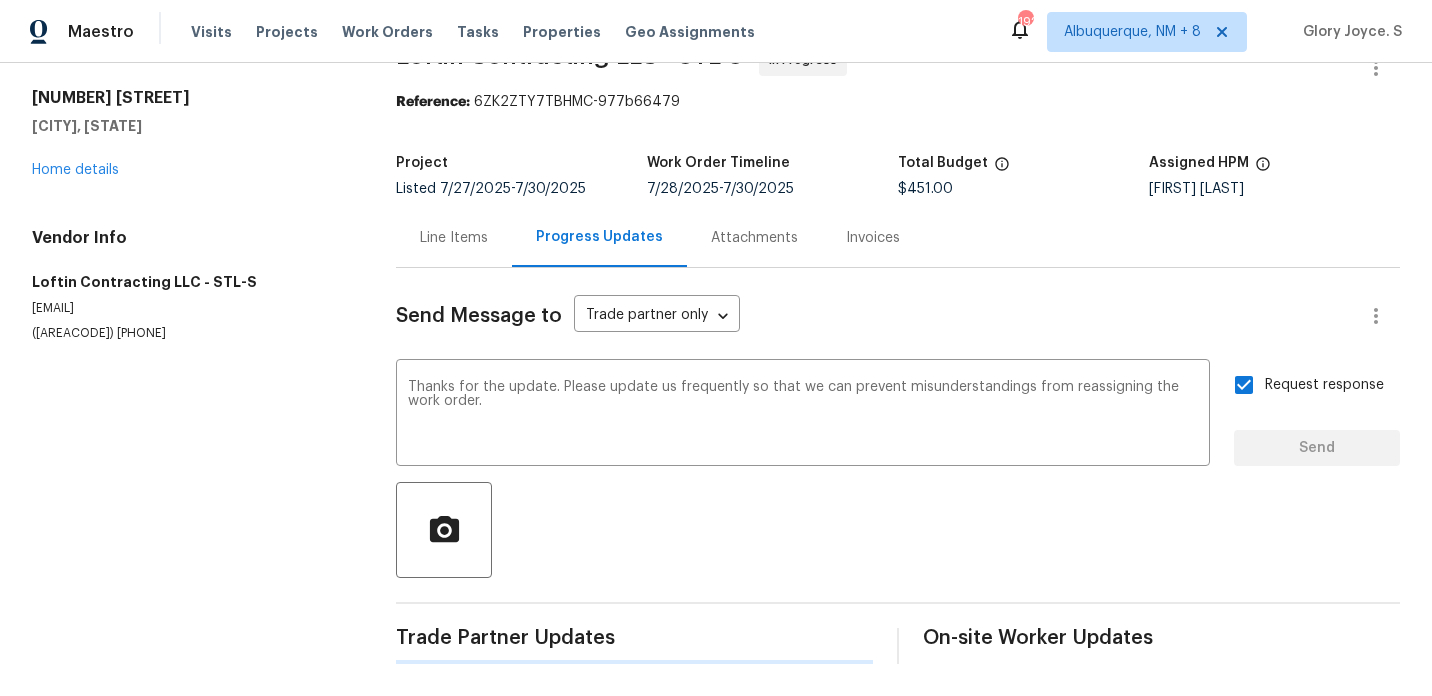 scroll, scrollTop: 51, scrollLeft: 0, axis: vertical 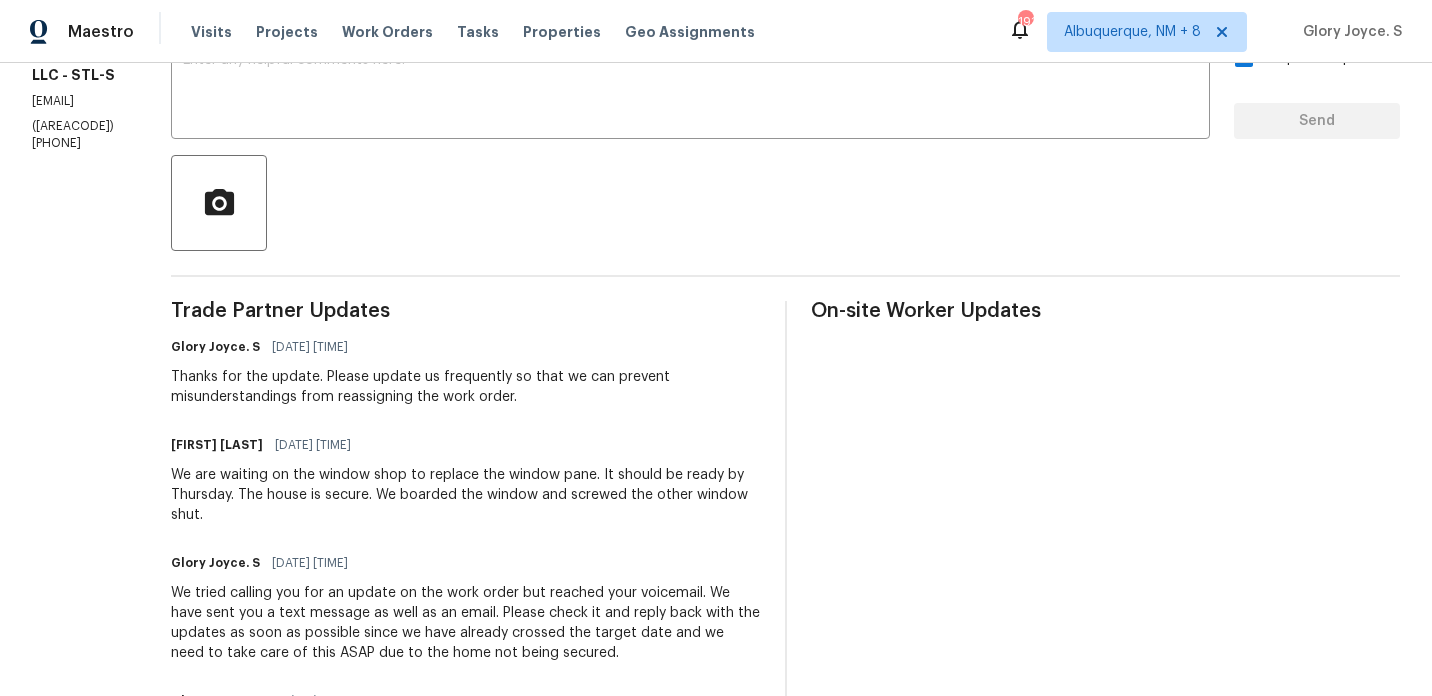 click on "We are waiting on the window shop to replace the window pane. It should be
ready by Thursday. The house is secure. We boarded the window and screwed
the other window shut." at bounding box center [466, 495] 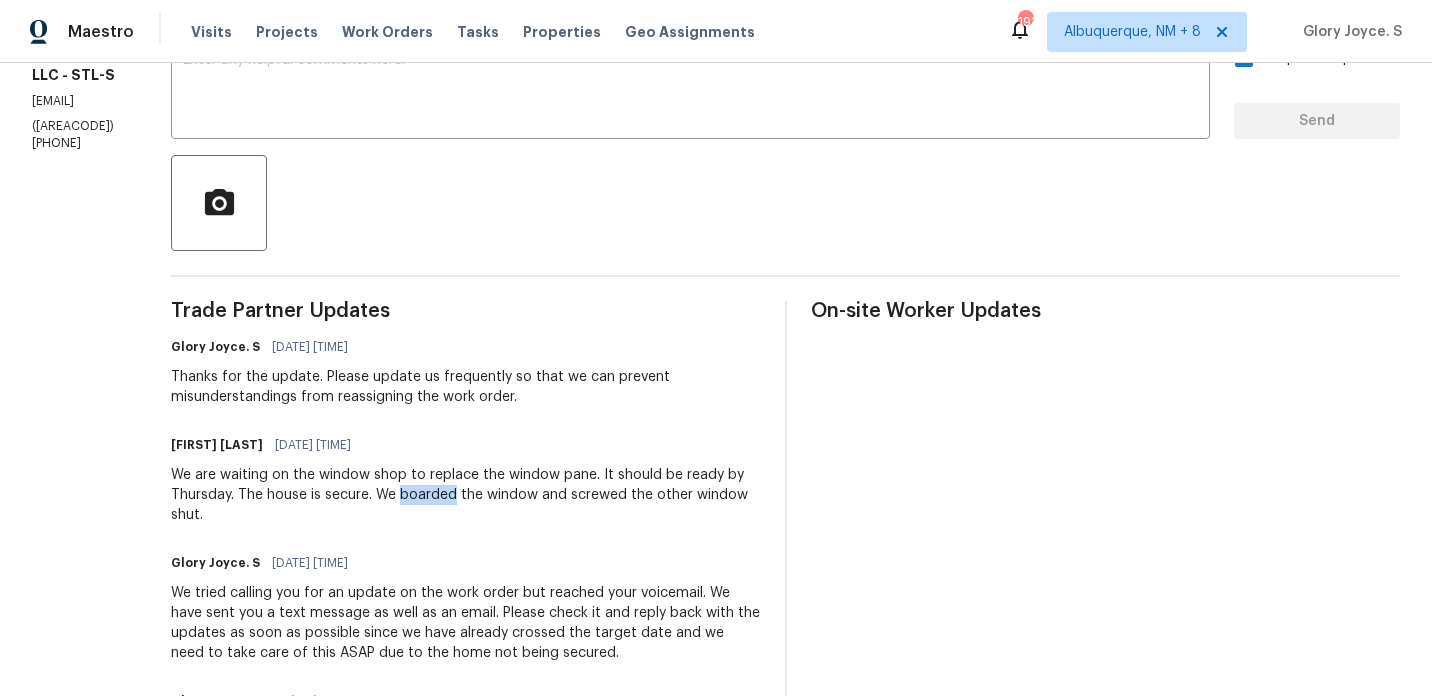 click on "We are waiting on the window shop to replace the window pane. It should be
ready by Thursday. The house is secure. We boarded the window and screwed
the other window shut." at bounding box center (466, 495) 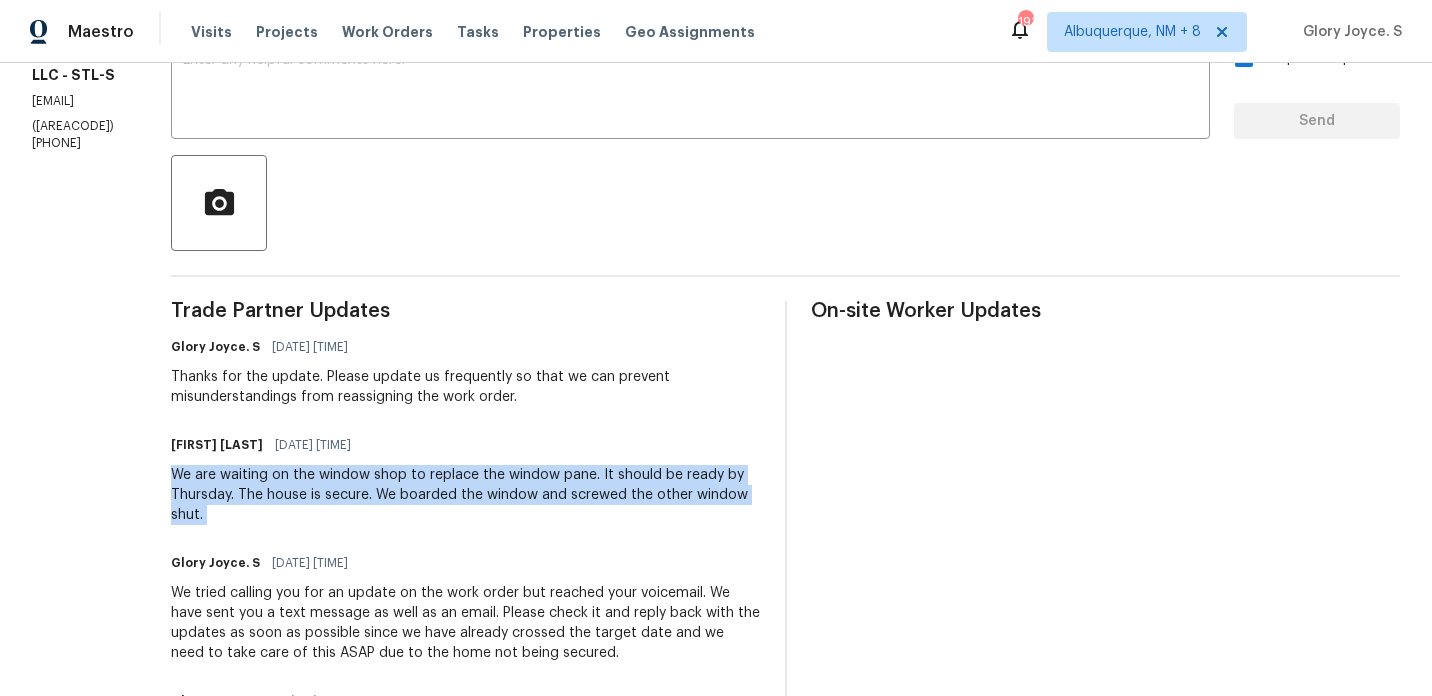 copy on "We are waiting on the window shop to replace the window pane. It should be
ready by Thursday. The house is secure. We boarded the window and screwed
the other window shut." 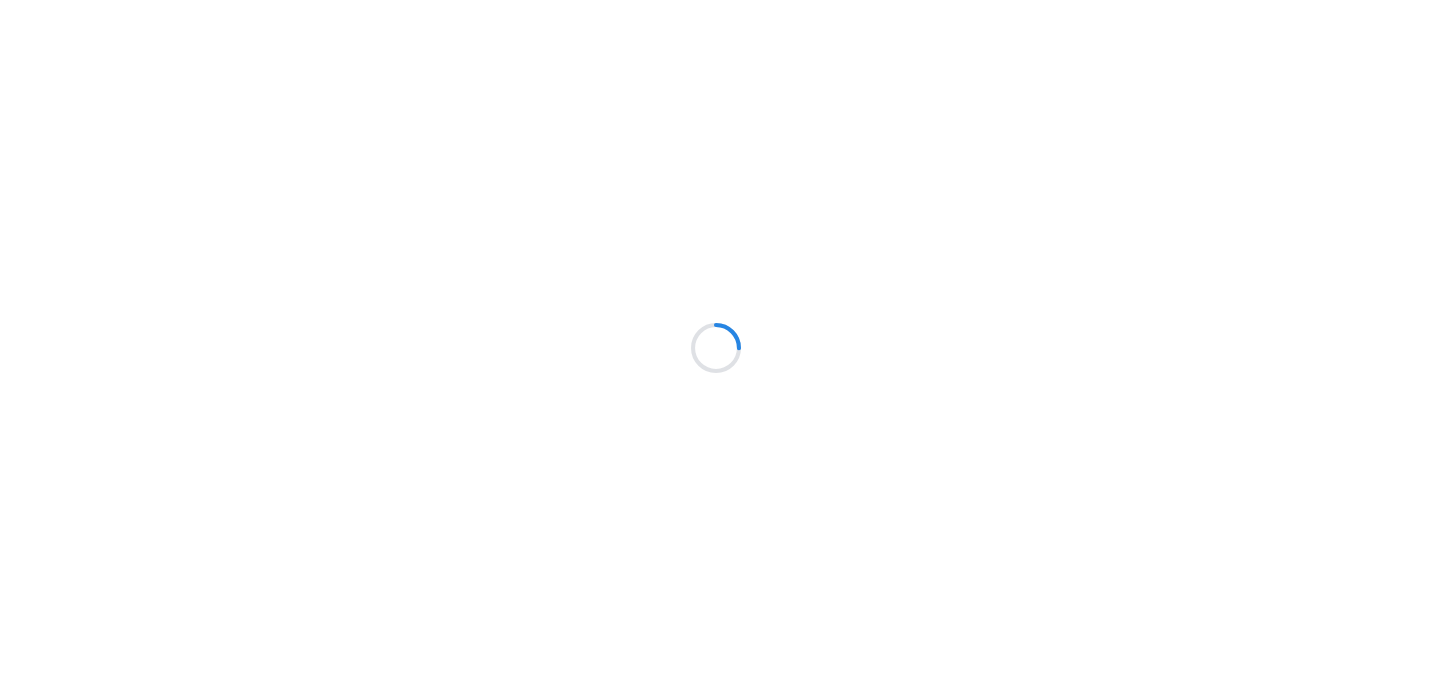 scroll, scrollTop: 0, scrollLeft: 0, axis: both 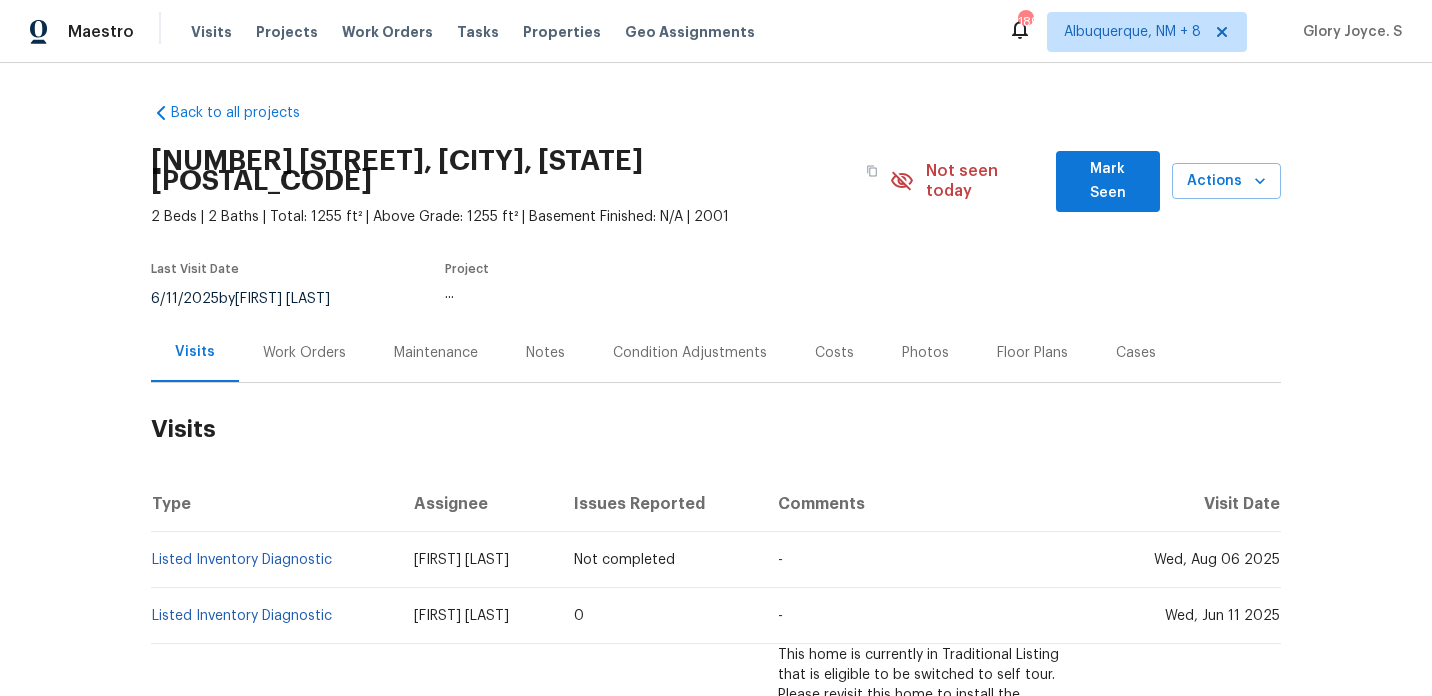 click on "Work Orders" at bounding box center [304, 353] 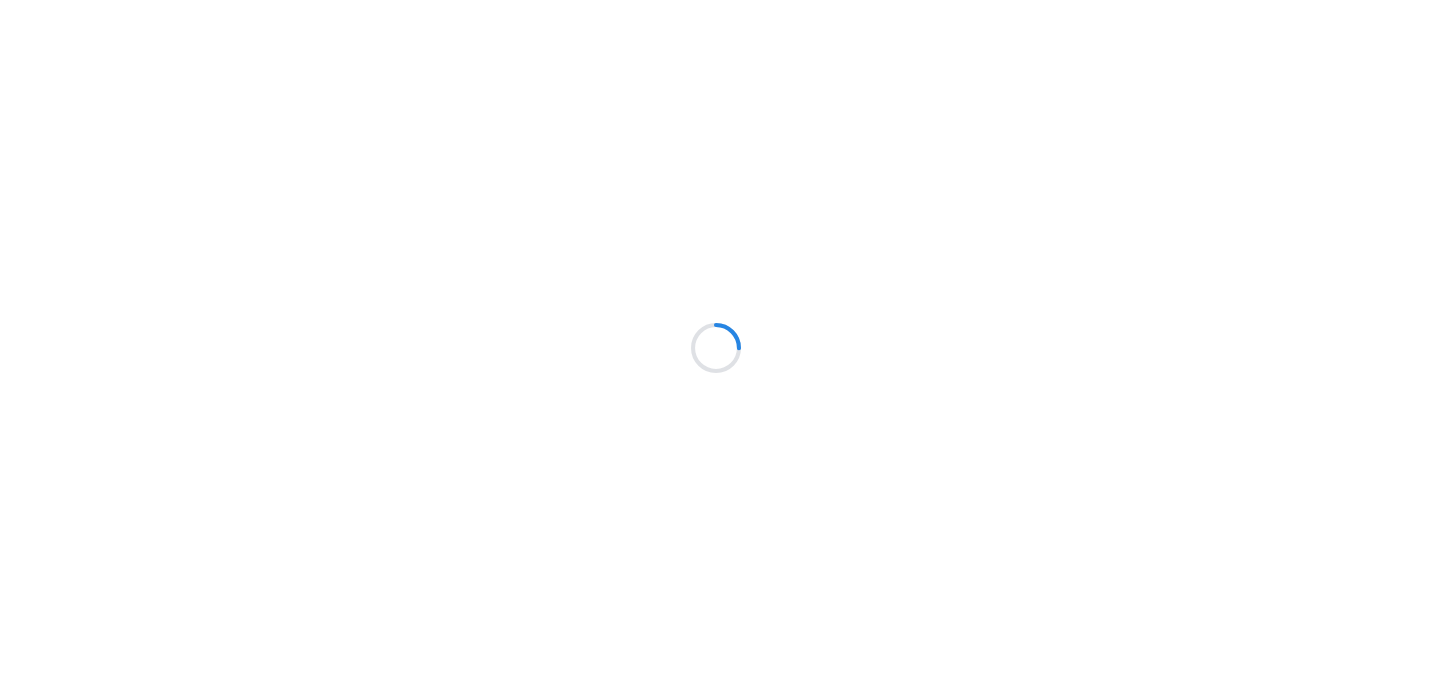 scroll, scrollTop: 0, scrollLeft: 0, axis: both 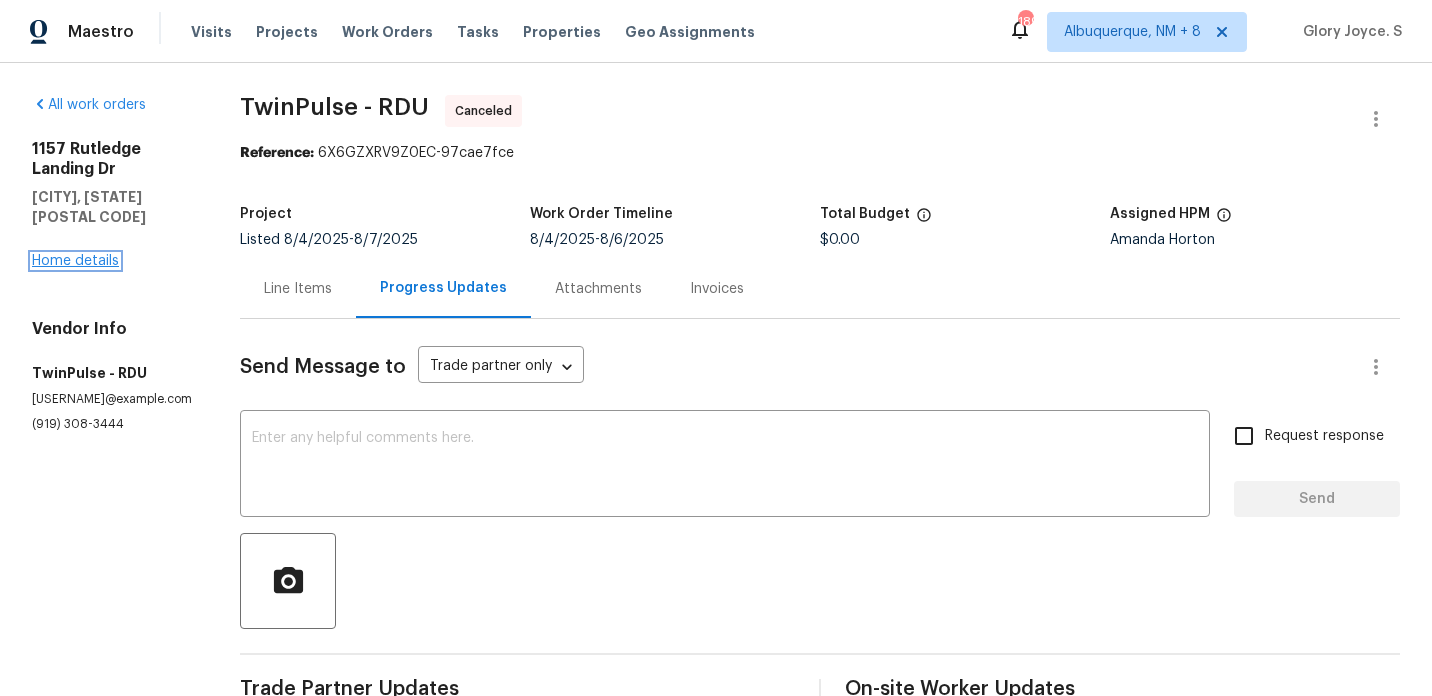 click on "Home details" at bounding box center (75, 261) 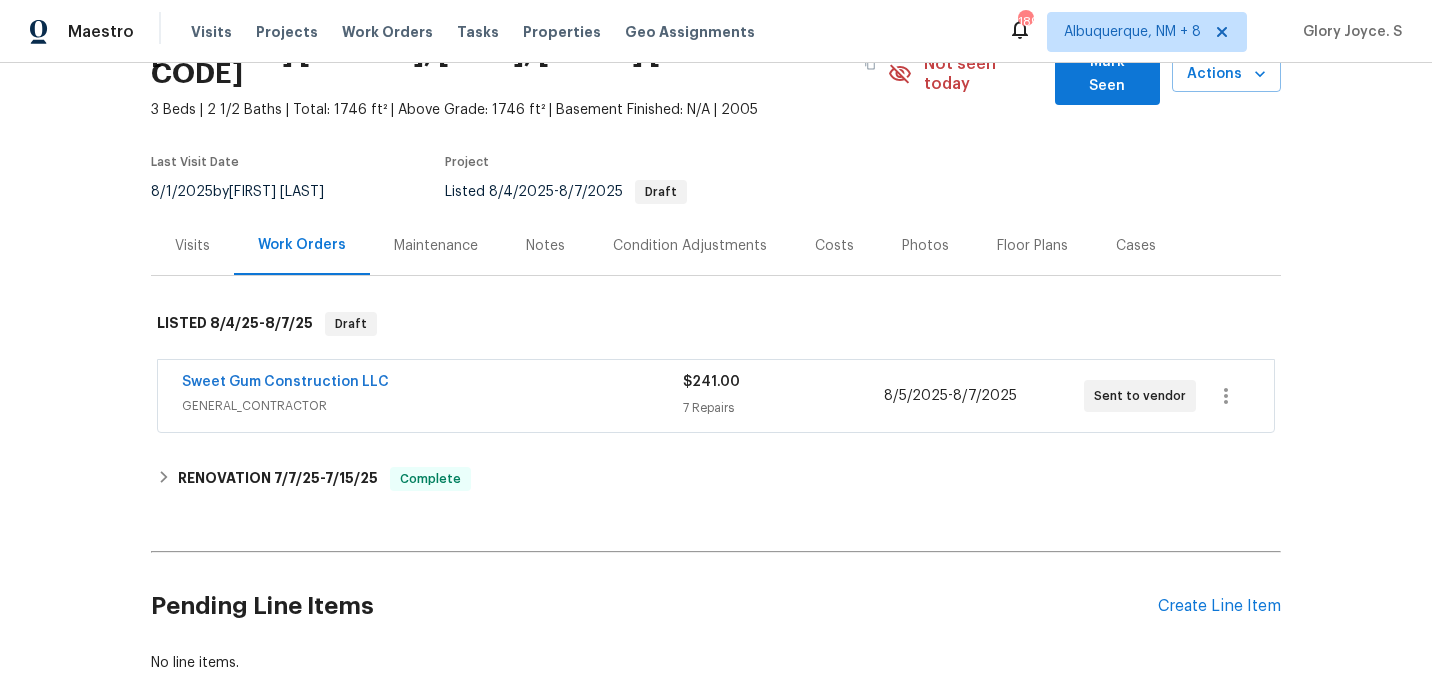 scroll, scrollTop: 145, scrollLeft: 0, axis: vertical 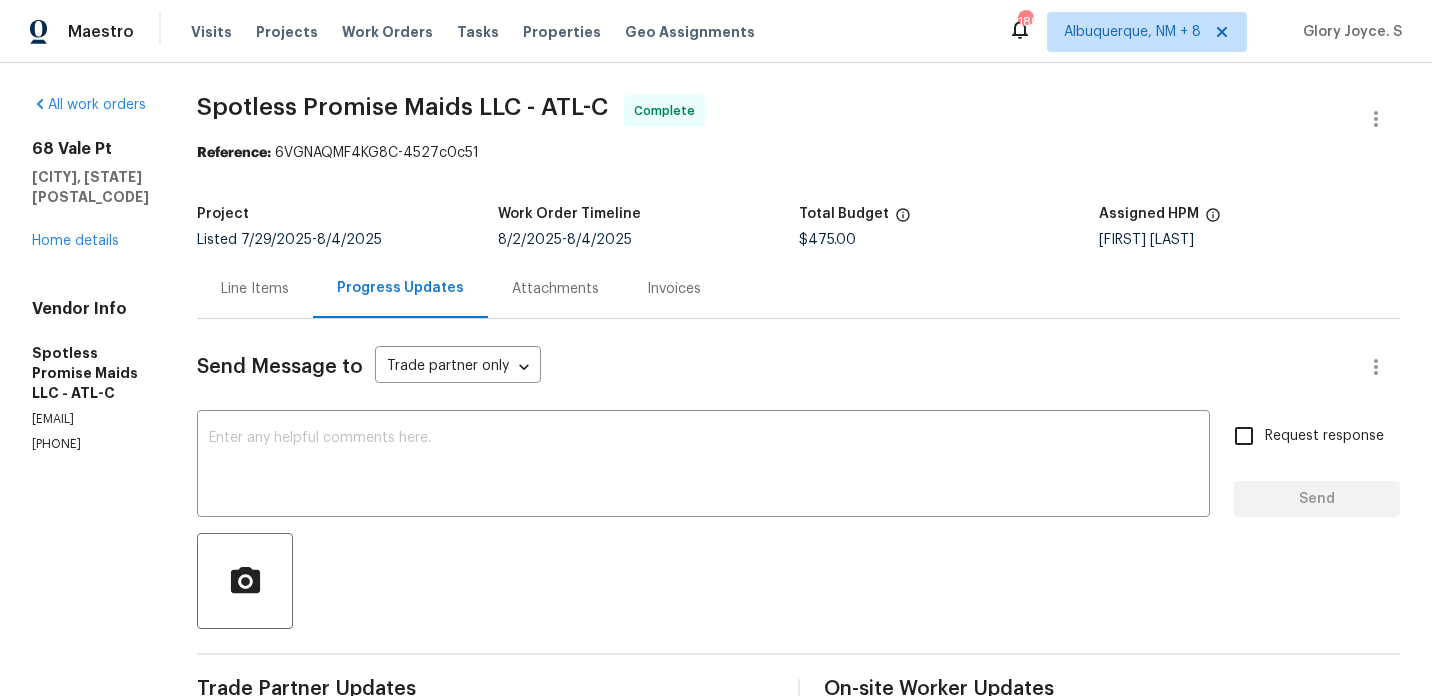 click on "[NUMBER] [STREET] [CITY], [STATE] [POSTAL_CODE] Home details" at bounding box center [90, 195] 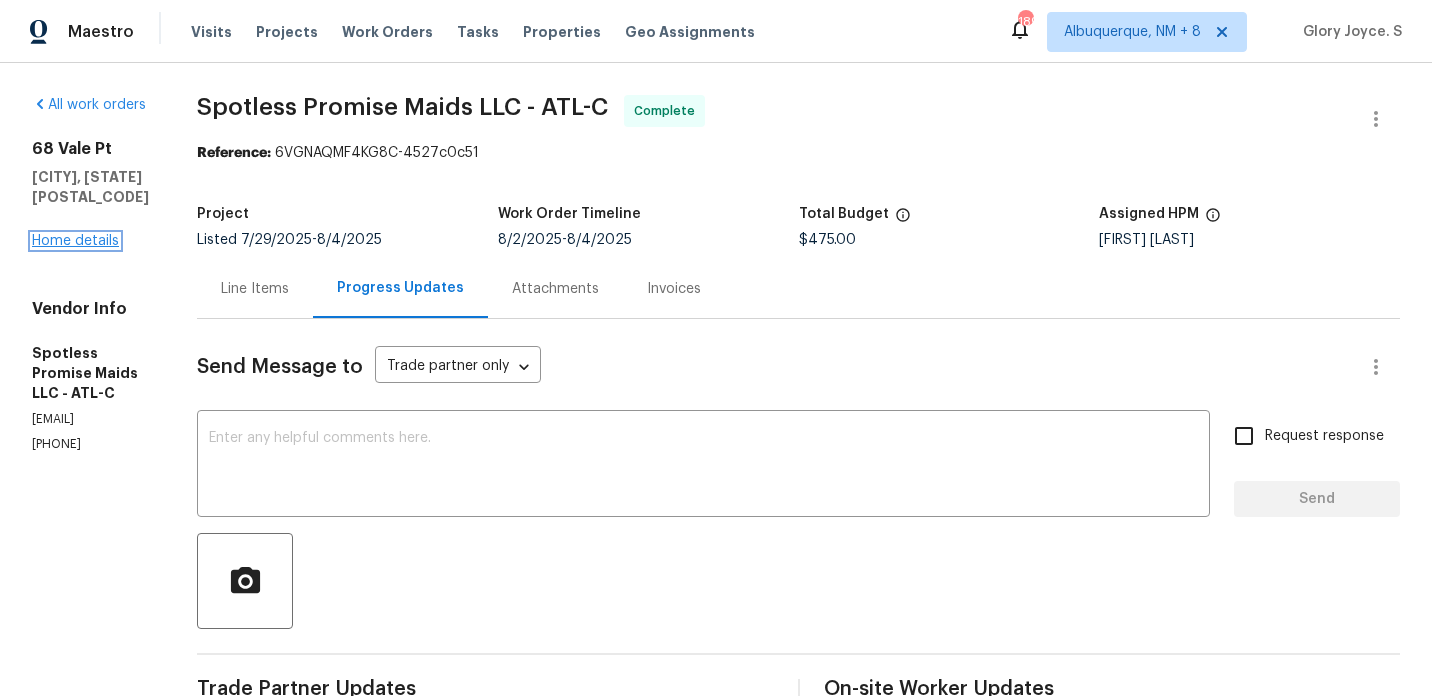 click on "Home details" at bounding box center (75, 241) 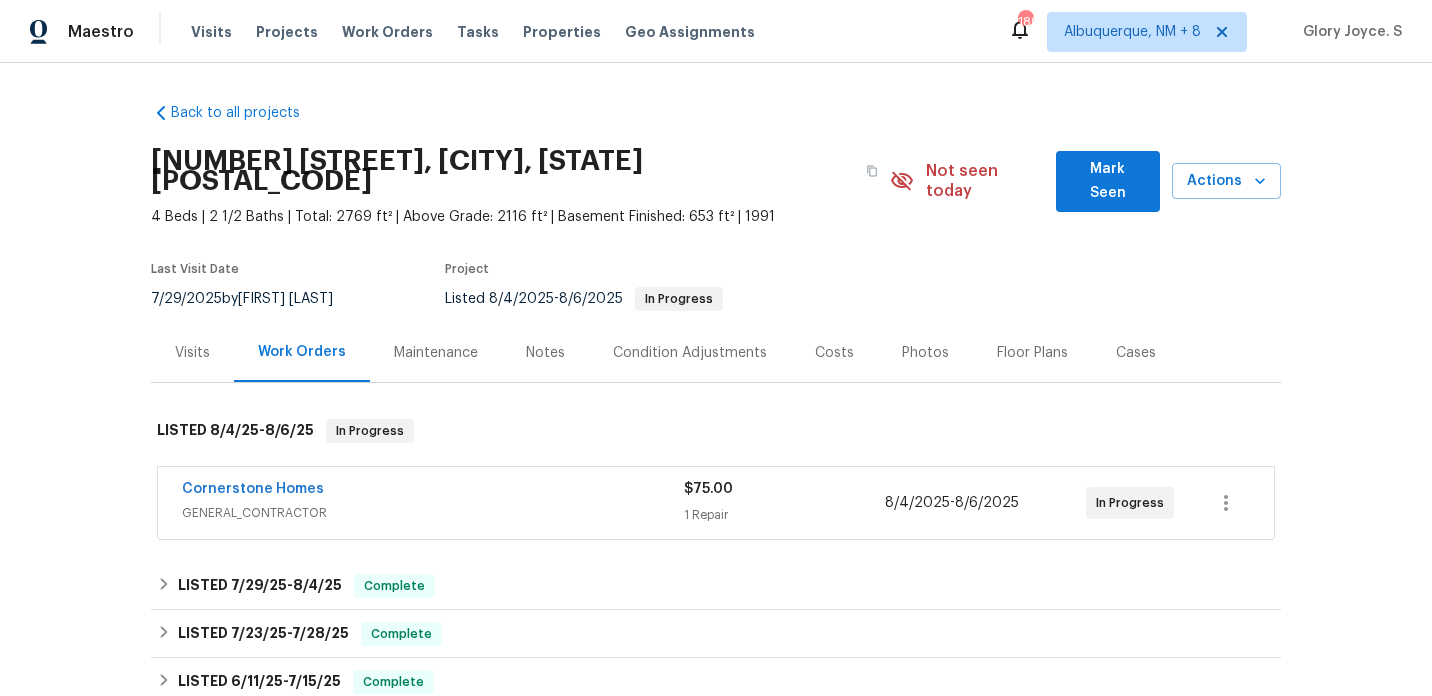 click on "Cornerstone Homes" at bounding box center [253, 489] 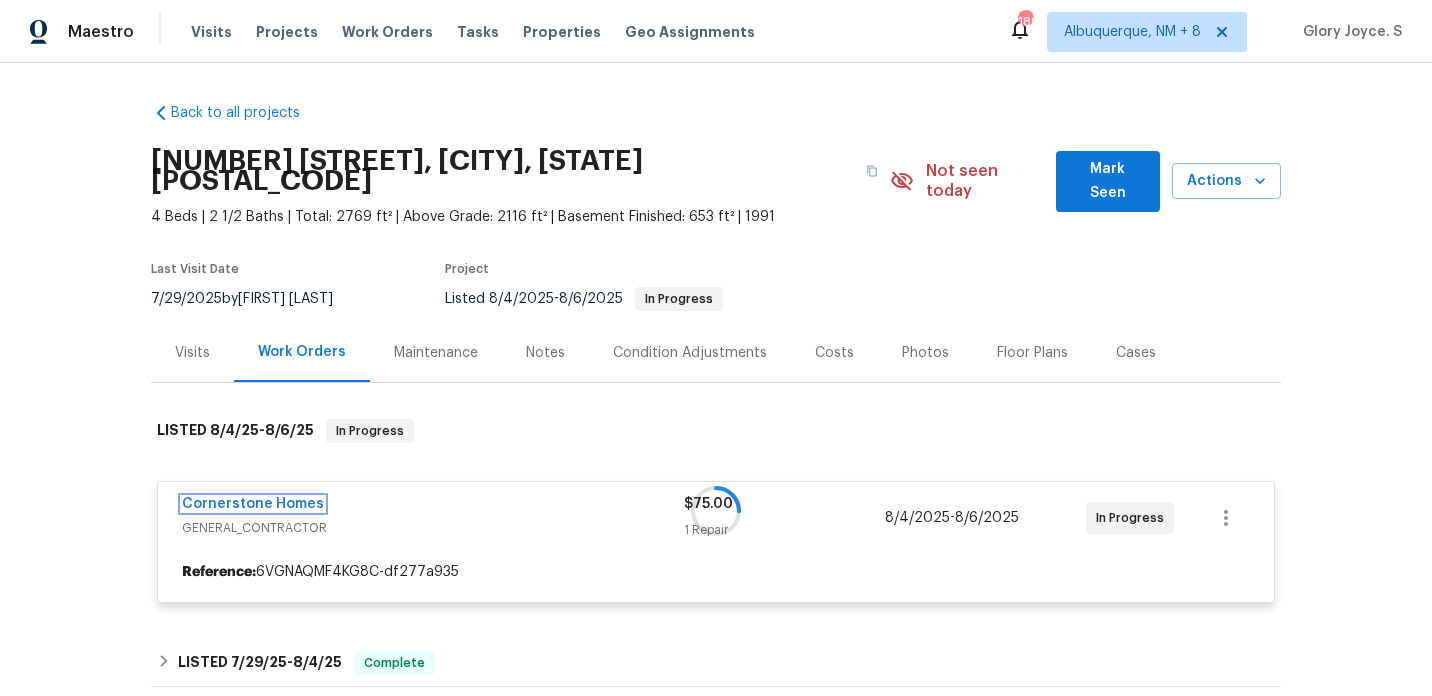 click on "Cornerstone Homes" at bounding box center [253, 504] 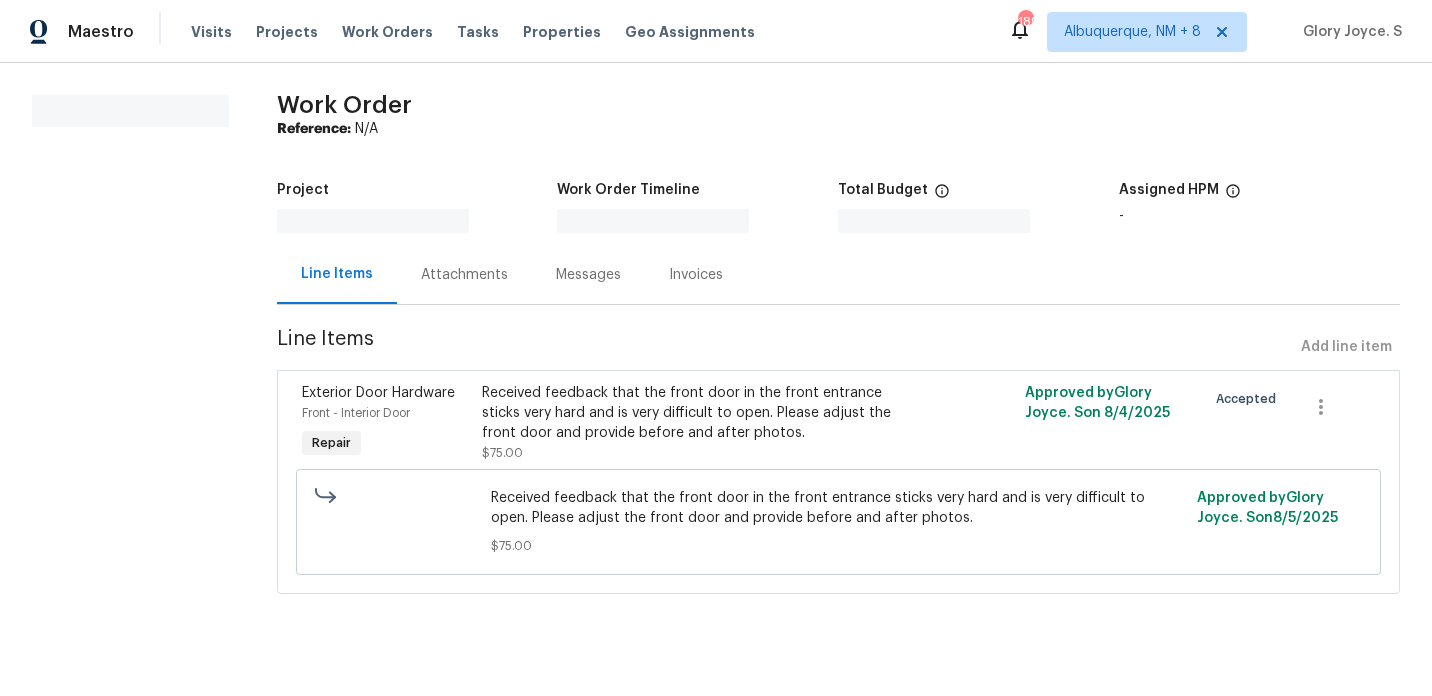 click on "All work orders Work Order Reference:   N/A Project Work Order Timeline Total Budget $0.00 Assigned HPM - Line Items Attachments Messages Invoices Line Items Add line item Exterior Door Hardware Front - Interior Door Repair Received feedback that the front door in the front entrance sticks very hard and is very difficult to open. Please adjust the front door and provide before and after photos. $75.00 Approved by  Glory Joyce. S  on   8/4/2025 Accepted Received feedback that the front door in the front entrance sticks very hard and is very difficult to open. Please adjust the front door and provide before and after photos. $75.00 Approved by  Glory Joyce. S  on  8/5/2025" at bounding box center (716, 356) 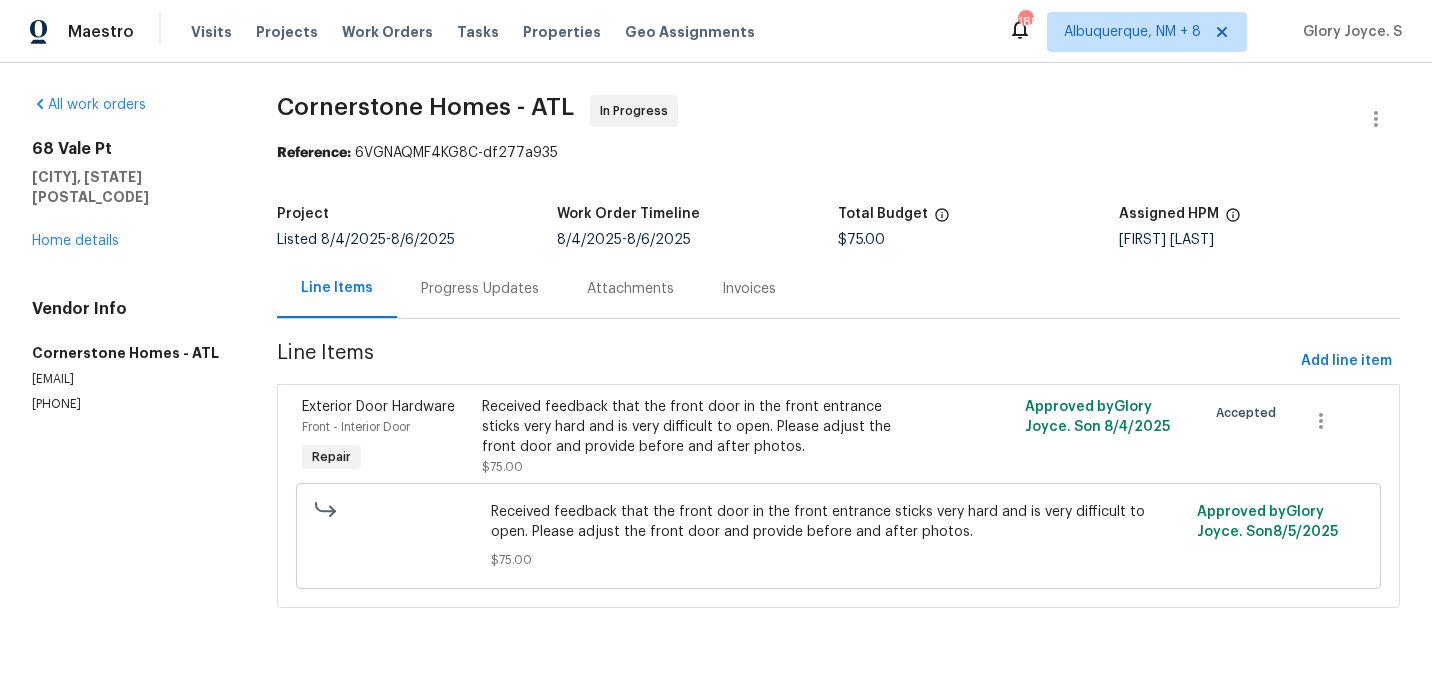 click on "Progress Updates" at bounding box center (480, 288) 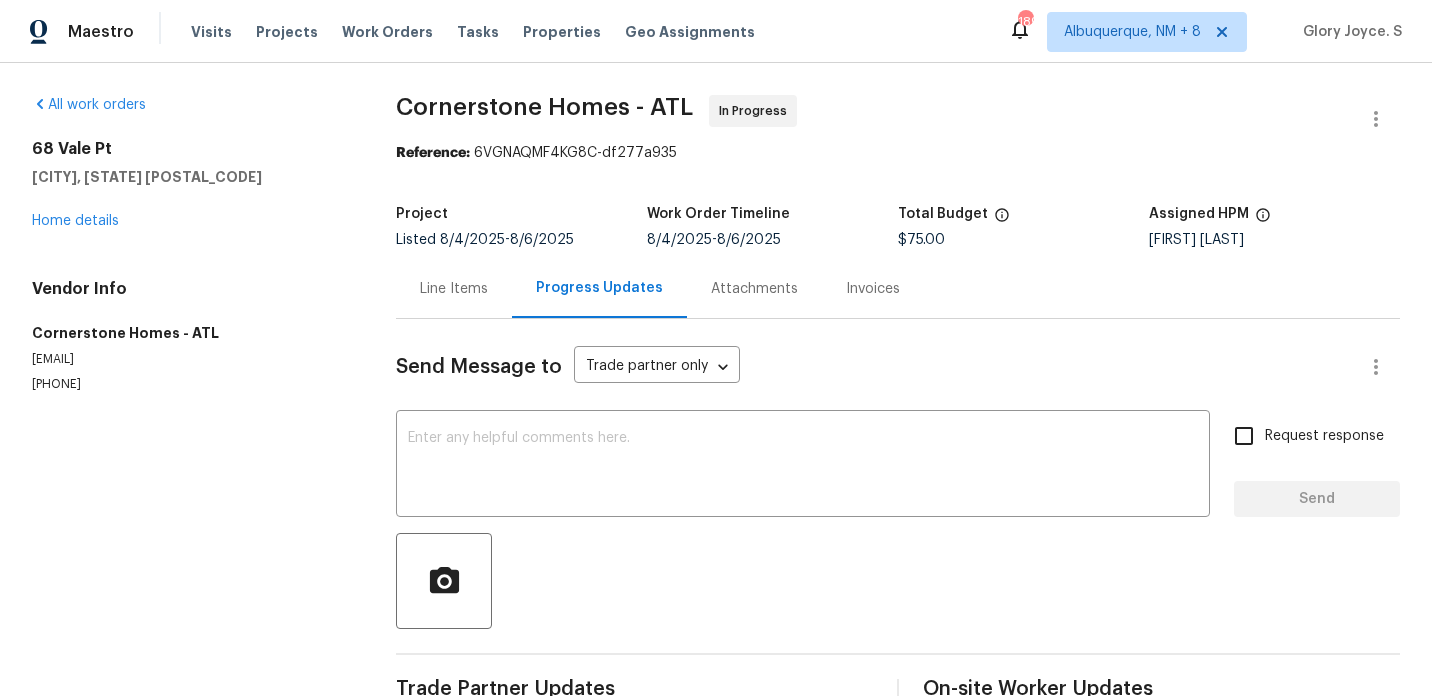 click at bounding box center [803, 466] 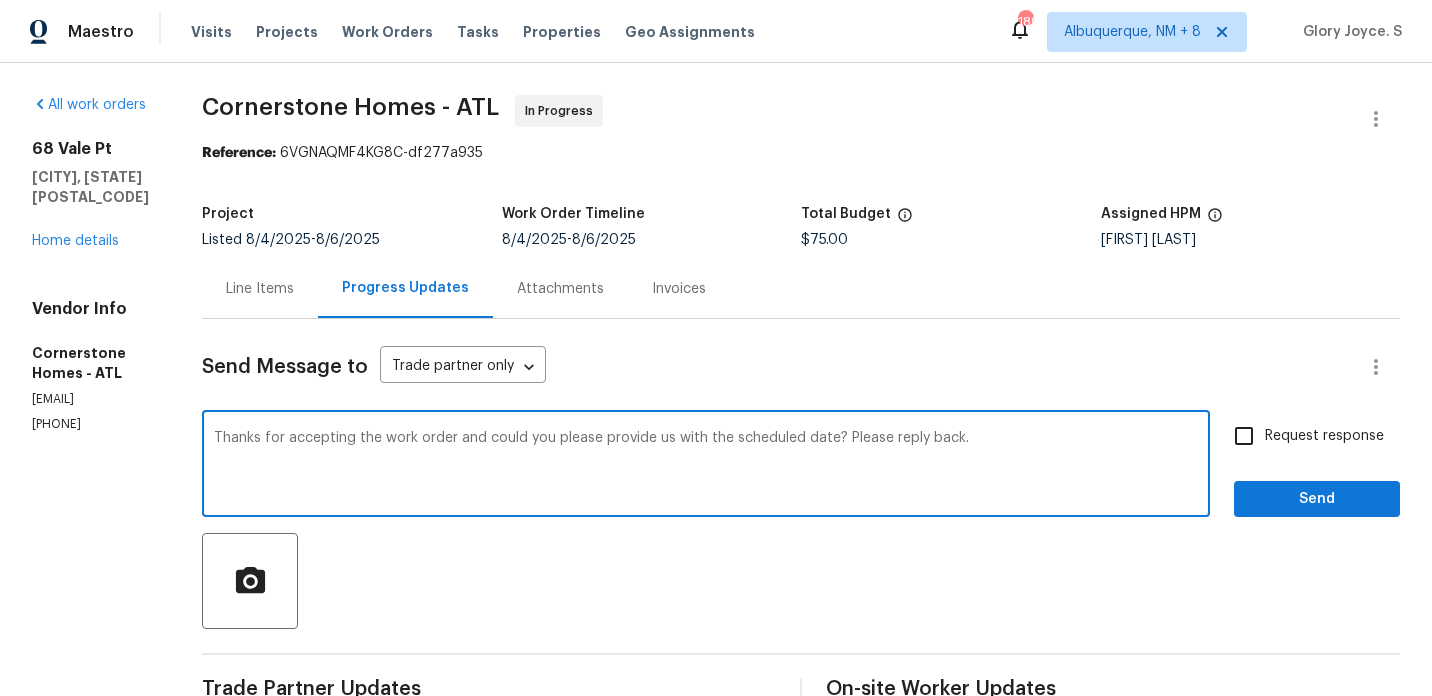 type on "Thanks for accepting the work order and could you please provide us with the scheduled date? Please reply back." 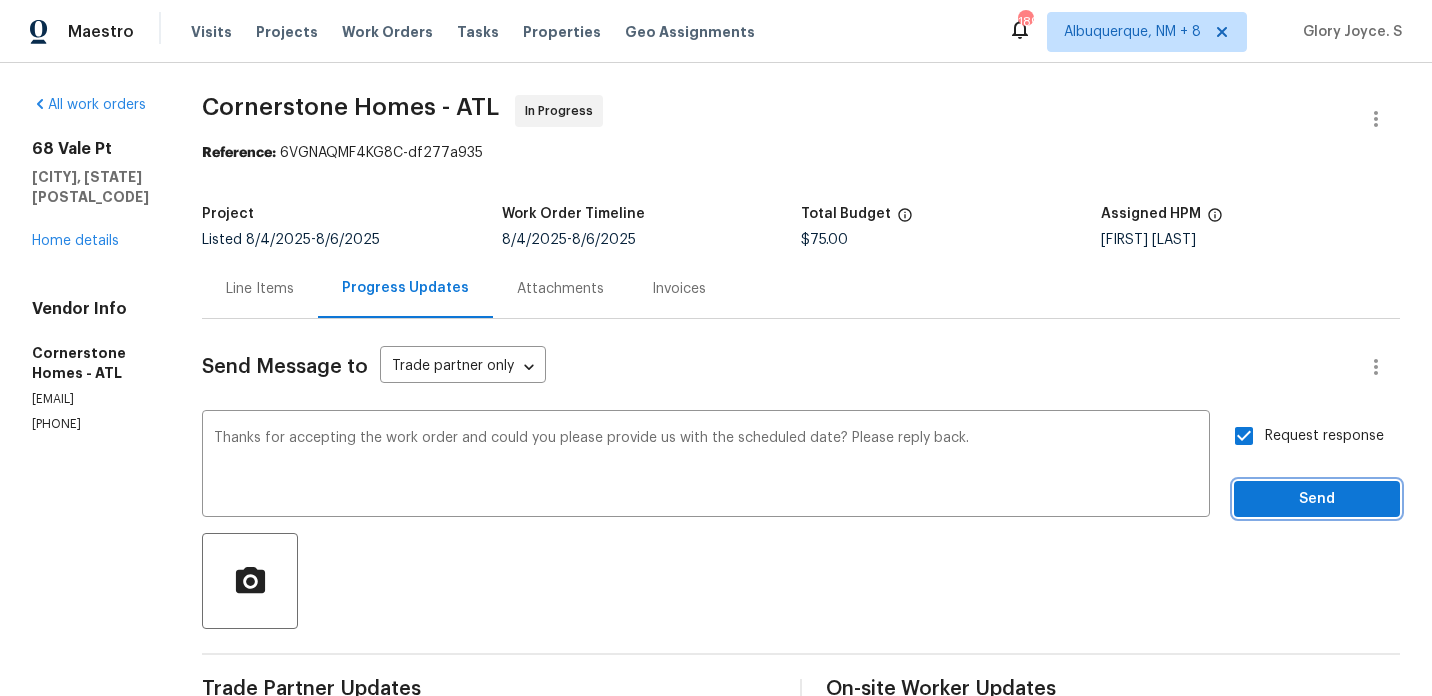 click on "Send" at bounding box center (1317, 499) 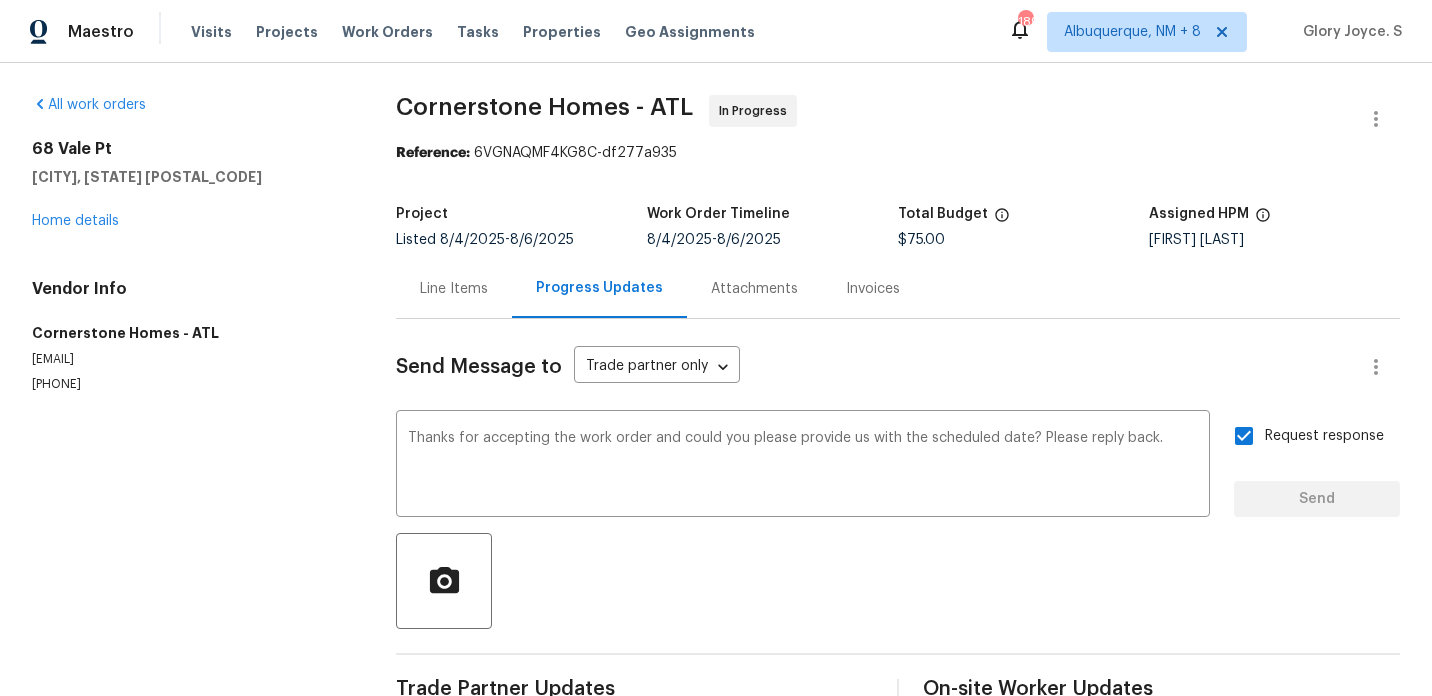 type 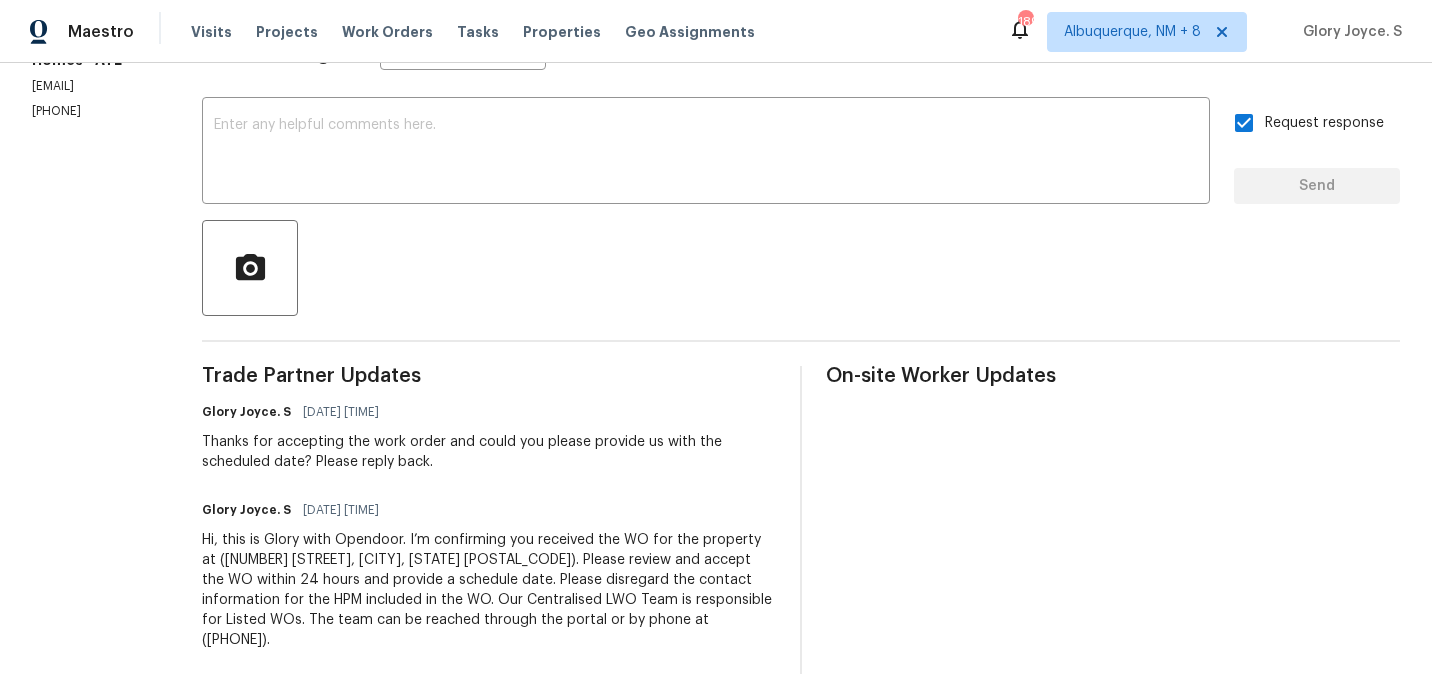 scroll, scrollTop: 323, scrollLeft: 0, axis: vertical 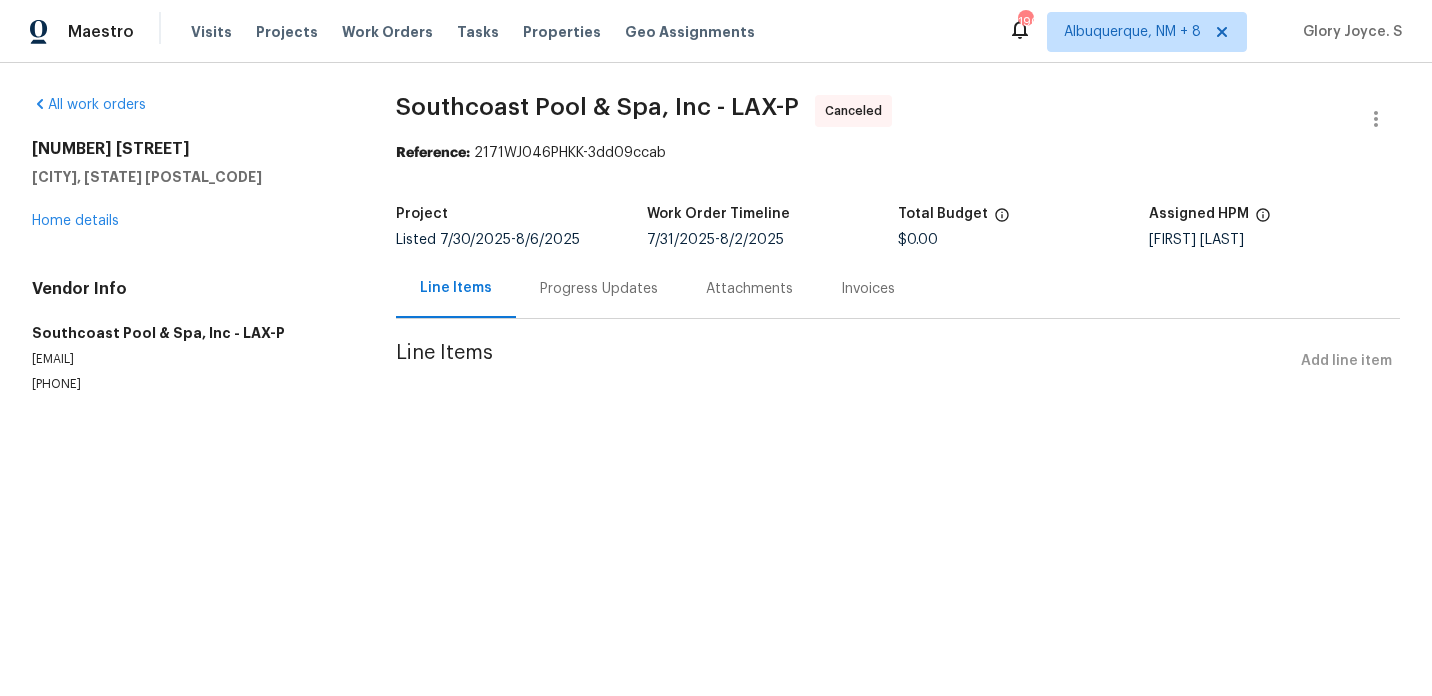 click on "[NUMBER] [STREET] [CITY], [STATE] [POSTAL_CODE] [WORD] [WORD]" at bounding box center [190, 185] 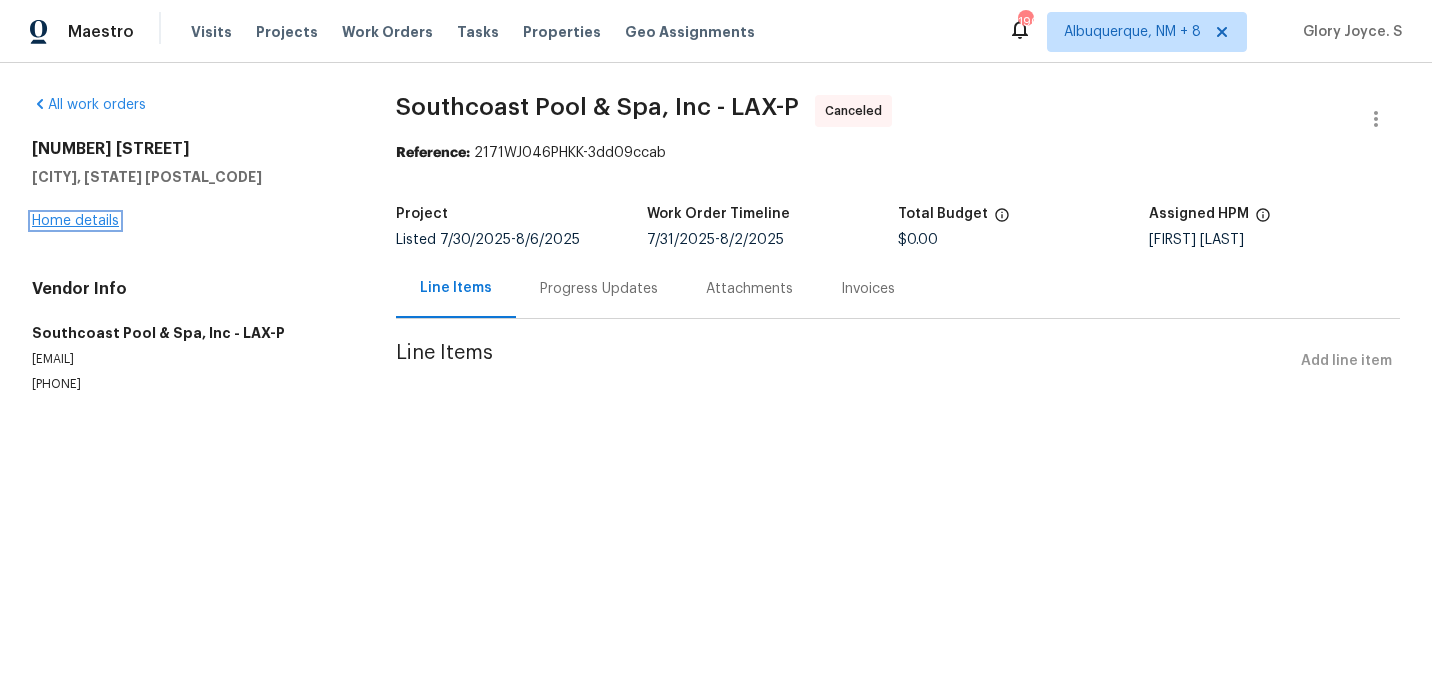 click on "Home details" at bounding box center (75, 221) 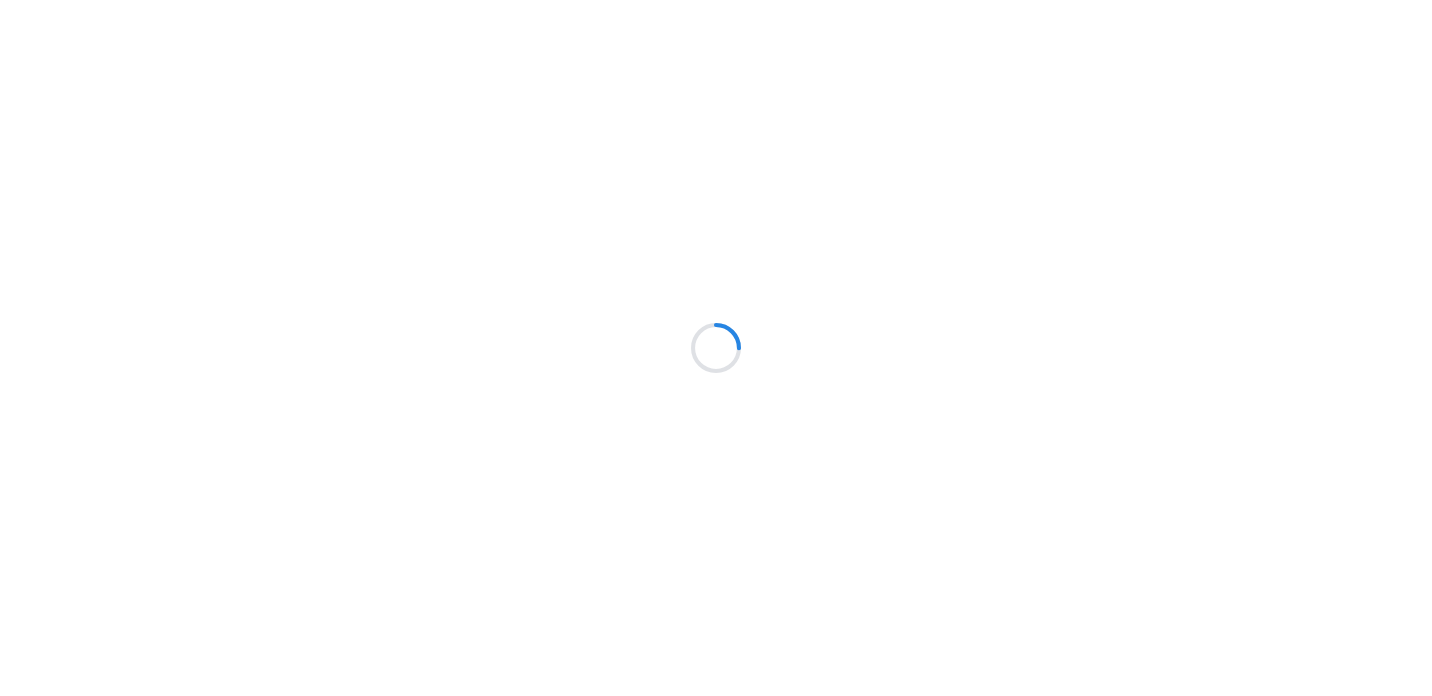scroll, scrollTop: 0, scrollLeft: 0, axis: both 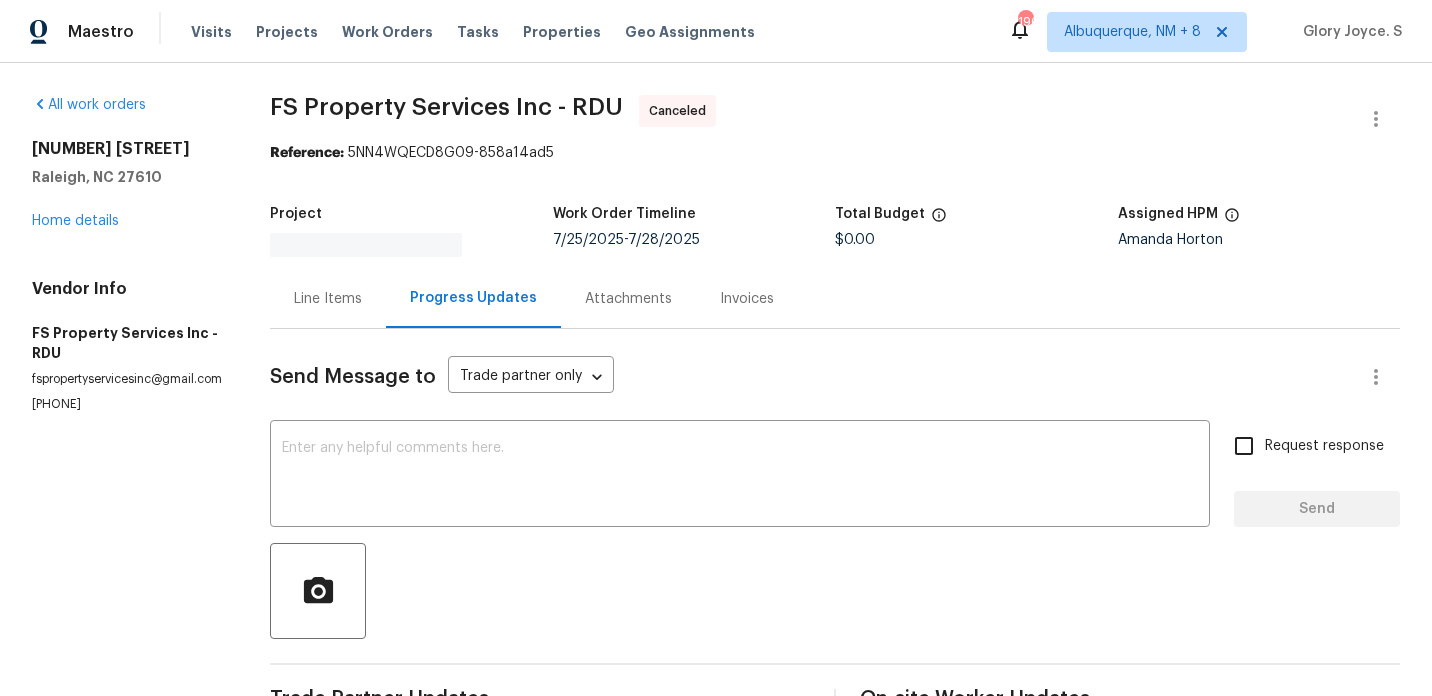 click on "[NUMBER] [STREET] [CITY], [STATE] [ZIP] Home details" at bounding box center (127, 185) 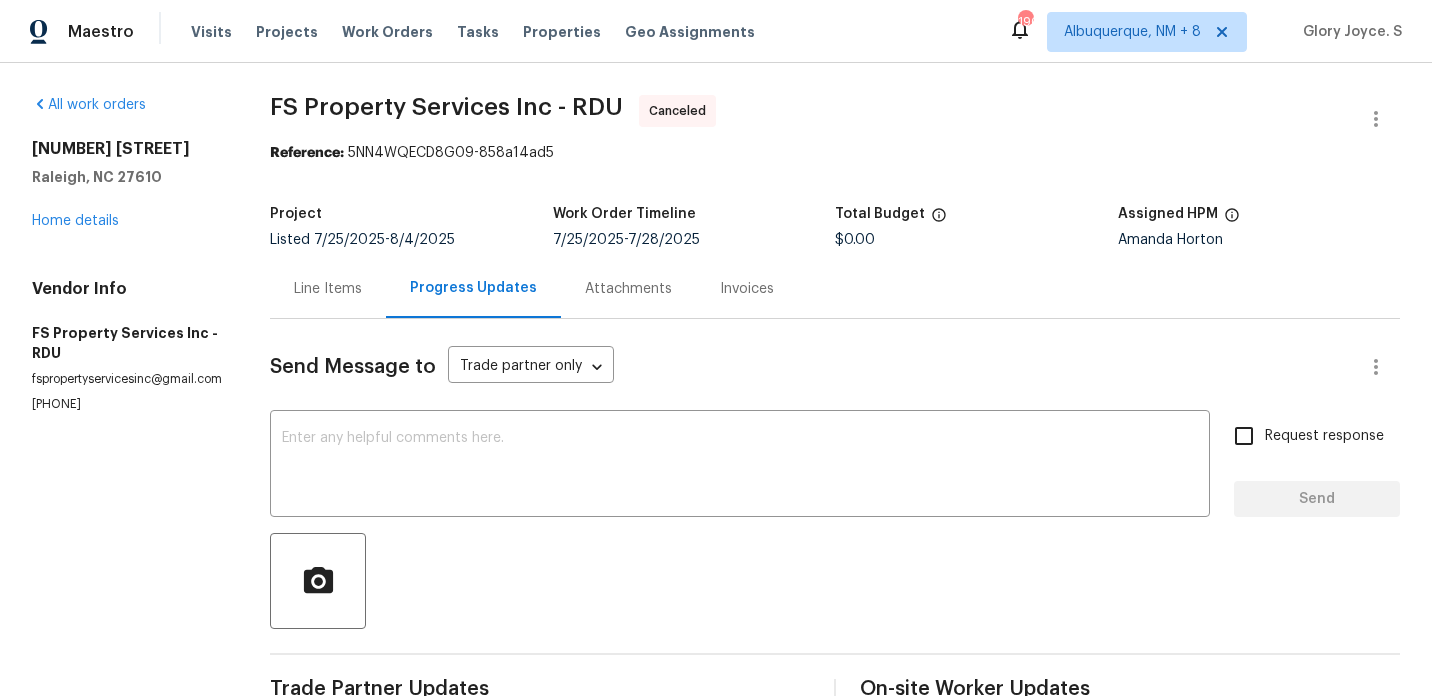 click on "1004 Carlisle St Raleigh, NC 27610 Home details" at bounding box center (127, 185) 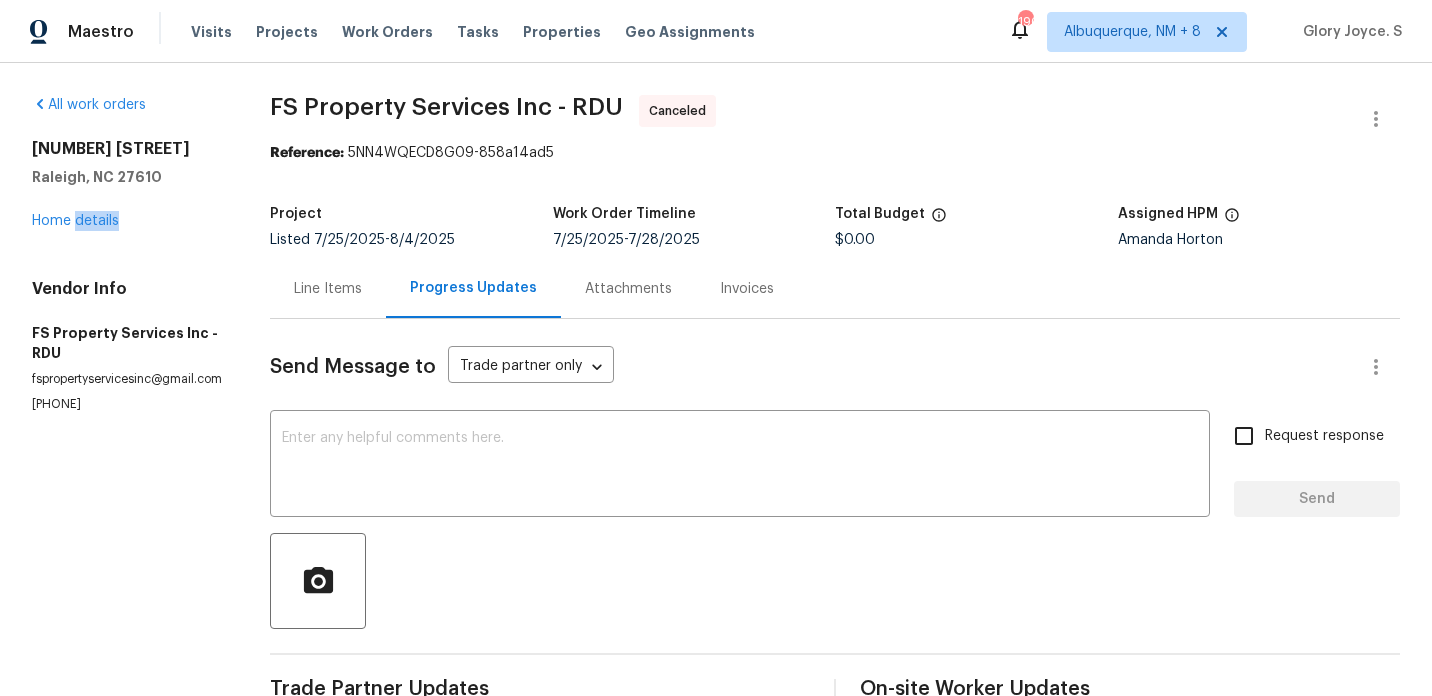 click on "1004 Carlisle St Raleigh, NC 27610 Home details" at bounding box center [127, 185] 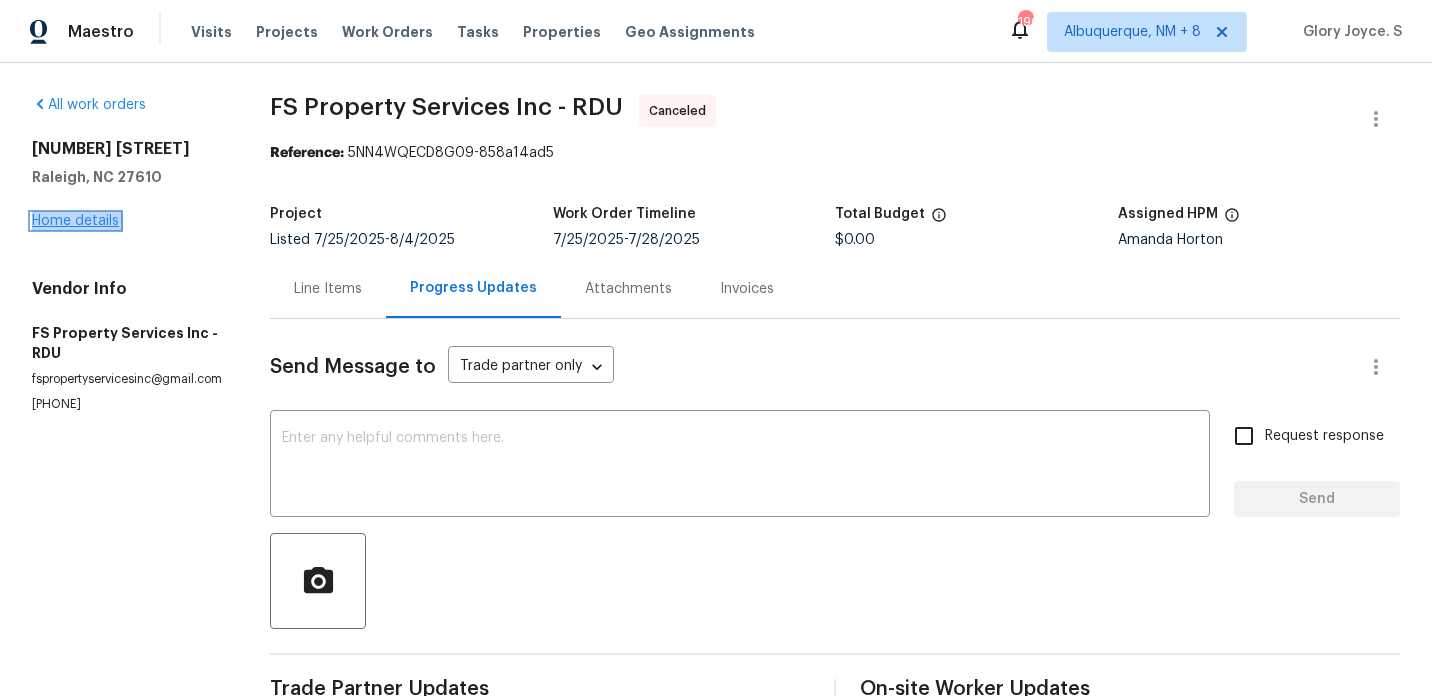 click on "Home details" at bounding box center (75, 221) 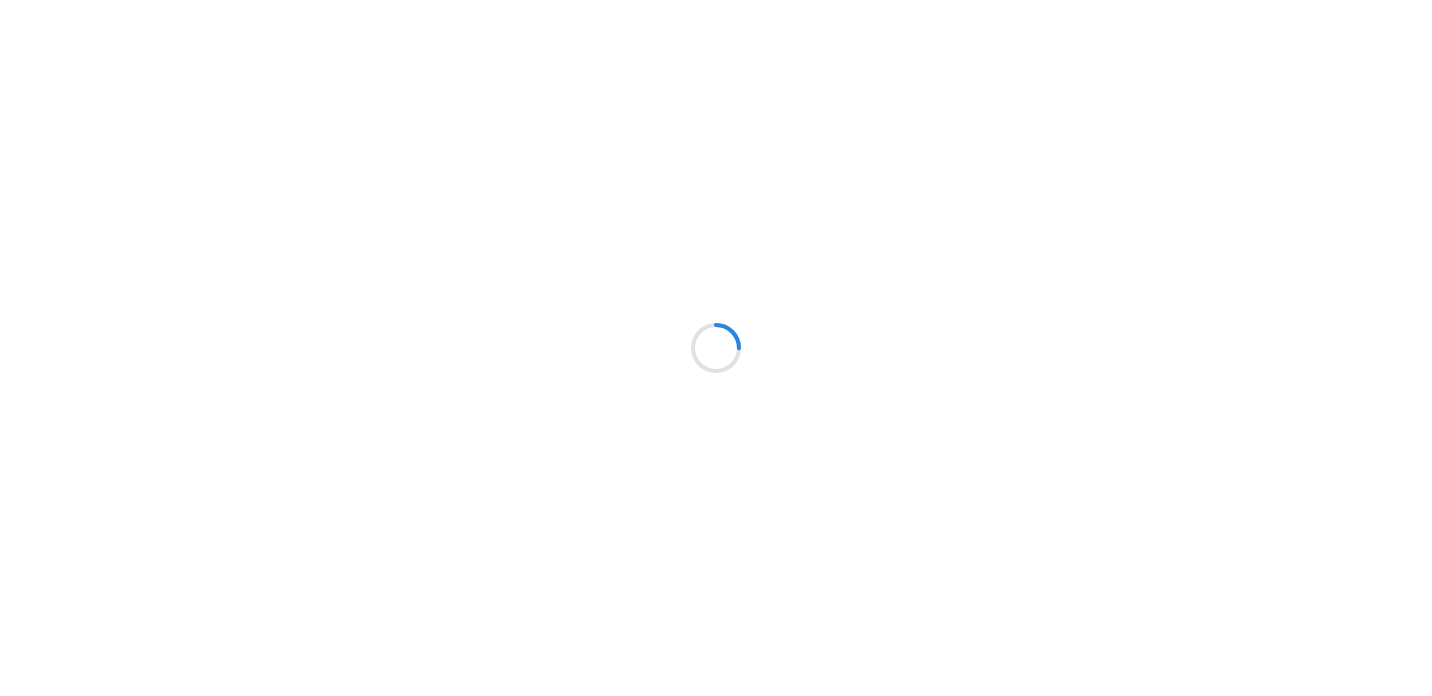 scroll, scrollTop: 0, scrollLeft: 0, axis: both 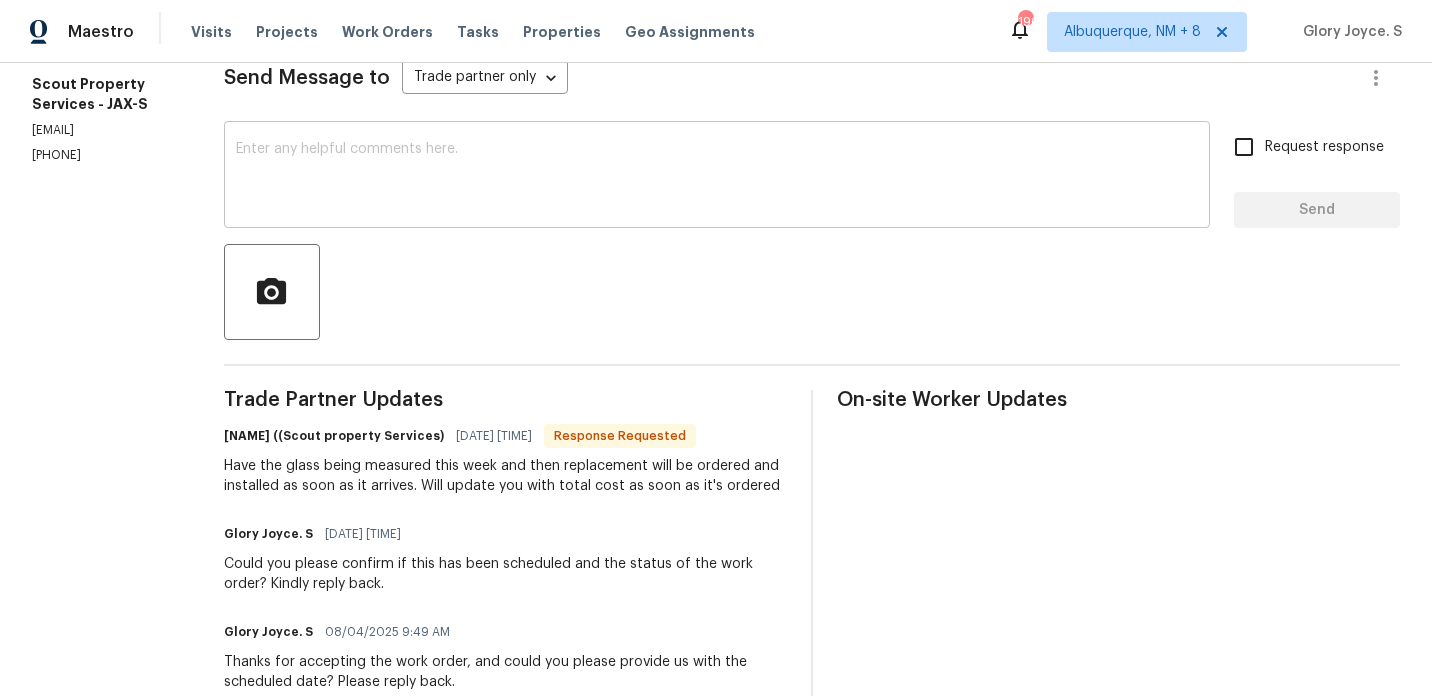 click at bounding box center [717, 177] 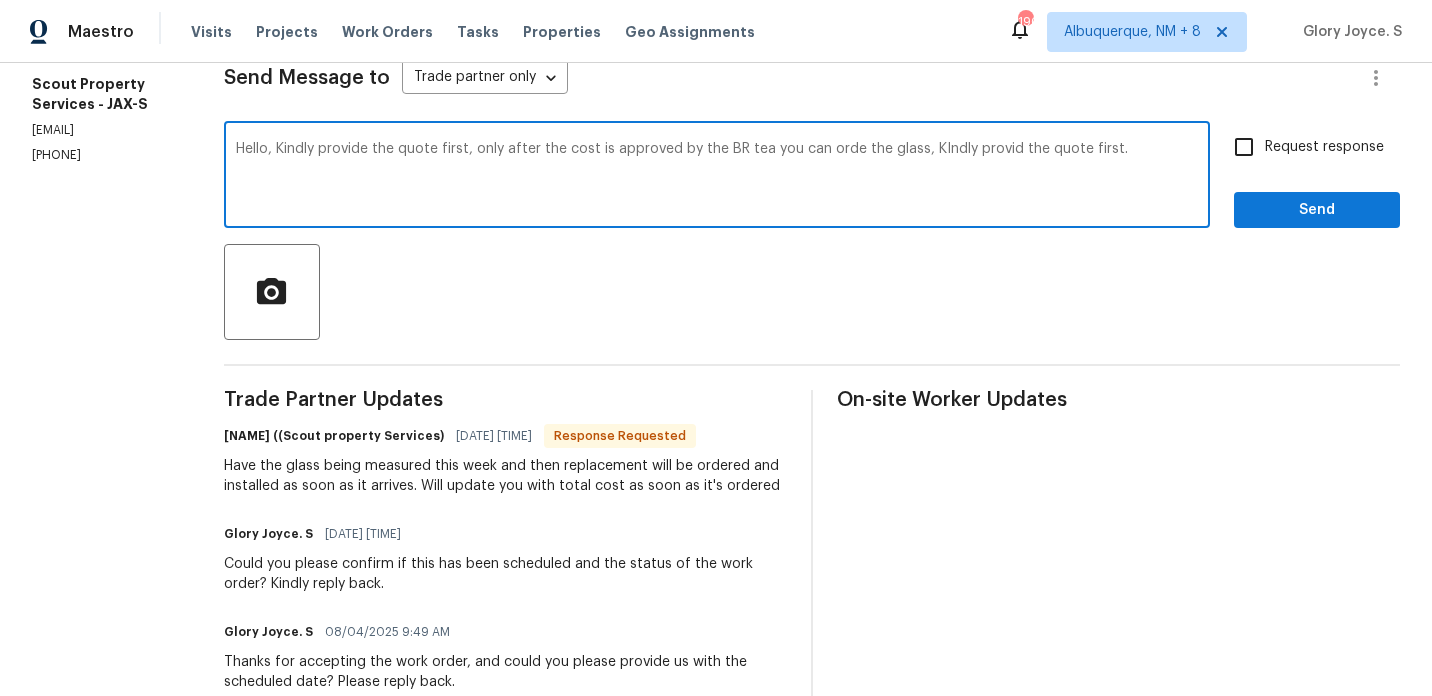 click on "Rewrite sentence" at bounding box center [0, 0] 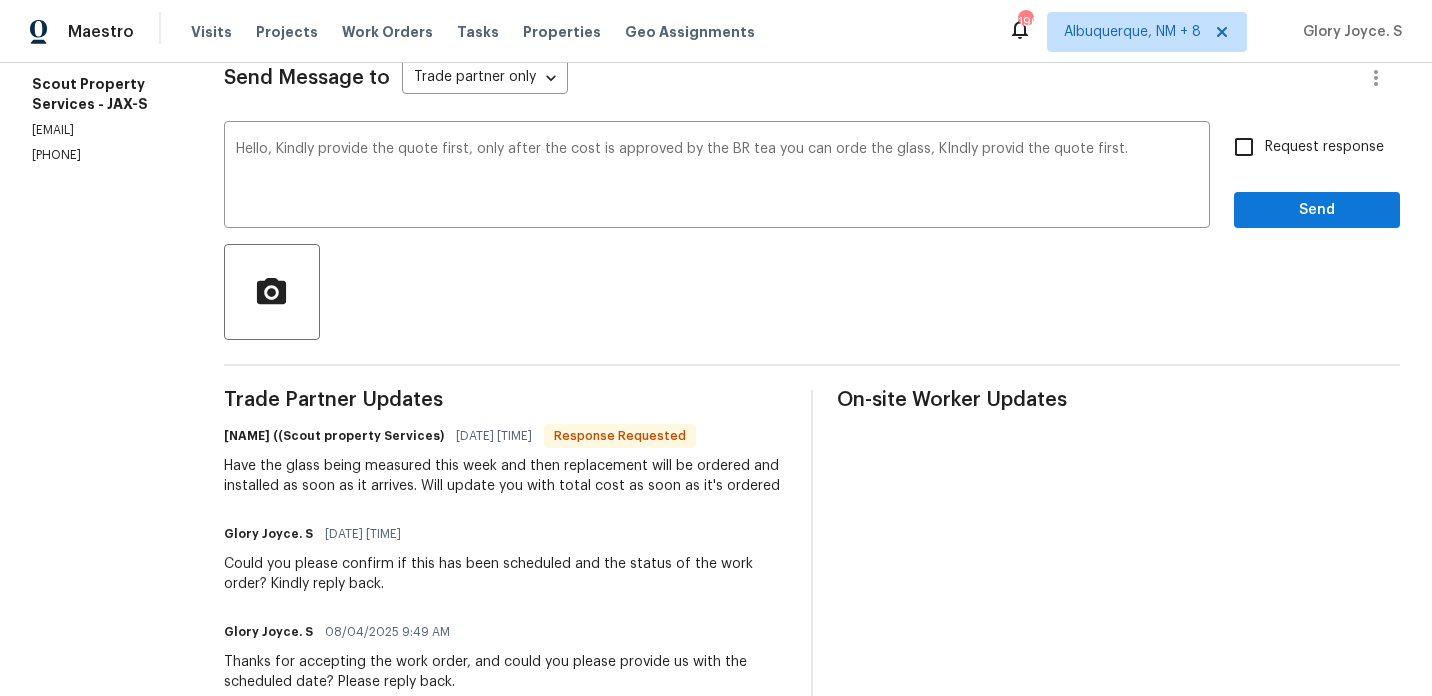 click on "team" at bounding box center [0, 0] 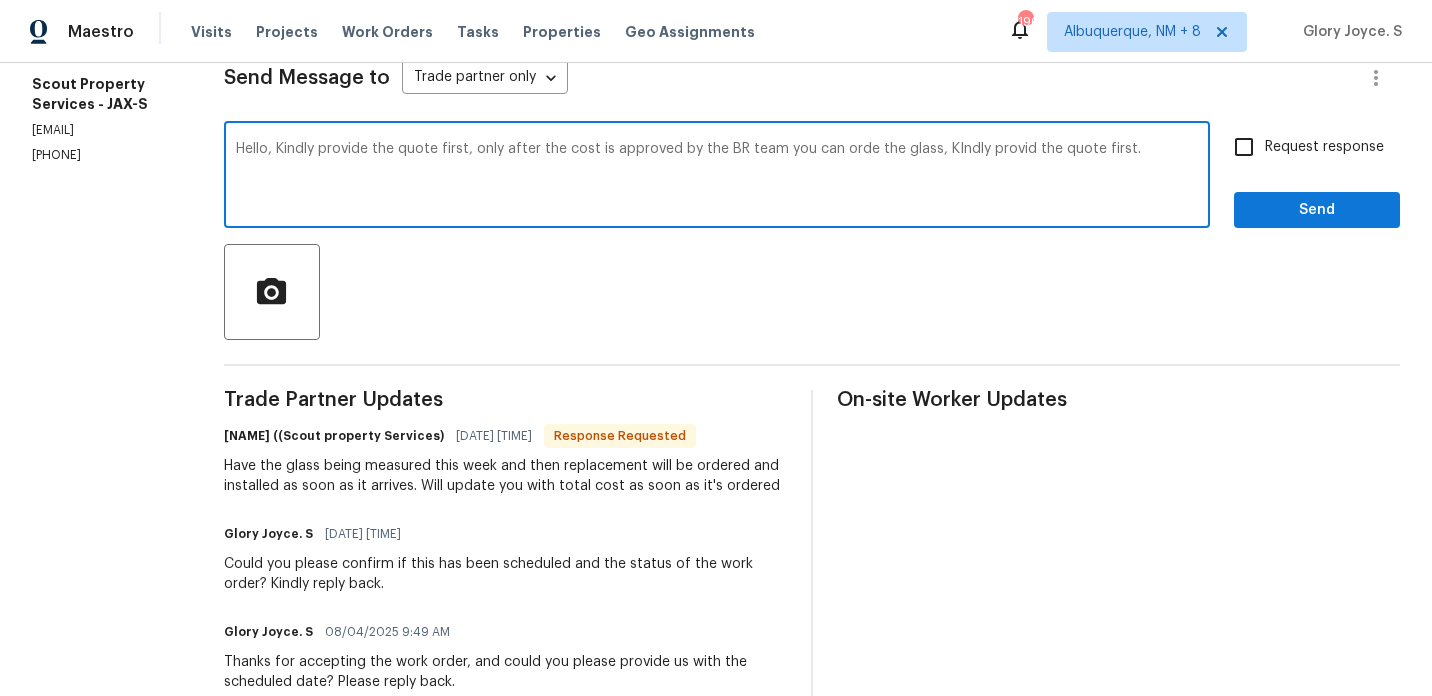 click on "first;" at bounding box center [0, 0] 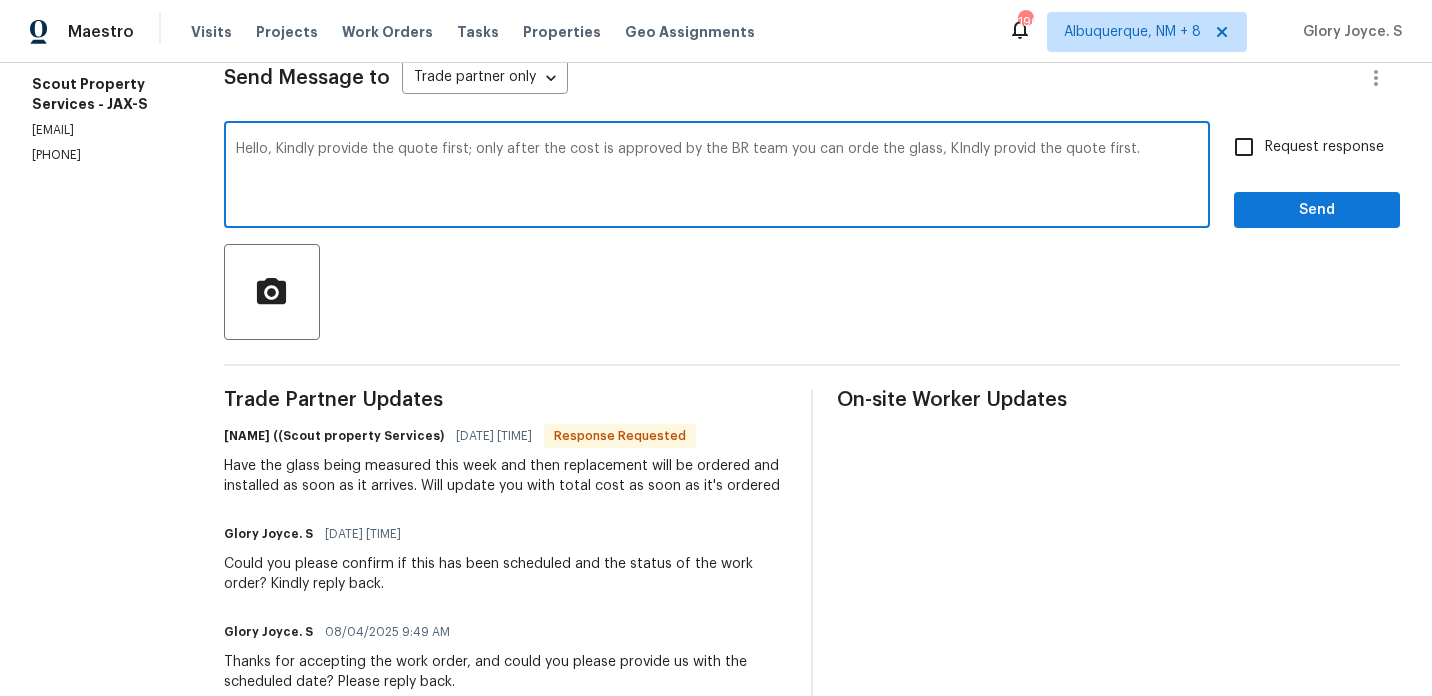 click on "Hello, Kindly provide the quote first; only after the cost is approved by the BR team you can orde the glass, KIndly provid the quote first." at bounding box center [717, 177] 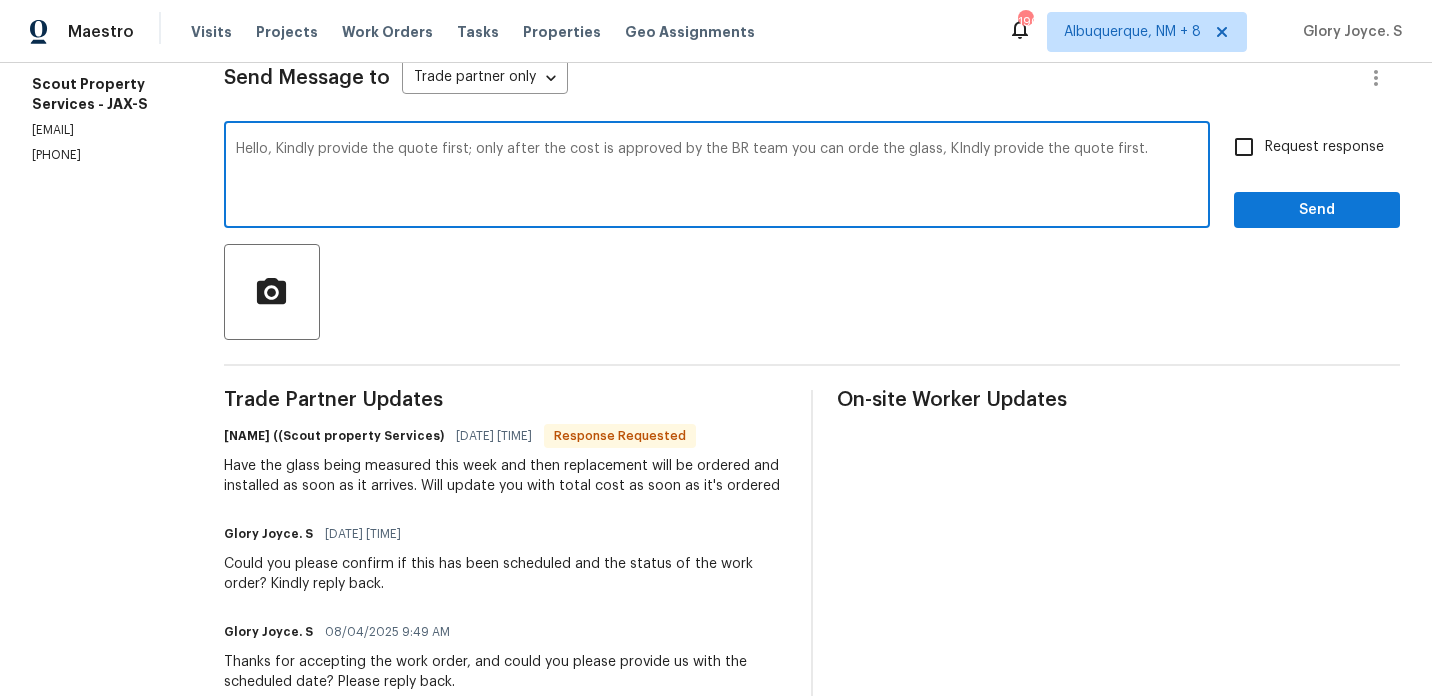 click on "Change the word order" at bounding box center [0, 0] 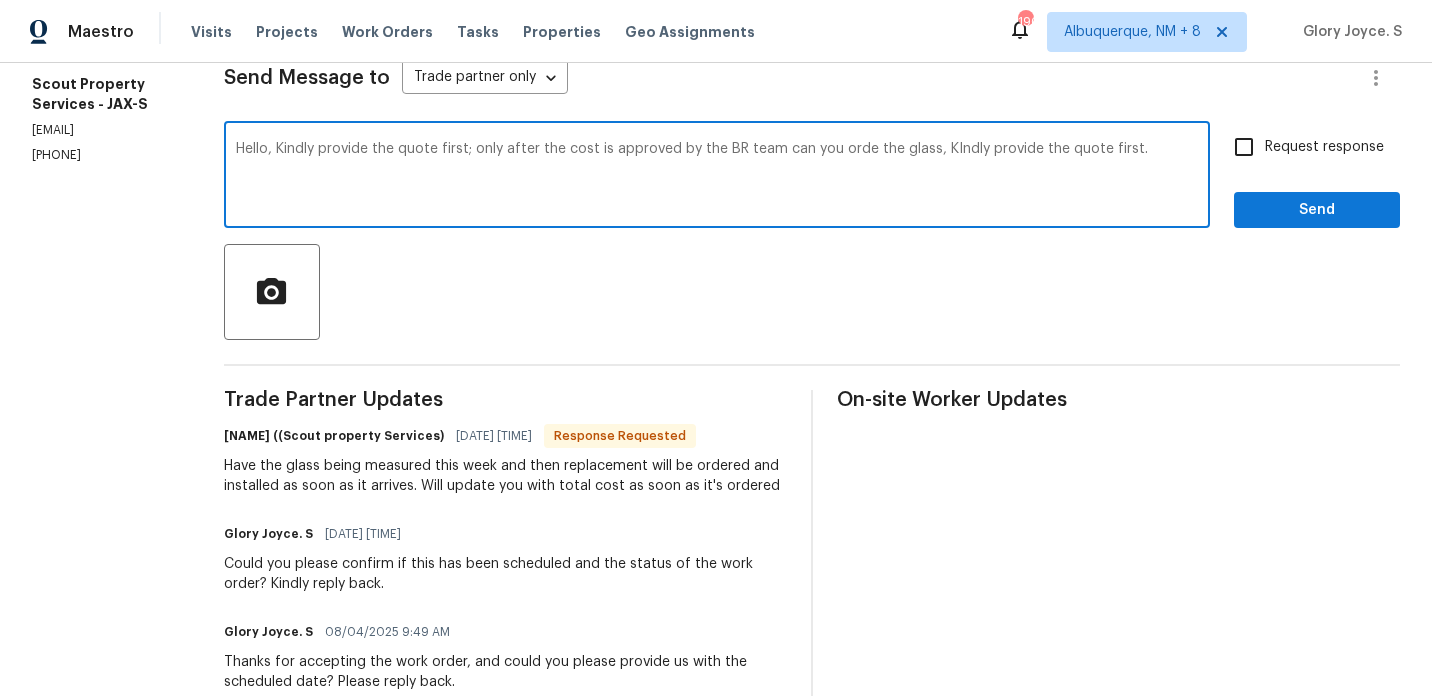 click on "order" at bounding box center (0, 0) 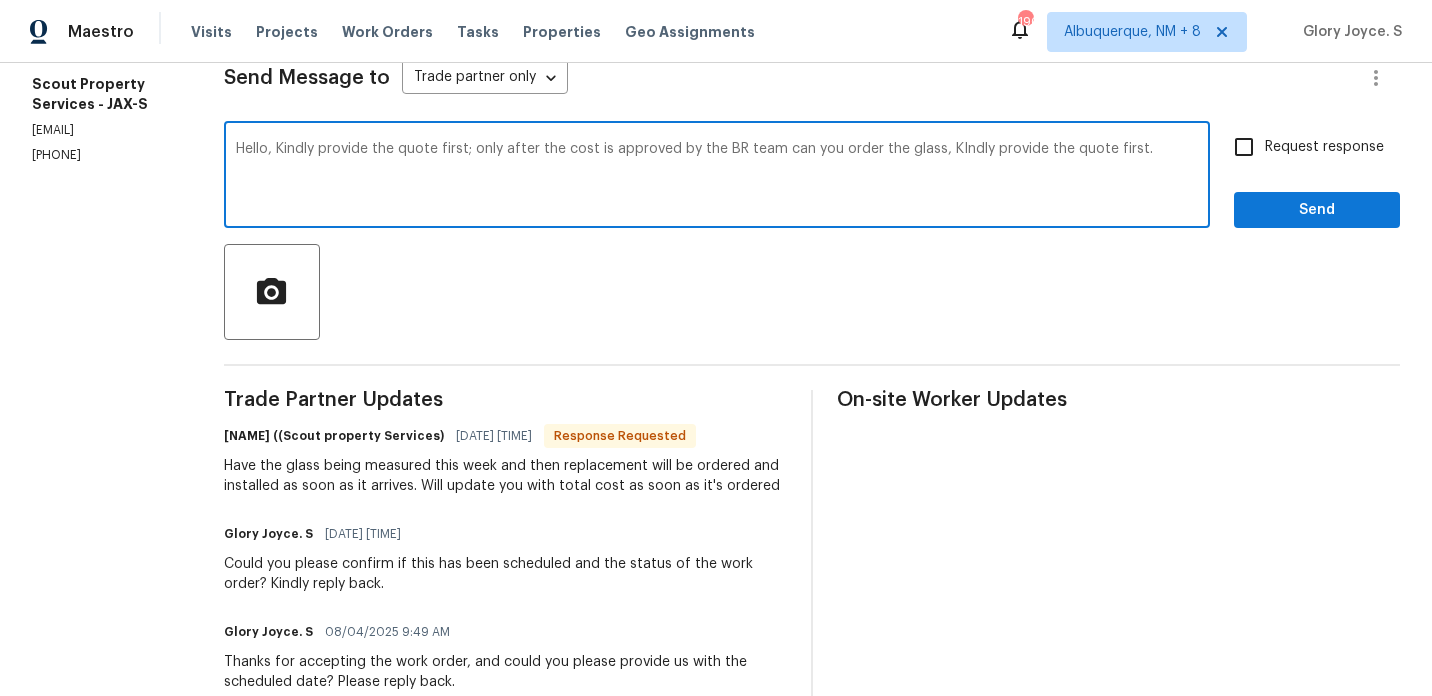 click on "glass." at bounding box center [0, 0] 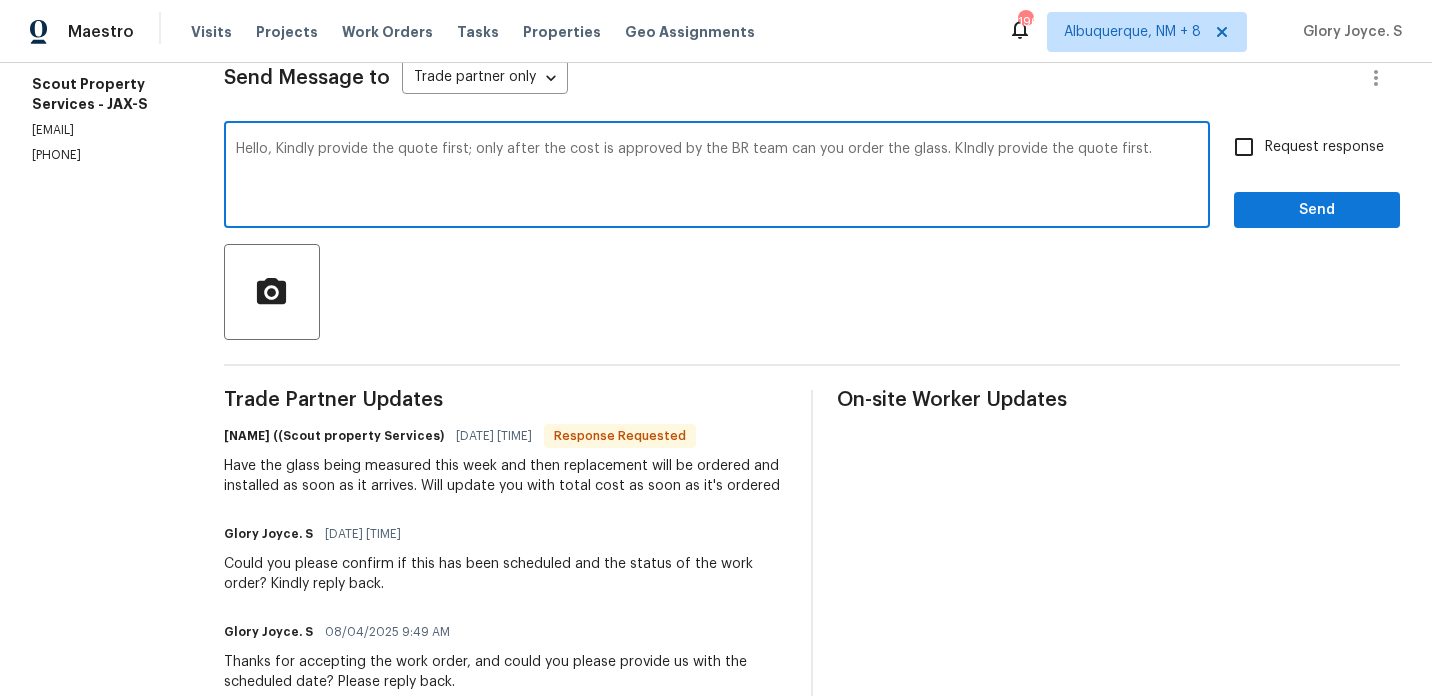 type on "Hello, Kindly provide the quote first; only after the cost is approved by the BR team can you order the glass. KIndly provide the quote first." 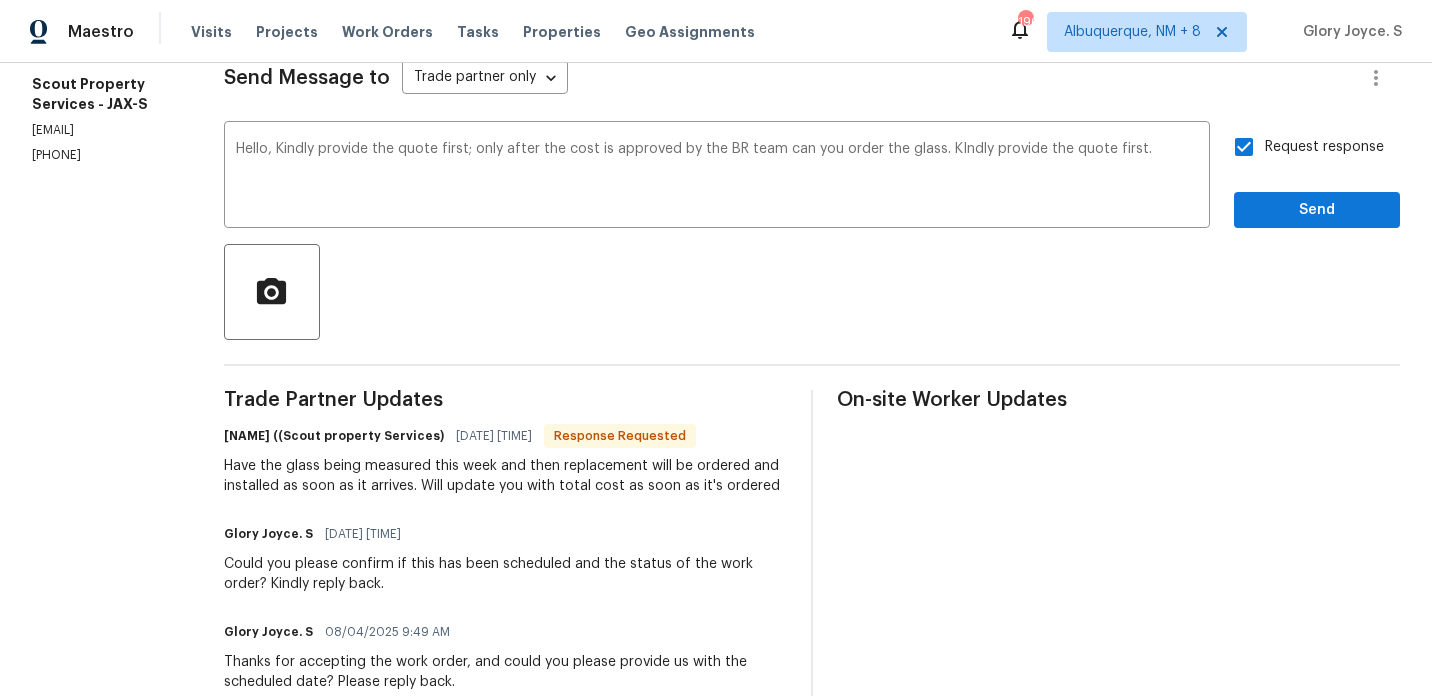 click on "Trade Partner Updates Trevor Lucas ((Scout property Services)  08/05/2025 9:01 AM Response Requested Have the glass being measured this week and then replacement will be ordered and installed as soon as it arrives. Will update you with total cost as soon as it's ordered Glory Joyce. S 08/05/2025 9:00 AM Could you please confirm if this has been scheduled and the status of the work order? Kindly reply back. Glory Joyce. S 08/04/2025 9:49 AM Thanks for accepting the work order, and could you please provide us with the scheduled date? Please reply back. Glory Joyce. S 08/04/2025 7:53 AM Hi, this is Glory with Opendoor. I’m confirming you received the WO for the property at (1432 Quarter Pt, Raleigh, NC 27615). Please disregard the contact information for the HPM included in the WO. Our Centralised LWO Team is responsible for Listed WOs. The team can be reached through the portal or by phone/text at (480) 478-0155." at bounding box center (505, 632) 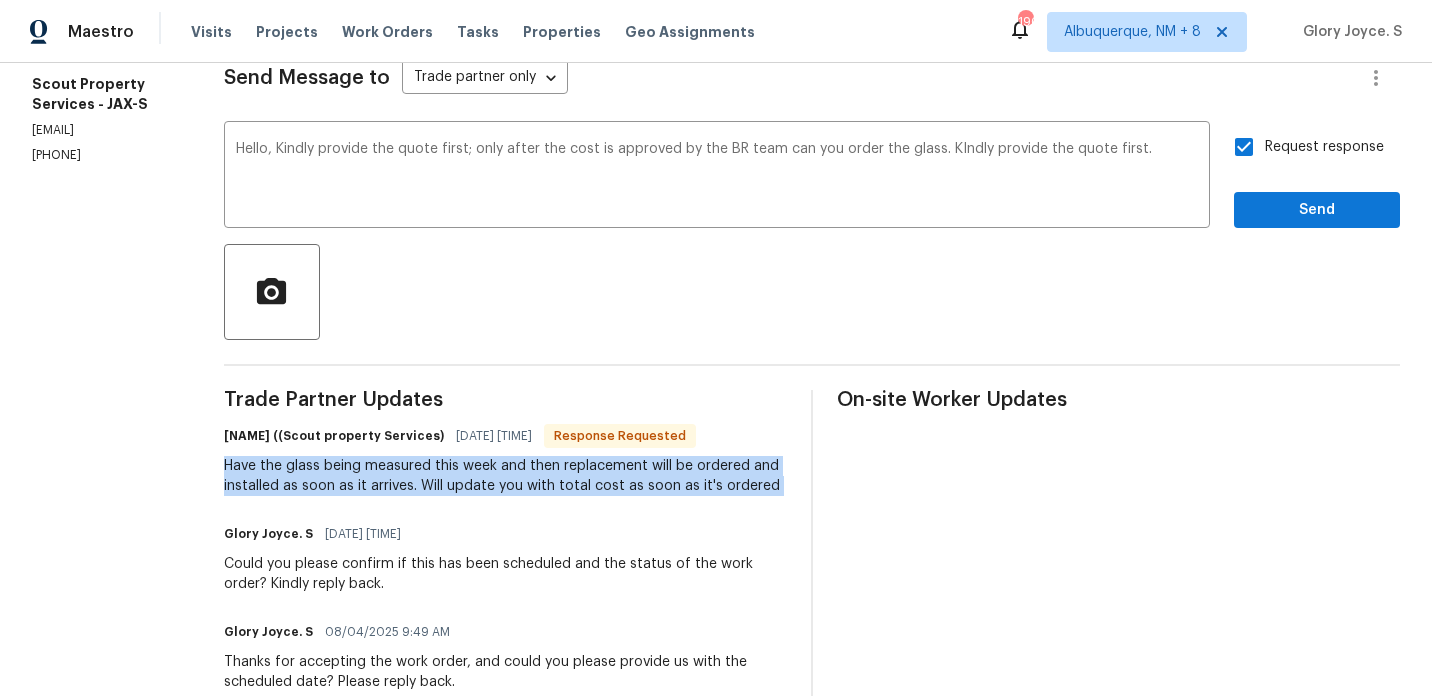click on "Trade Partner Updates Trevor Lucas ((Scout property Services)  08/05/2025 9:01 AM Response Requested Have the glass being measured this week and then replacement will be ordered and installed as soon as it arrives. Will update you with total cost as soon as it's ordered Glory Joyce. S 08/05/2025 9:00 AM Could you please confirm if this has been scheduled and the status of the work order? Kindly reply back. Glory Joyce. S 08/04/2025 9:49 AM Thanks for accepting the work order, and could you please provide us with the scheduled date? Please reply back. Glory Joyce. S 08/04/2025 7:53 AM Hi, this is Glory with Opendoor. I’m confirming you received the WO for the property at (1432 Quarter Pt, Raleigh, NC 27615). Please disregard the contact information for the HPM included in the WO. Our Centralised LWO Team is responsible for Listed WOs. The team can be reached through the portal or by phone/text at (480) 478-0155." at bounding box center [505, 632] 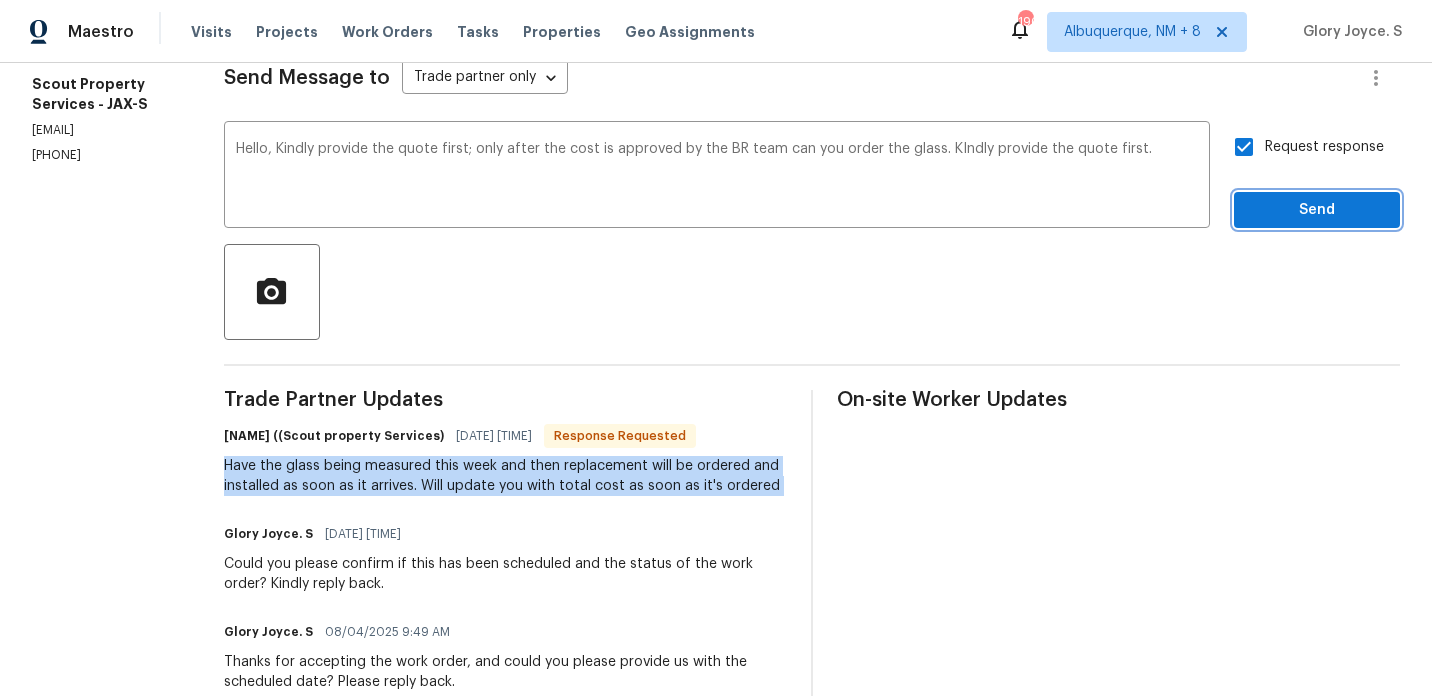click on "Send" at bounding box center (1317, 210) 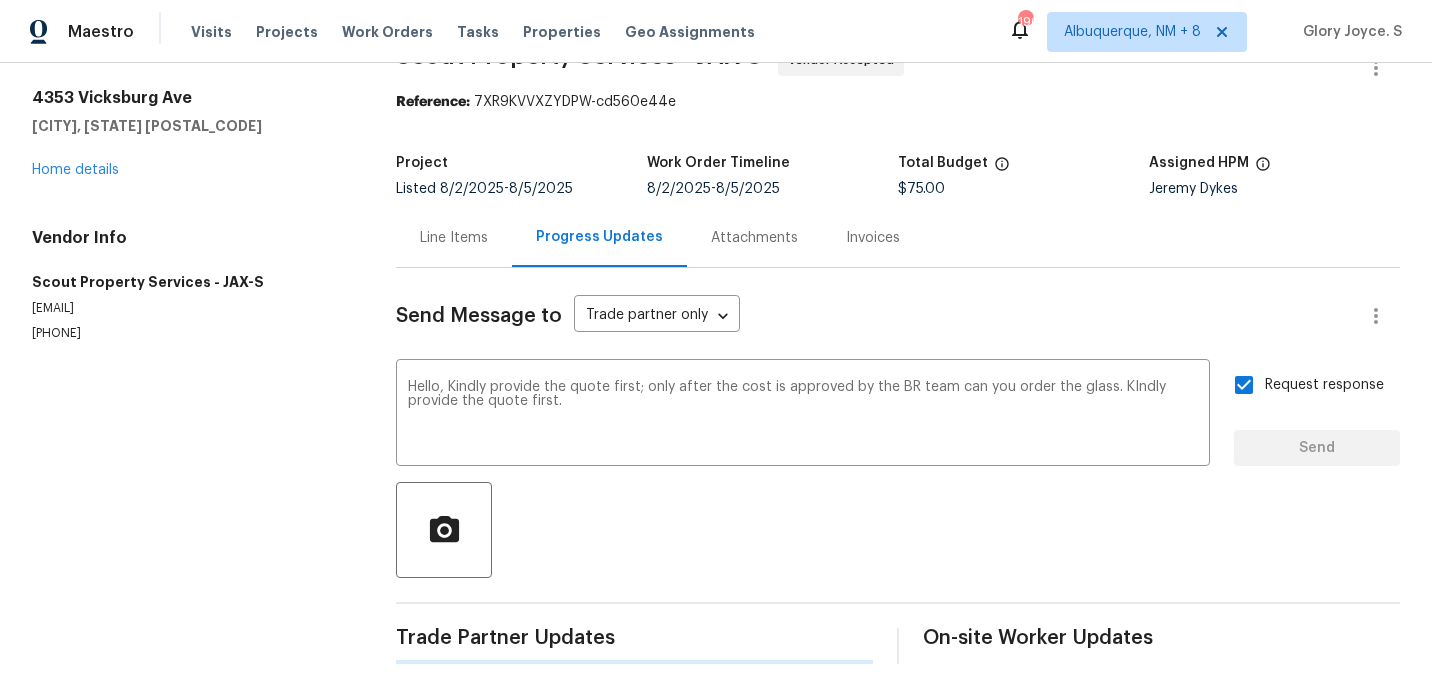type 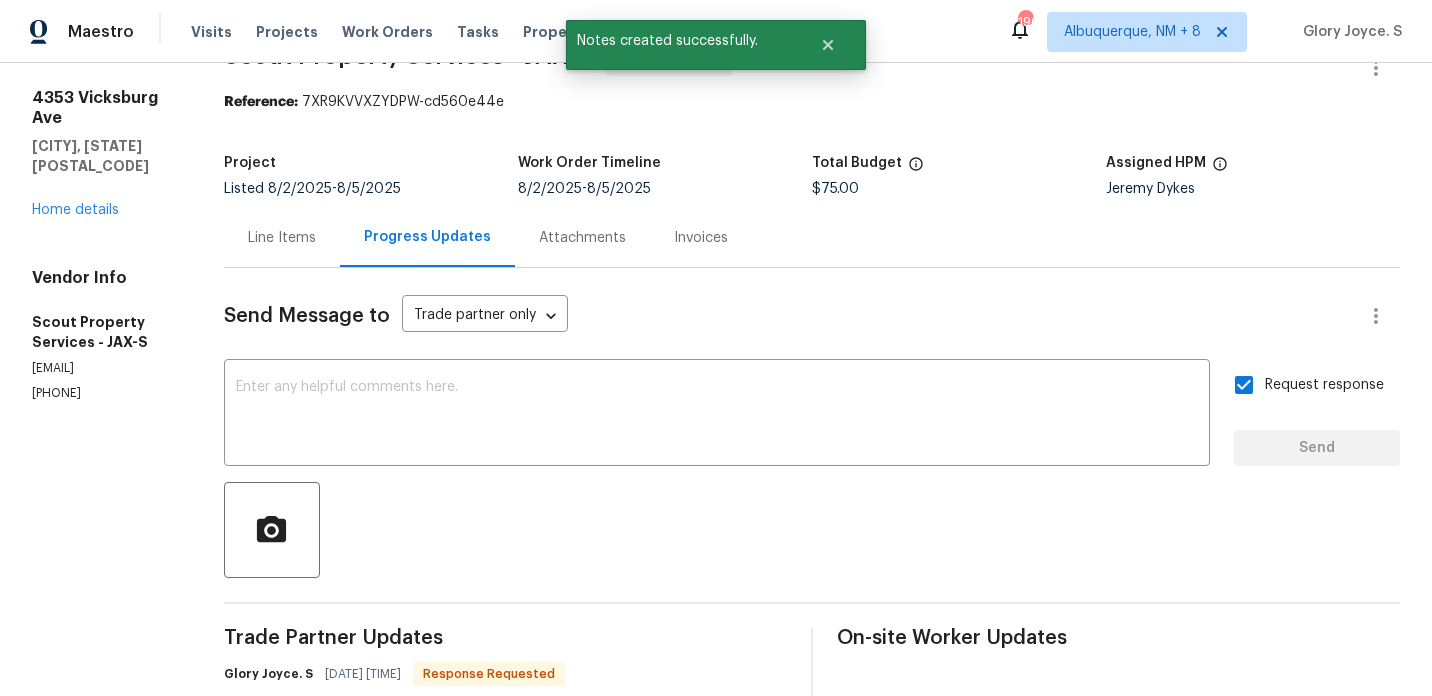 scroll, scrollTop: 289, scrollLeft: 0, axis: vertical 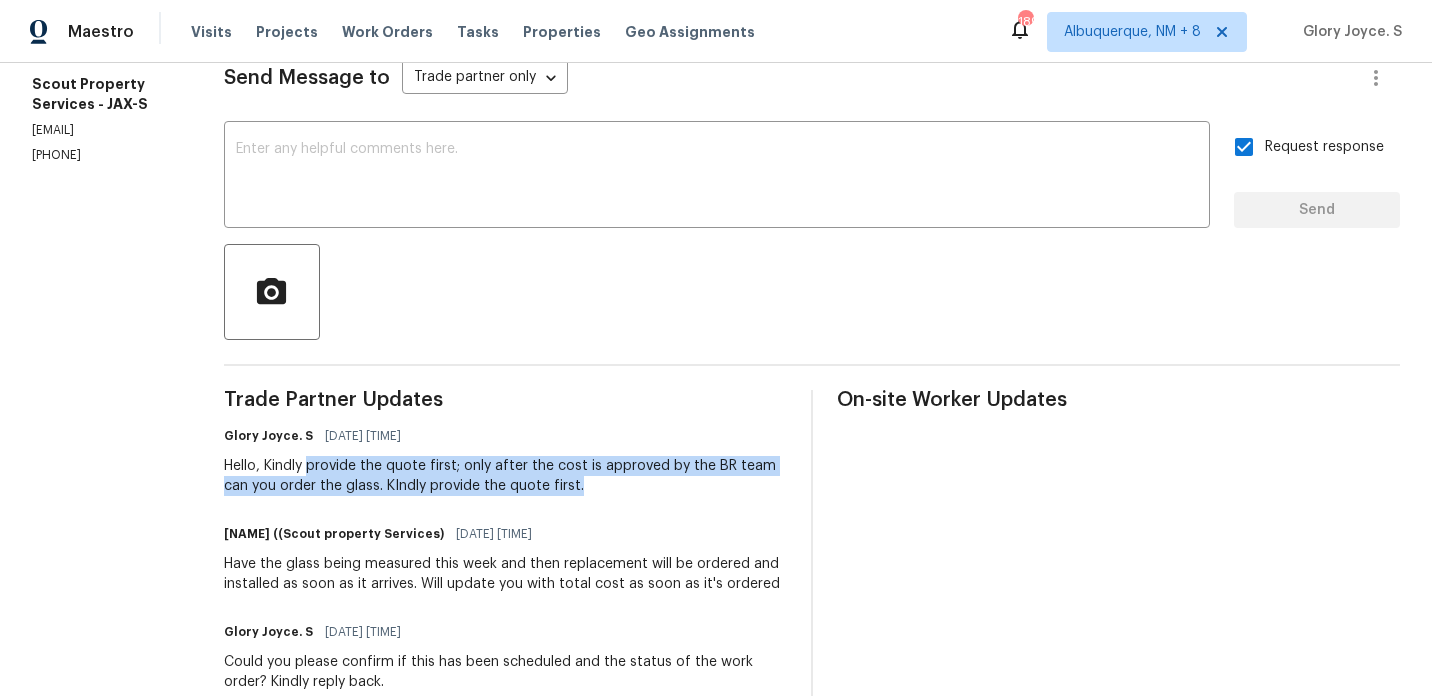 drag, startPoint x: 317, startPoint y: 467, endPoint x: 586, endPoint y: 487, distance: 269.74246 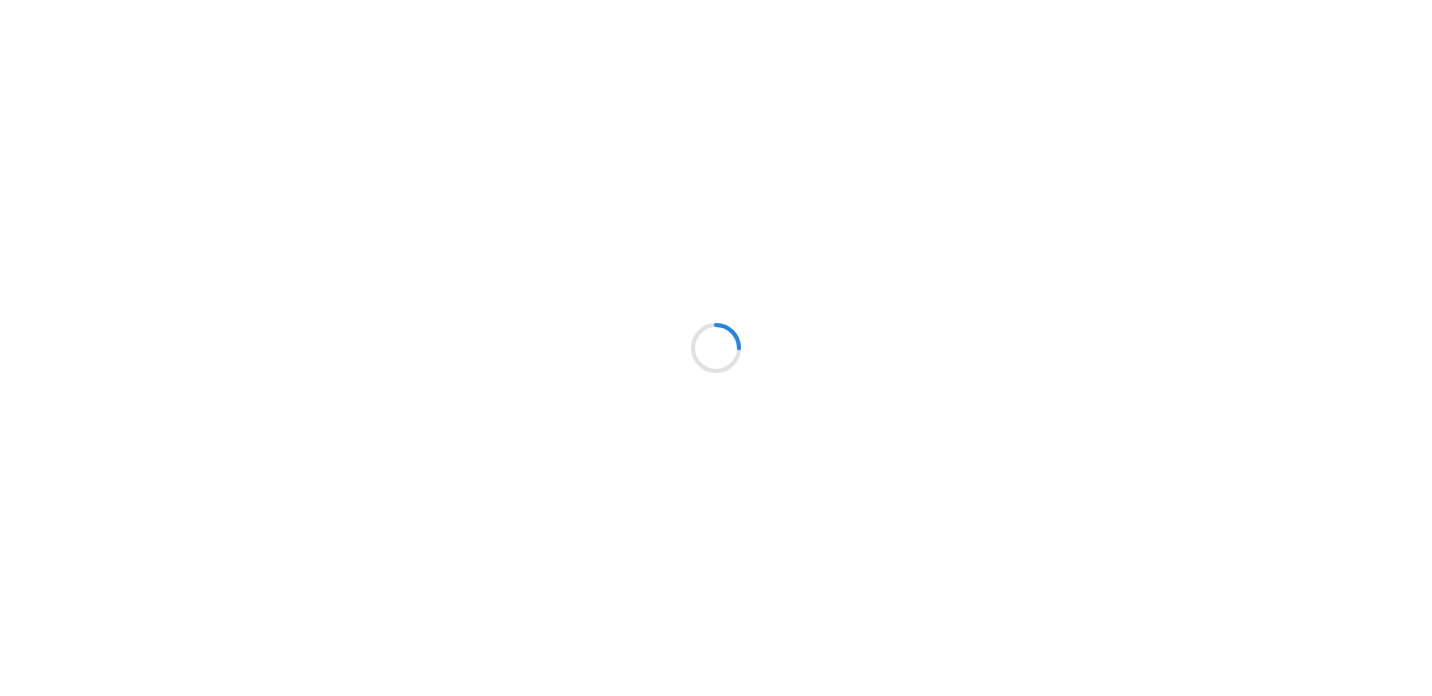 scroll, scrollTop: 0, scrollLeft: 0, axis: both 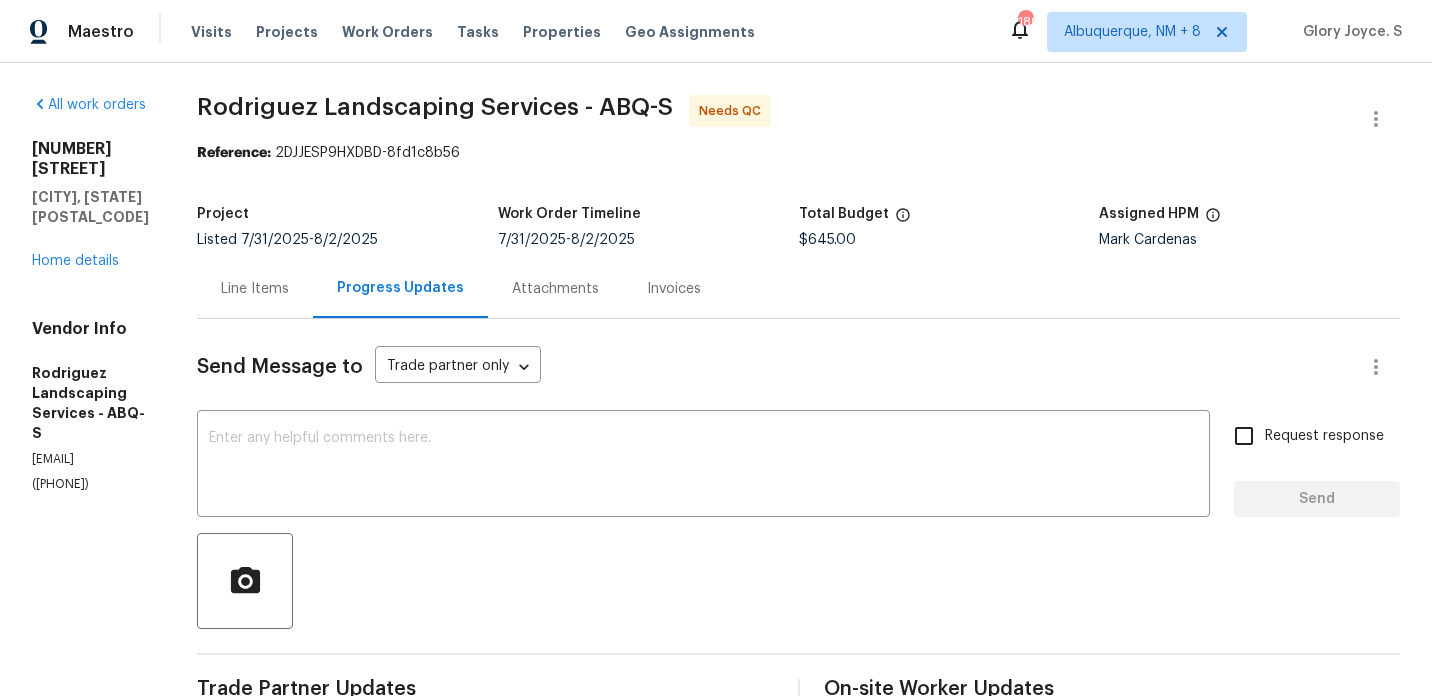 click on "Line Items" at bounding box center [255, 289] 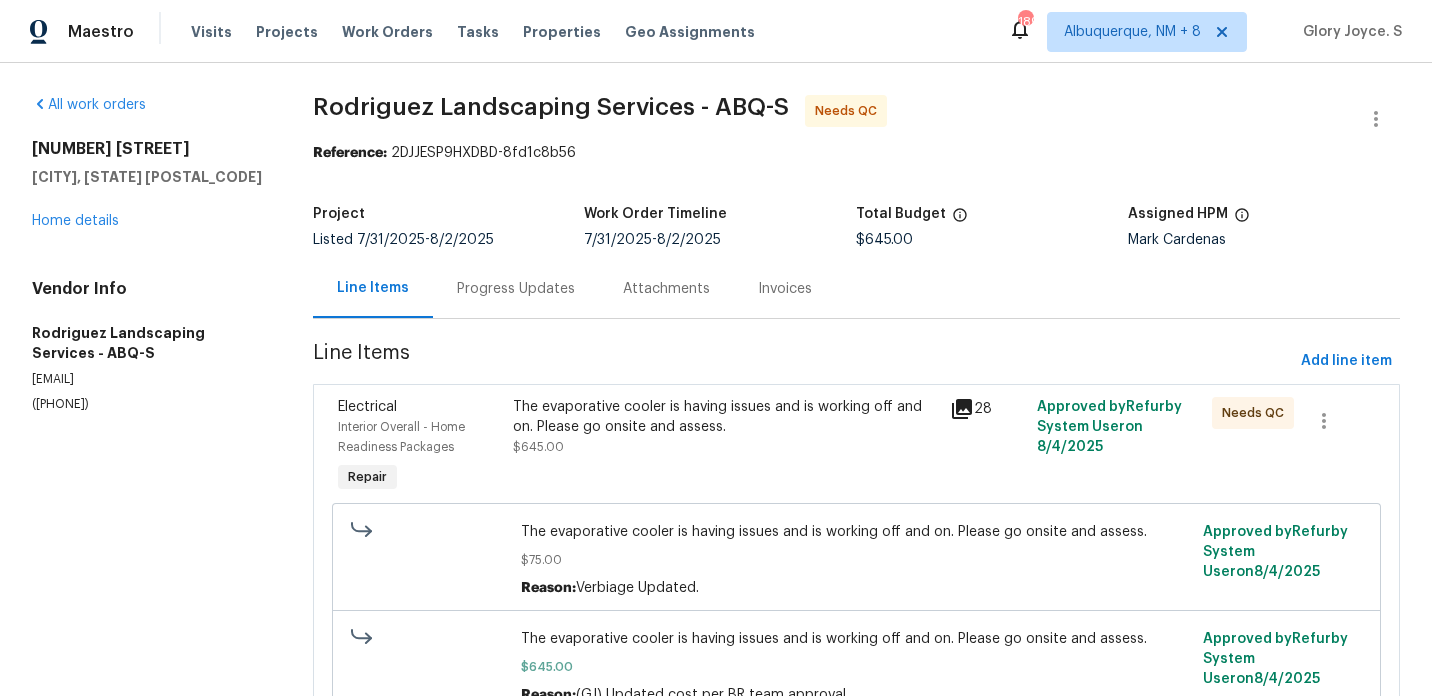 click on "The evaporative cooler is having issues and is working off and on. Please go onsite and assess." at bounding box center [725, 417] 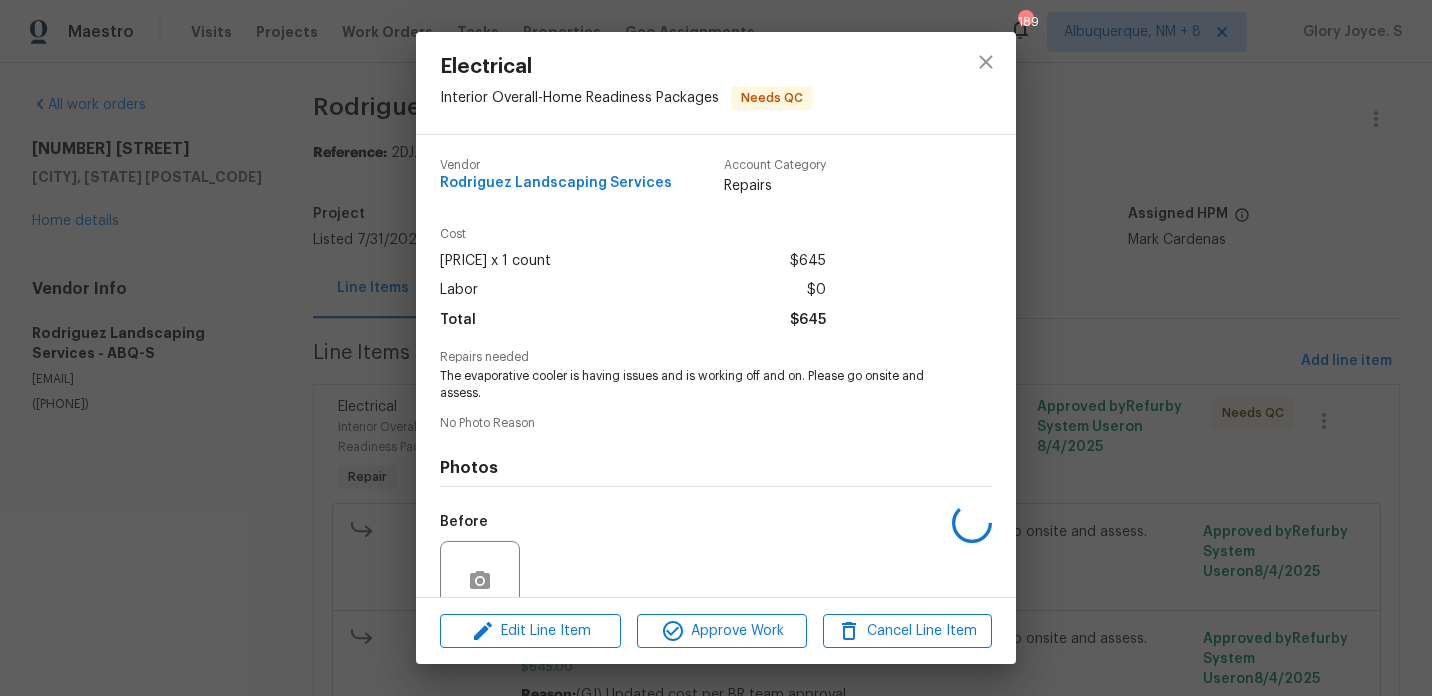 scroll, scrollTop: 174, scrollLeft: 0, axis: vertical 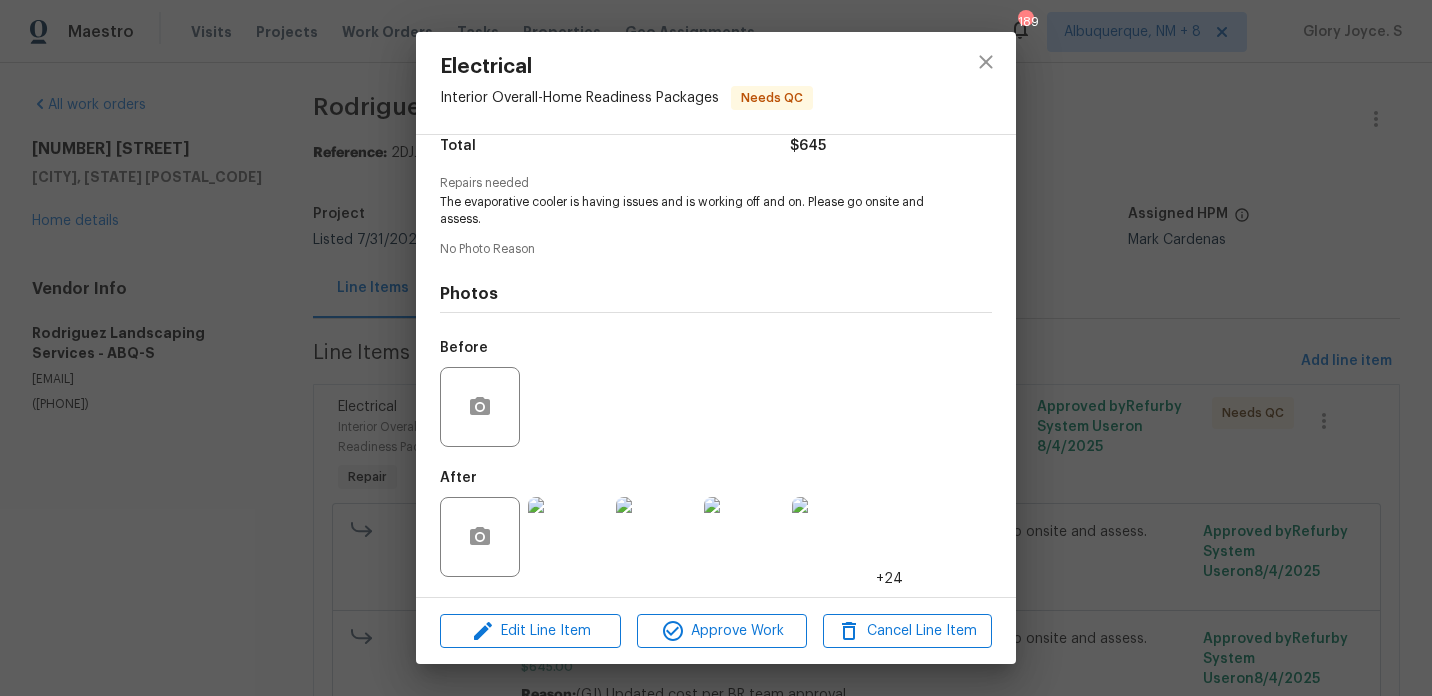 click at bounding box center [568, 537] 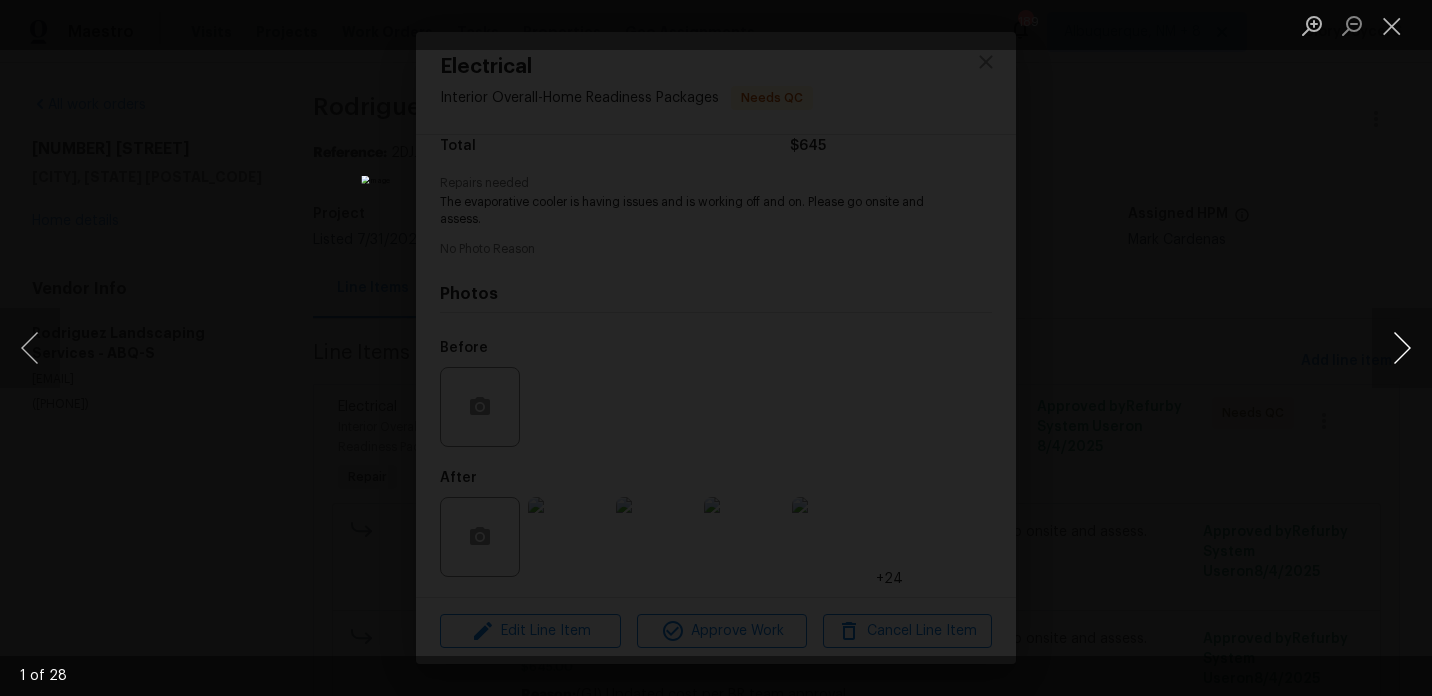 click at bounding box center [1402, 348] 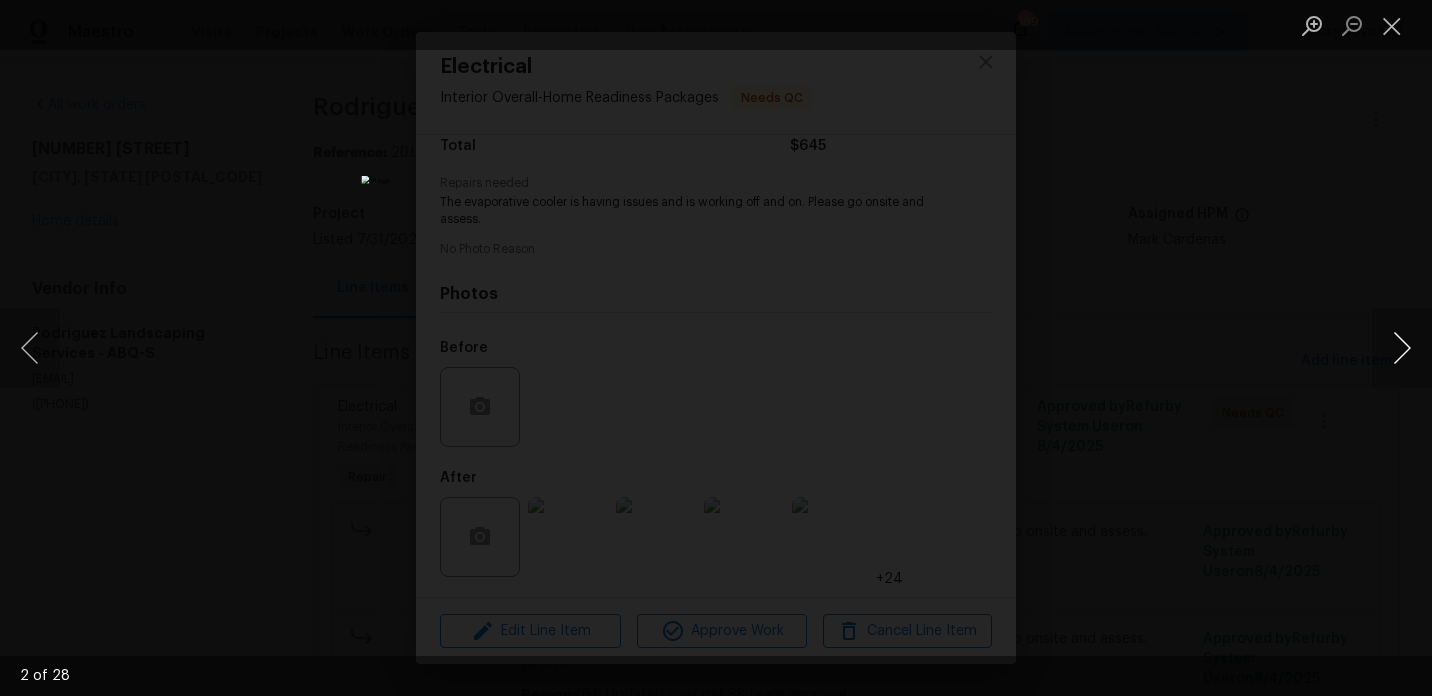 click at bounding box center (1402, 348) 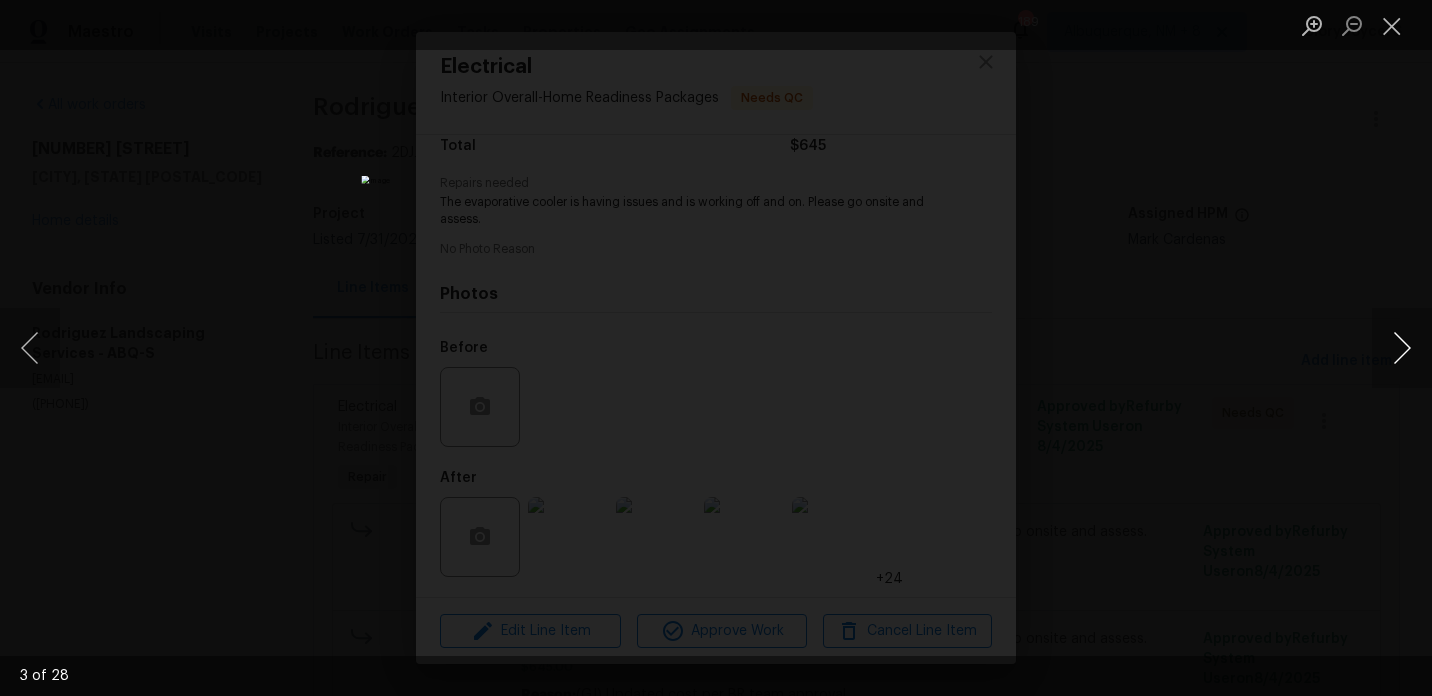 click at bounding box center (1402, 348) 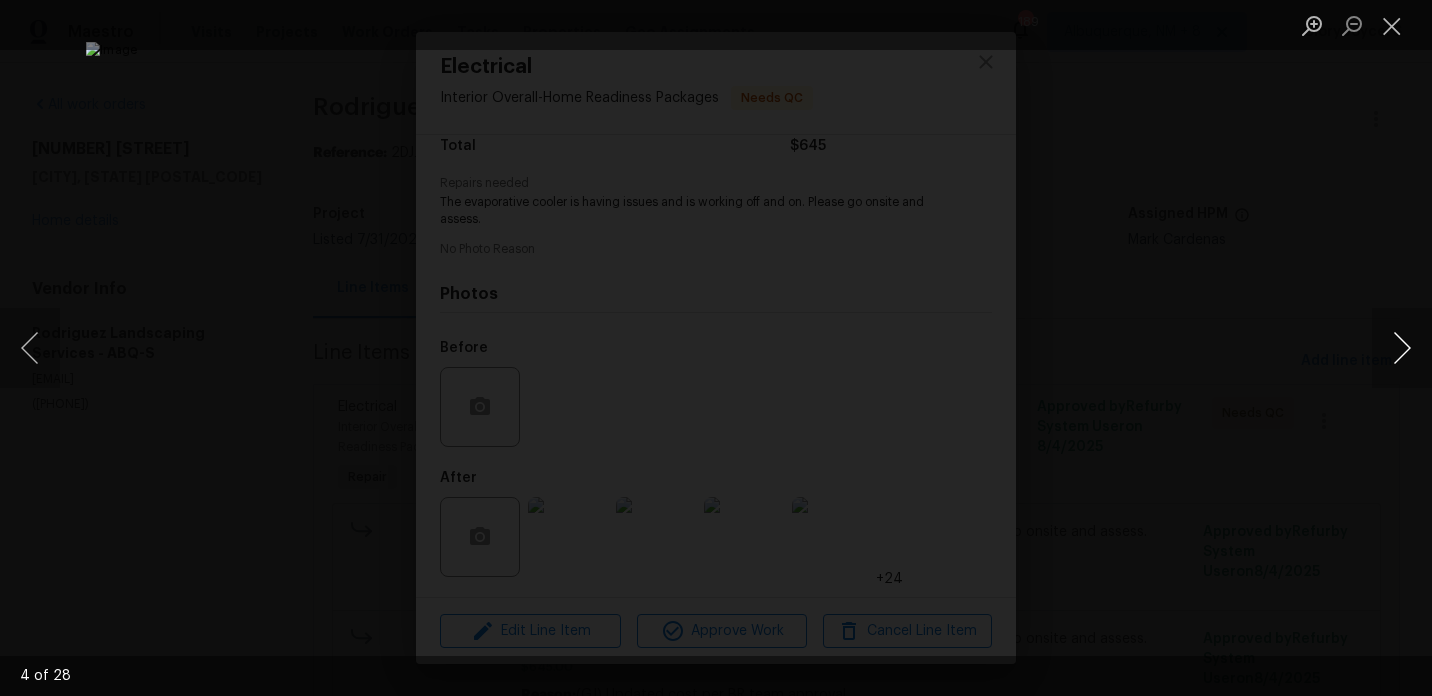 click at bounding box center [1402, 348] 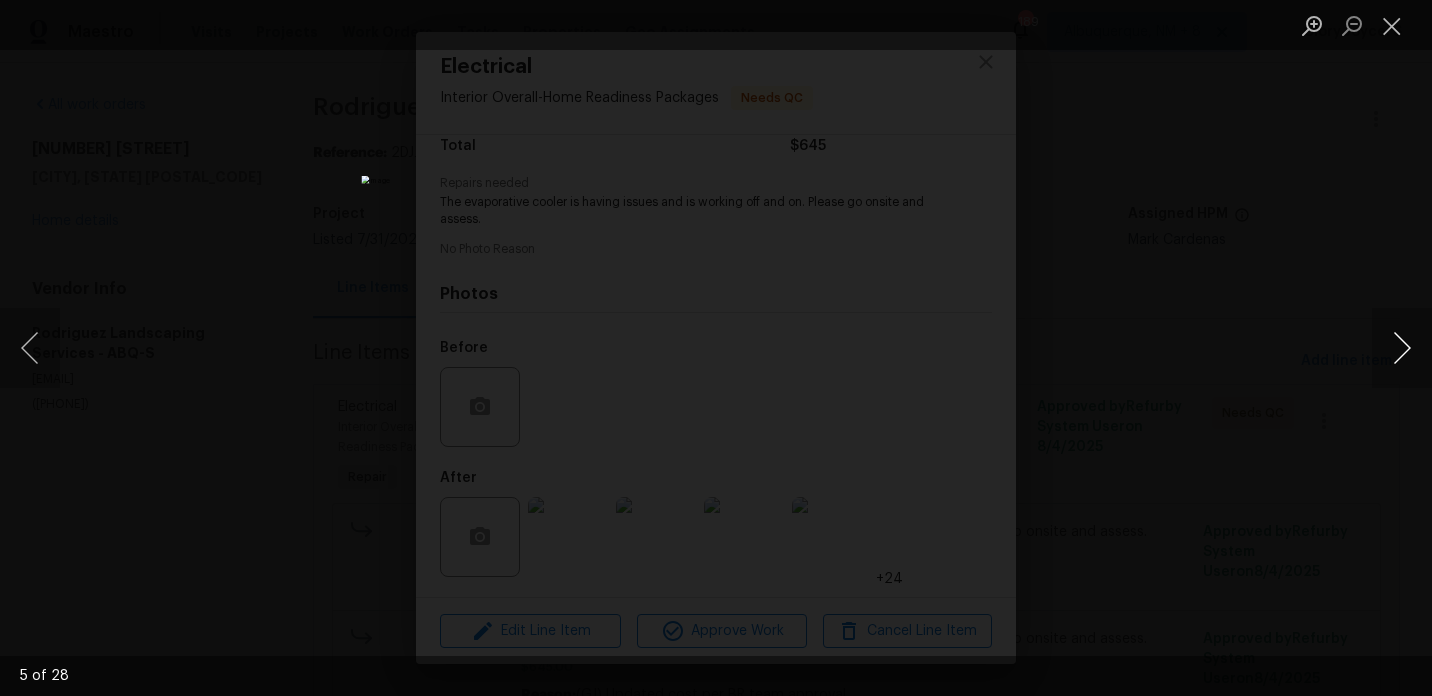 click at bounding box center (1402, 348) 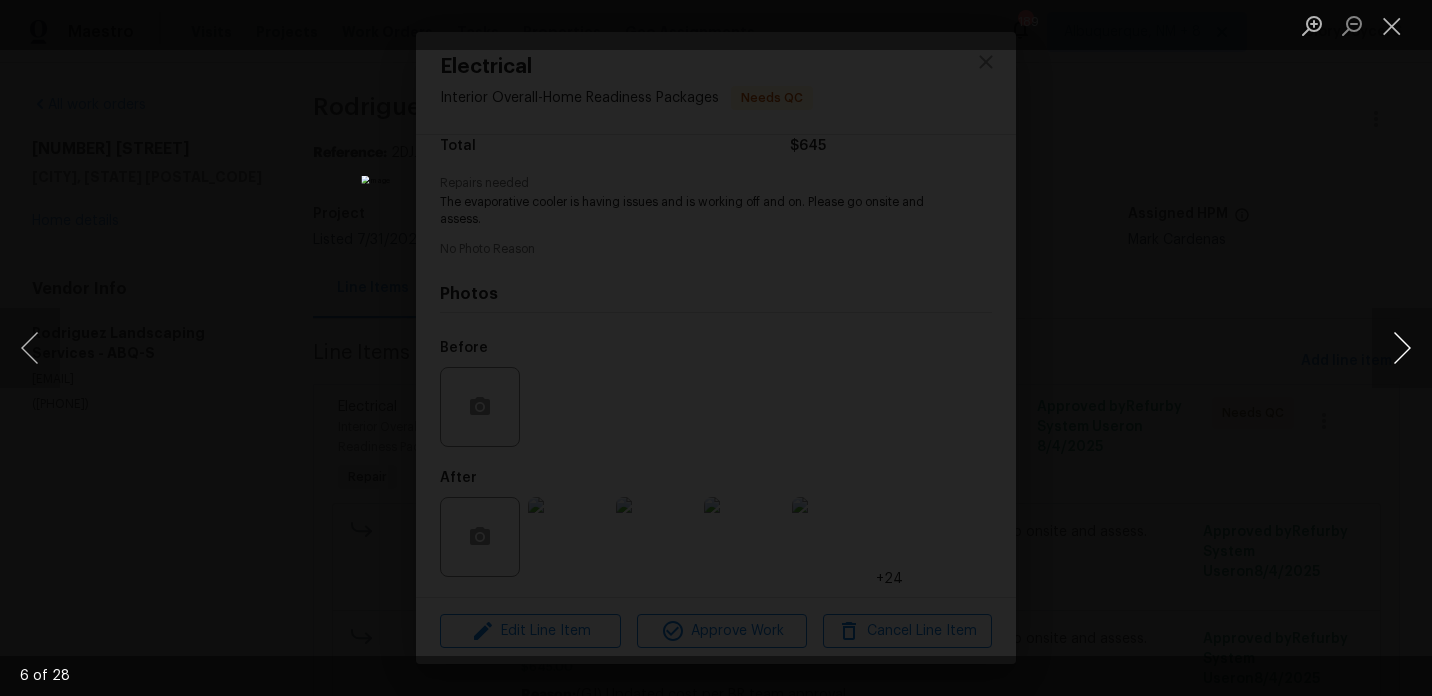 click at bounding box center [1402, 348] 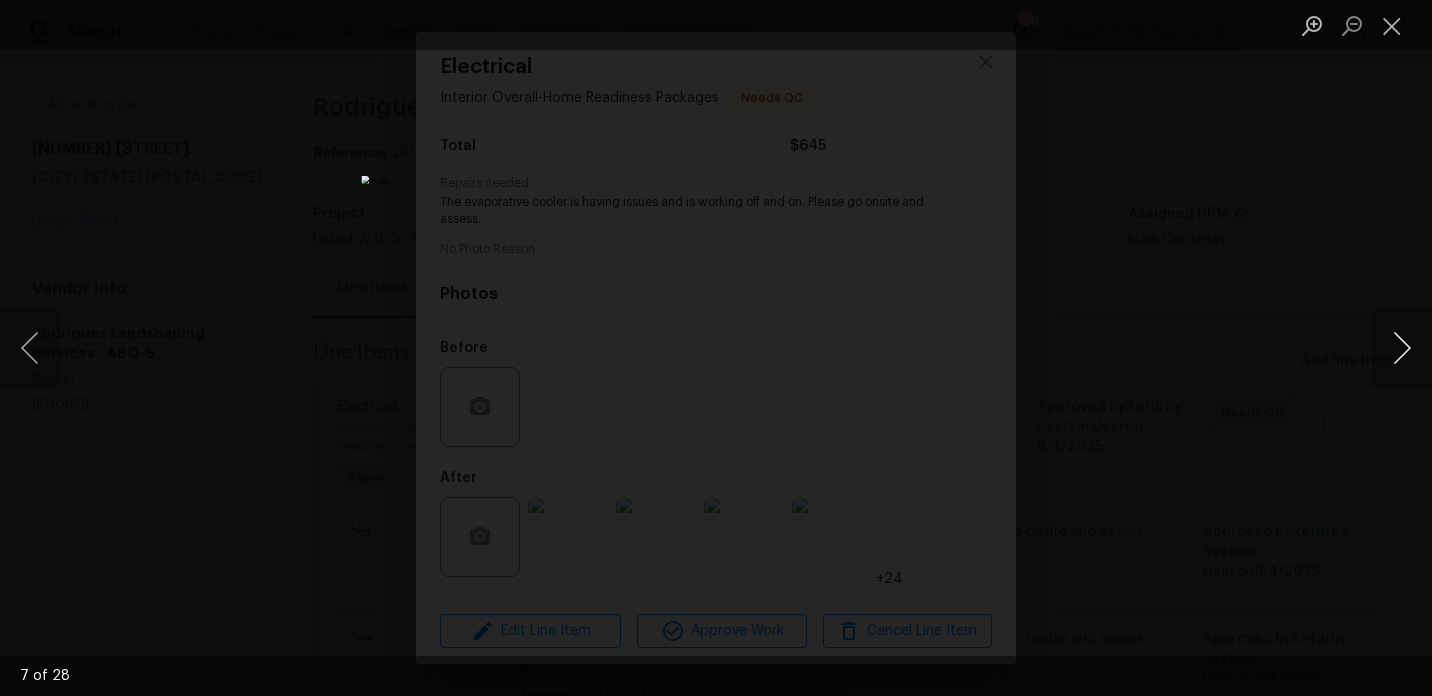 click at bounding box center [1402, 348] 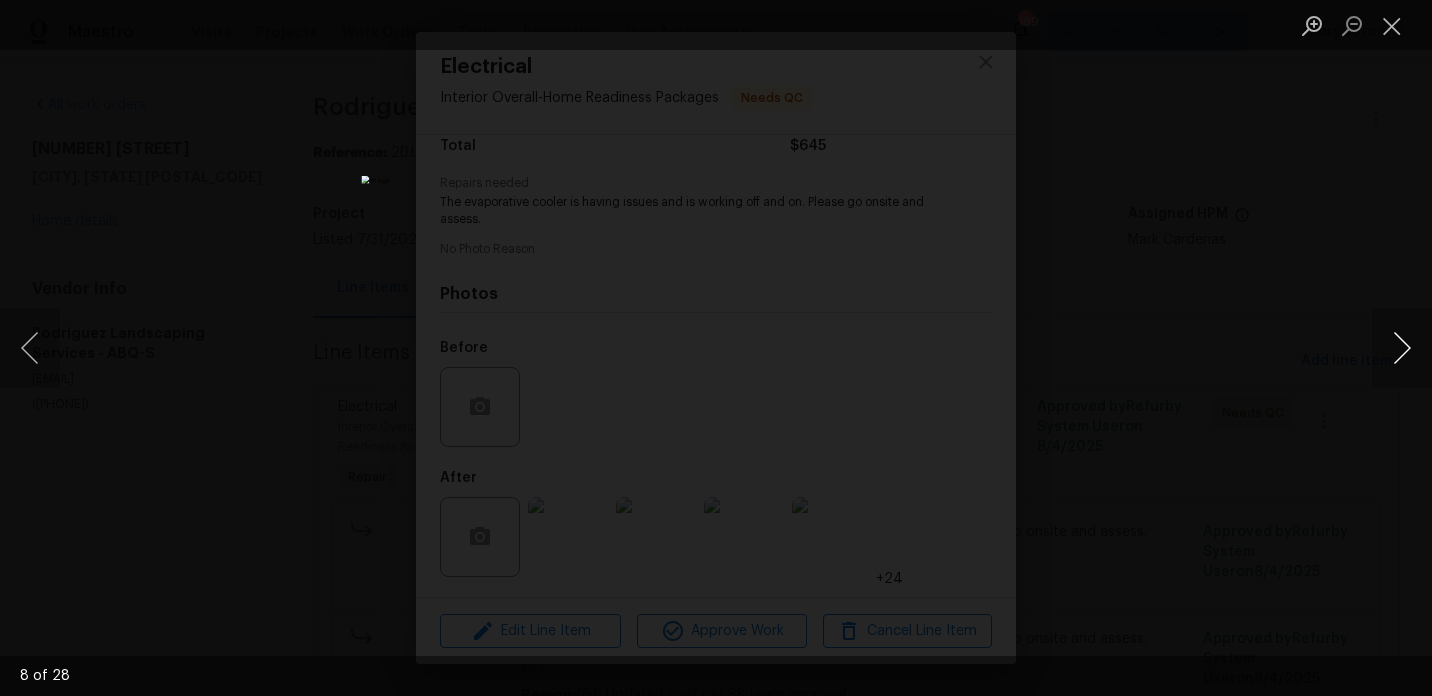 click at bounding box center [1402, 348] 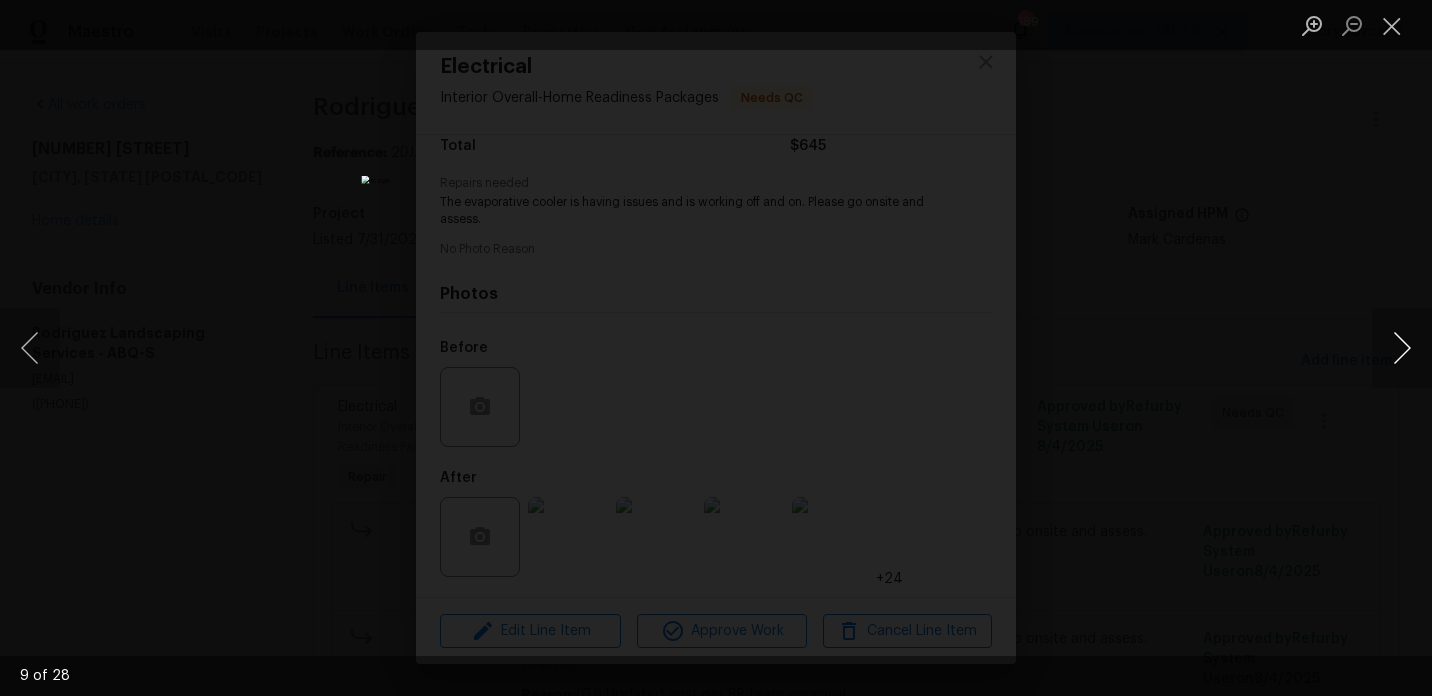 click at bounding box center (1402, 348) 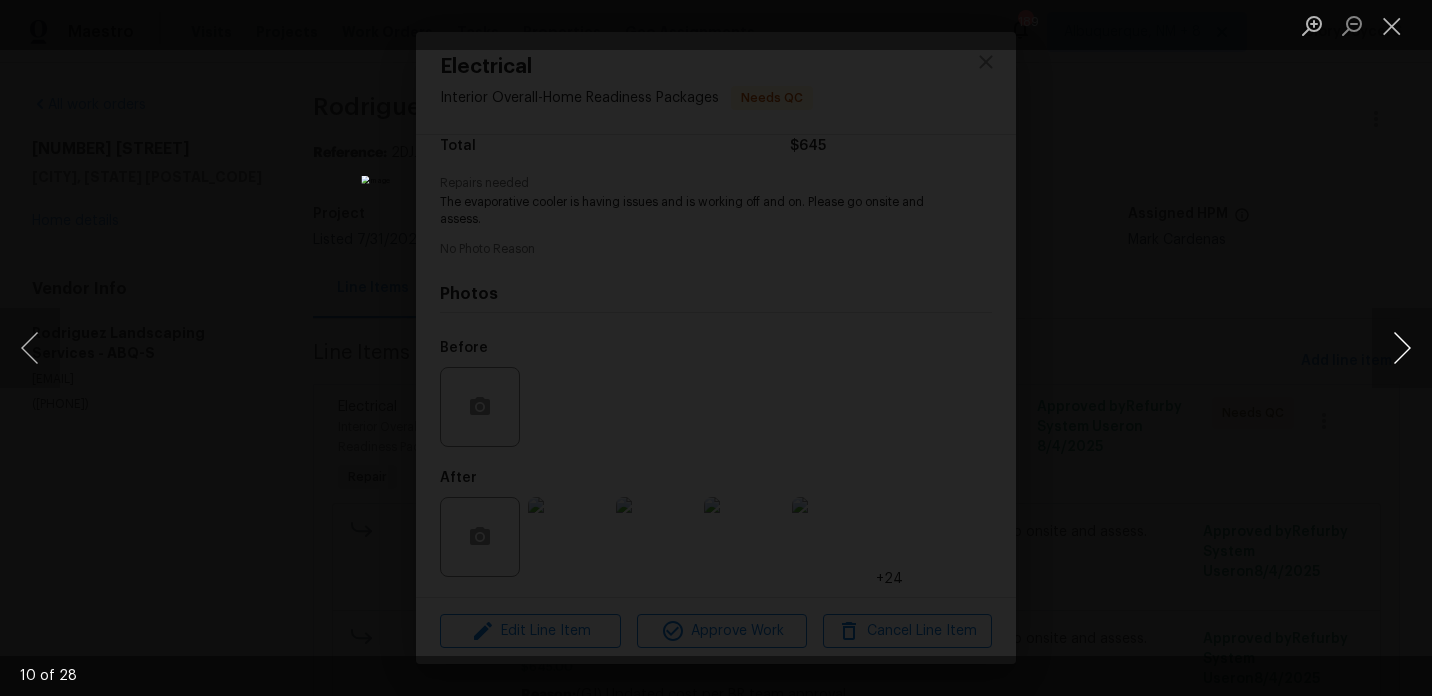 click at bounding box center (1402, 348) 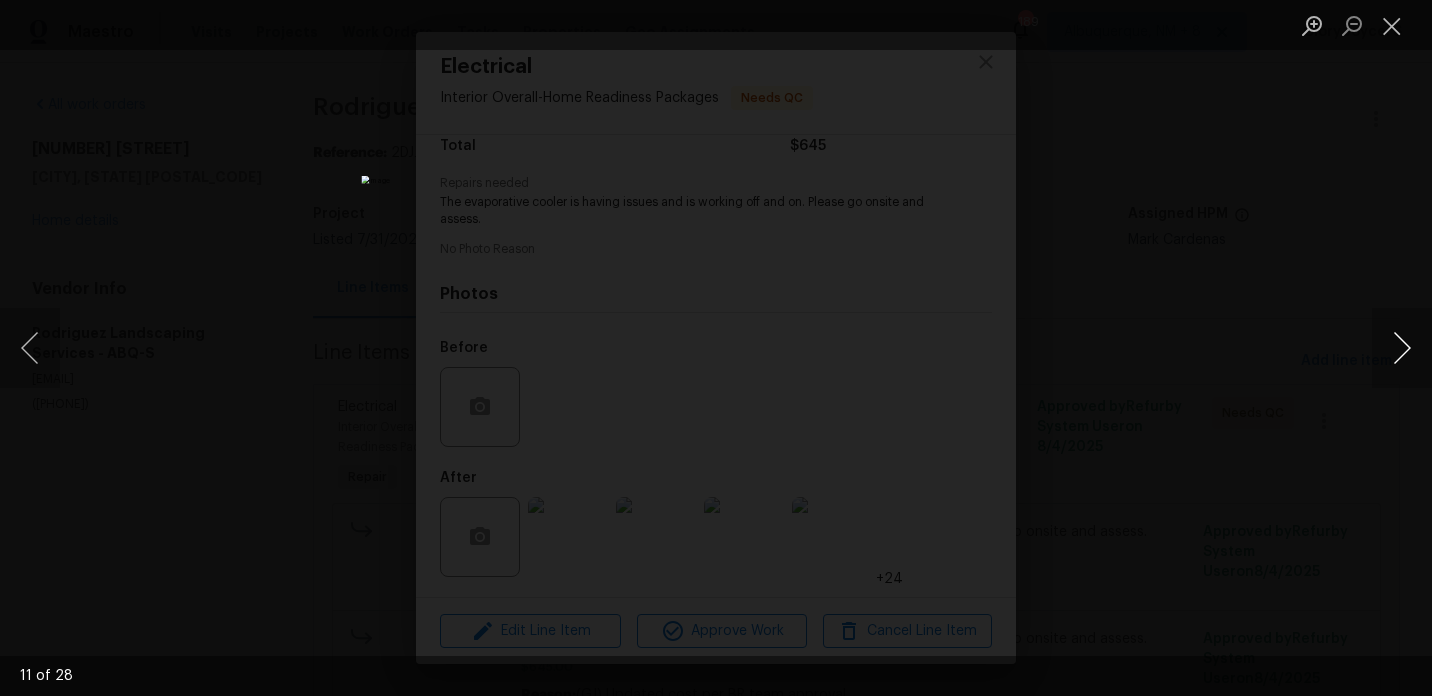 click at bounding box center [1402, 348] 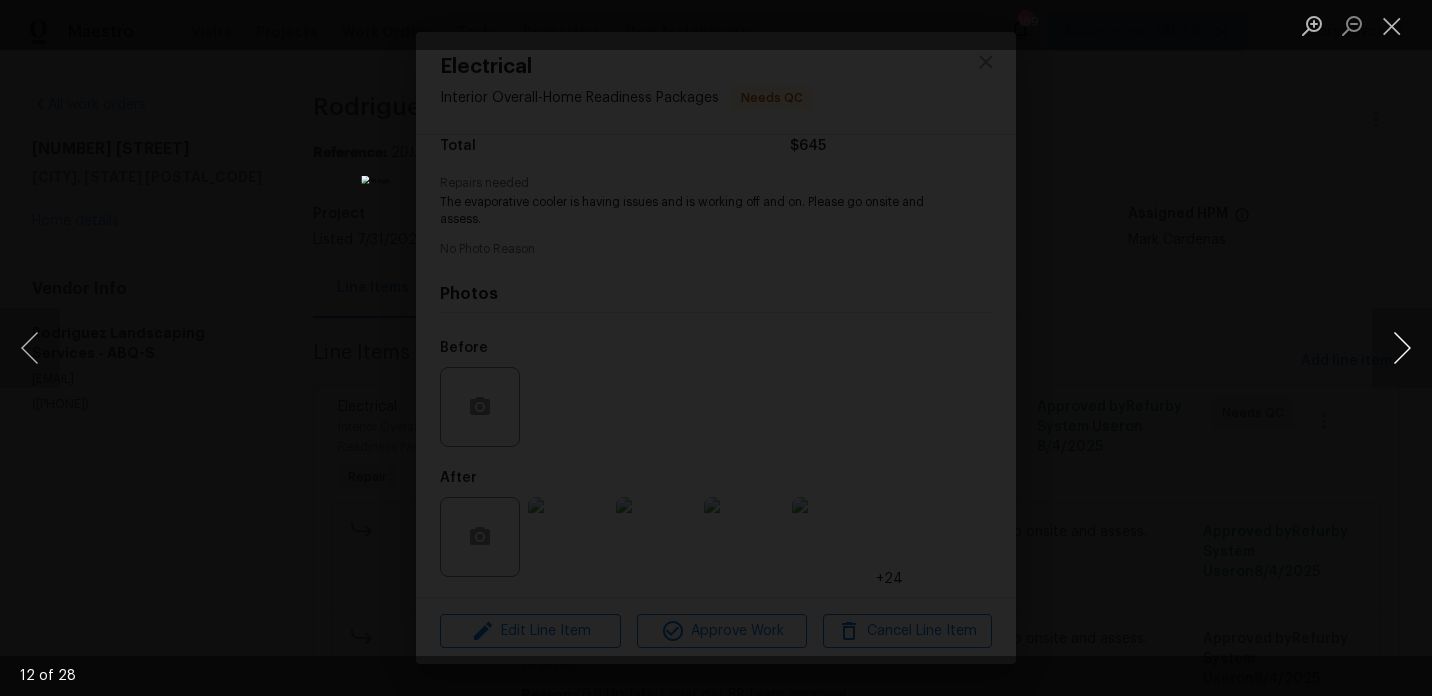 click at bounding box center [1402, 348] 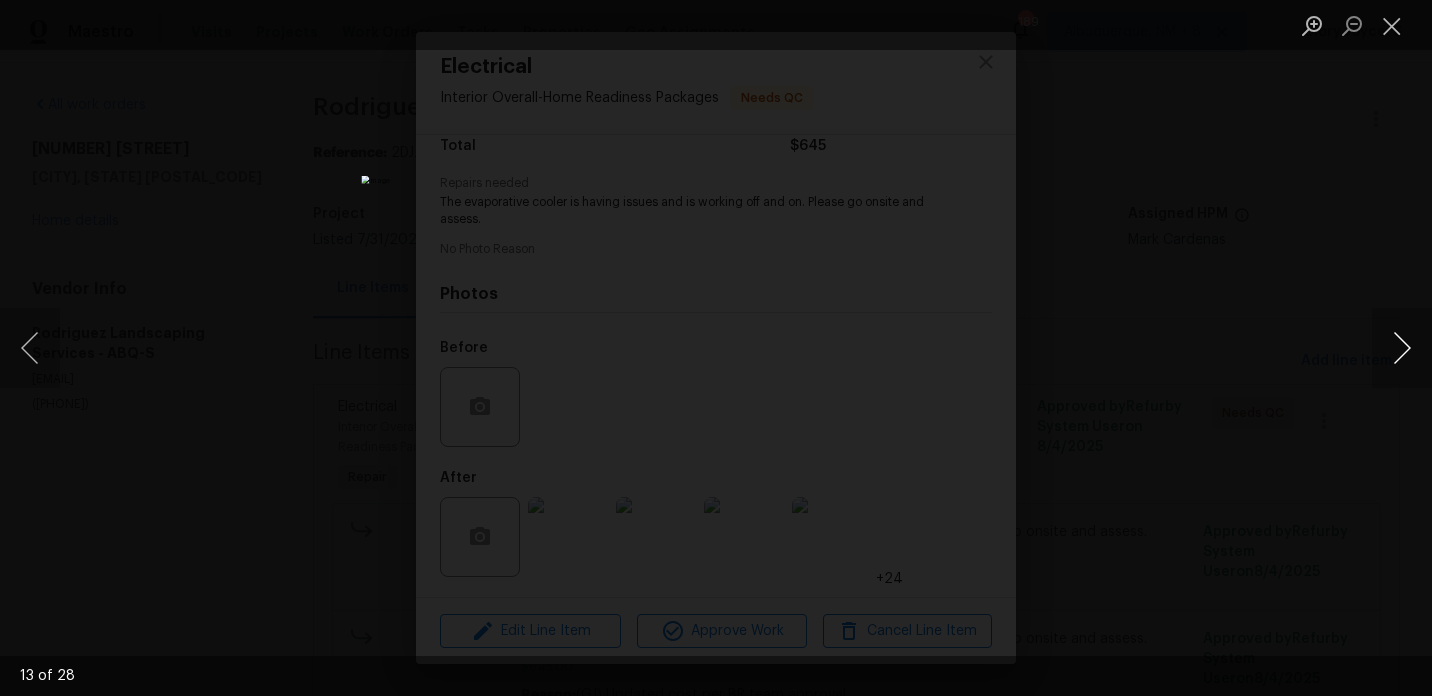 click at bounding box center (1402, 348) 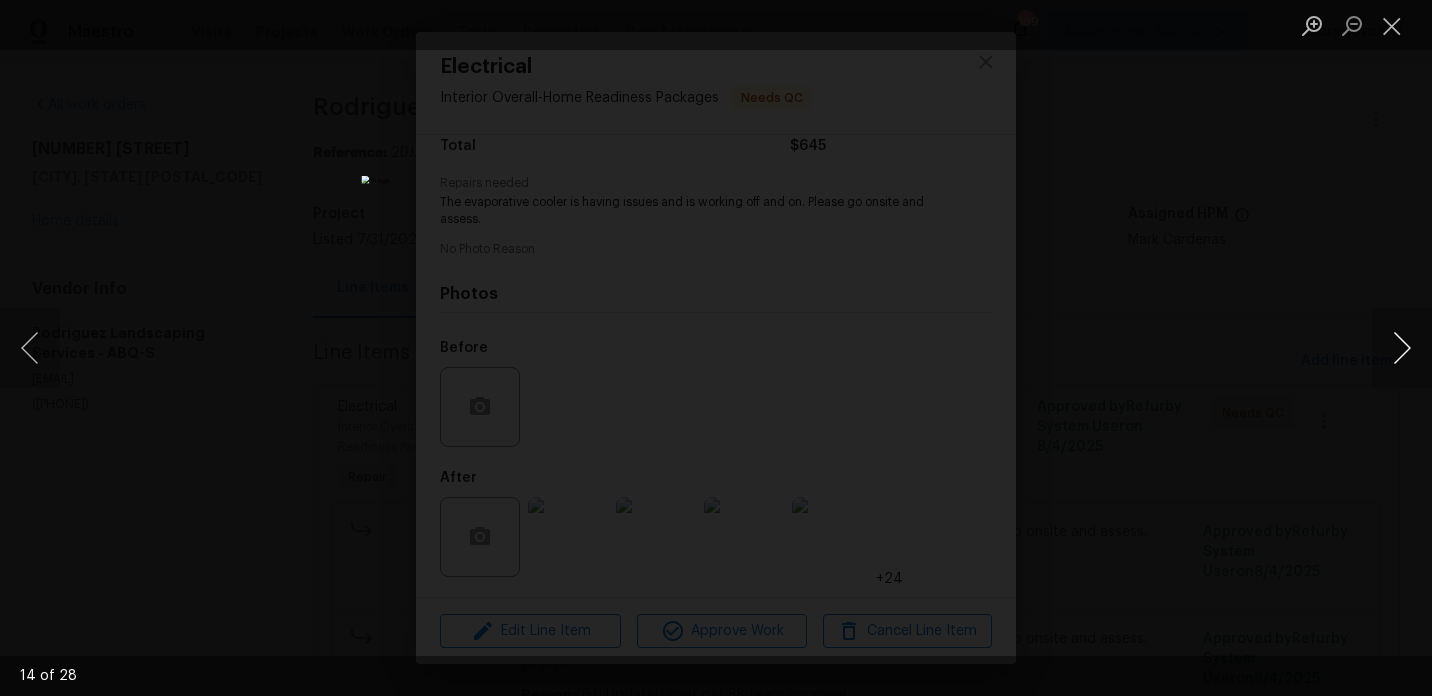 click at bounding box center (1402, 348) 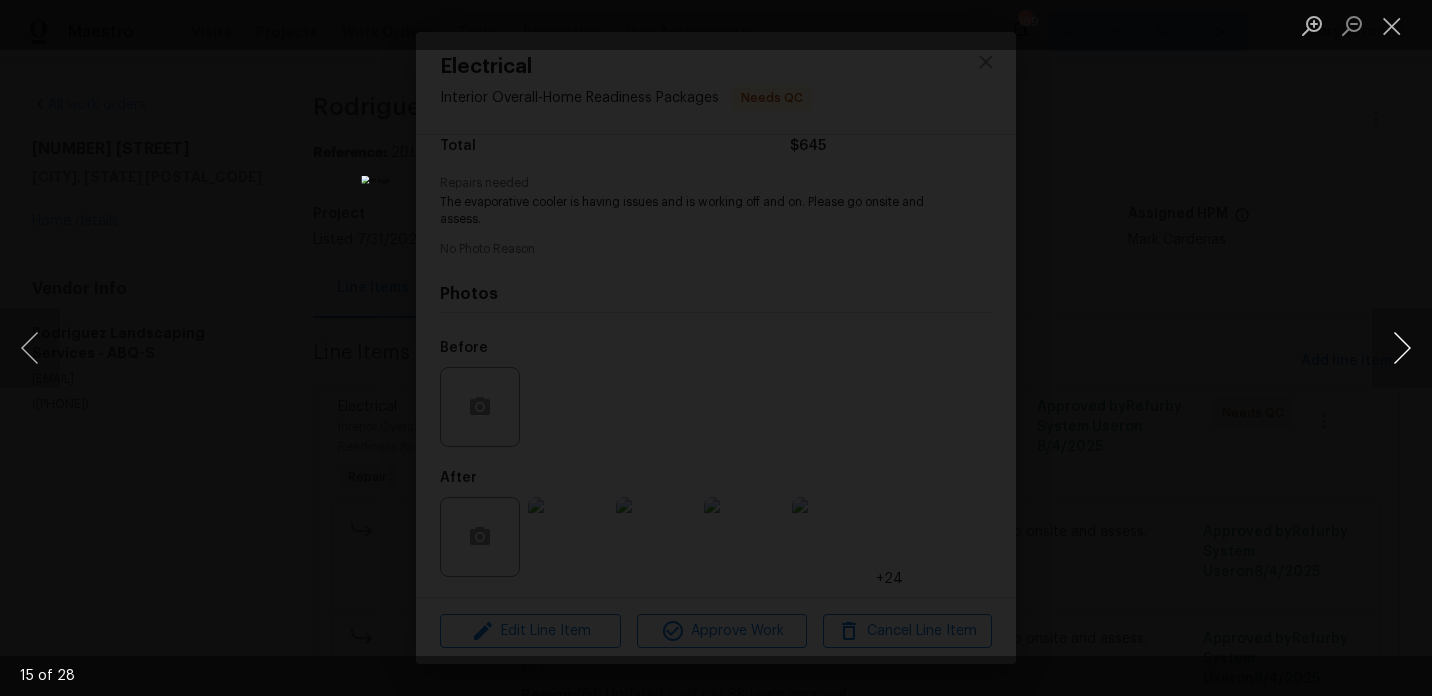 click at bounding box center (1402, 348) 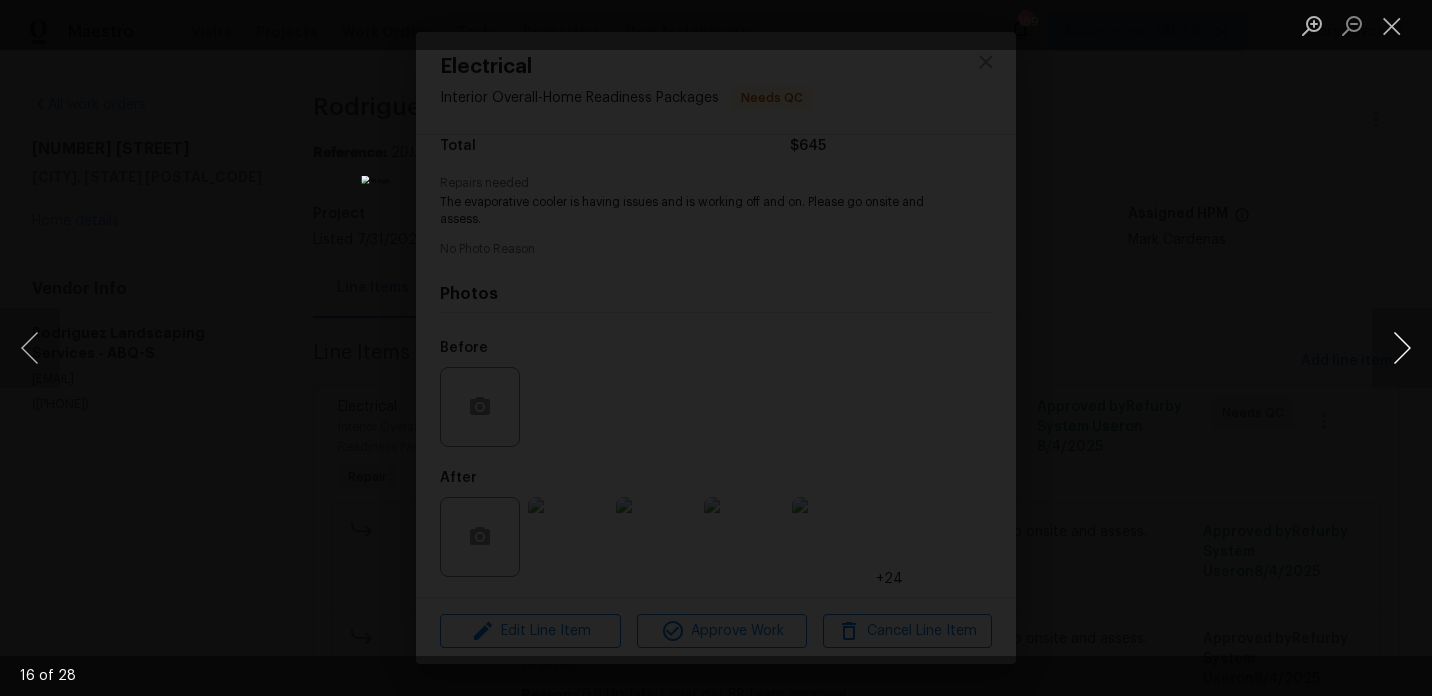 click at bounding box center (1402, 348) 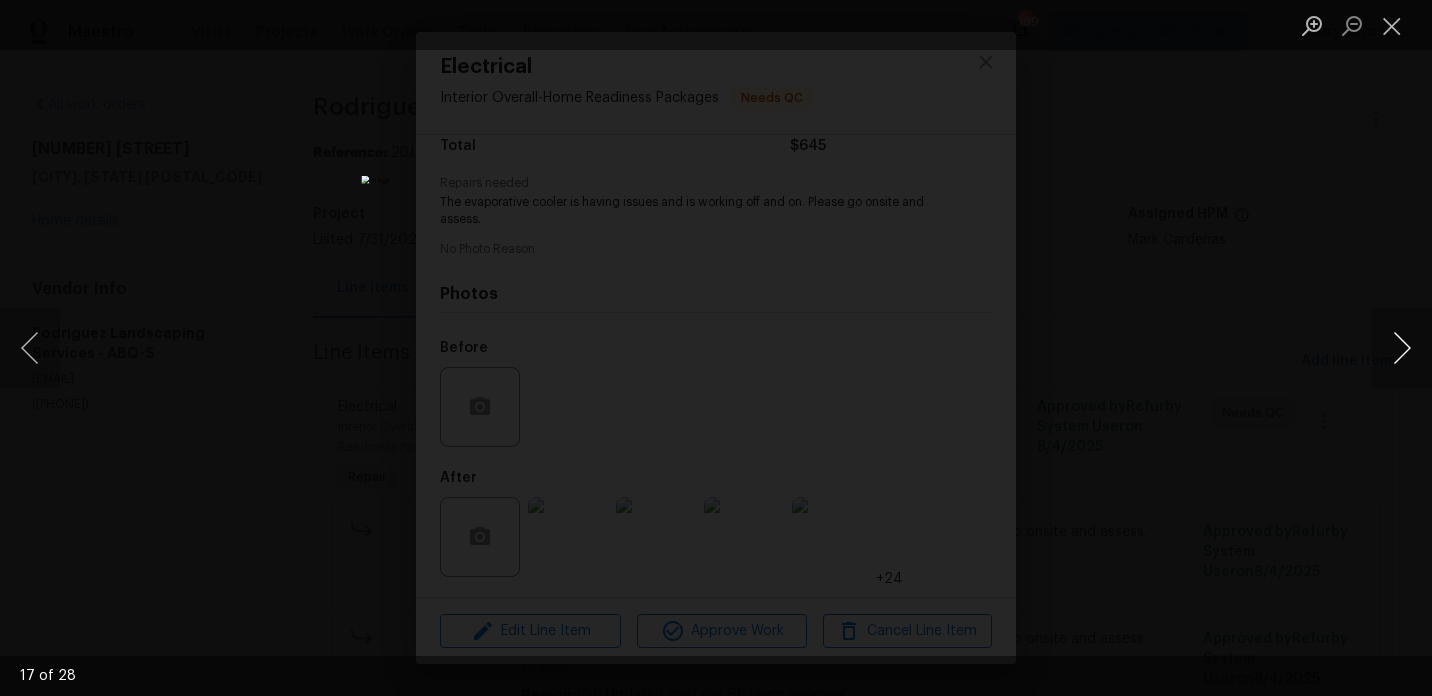 click at bounding box center (1402, 348) 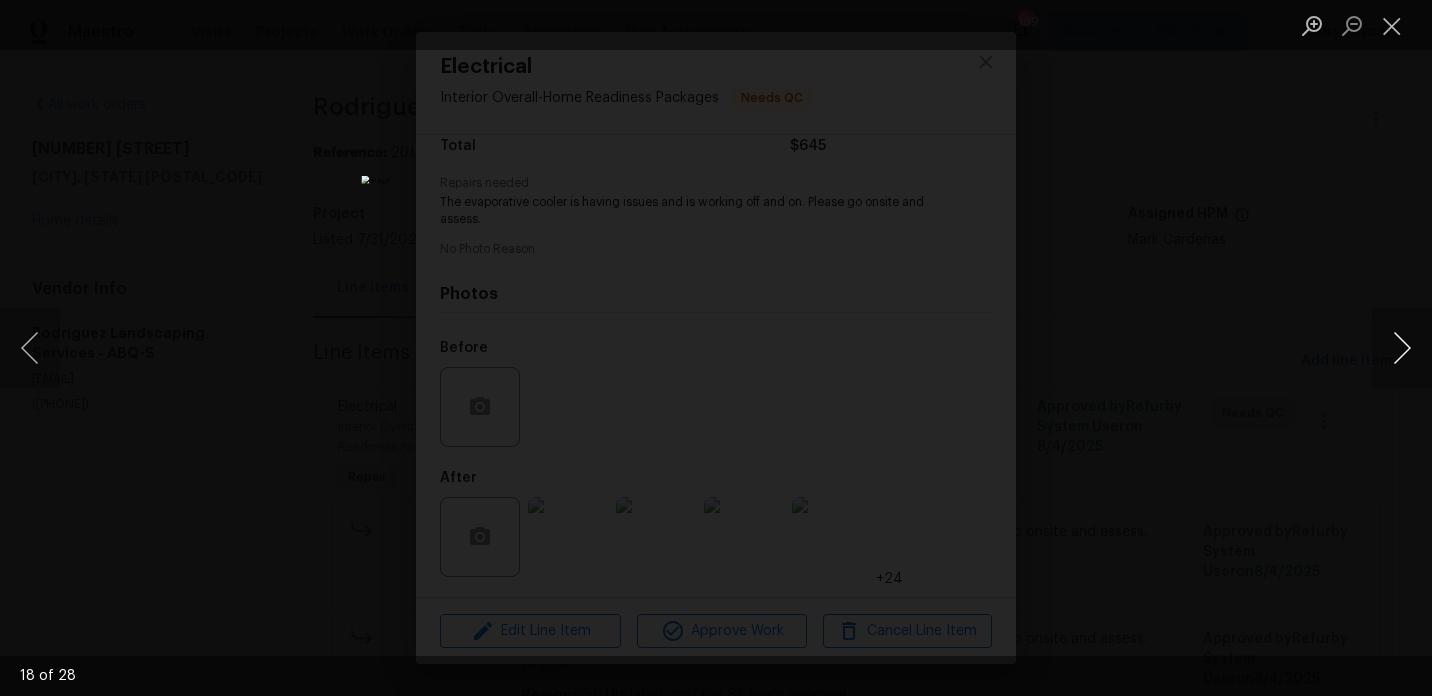 click at bounding box center [1402, 348] 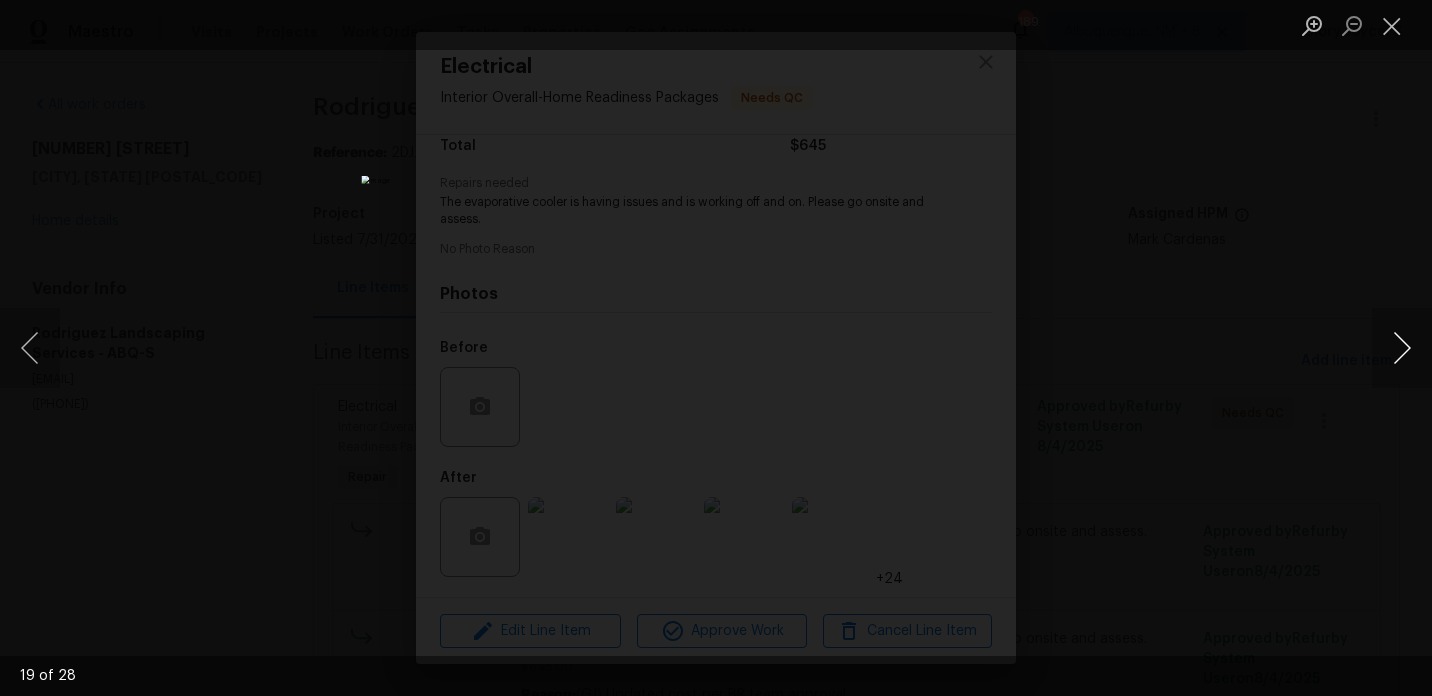 click at bounding box center (1402, 348) 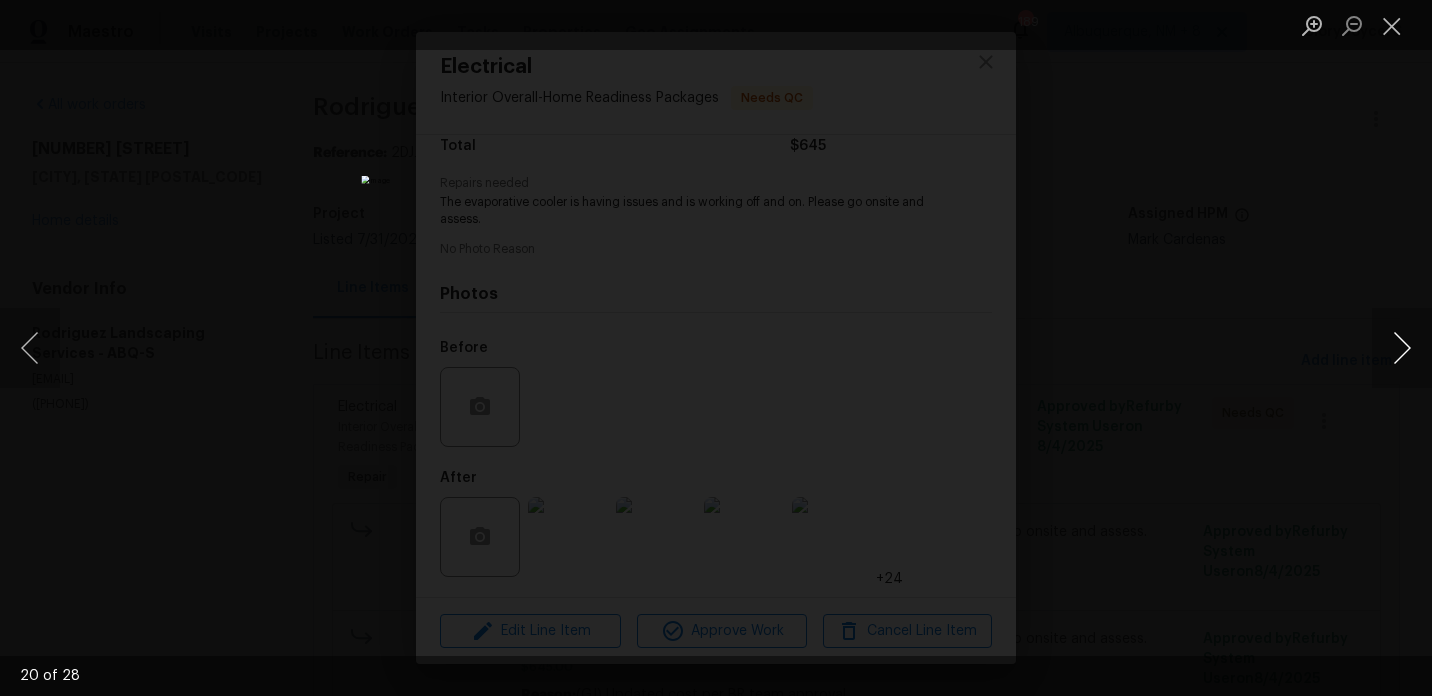 click at bounding box center (1402, 348) 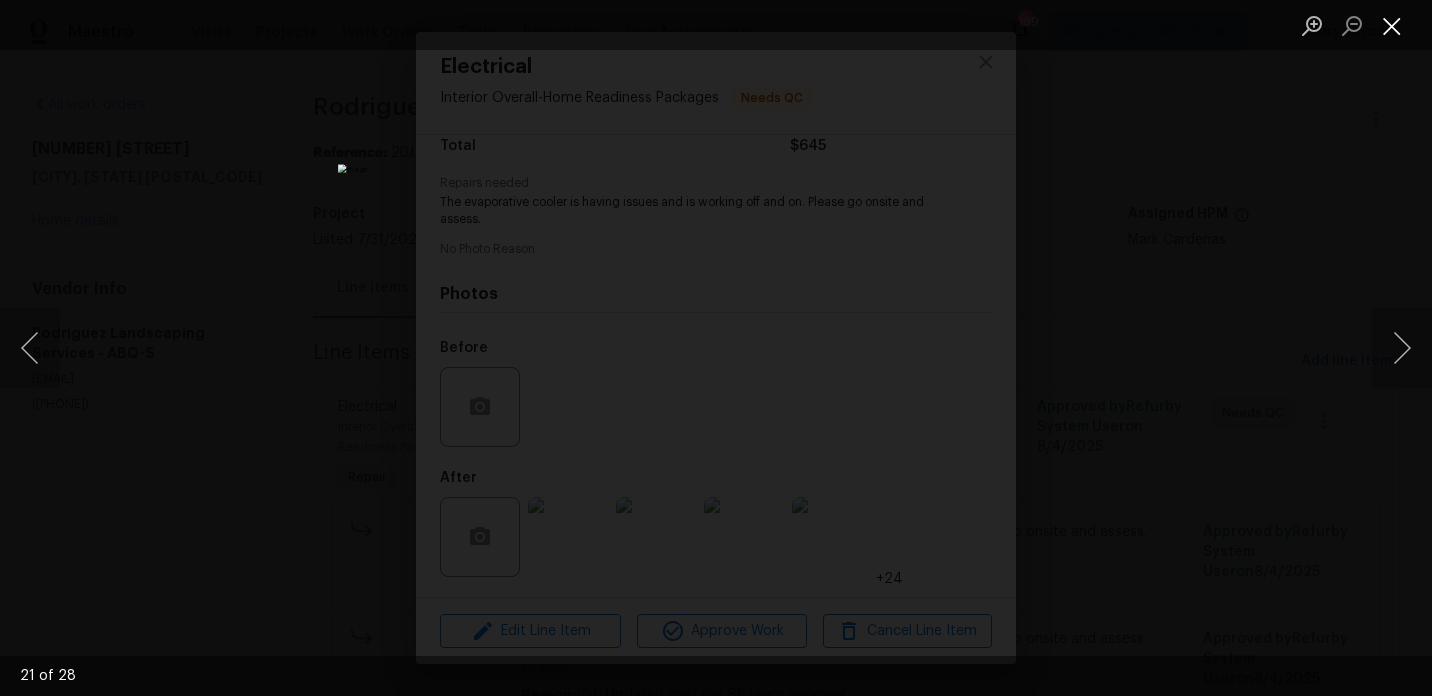 click at bounding box center [1392, 25] 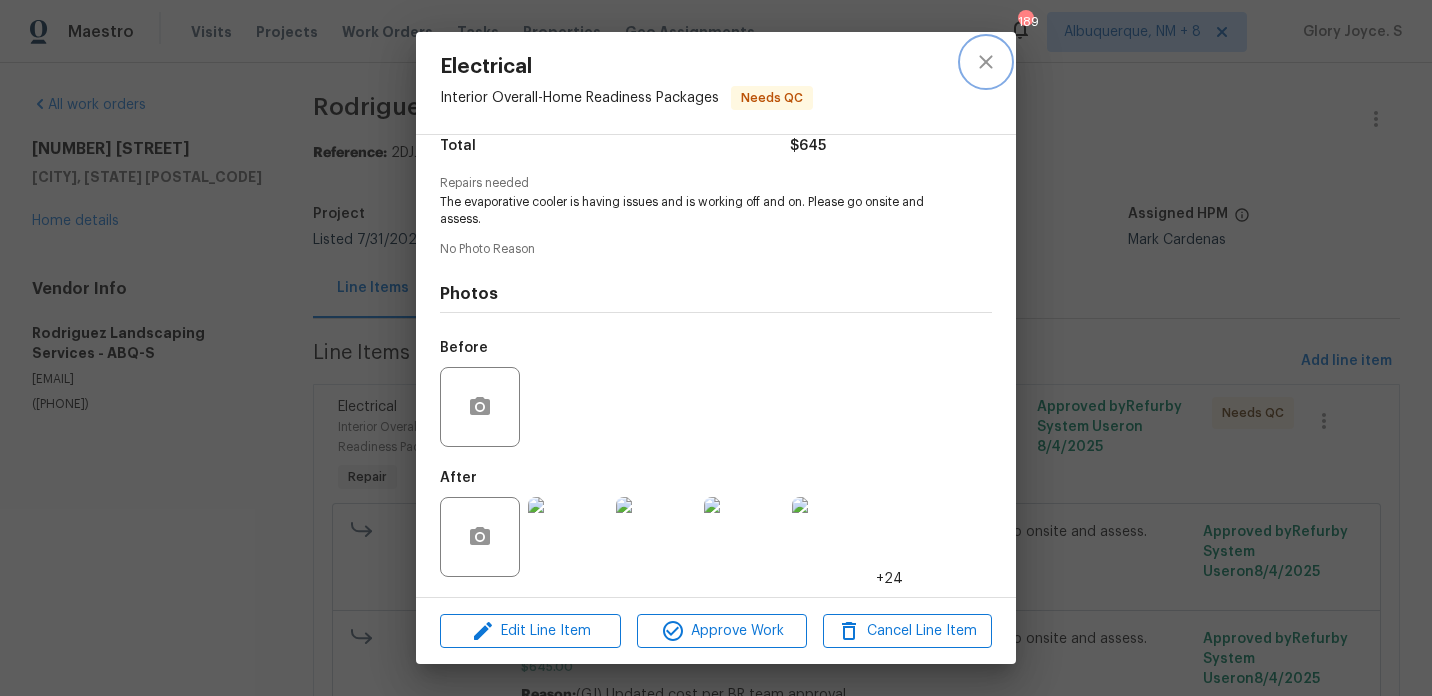 click 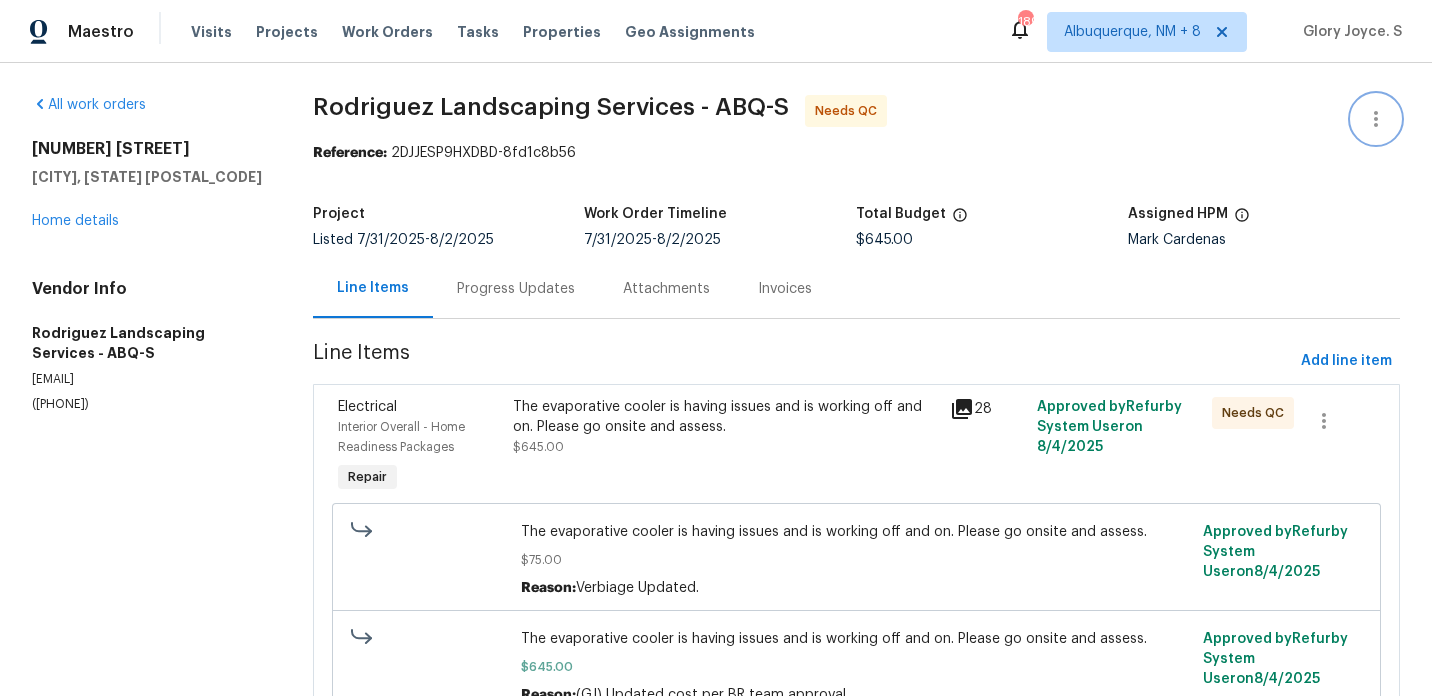 click 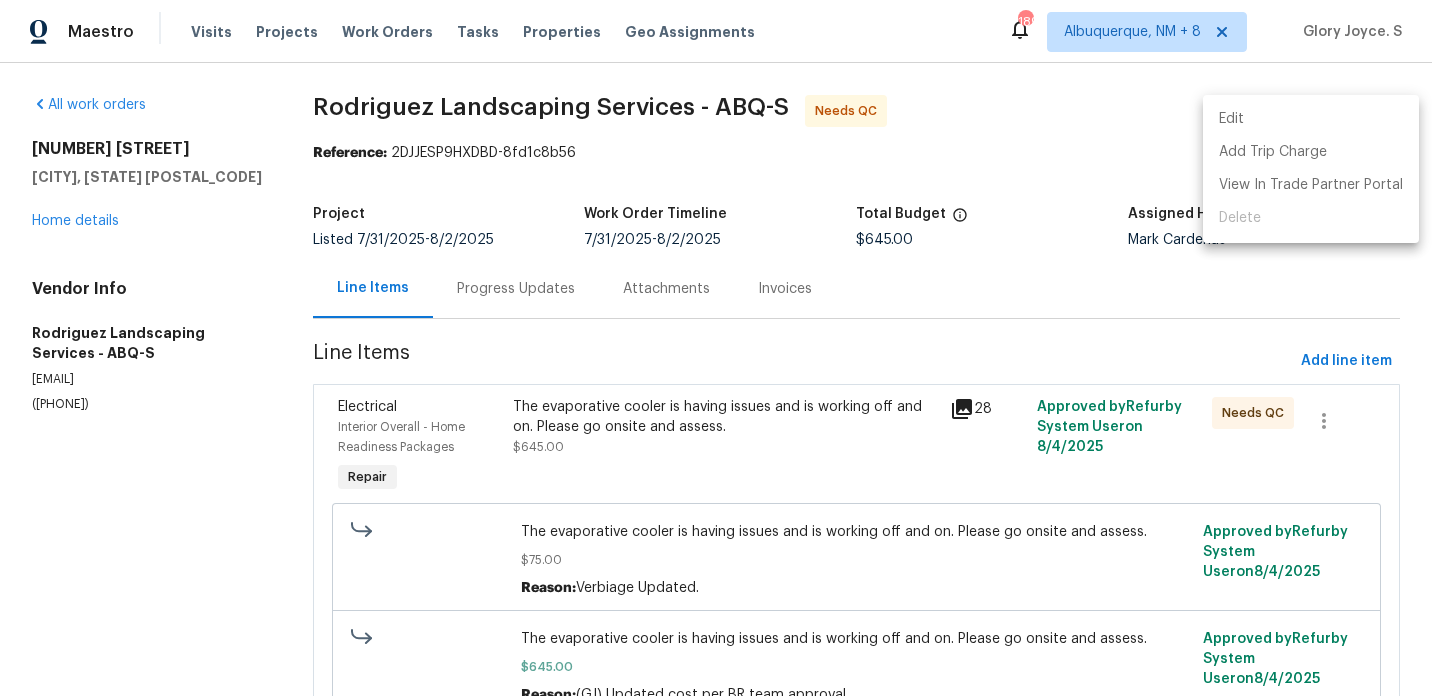 click on "Edit" at bounding box center (1311, 119) 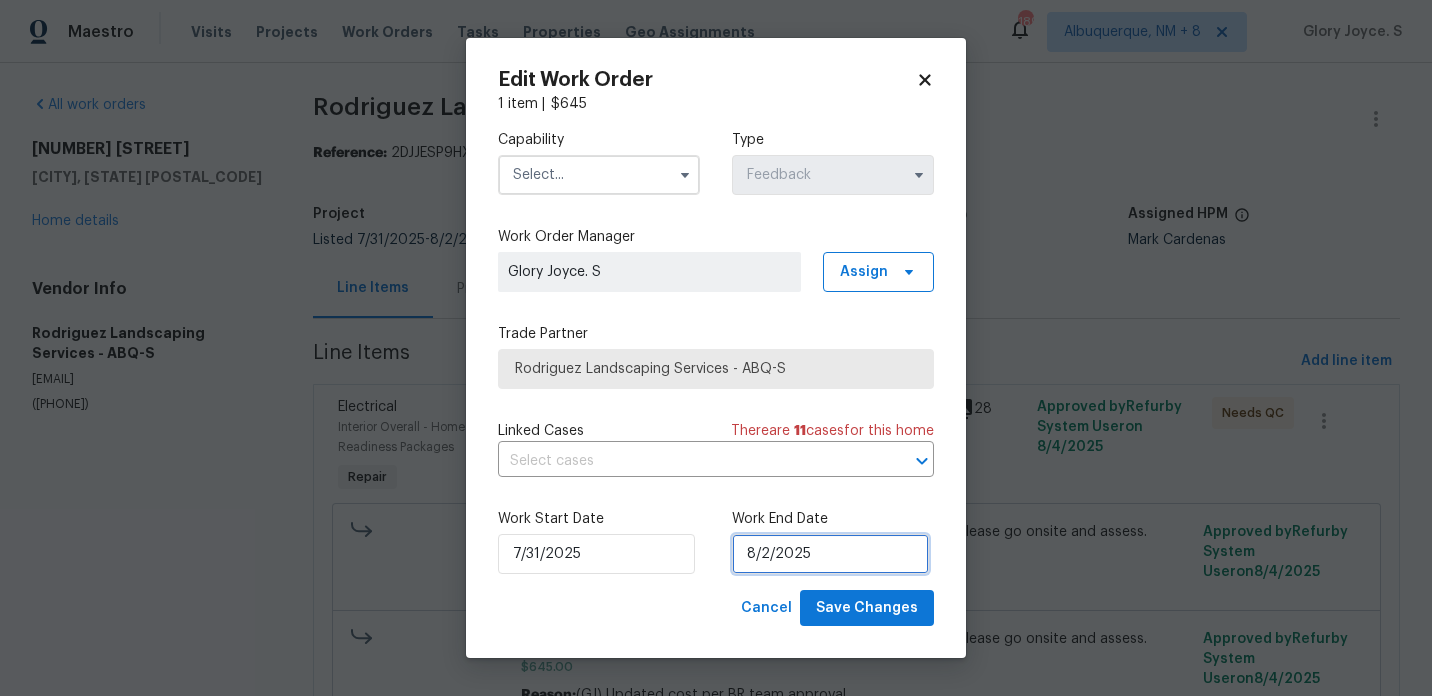 click on "8/2/2025" at bounding box center (830, 554) 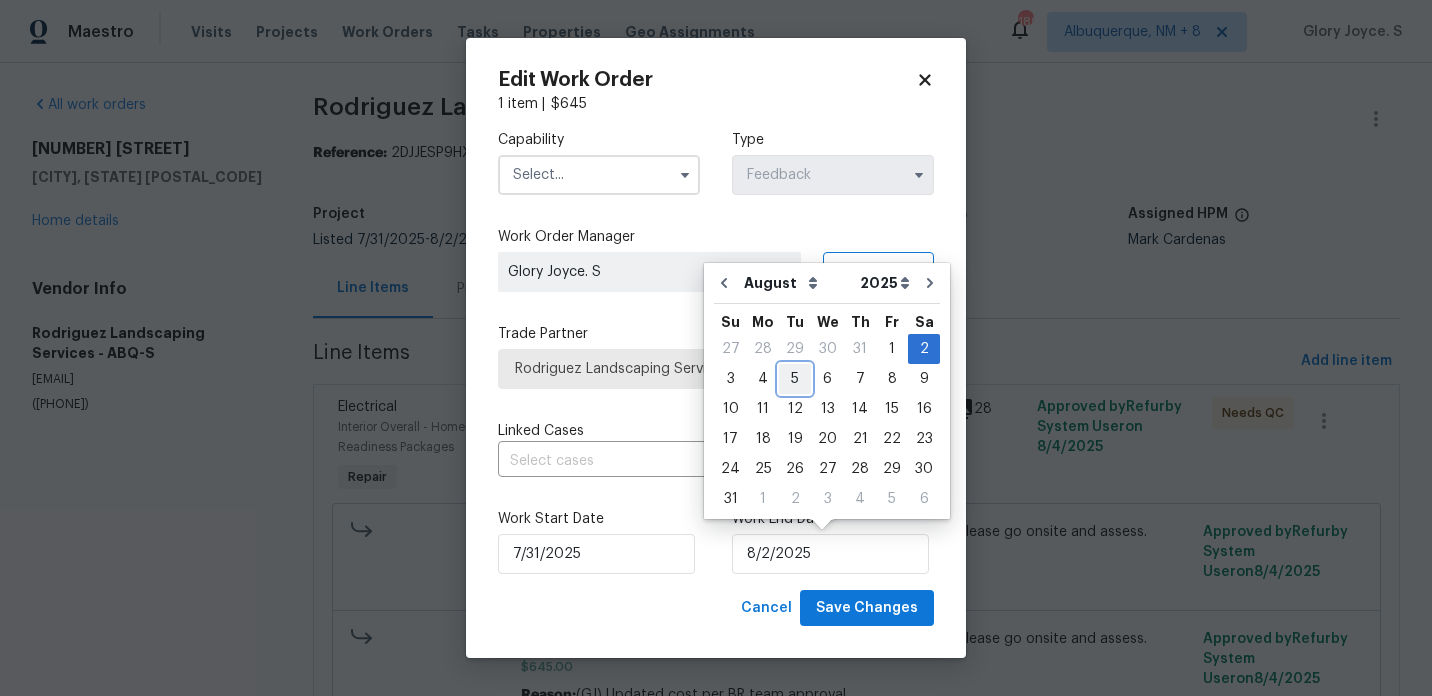 click on "5" at bounding box center (795, 379) 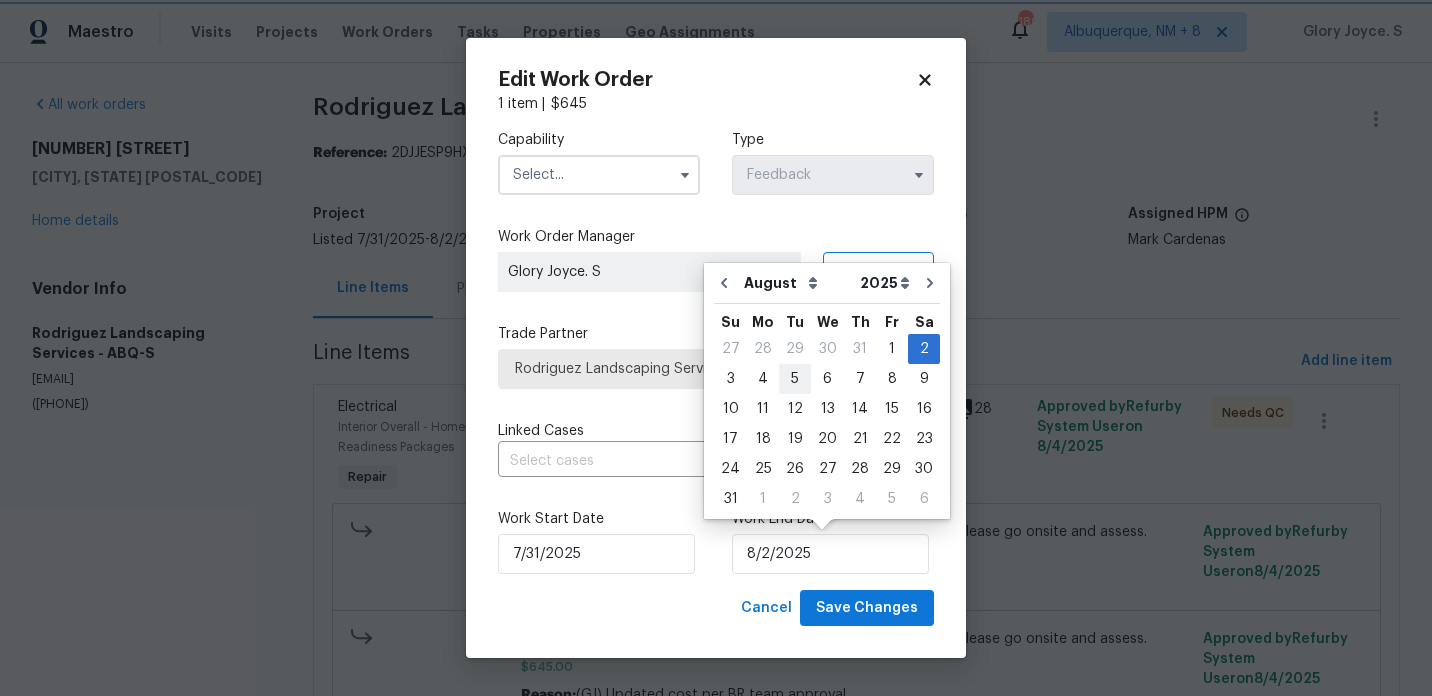 type on "8/5/2025" 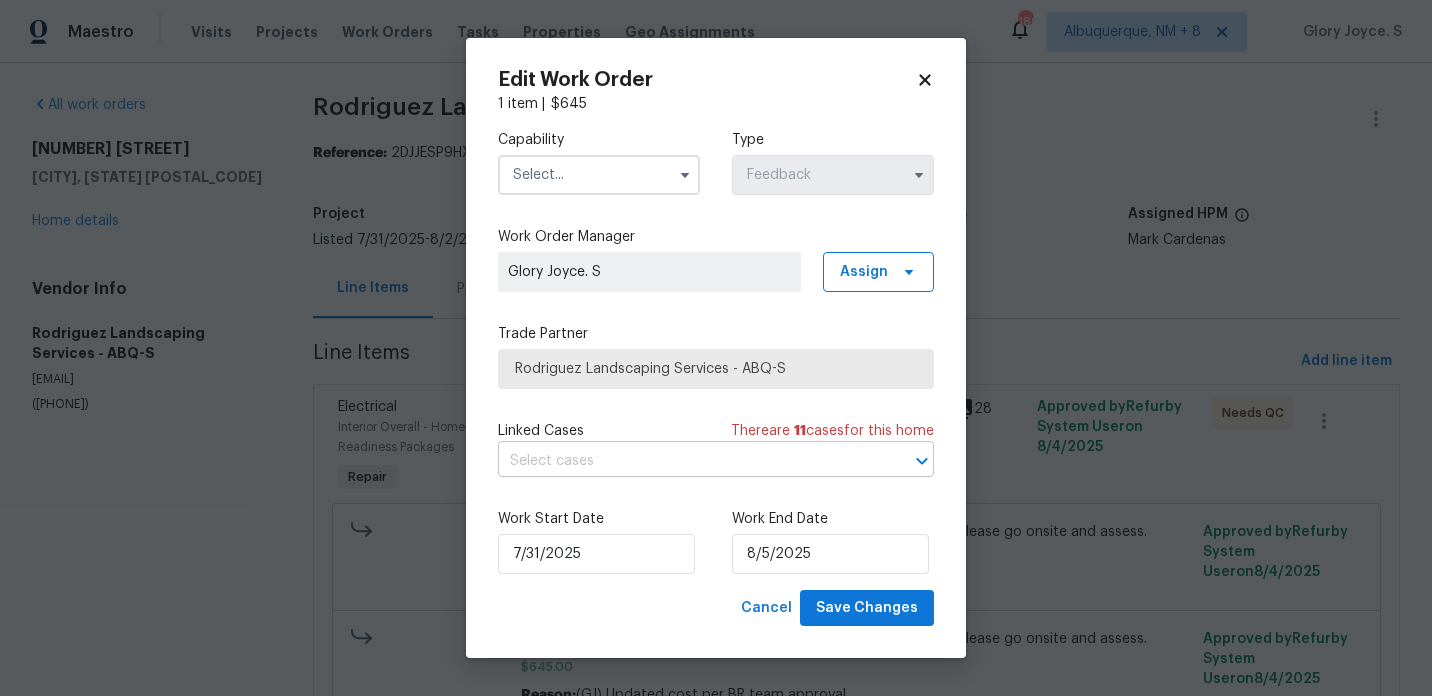 click at bounding box center (688, 461) 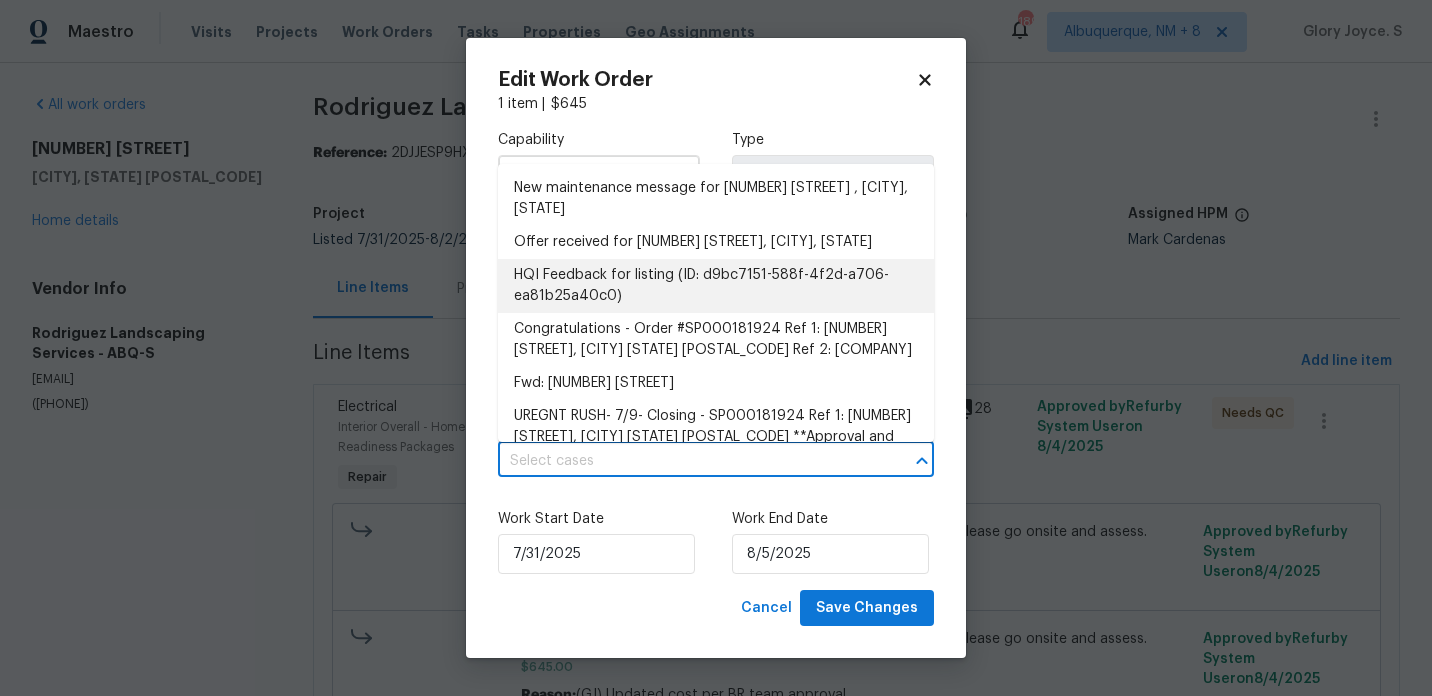 click on "HQI Feedback for listing (ID: d9bc7151-588f-4f2d-a706-ea81b25a40c0)" at bounding box center (716, 286) 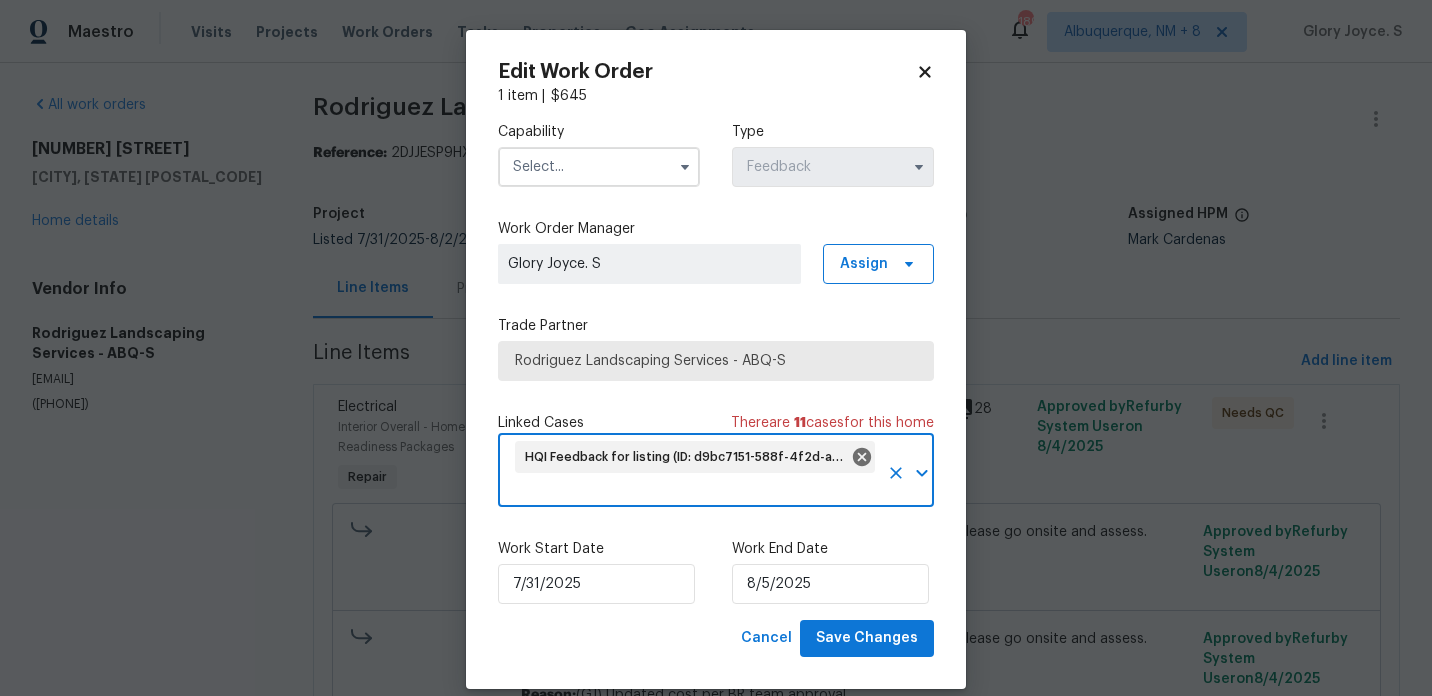 click at bounding box center (599, 167) 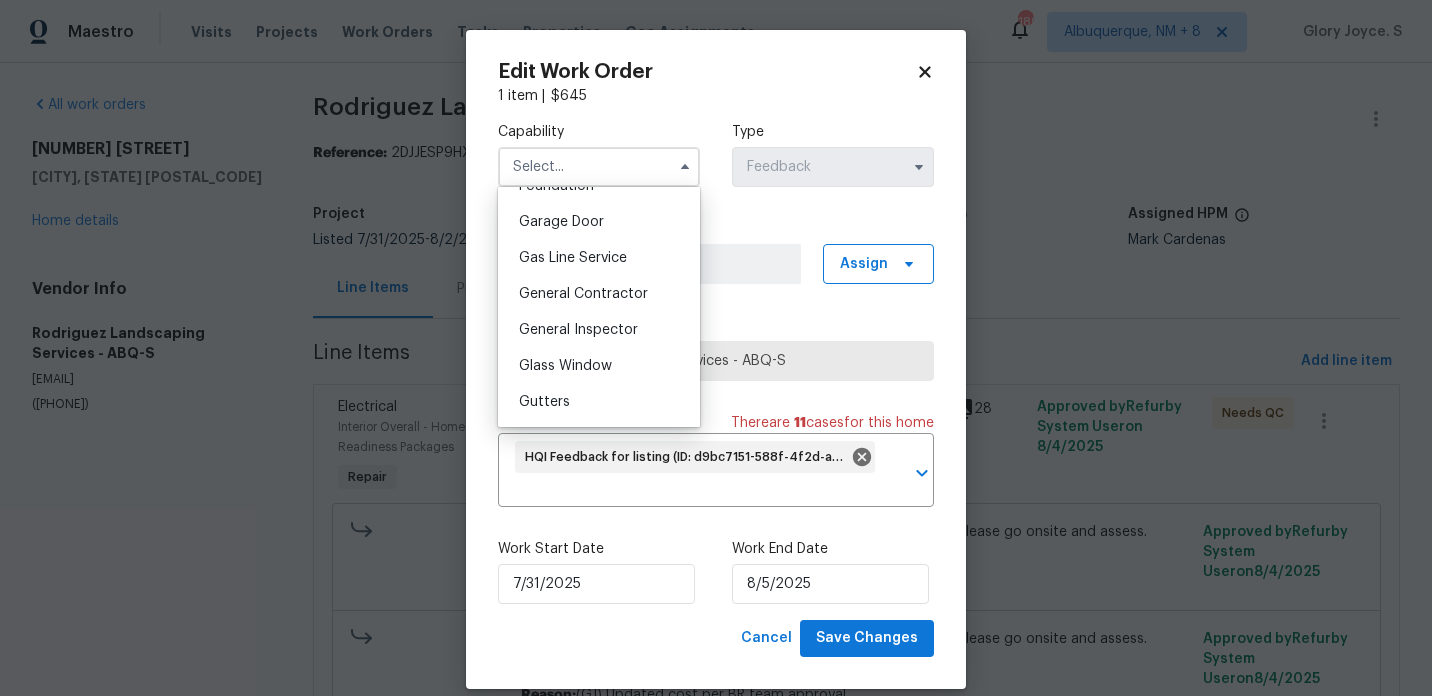 scroll, scrollTop: 985, scrollLeft: 0, axis: vertical 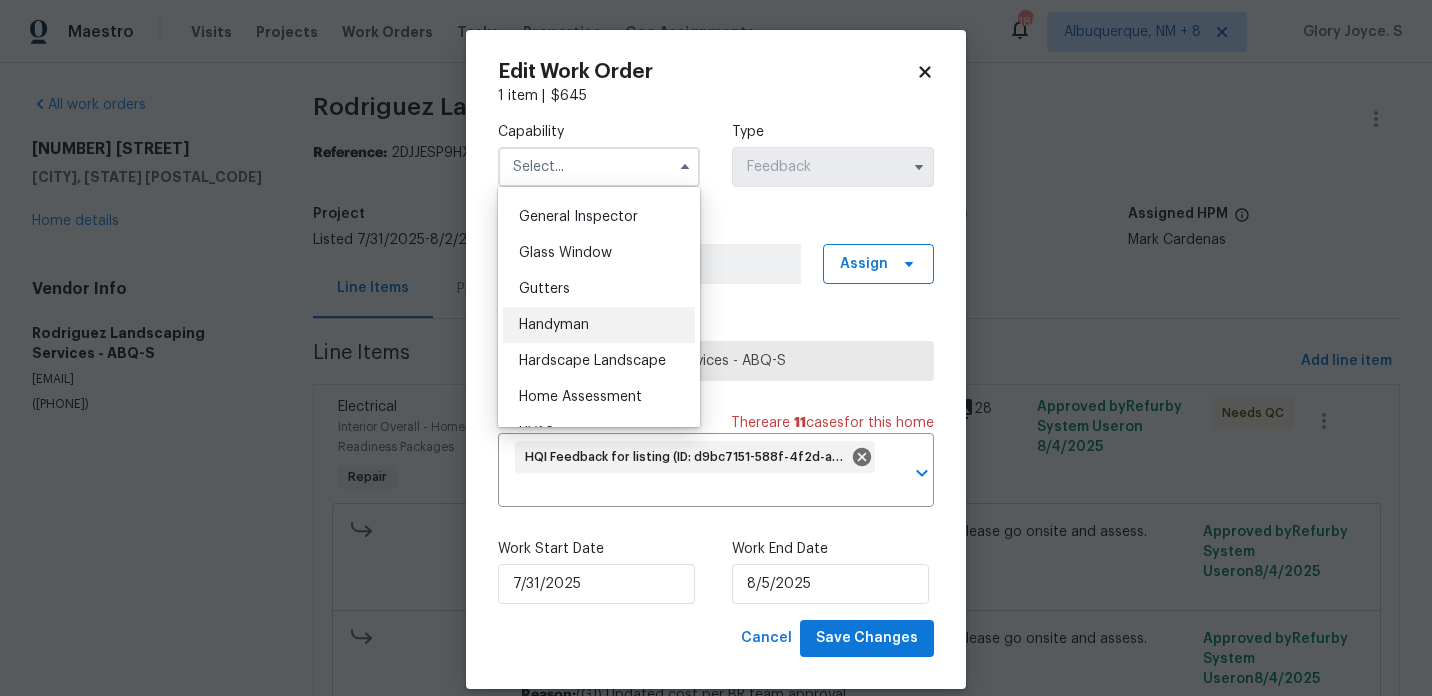 click on "Handyman" at bounding box center (599, 325) 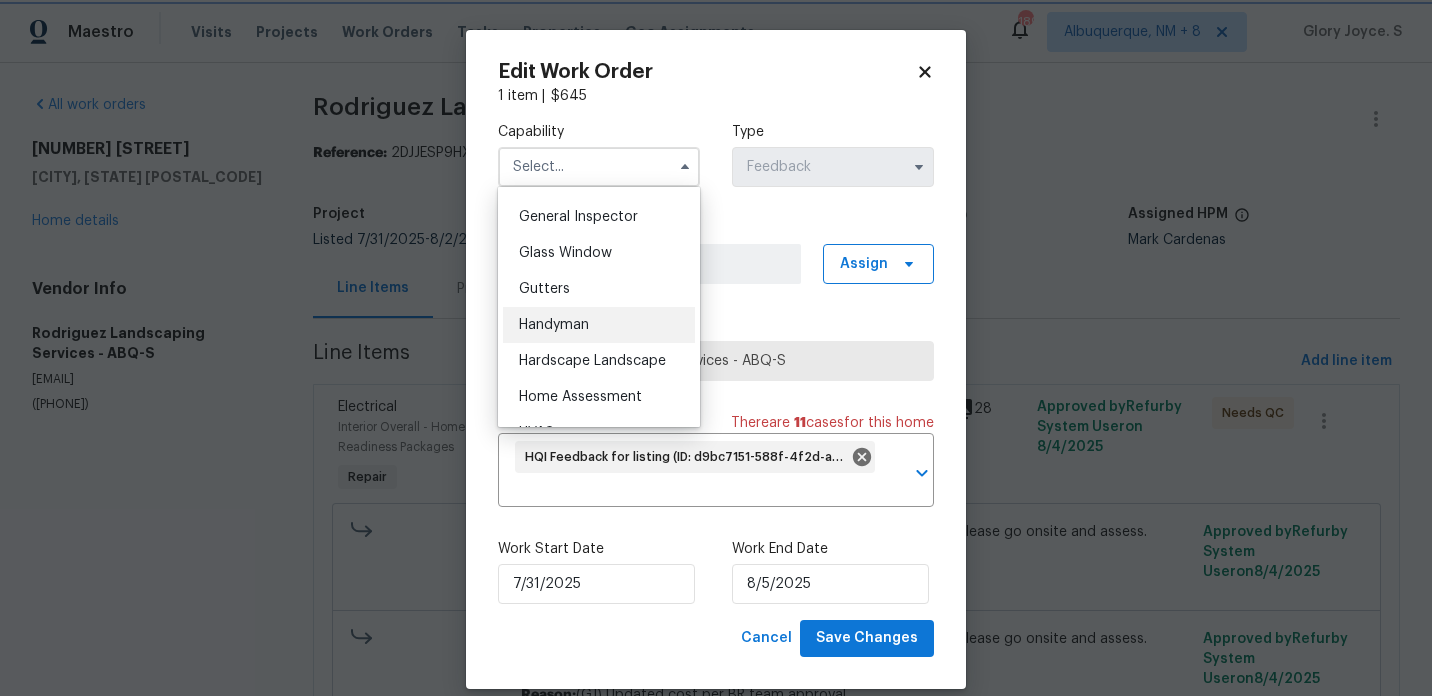 type on "Handyman" 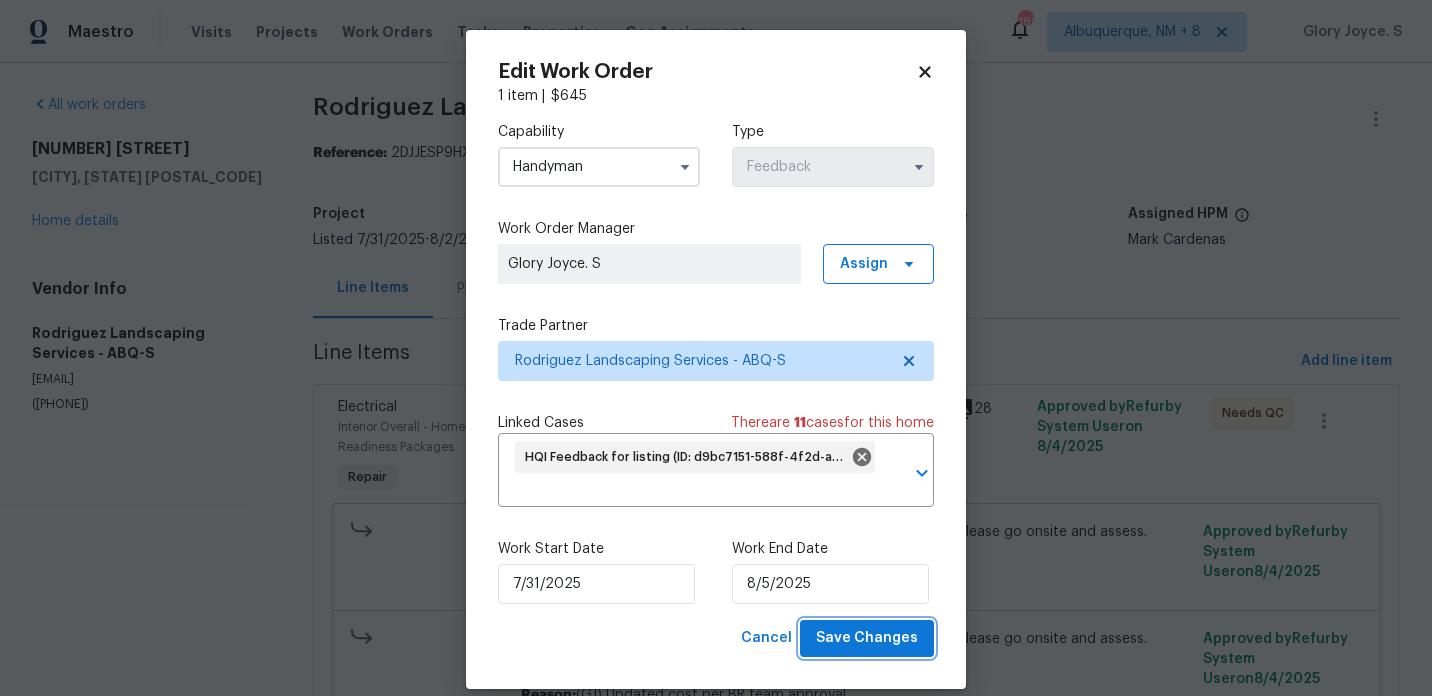 click on "Save Changes" at bounding box center (867, 638) 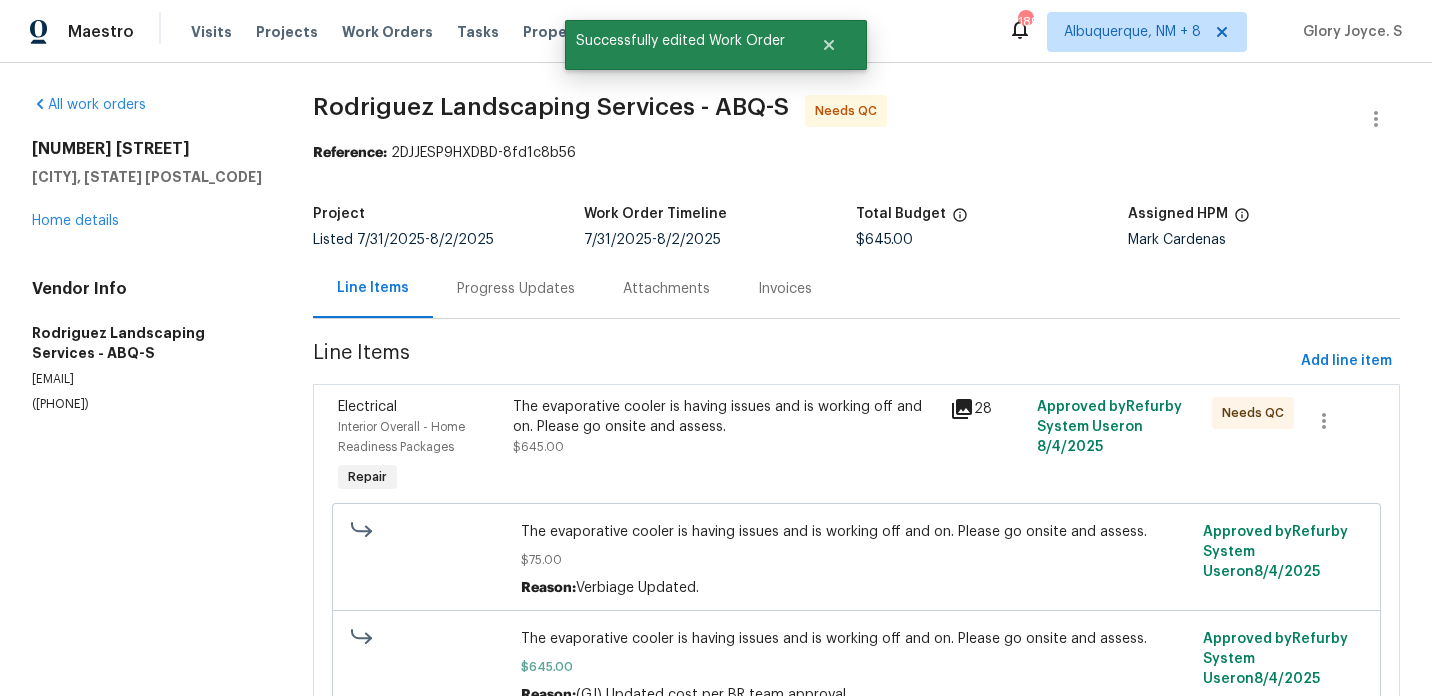 click on "The evaporative cooler is having issues and is working off and on. Please go onsite and assess. $75.00 Reason:  Verbiage Updated. Approved by  Refurby System User  on  8/4/2025" at bounding box center (856, 559) 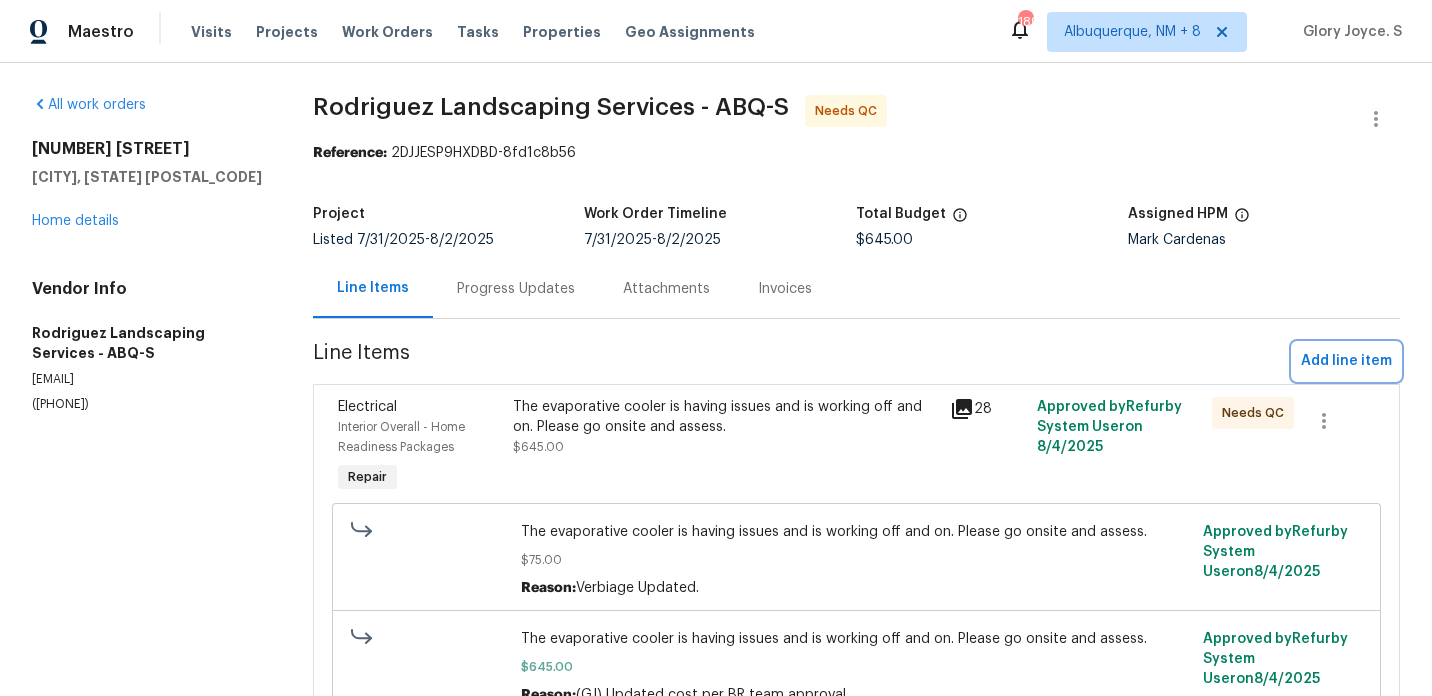 click on "Add line item" at bounding box center [1346, 361] 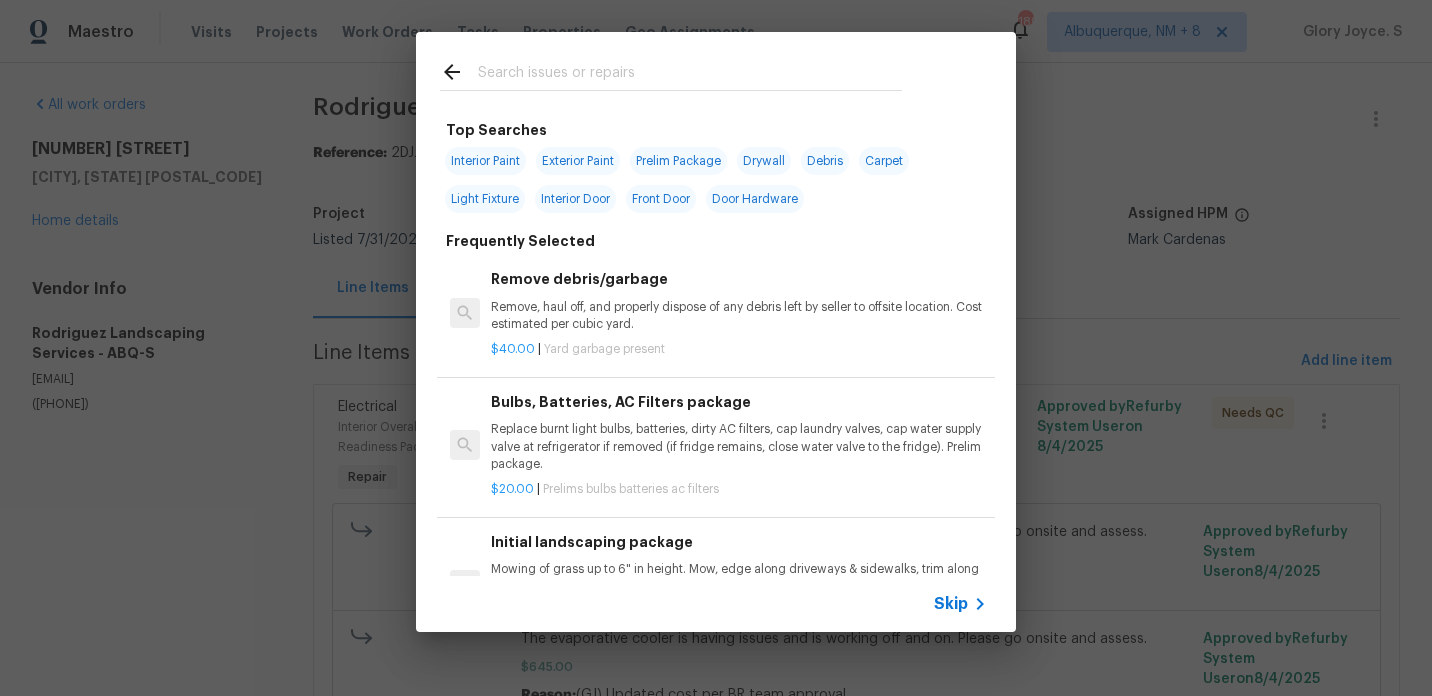 click on "Remove debris/garbage" at bounding box center (739, 279) 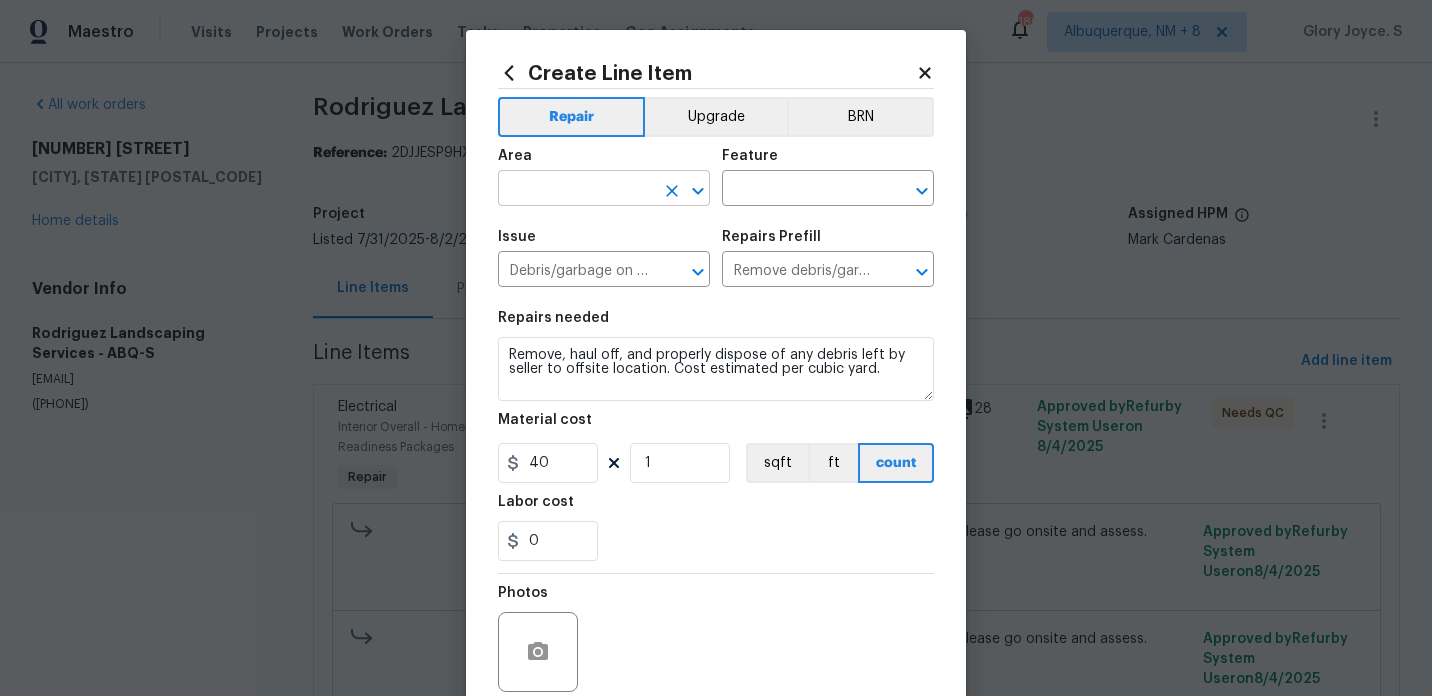 click 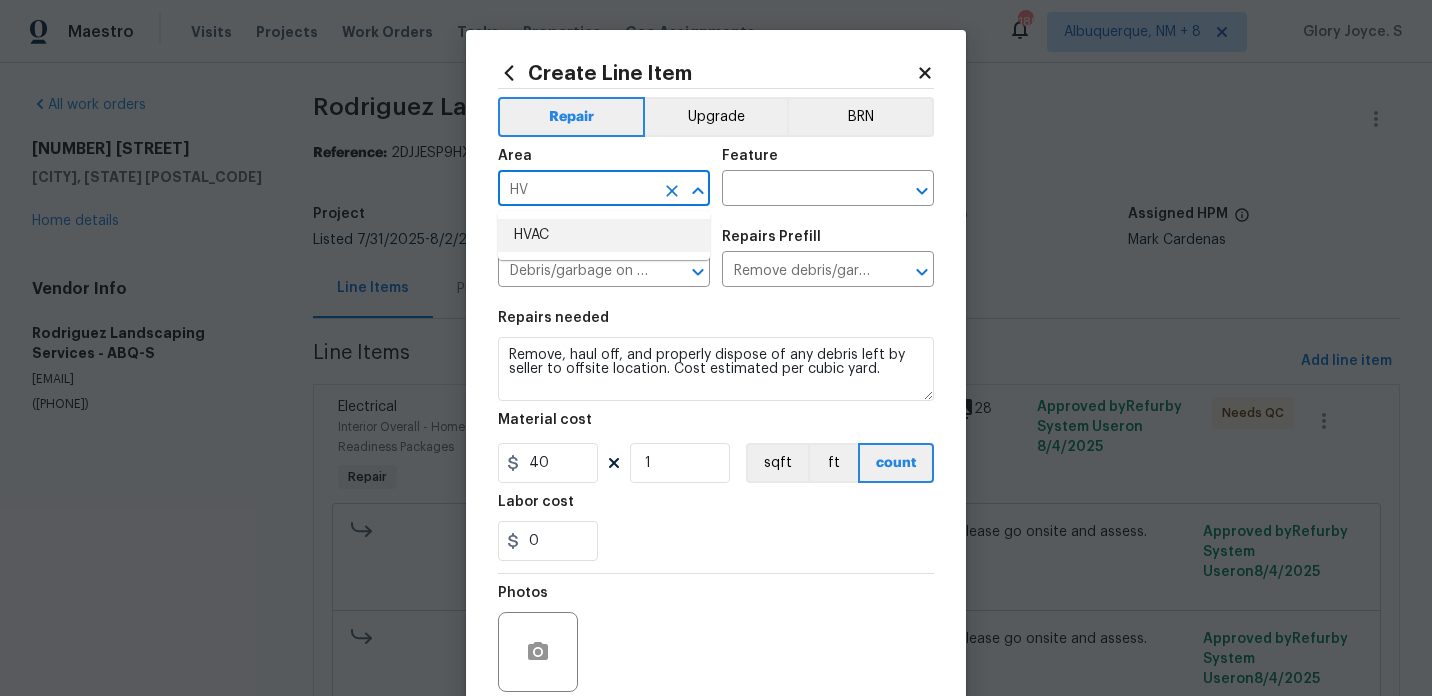click on "HVAC" at bounding box center (604, 235) 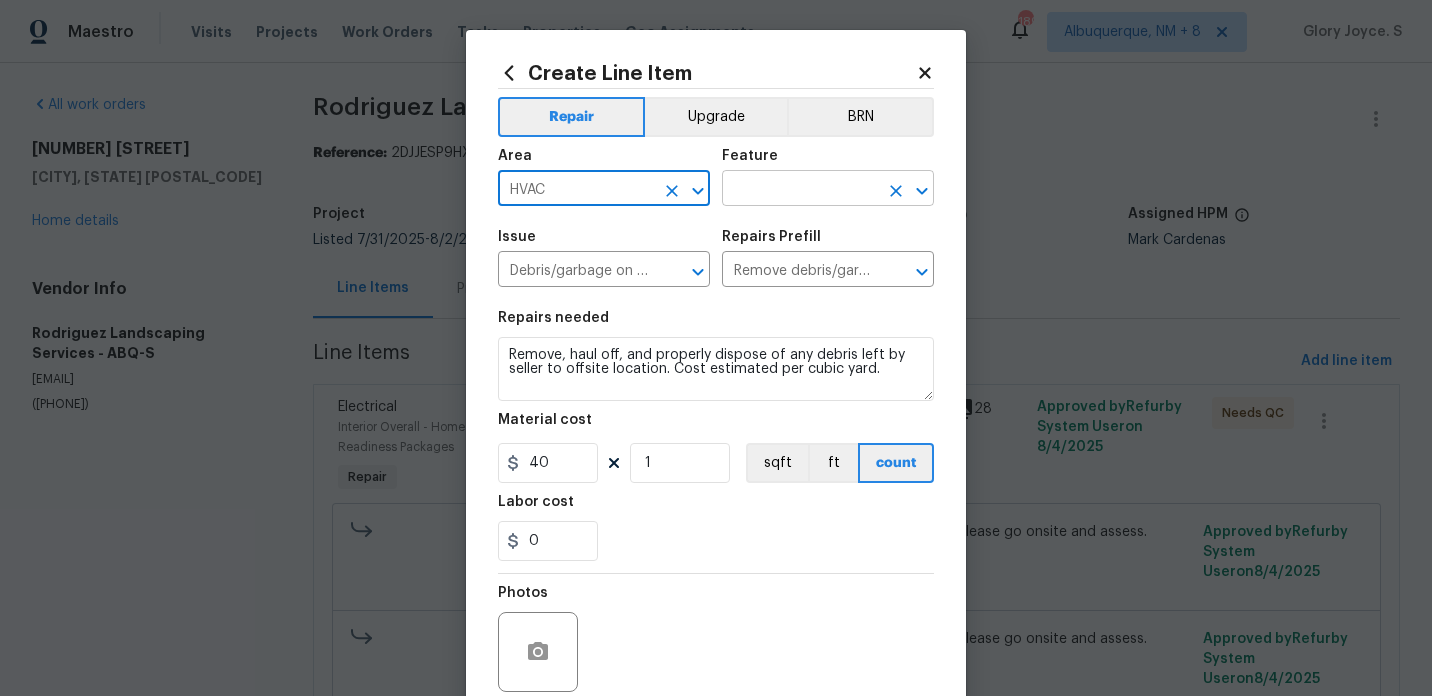 click 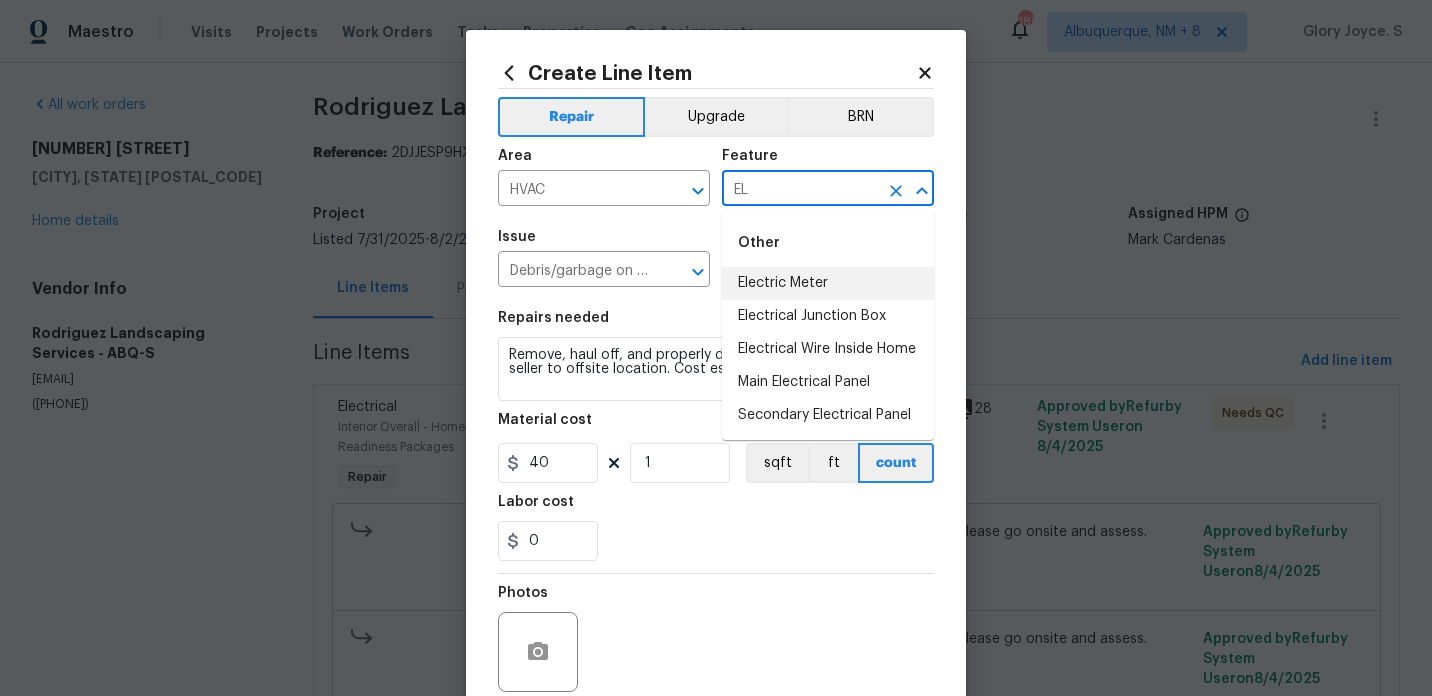 type on "E" 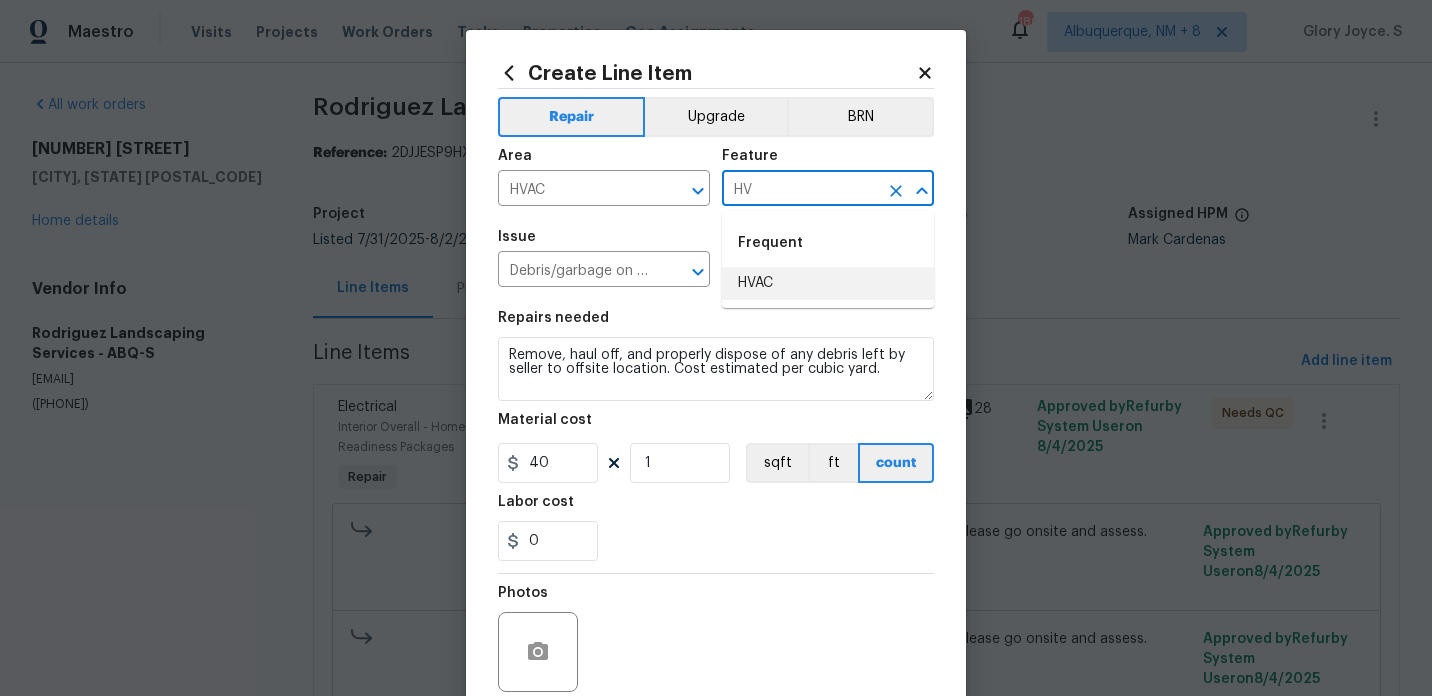 click on "HVAC" at bounding box center [828, 283] 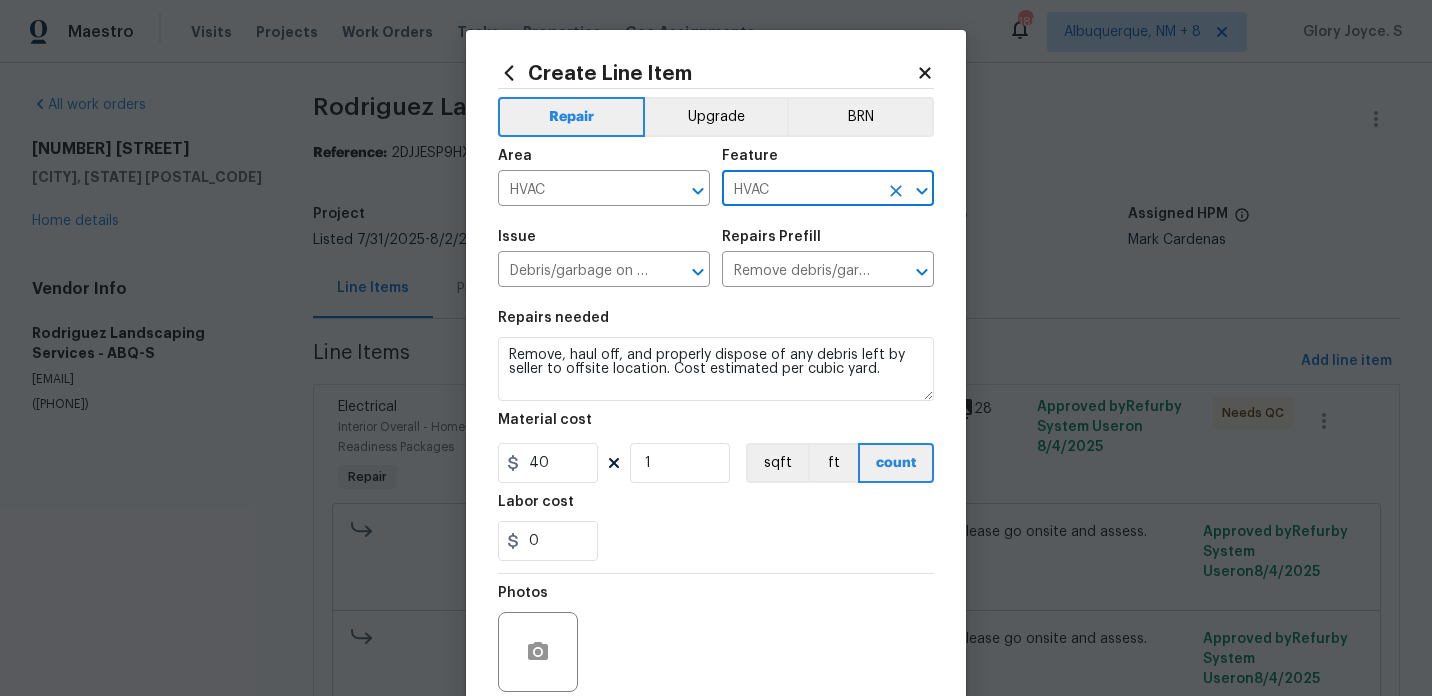 type on "HVAC" 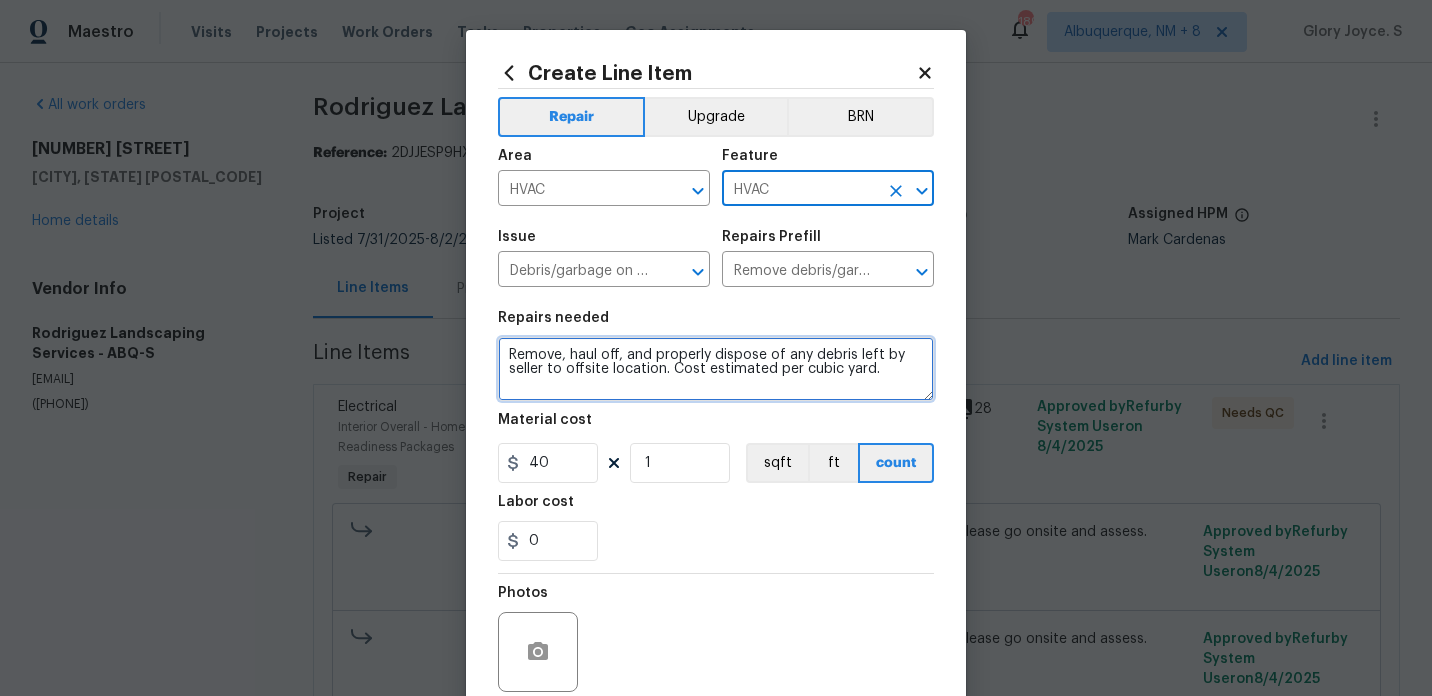 click on "Remove, haul off, and properly dispose of any debris left by seller to offsite location. Cost estimated per cubic yard." at bounding box center (716, 369) 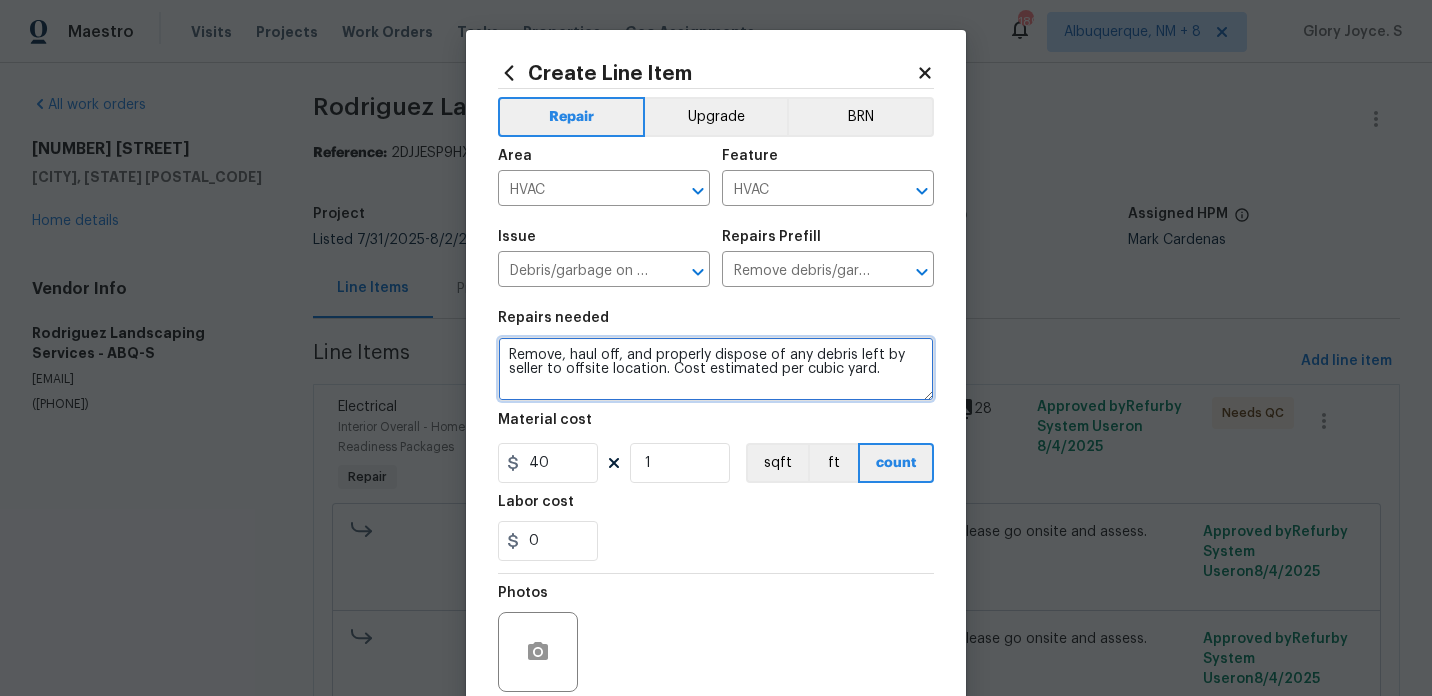 click on "Remove, haul off, and properly dispose of any debris left by seller to offsite location. Cost estimated per cubic yard." at bounding box center (716, 369) 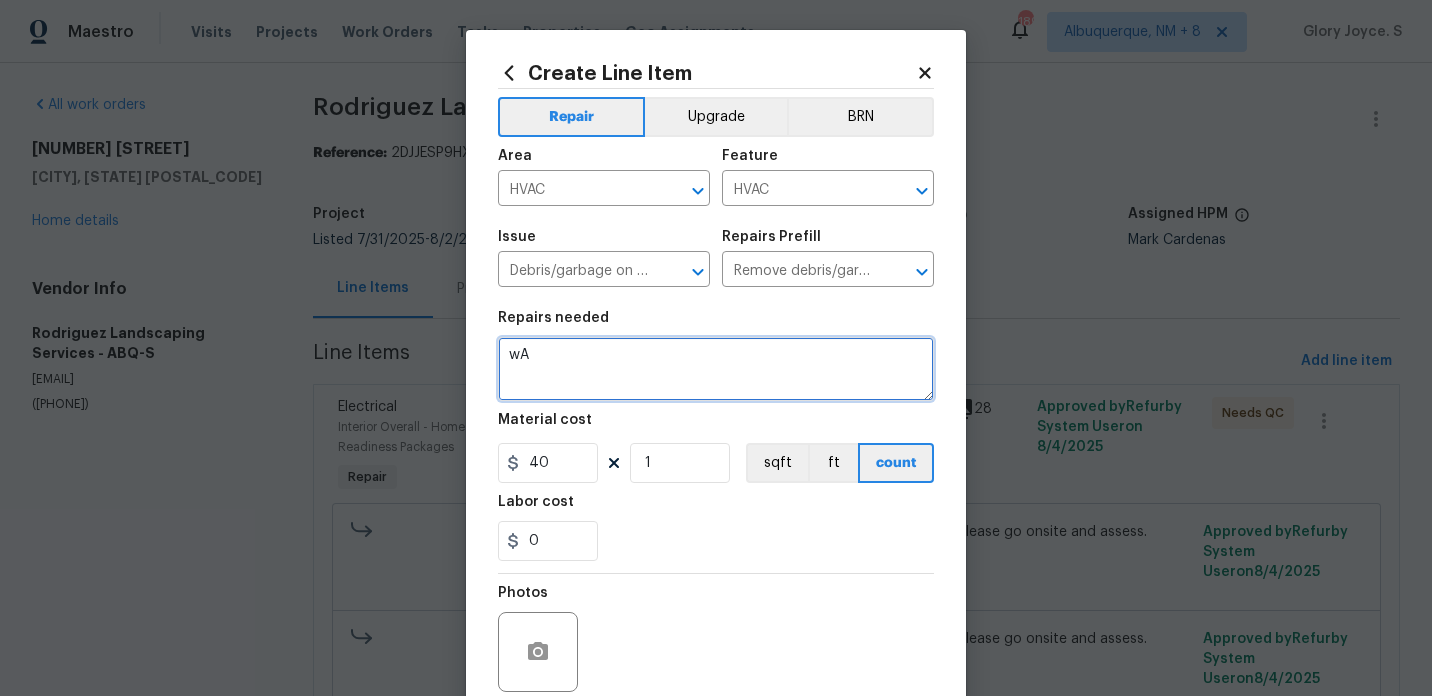 type on "w" 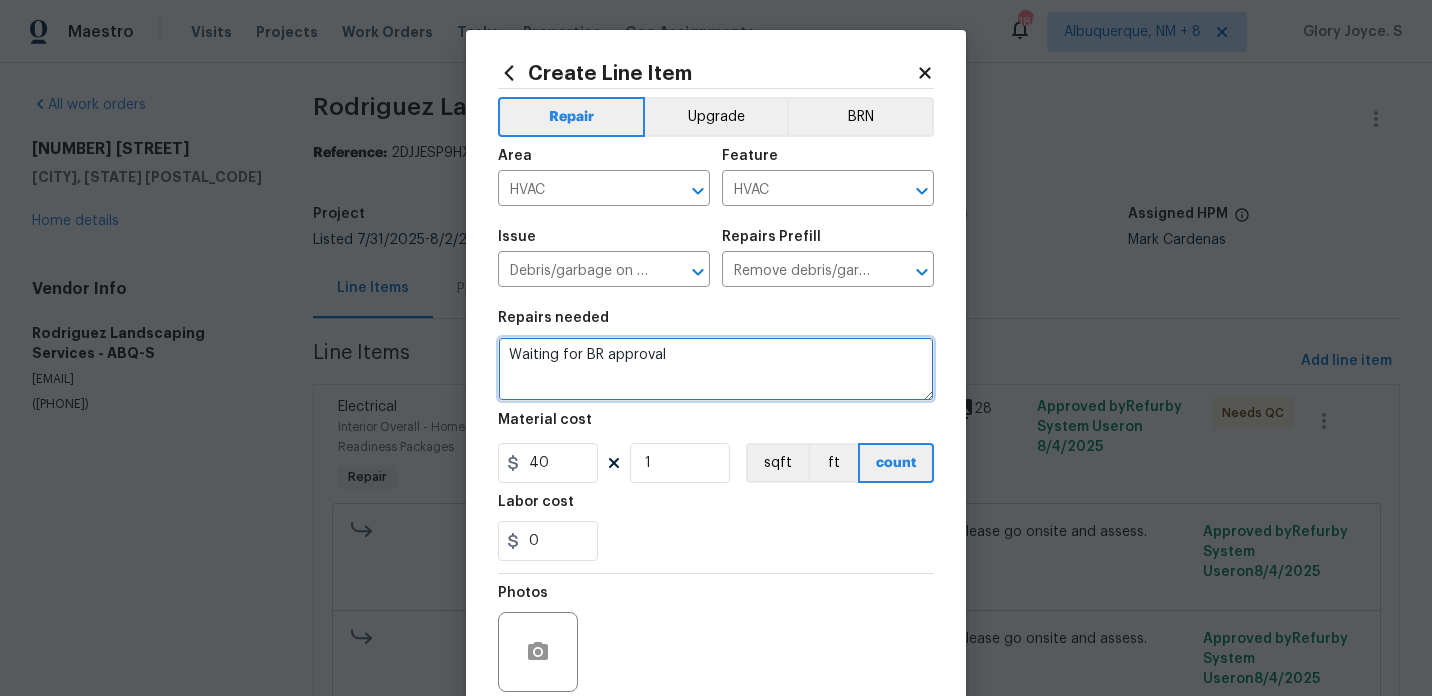 type on "Waiting for BR approval" 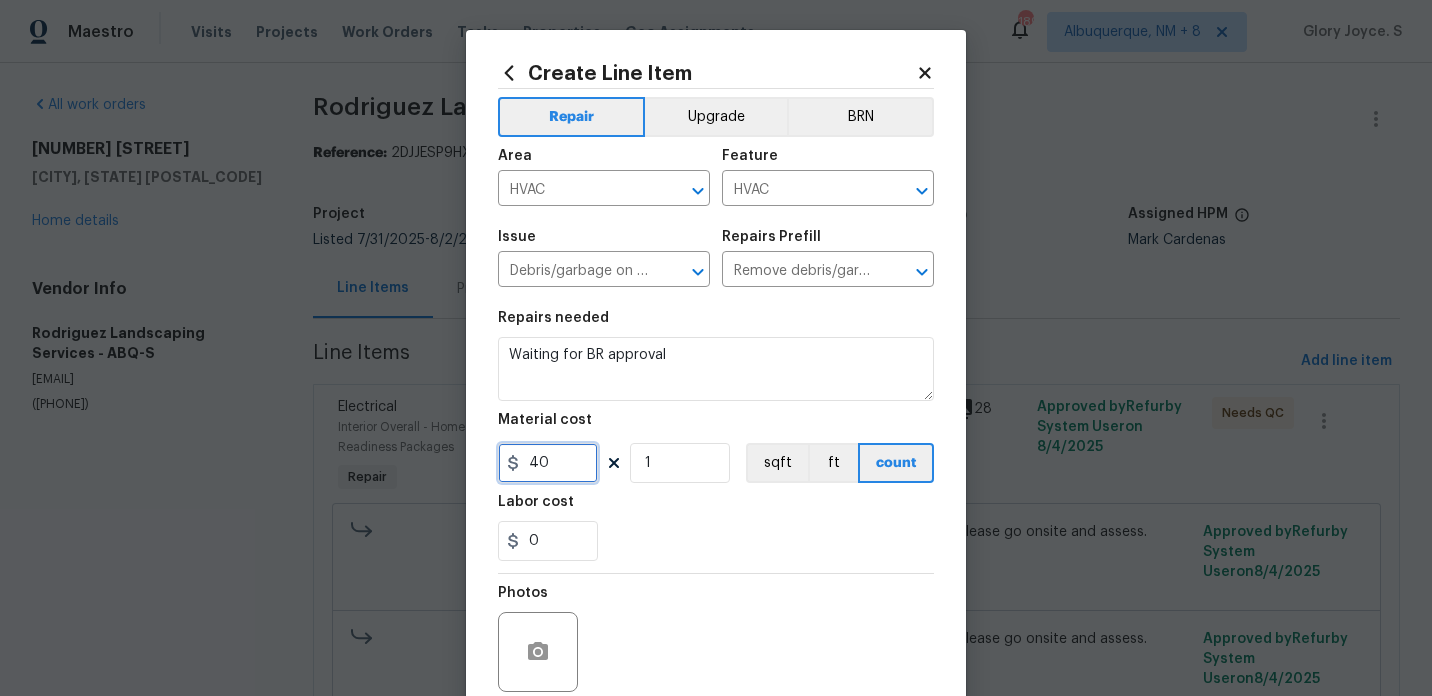 click on "40" at bounding box center (548, 463) 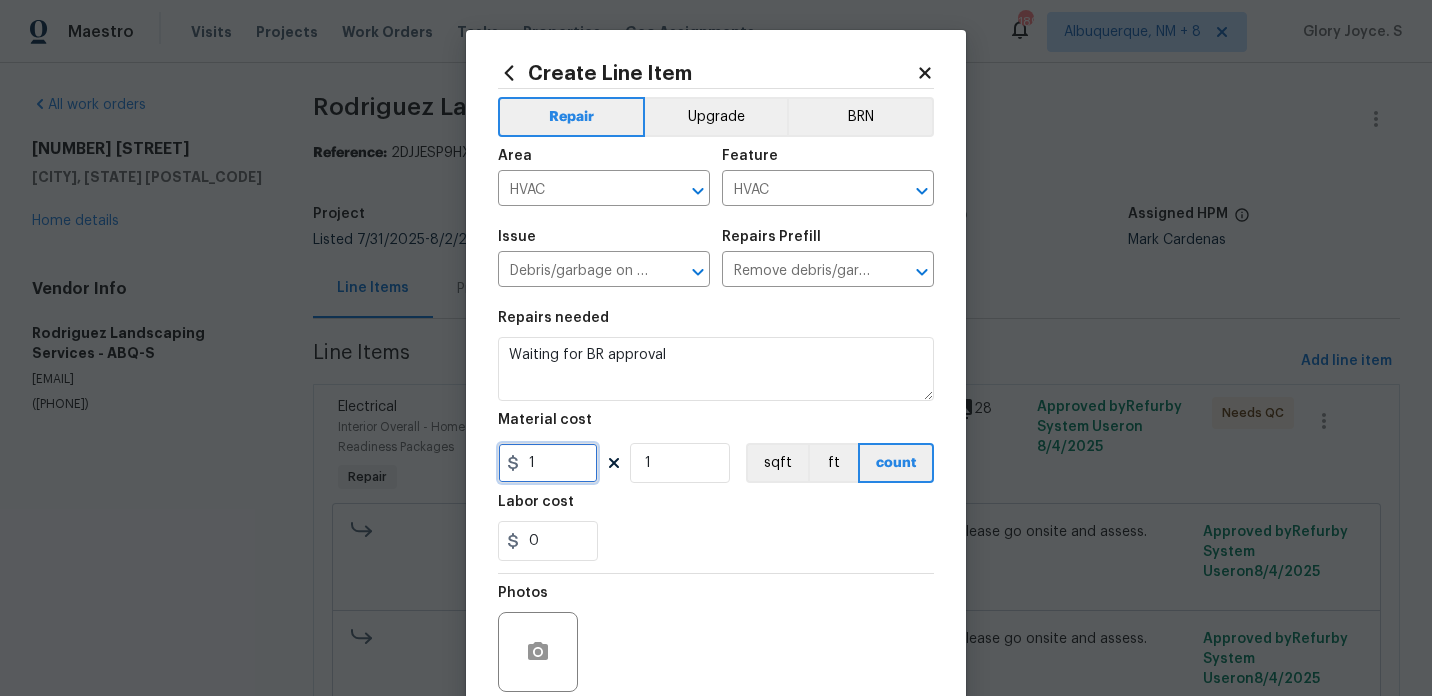 scroll, scrollTop: 166, scrollLeft: 0, axis: vertical 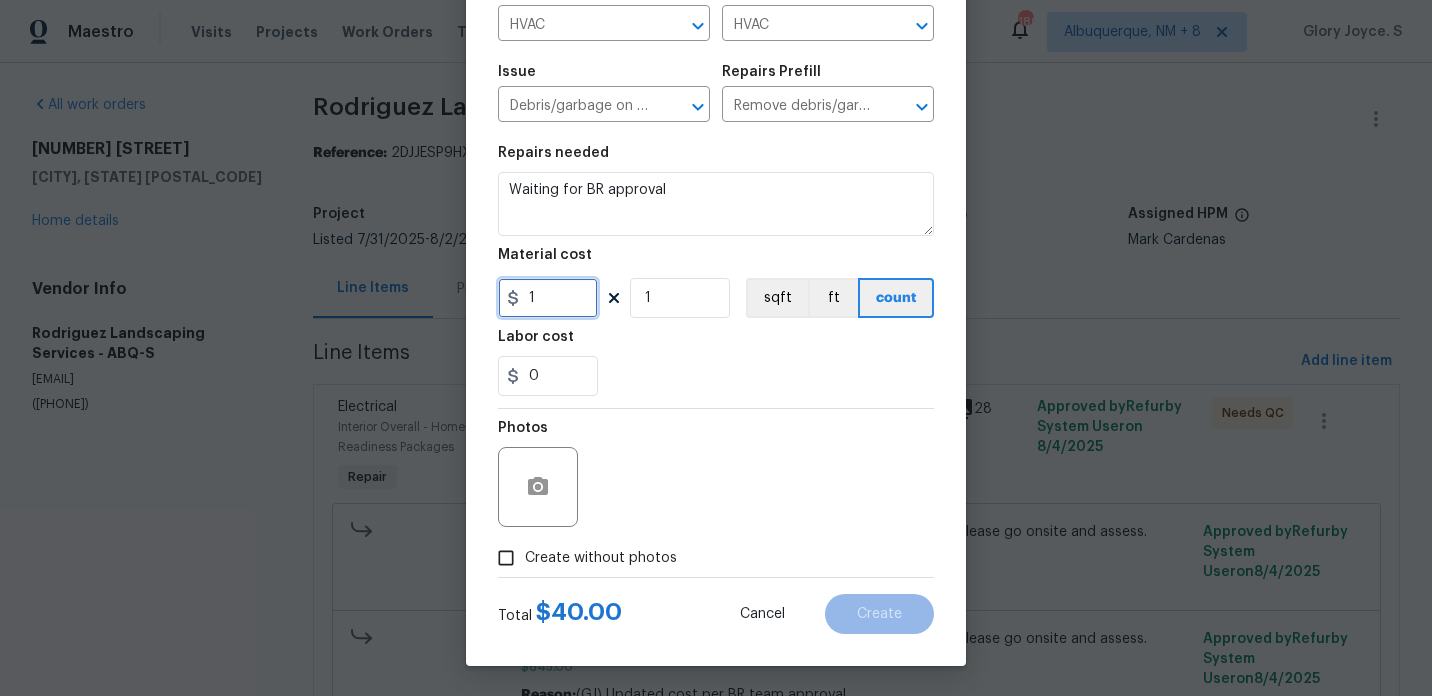 type on "1" 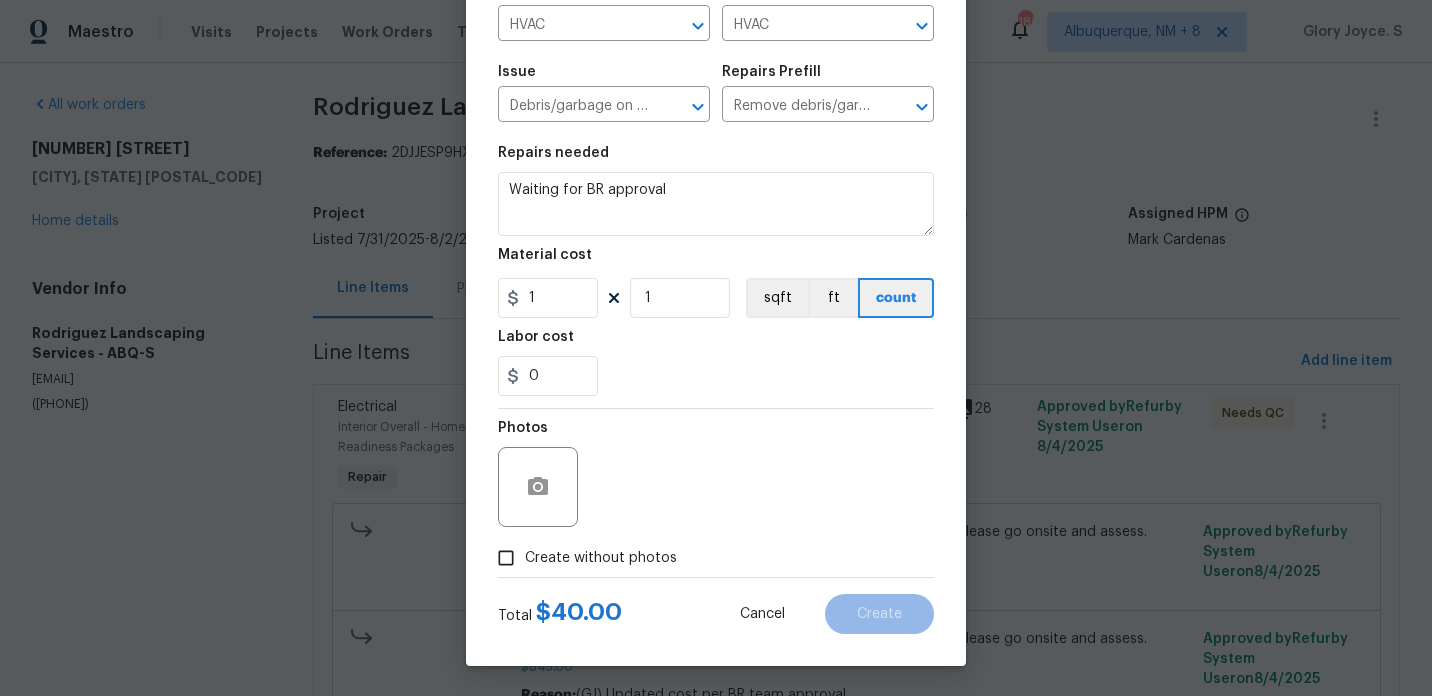 click on "Create without photos" at bounding box center [601, 558] 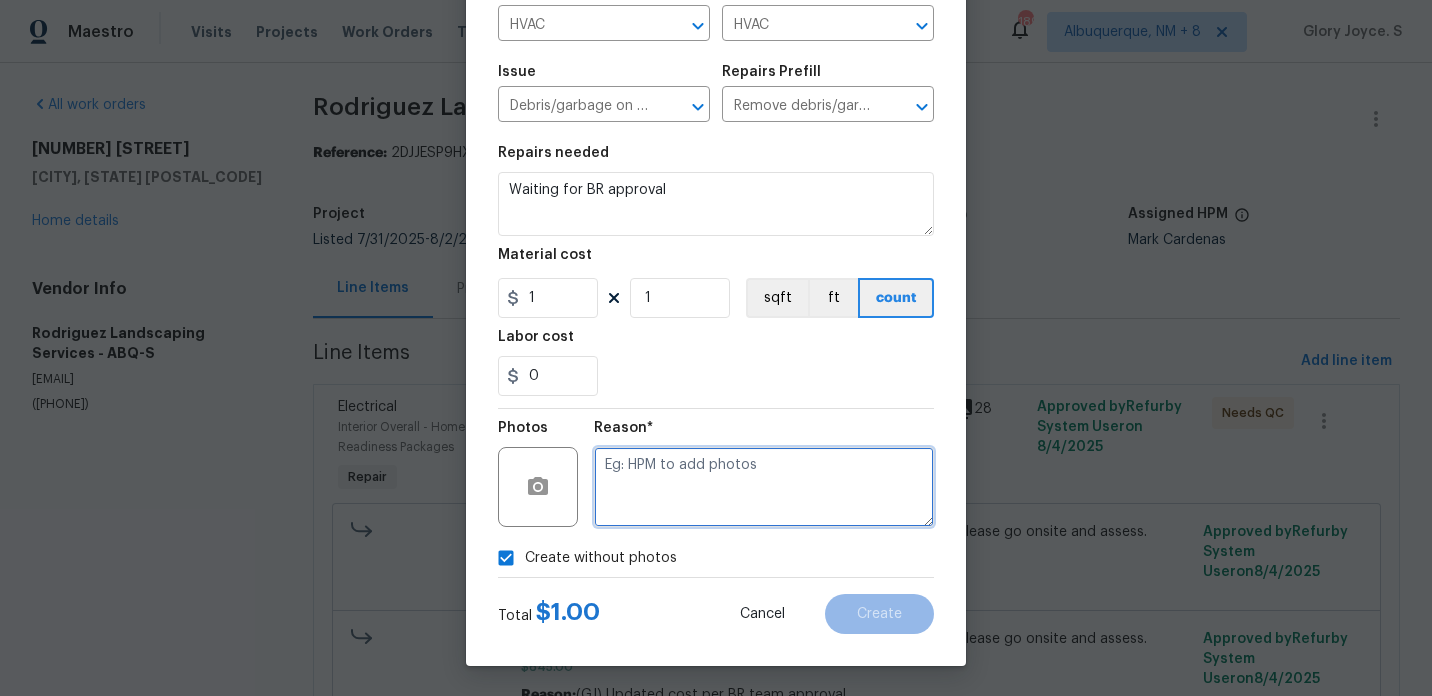 click at bounding box center (764, 487) 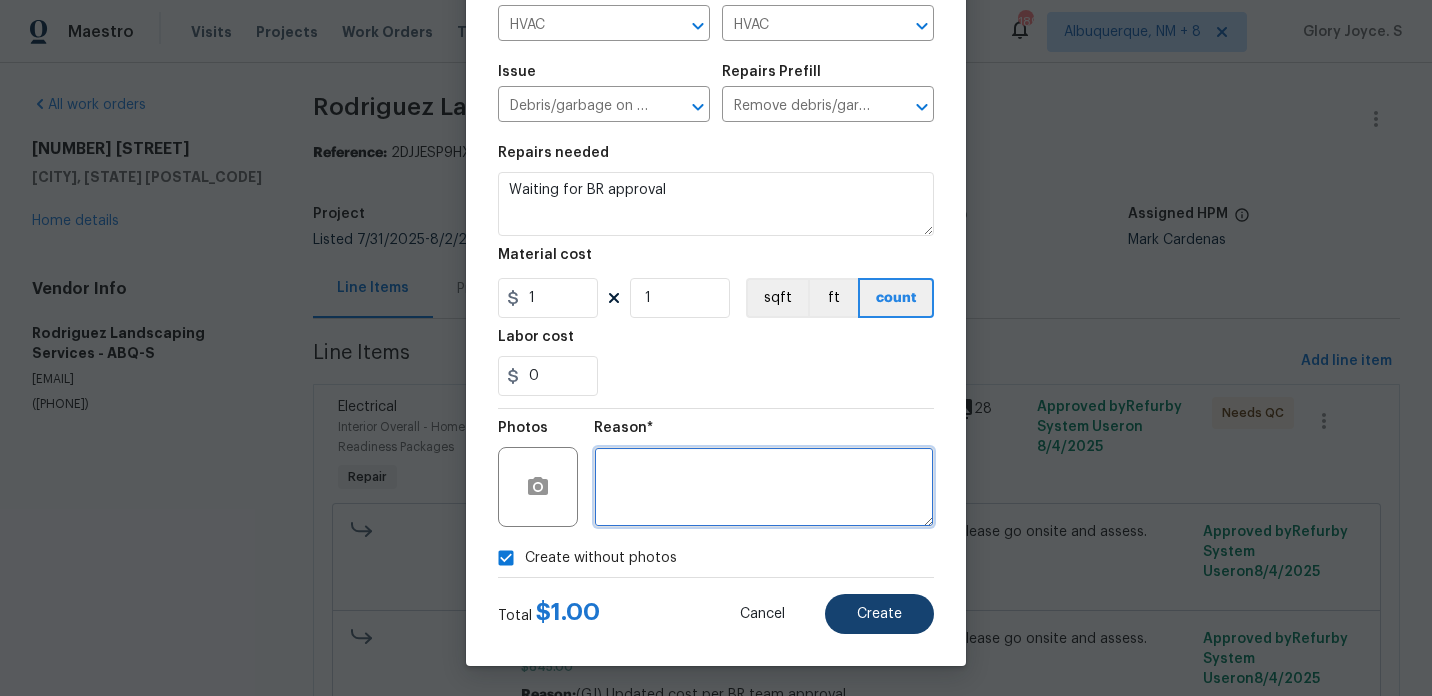 type 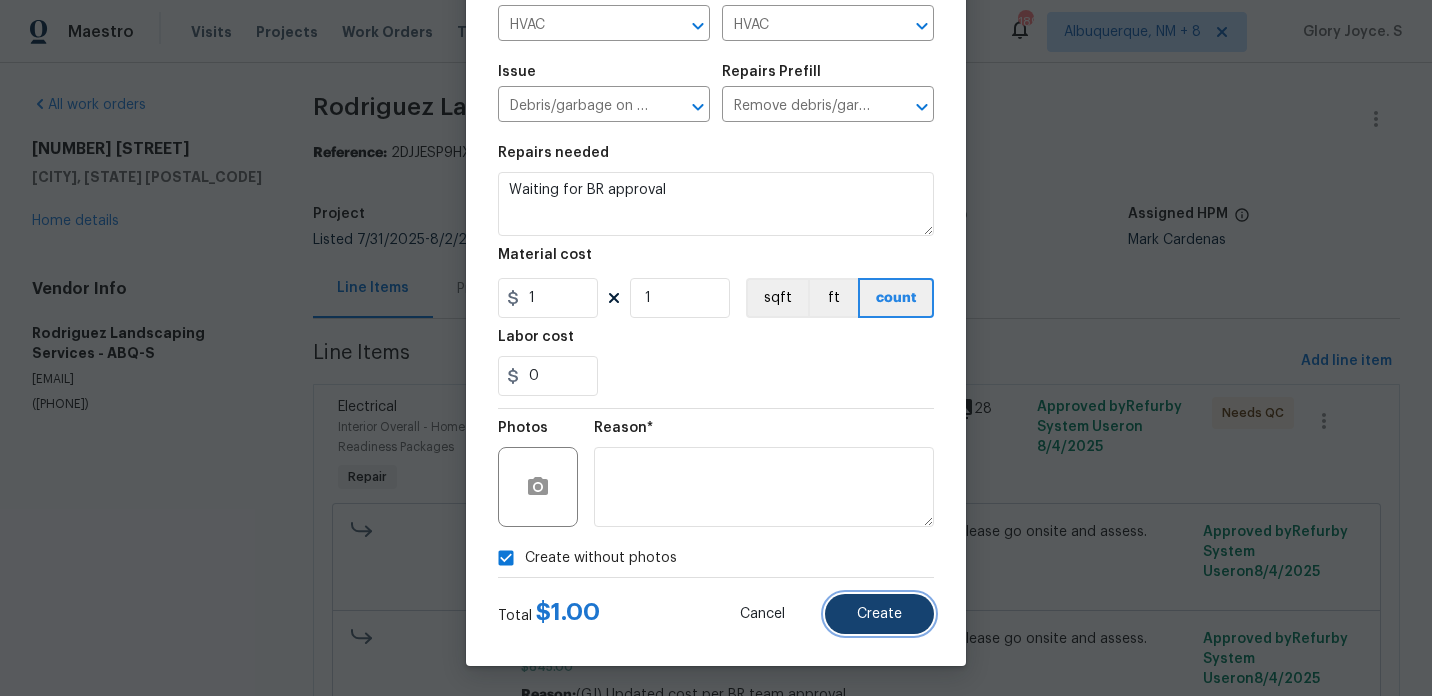 click on "Create" at bounding box center [879, 614] 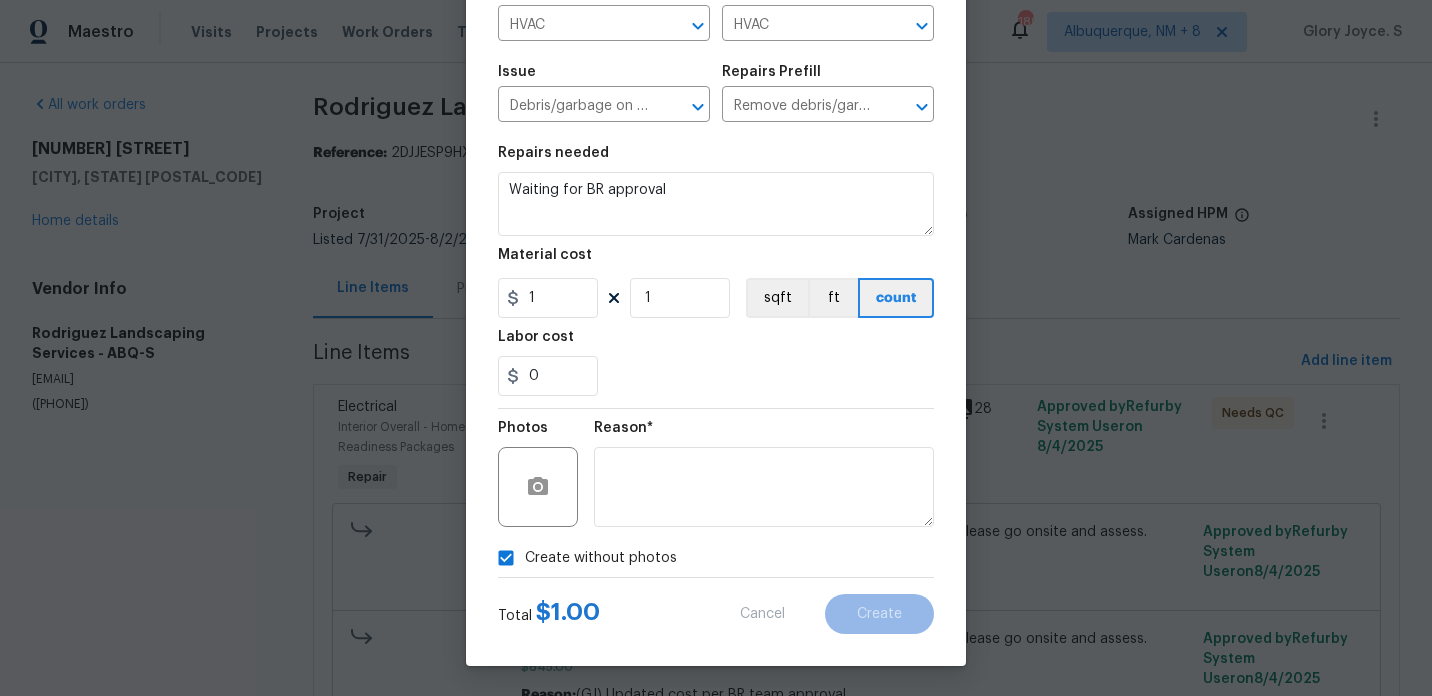 type 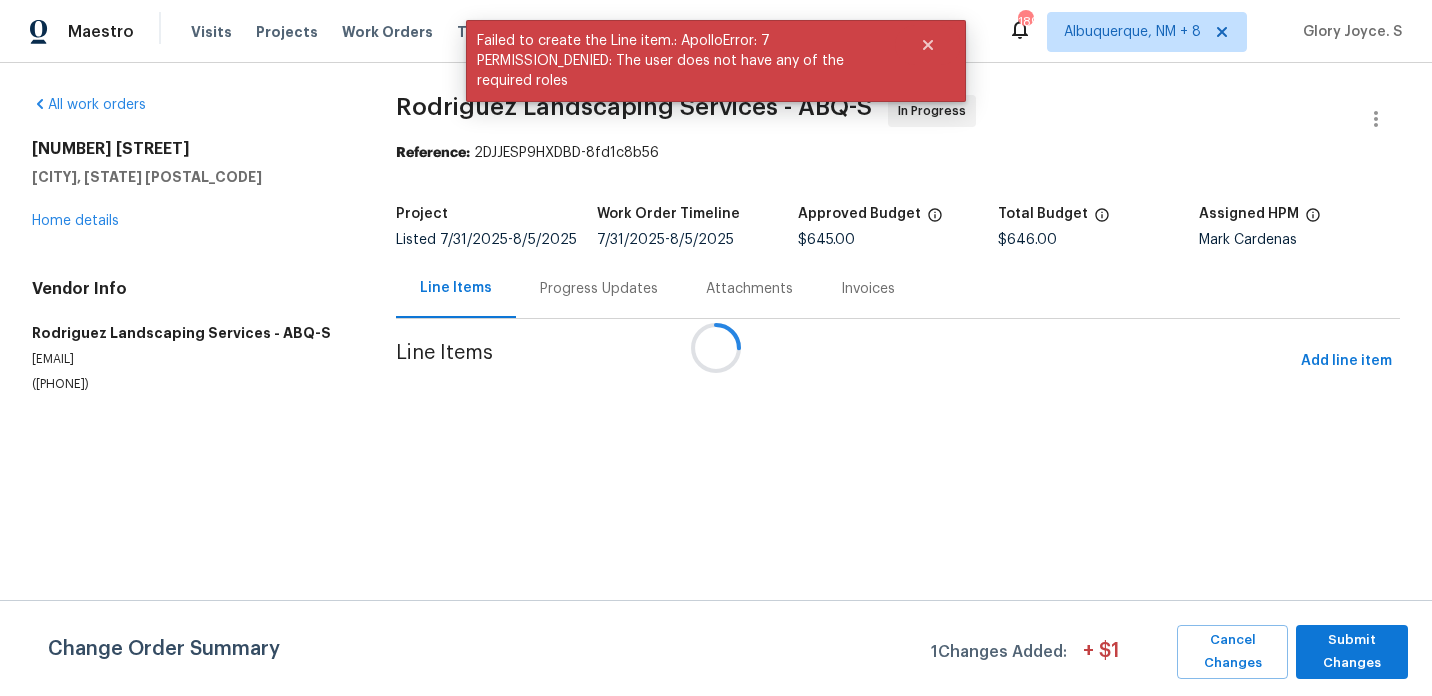 click at bounding box center (716, 348) 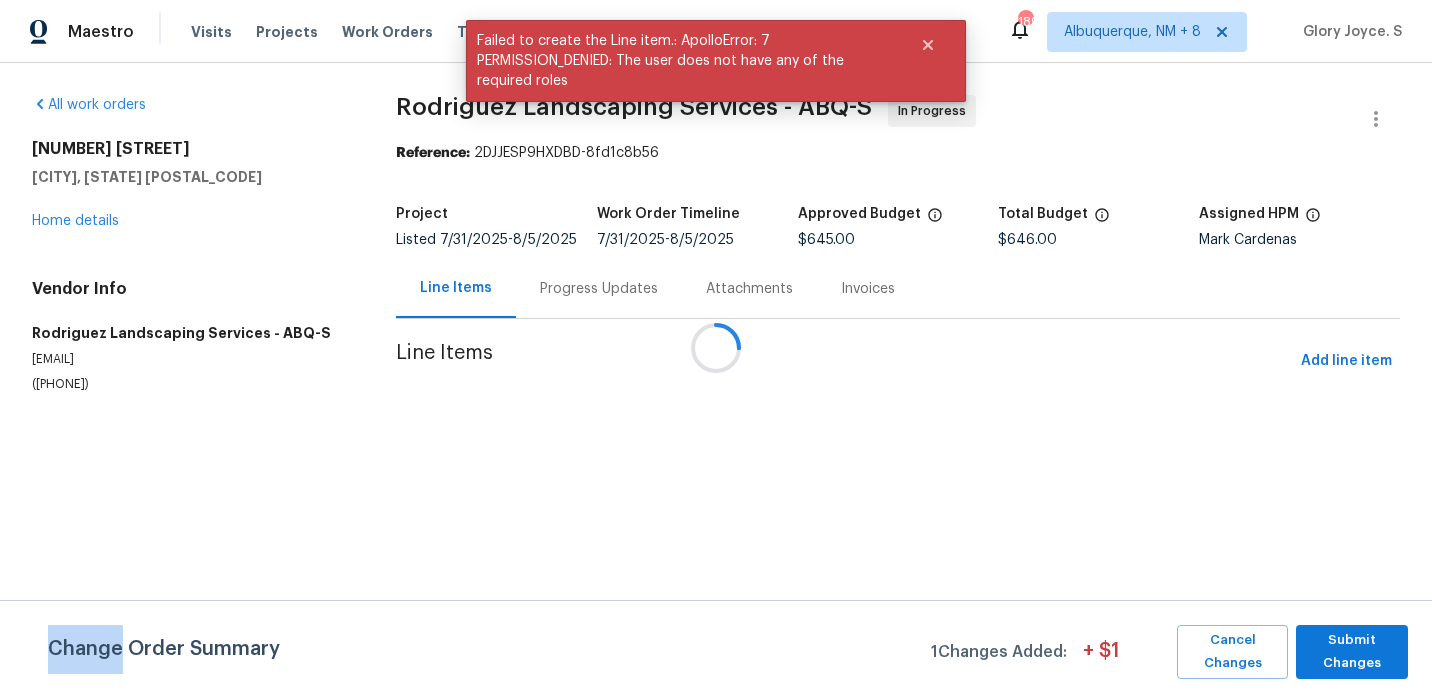 click at bounding box center (716, 348) 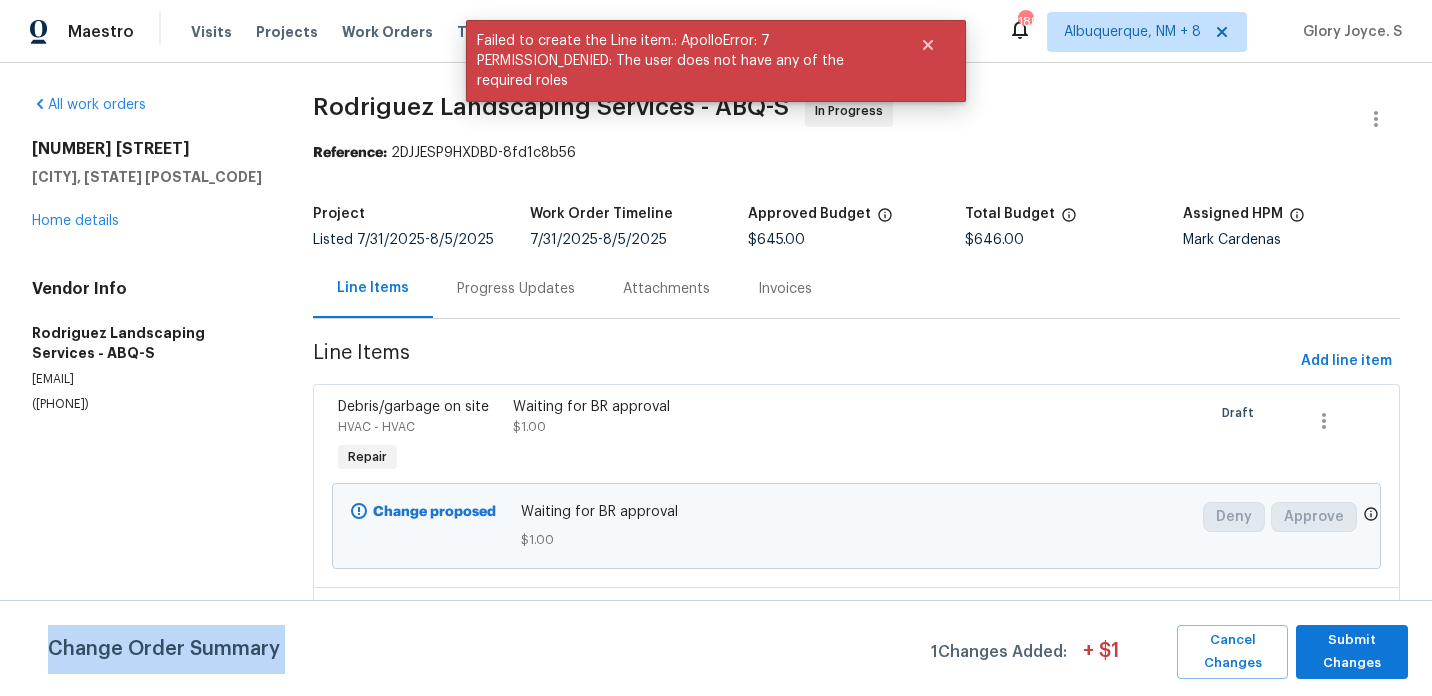 click on "Progress Updates" at bounding box center (516, 289) 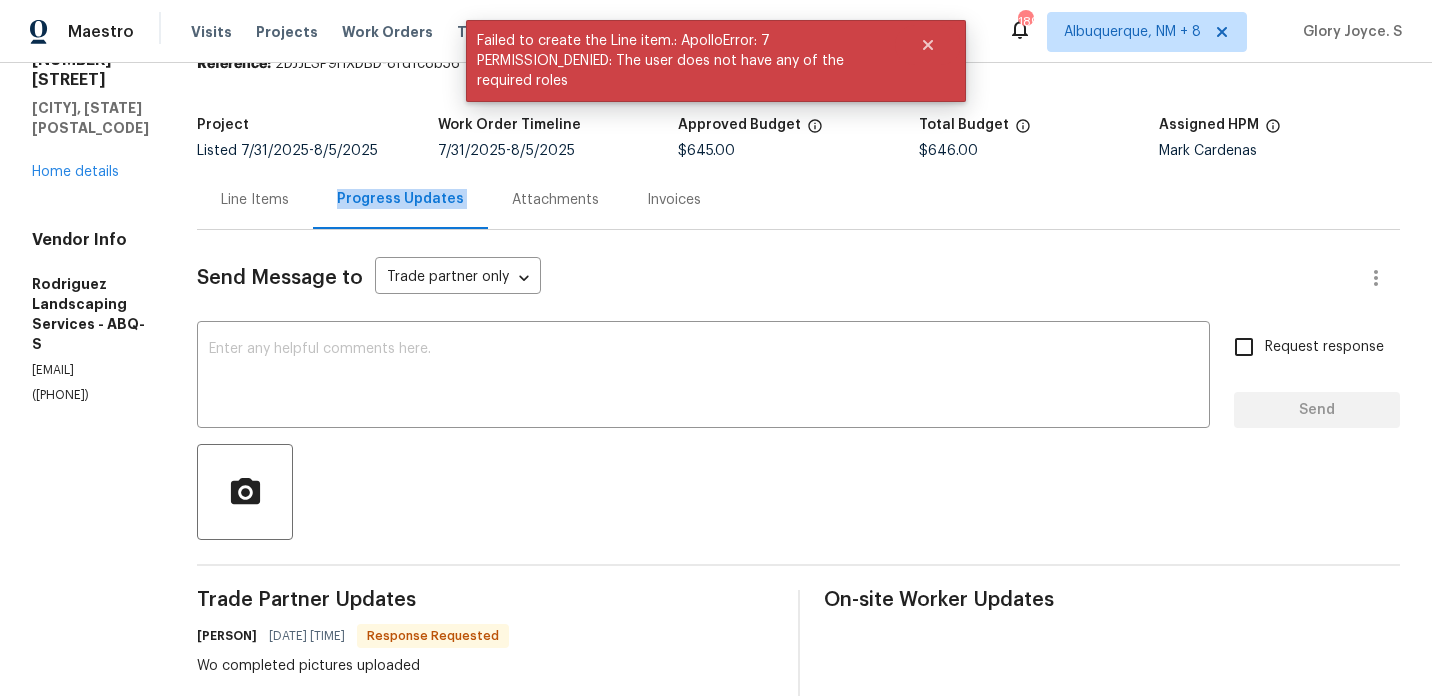 scroll, scrollTop: 95, scrollLeft: 0, axis: vertical 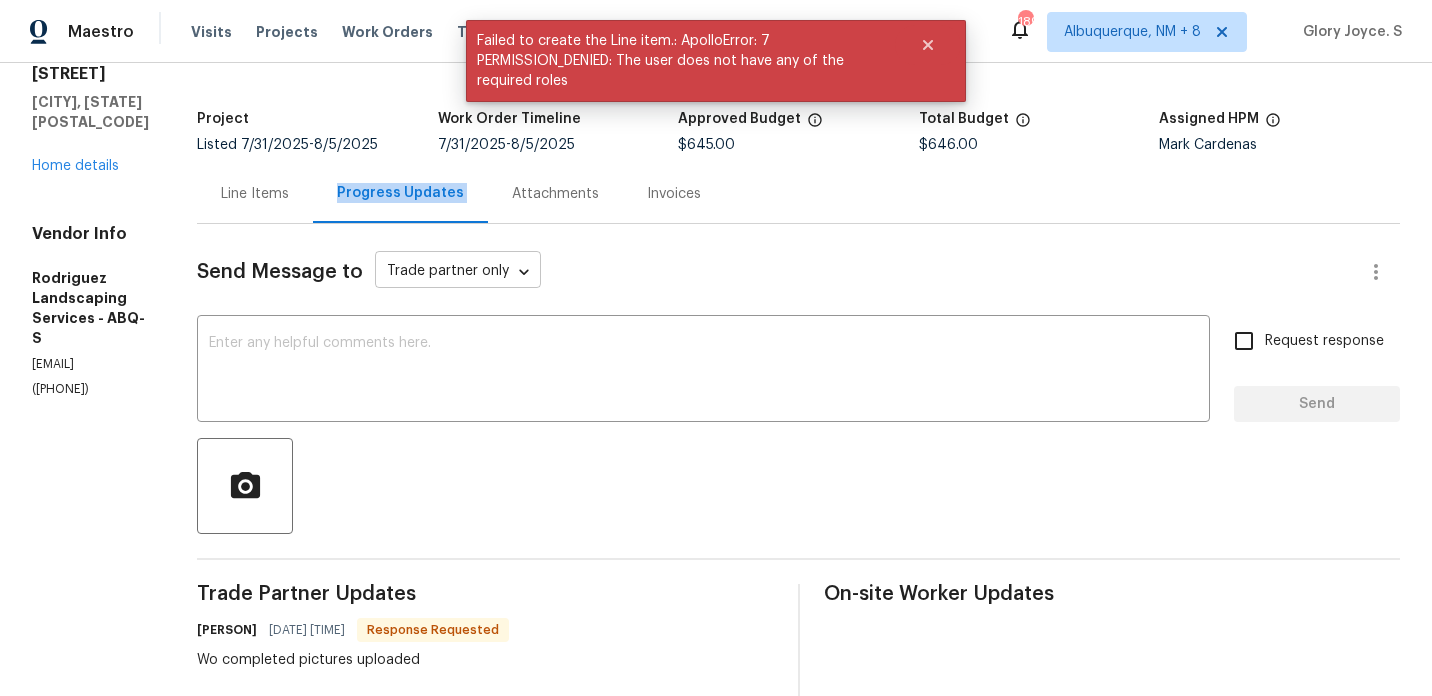 click on "Maestro Visits Projects Work Orders Tasks Properties Geo Assignments 189 Albuquerque, NM + 8 Glory Joyce. S All work orders 492 Medina Meadows Dr NE Rio Rancho, NM 87144 Home details Vendor Info Rodriguez Landscaping Services - ABQ-S rodriguezjosuepersonal@gmail.com (505) 980-9691 Rodriguez Landscaping Services - ABQ-S In Progress Reference:   2DJJESP9HXDBD-8fd1c8b56 Project Listed   7/31/2025  -  8/5/2025 Work Order Timeline 7/31/2025  -  8/5/2025 Approved Budget $645.00 Total Budget $646.00 Assigned HPM Mark Cardenas Line Items Progress Updates Attachments Invoices Send Message to Trade partner only Trade partner only ​ x ​ Request response Send Trade Partner Updates Josue Rodriguez 08/05/2025 10:37 AM Response Requested Wo completed pictures uploaded Glory Joyce. S 08/04/2025 1:03 PM Glory Joyce. S 08/04/2025 12:05 PM Thanks for letting us know that. Let me check with the BR team and will get back. Josue Rodriguez 08/04/2025 11:59 AM Josue Rodriguez 08/04/2025 10:44 AM Glory Joyce. S 08/04/2025 9:03 AM" at bounding box center (716, 348) 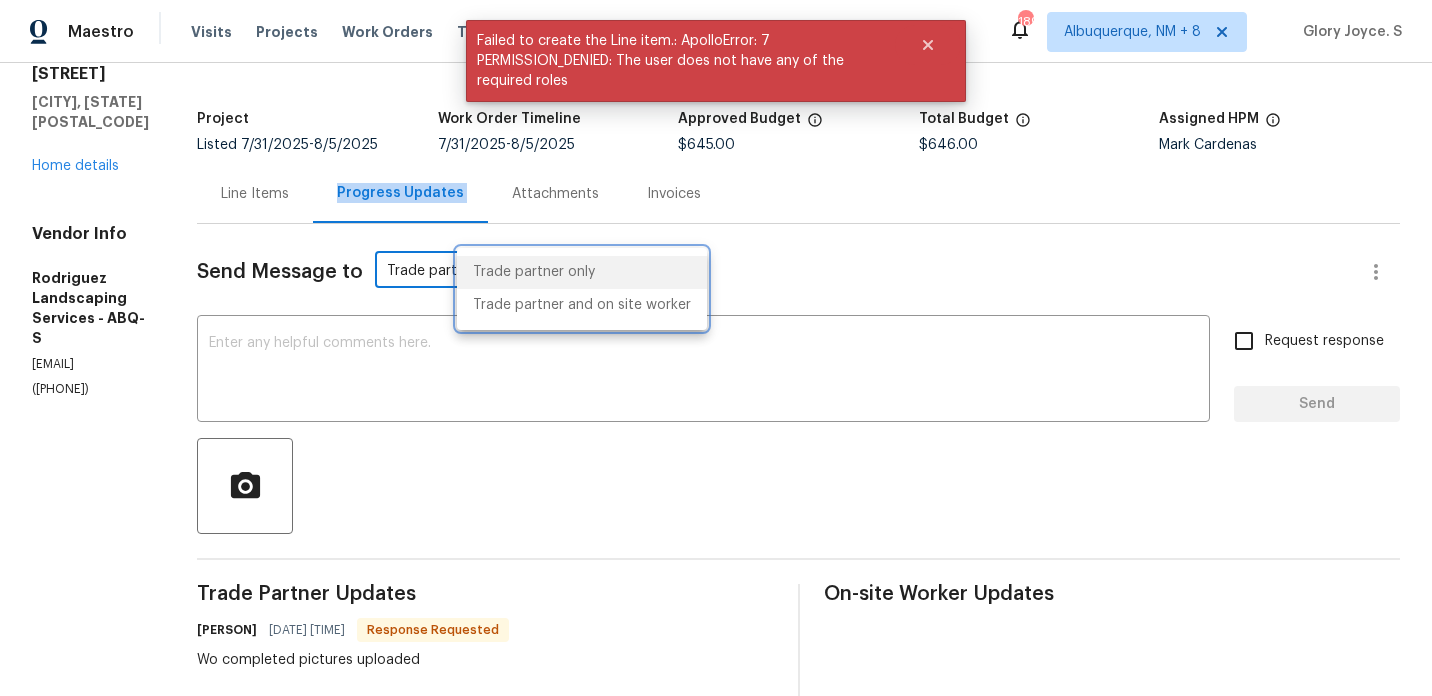 click at bounding box center [716, 348] 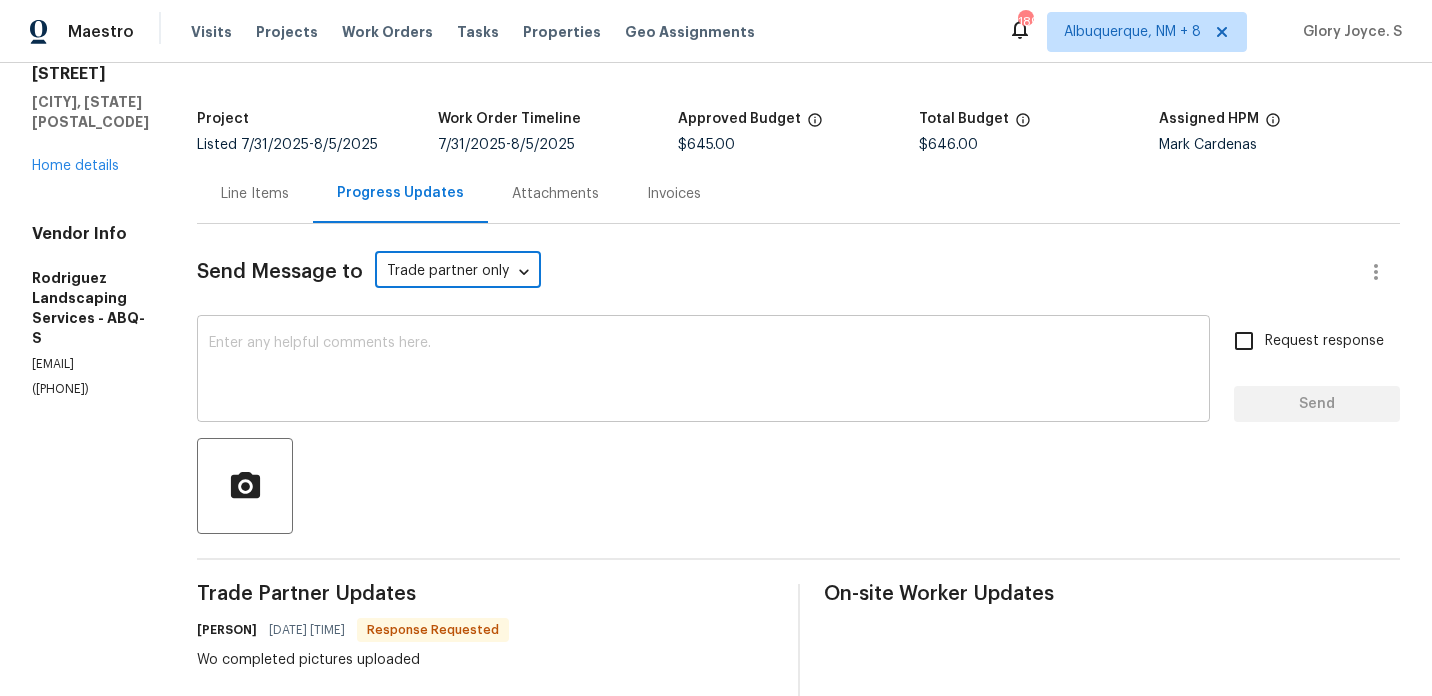 click at bounding box center (703, 371) 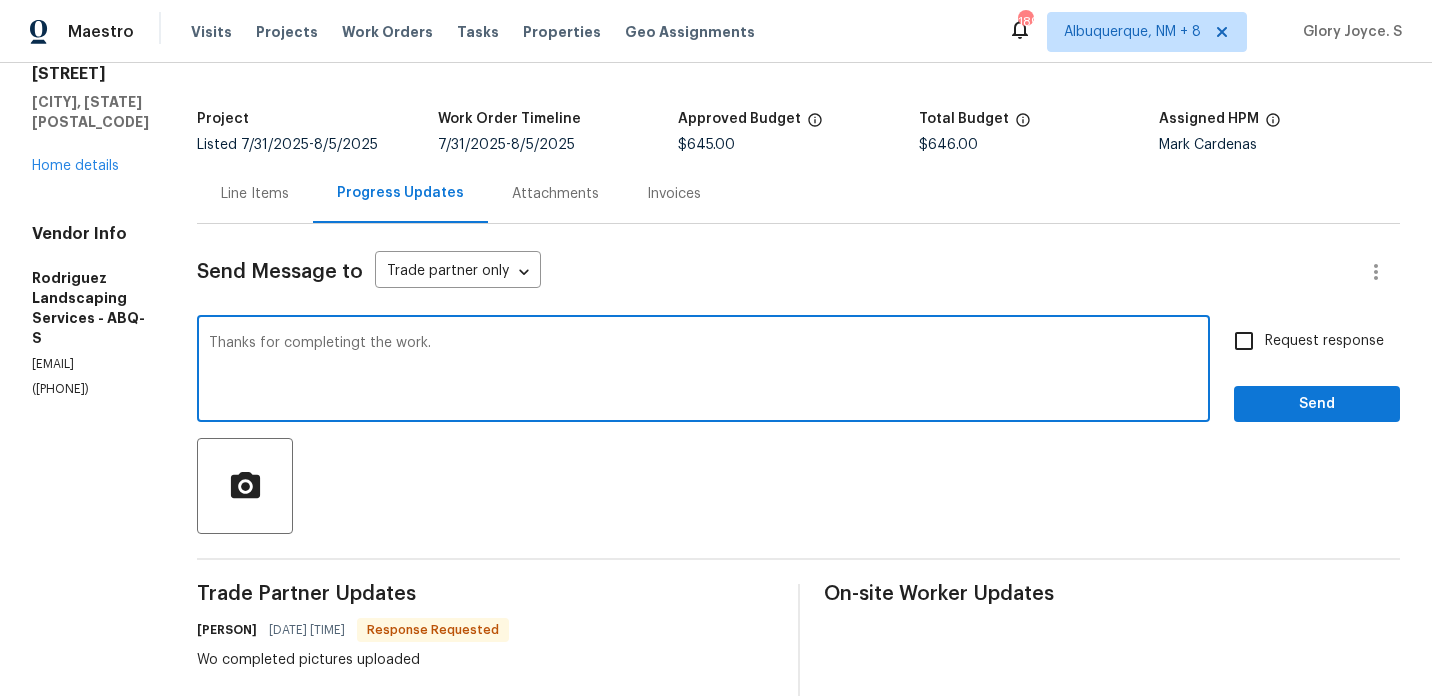 type on "Thanks for completingt the work." 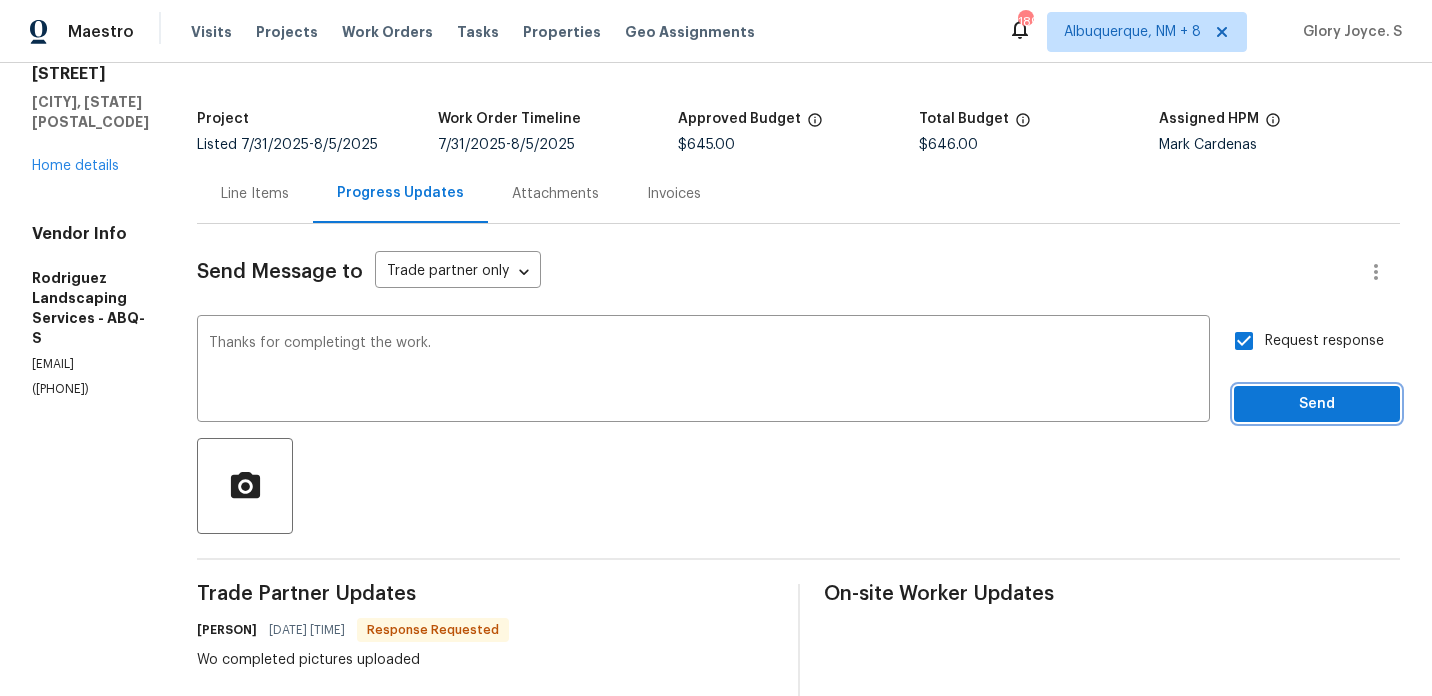 click on "Send" at bounding box center [1317, 404] 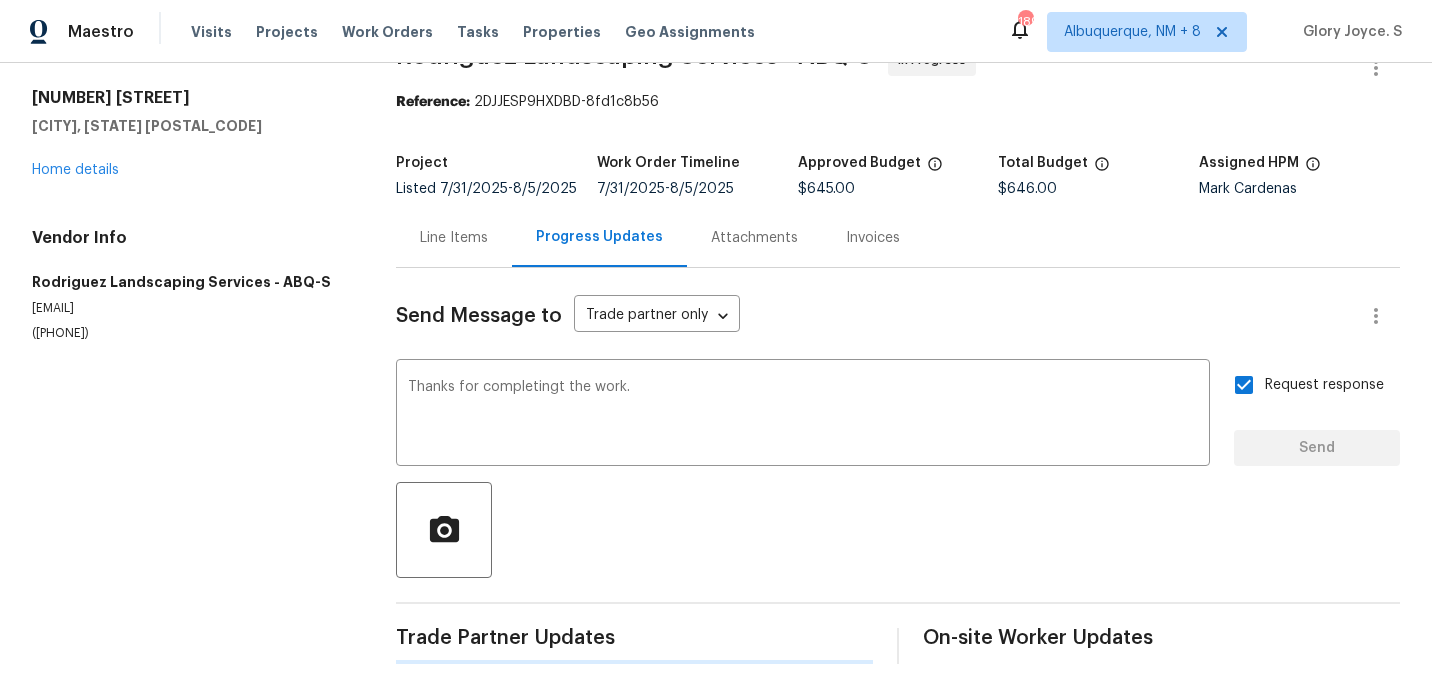 type 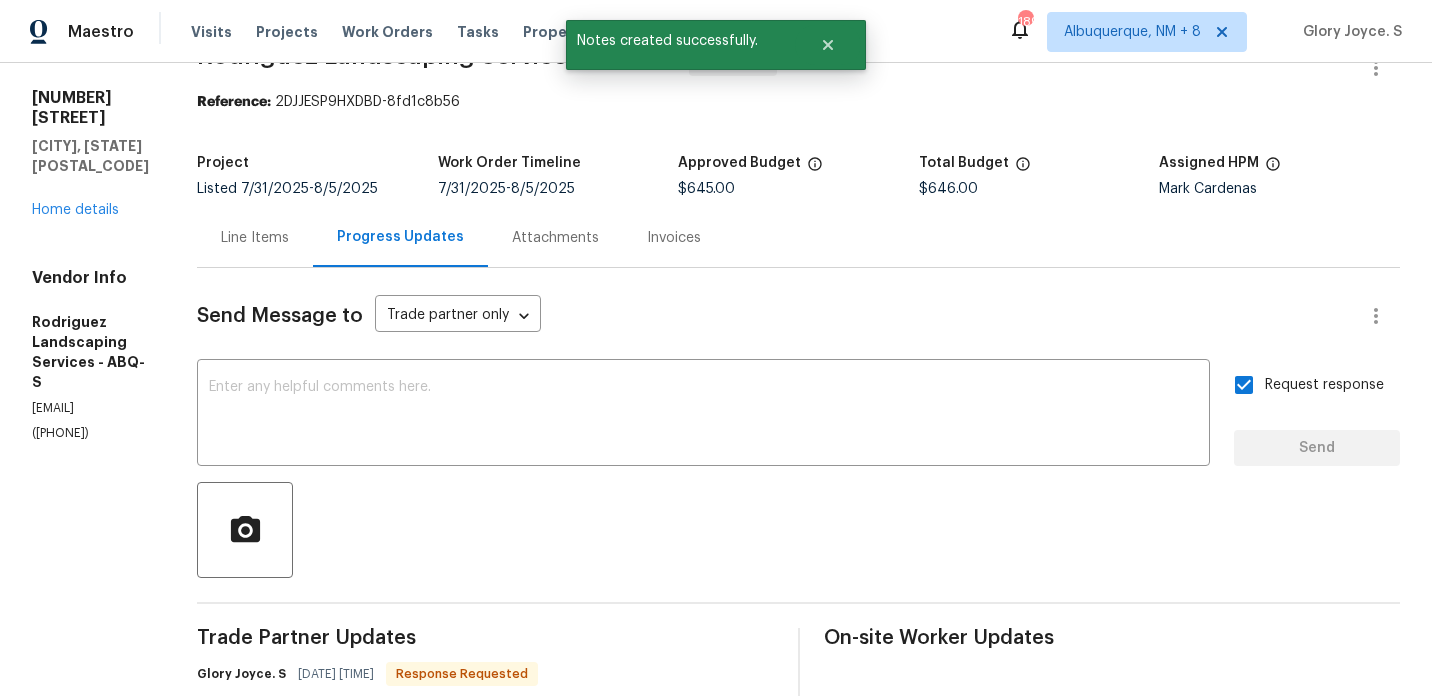 scroll, scrollTop: 95, scrollLeft: 0, axis: vertical 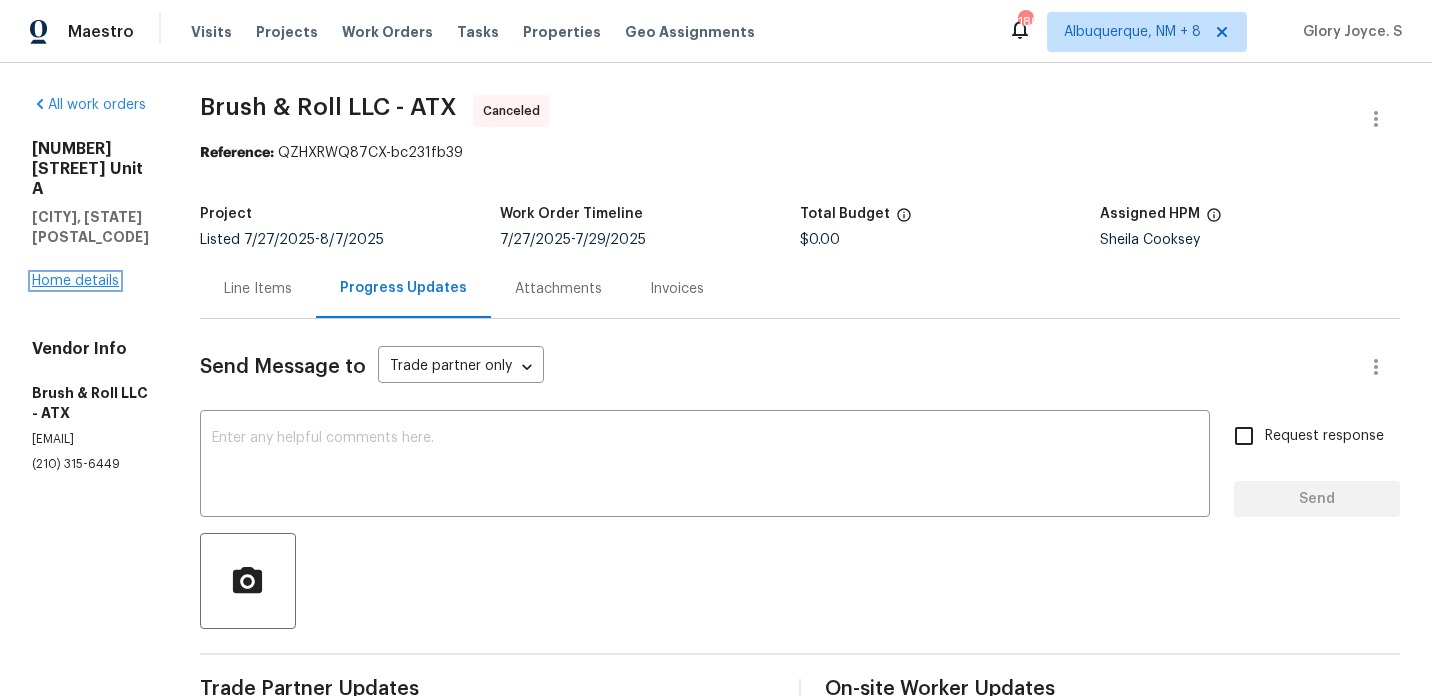 click on "Home details" at bounding box center [75, 281] 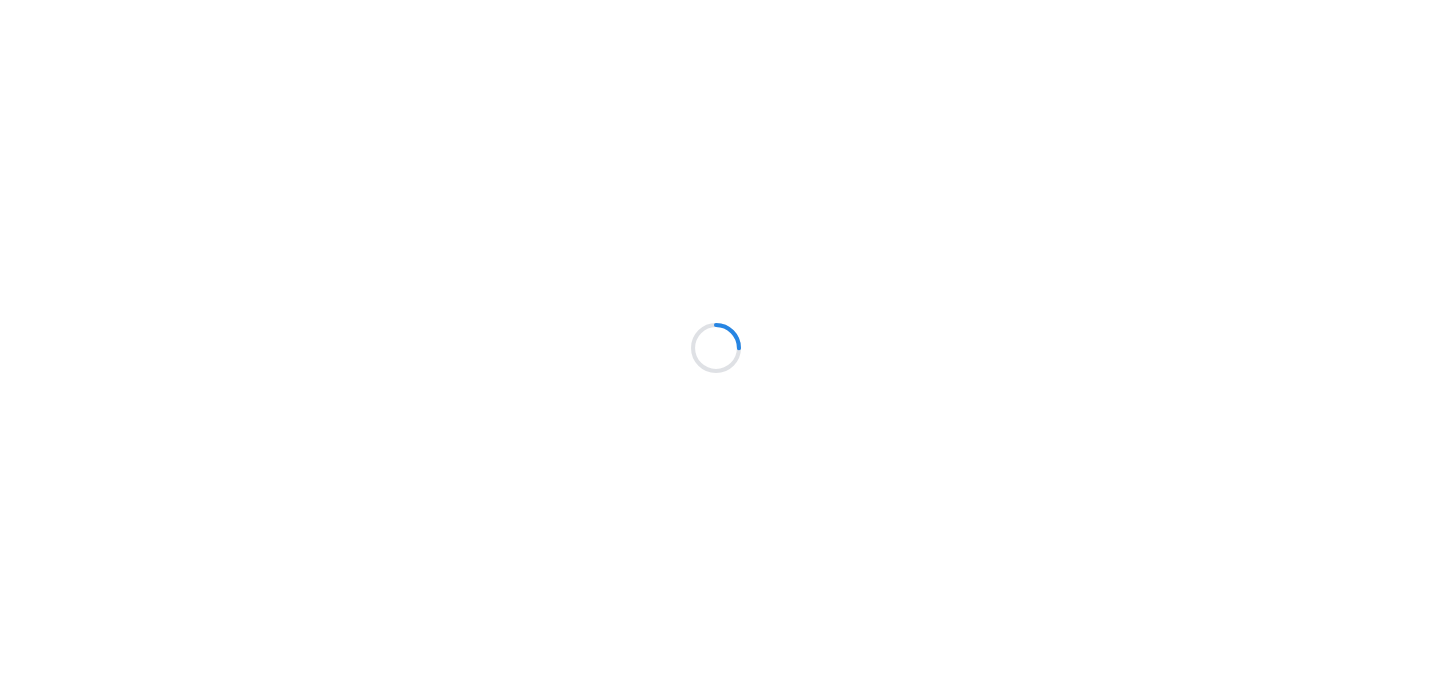 scroll, scrollTop: 0, scrollLeft: 0, axis: both 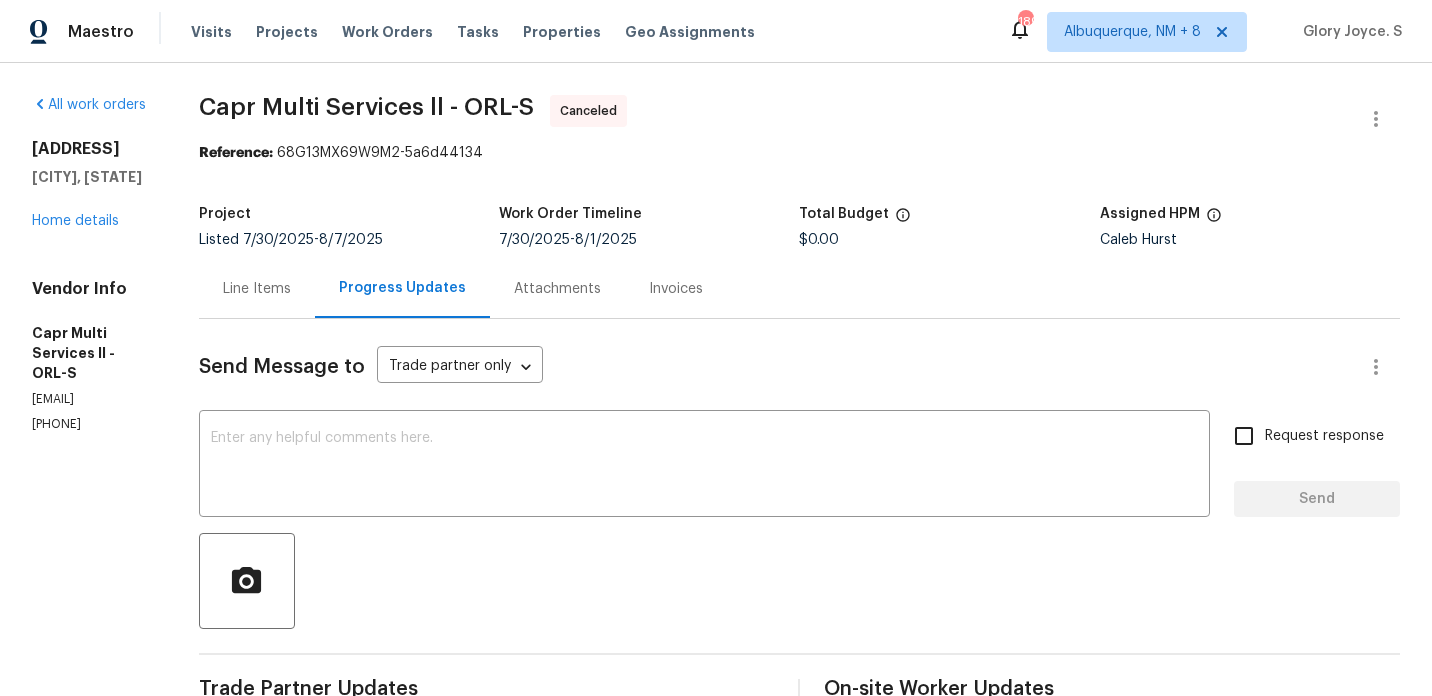 click on "All work orders [ADDRESS] [CITY], [STATE] Home details Vendor Info [COMPANY] ll - ORL-S [EMAIL] [PHONE]" at bounding box center (91, 264) 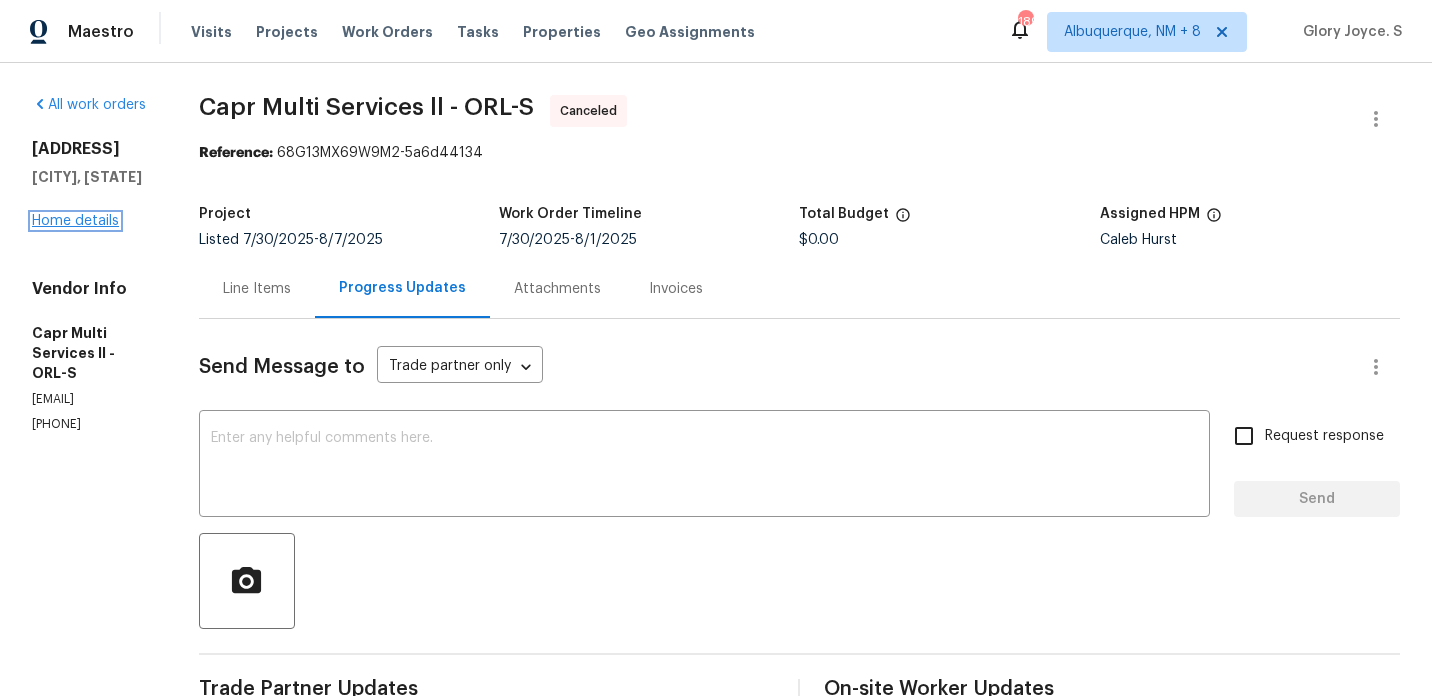 click on "Home details" at bounding box center (75, 221) 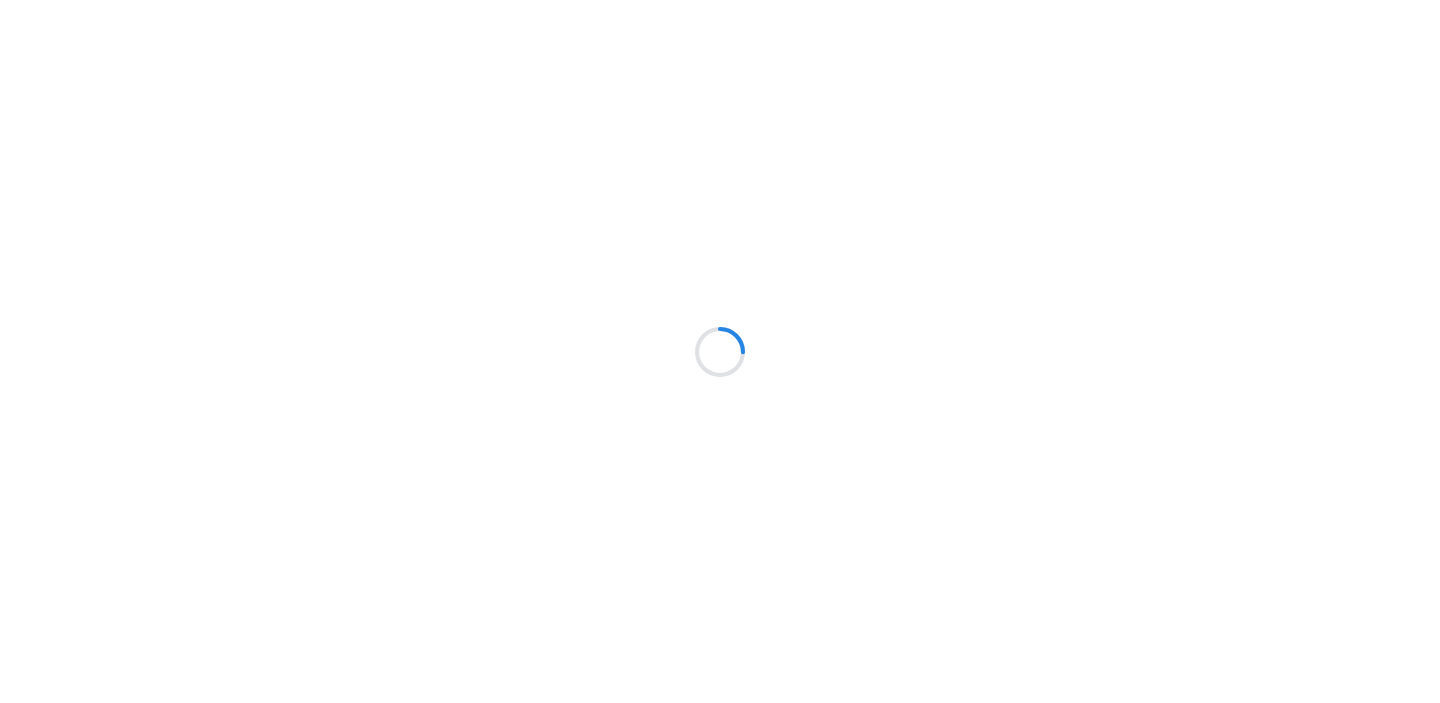 scroll, scrollTop: 0, scrollLeft: 0, axis: both 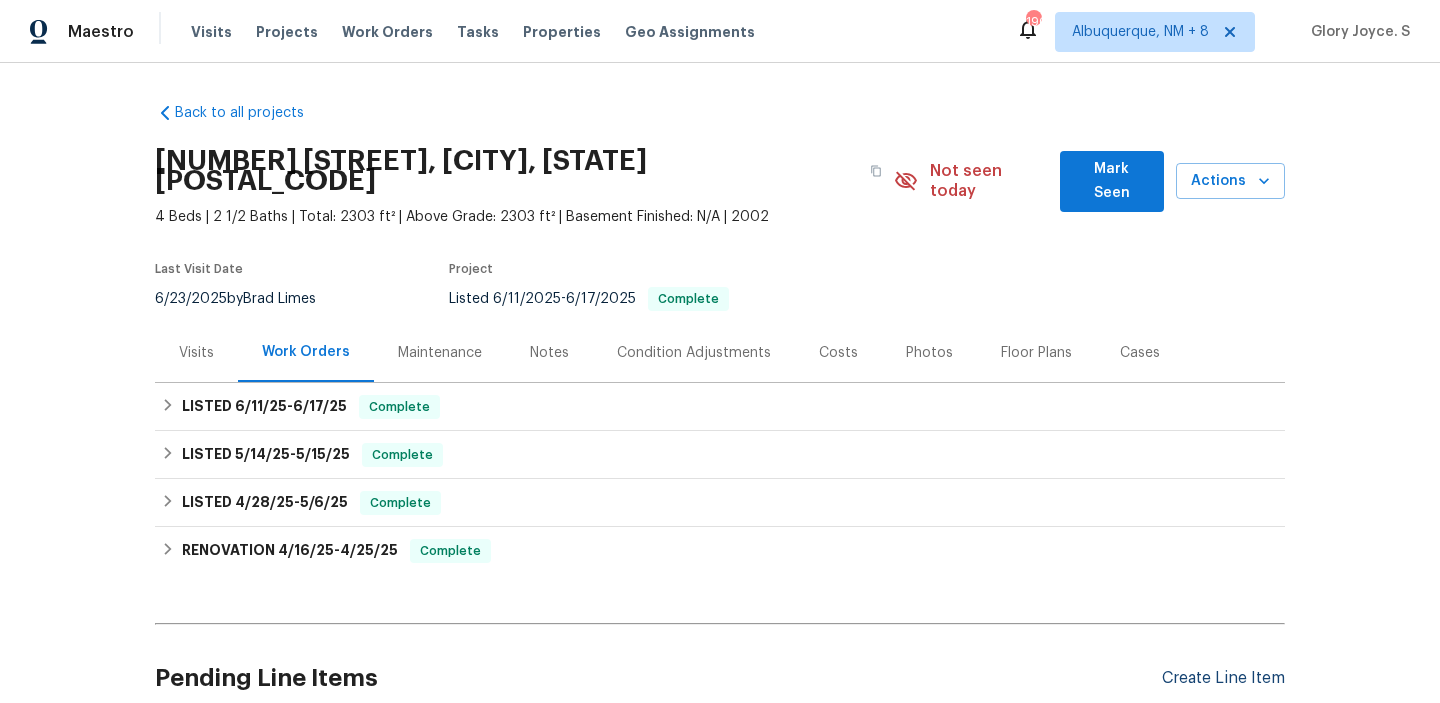 click on "Create Line Item" at bounding box center [1223, 678] 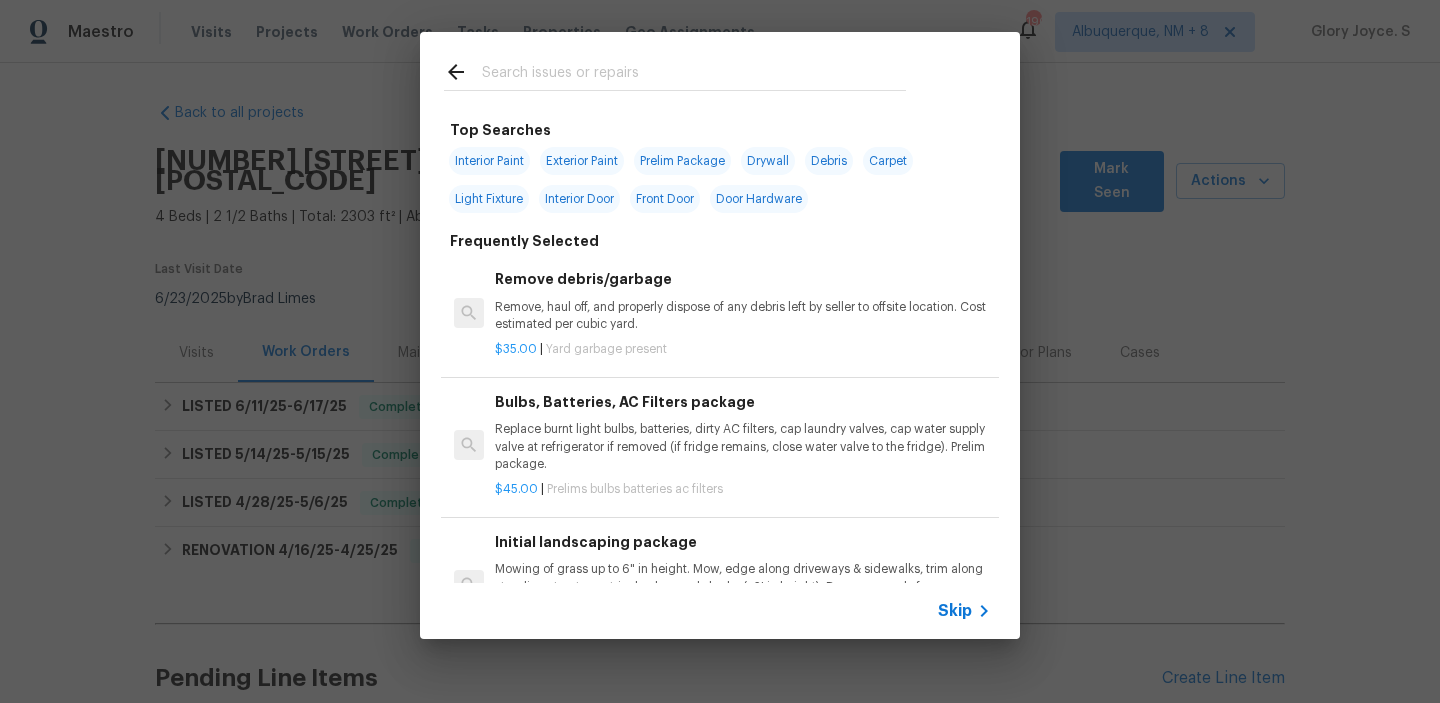 click on "Remove, haul off, and properly dispose of any debris left by seller to offsite location. Cost estimated per cubic yard." at bounding box center (743, 316) 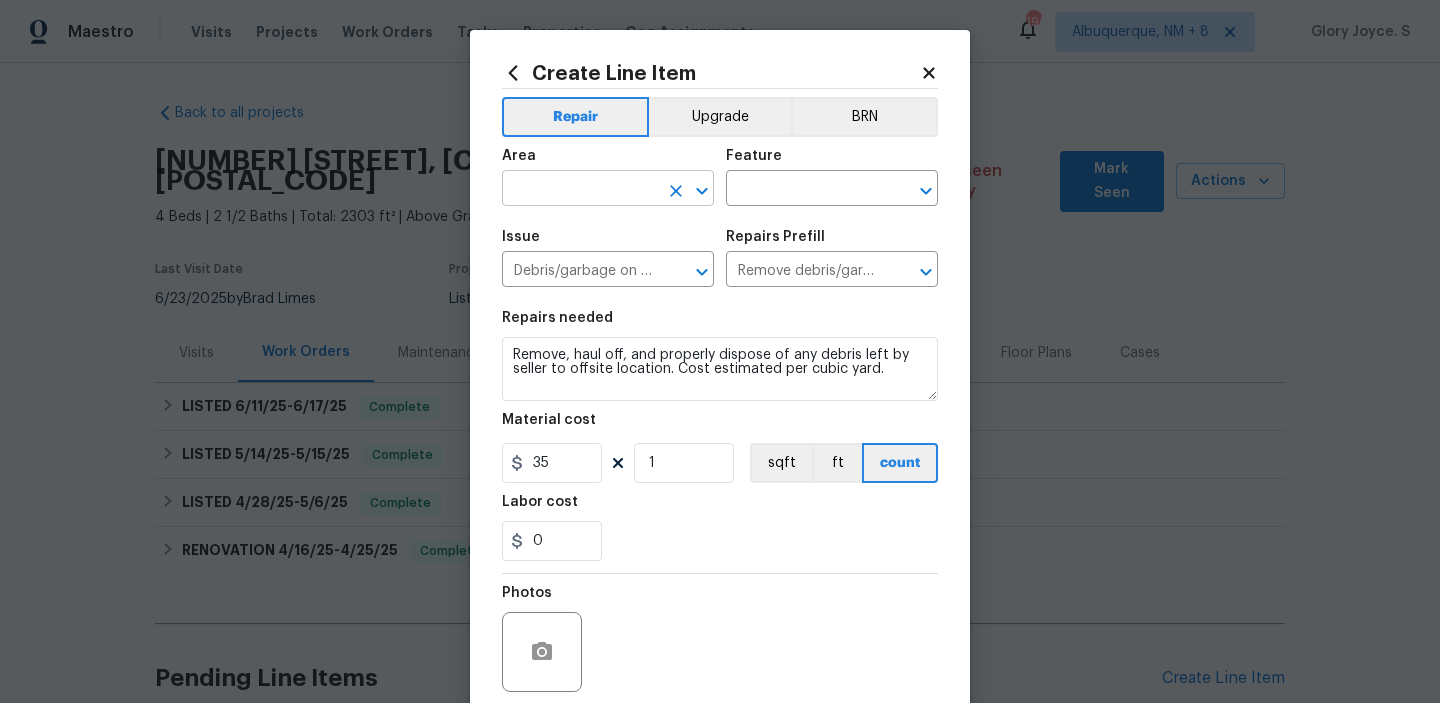 click 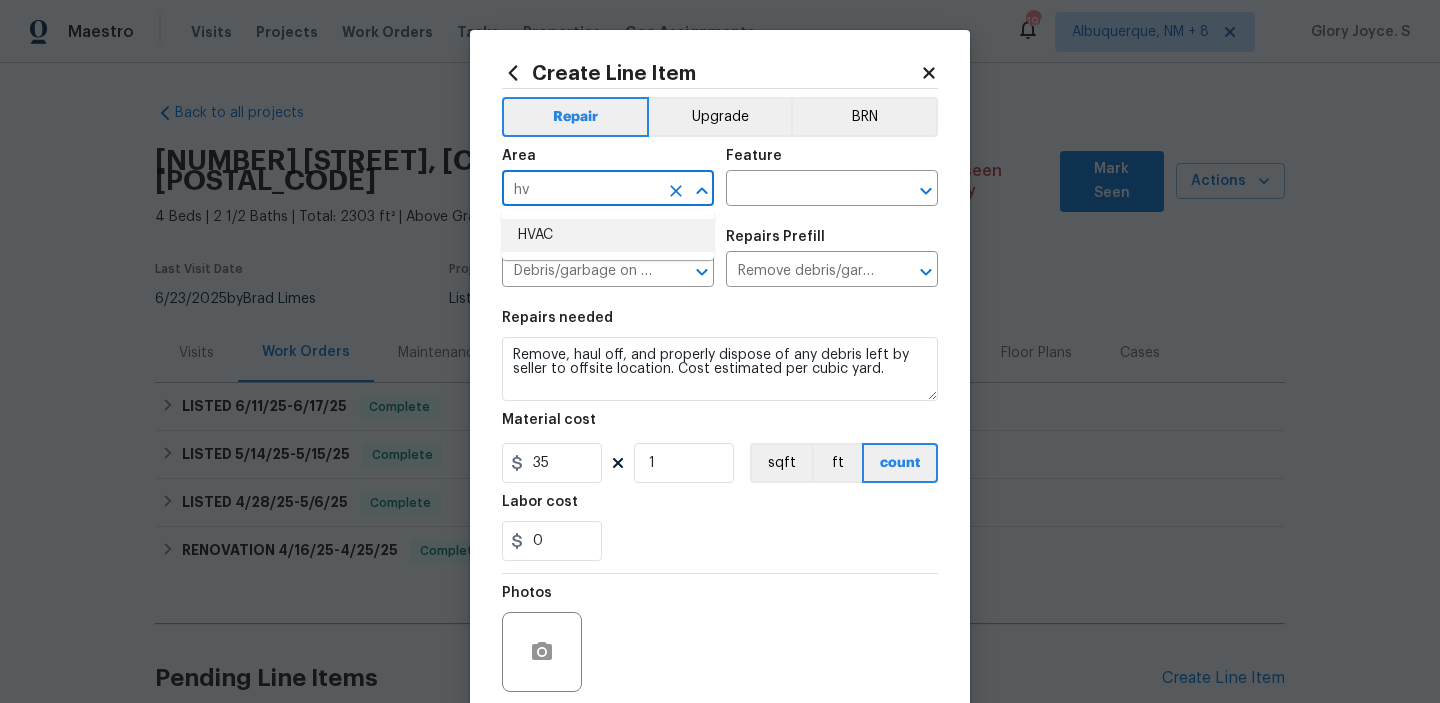 click on "HVAC" at bounding box center (608, 235) 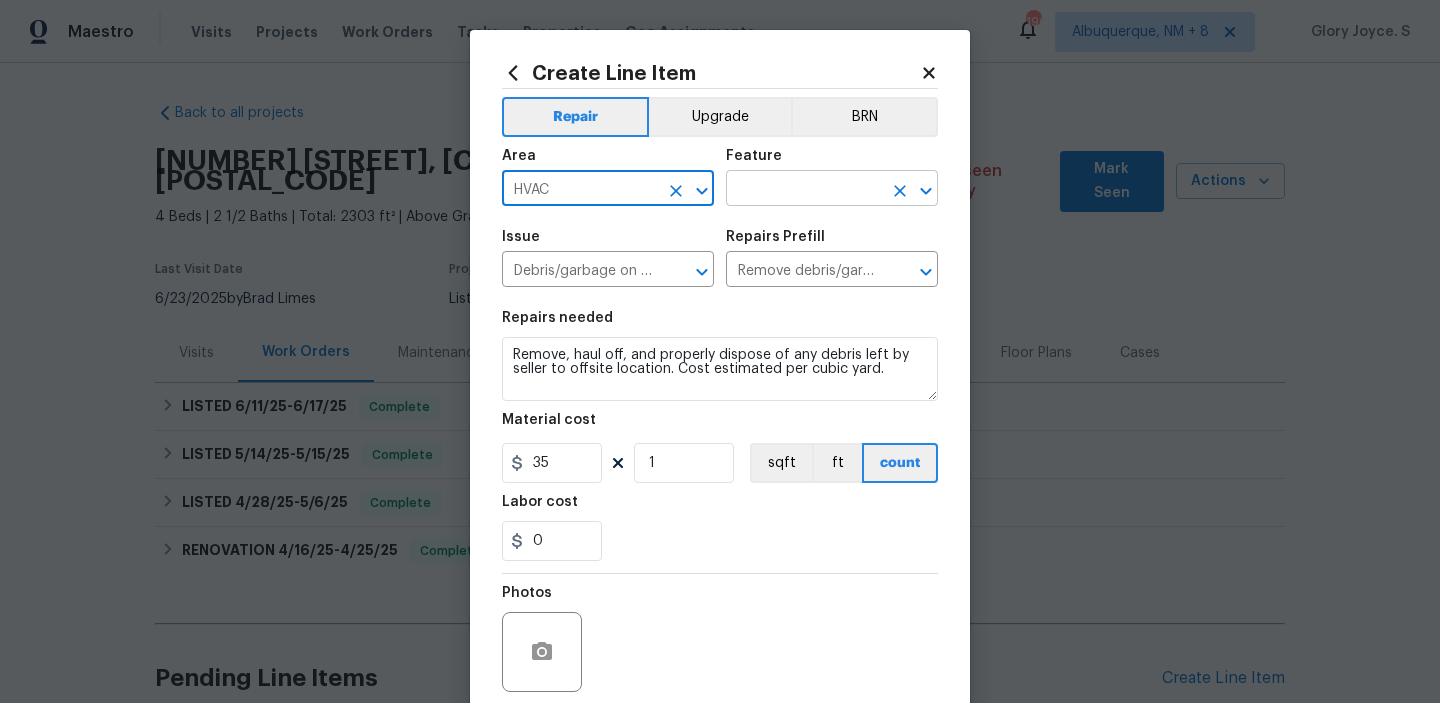 click 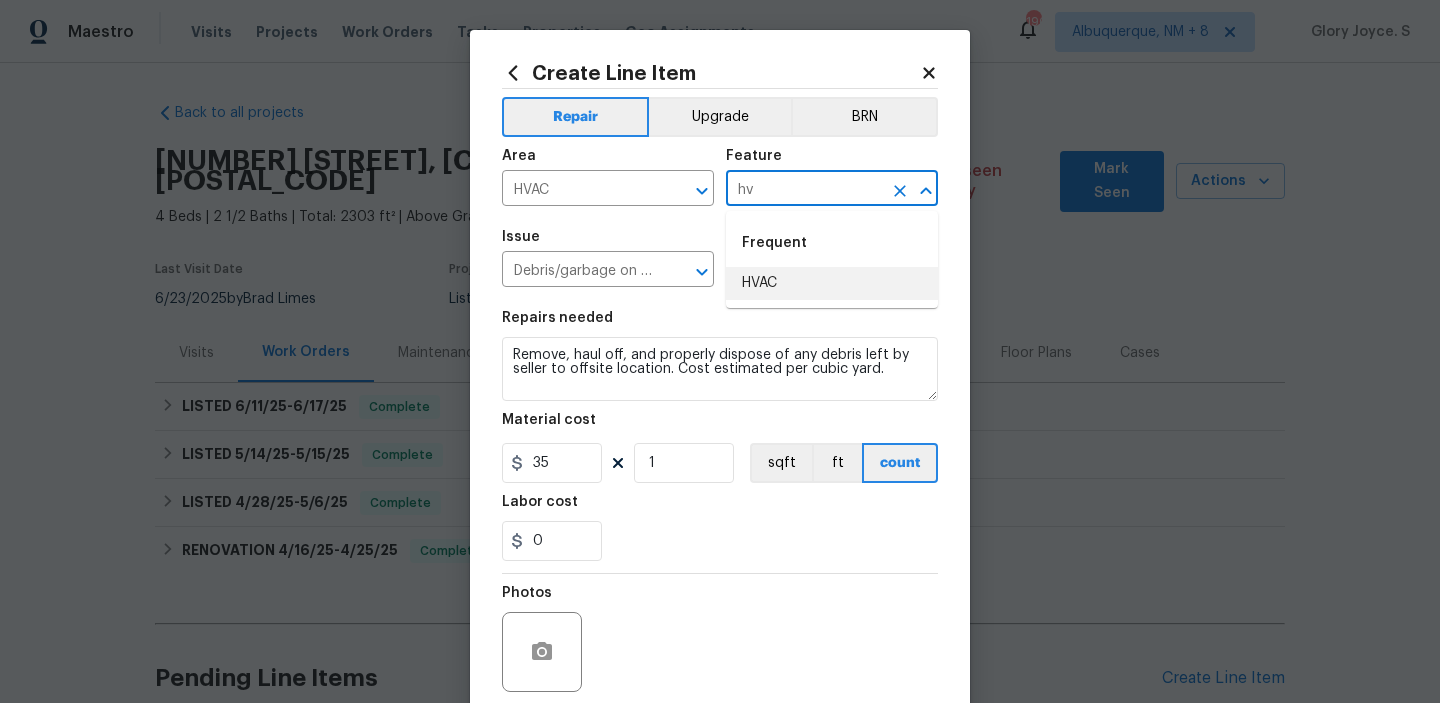click on "HVAC" at bounding box center (832, 283) 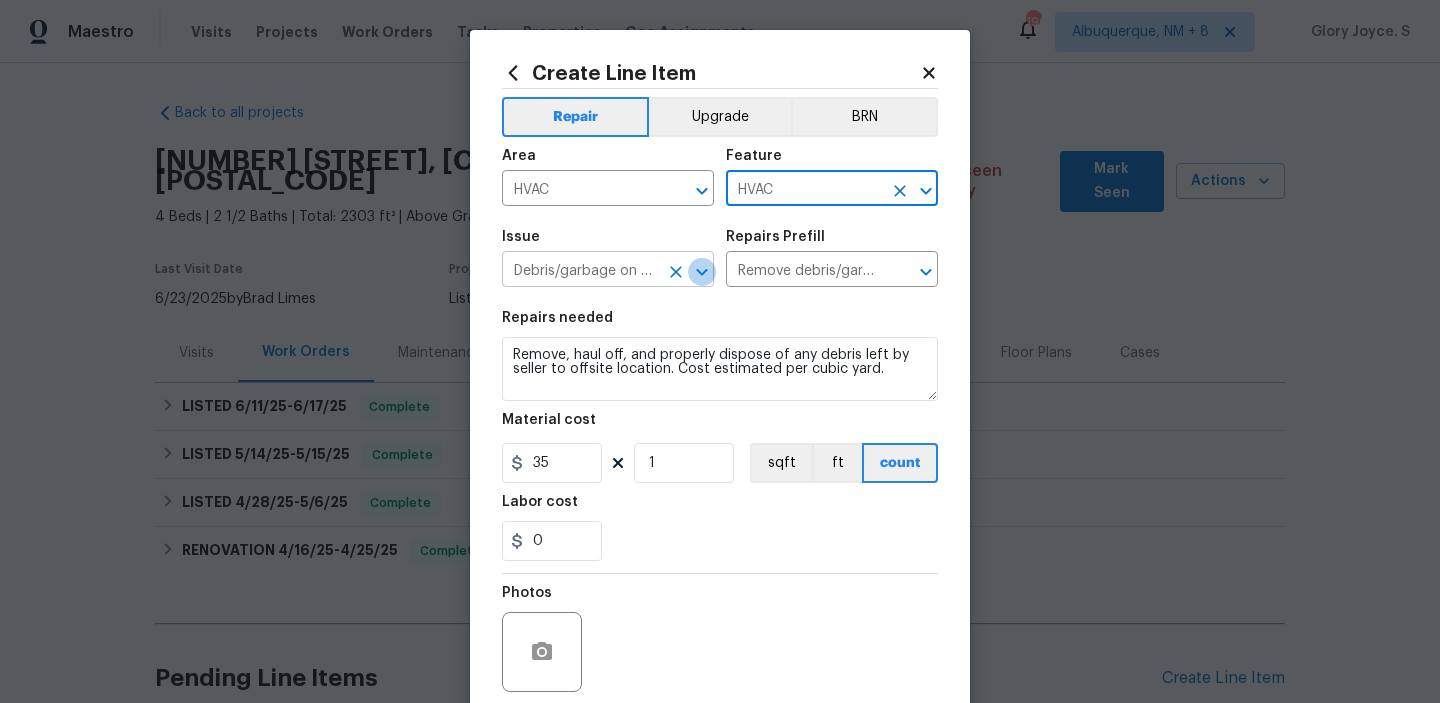 click 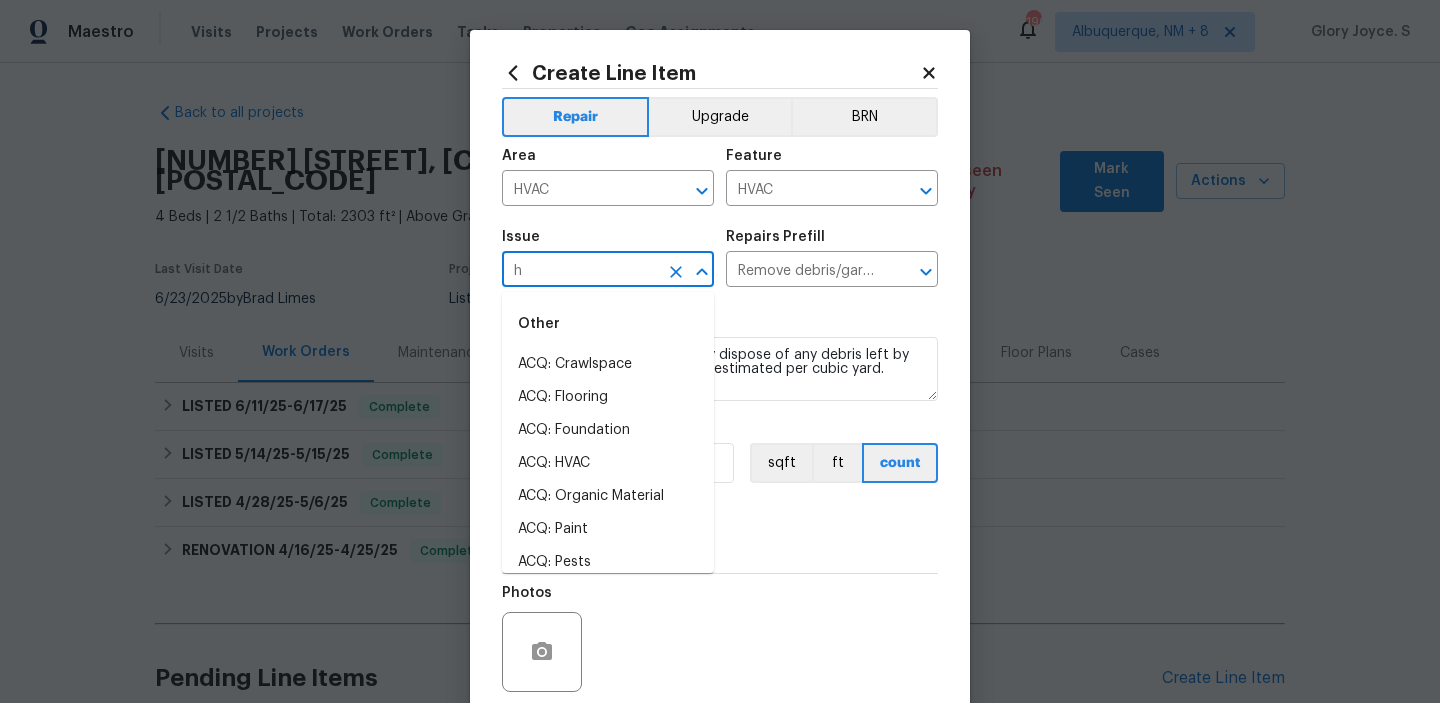 scroll, scrollTop: 0, scrollLeft: 0, axis: both 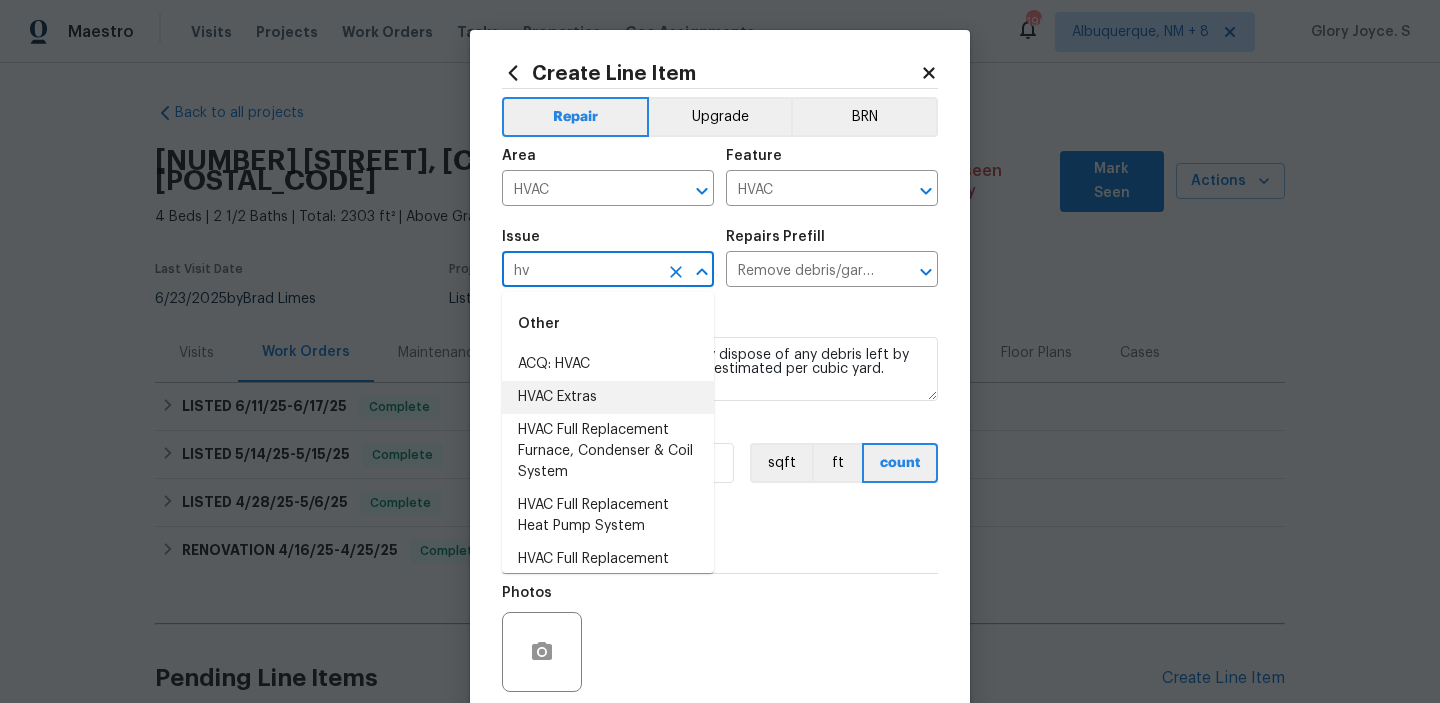 click on "HVAC Extras" at bounding box center [608, 397] 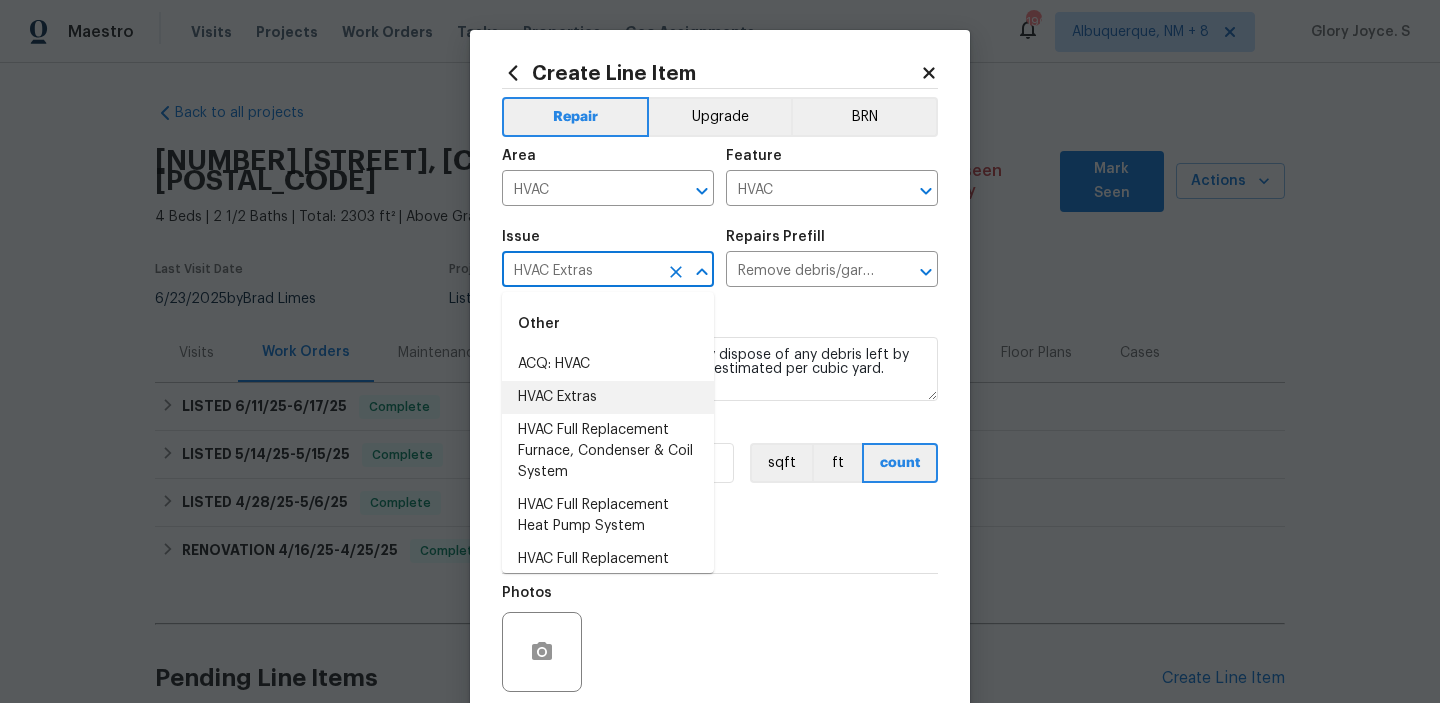 type 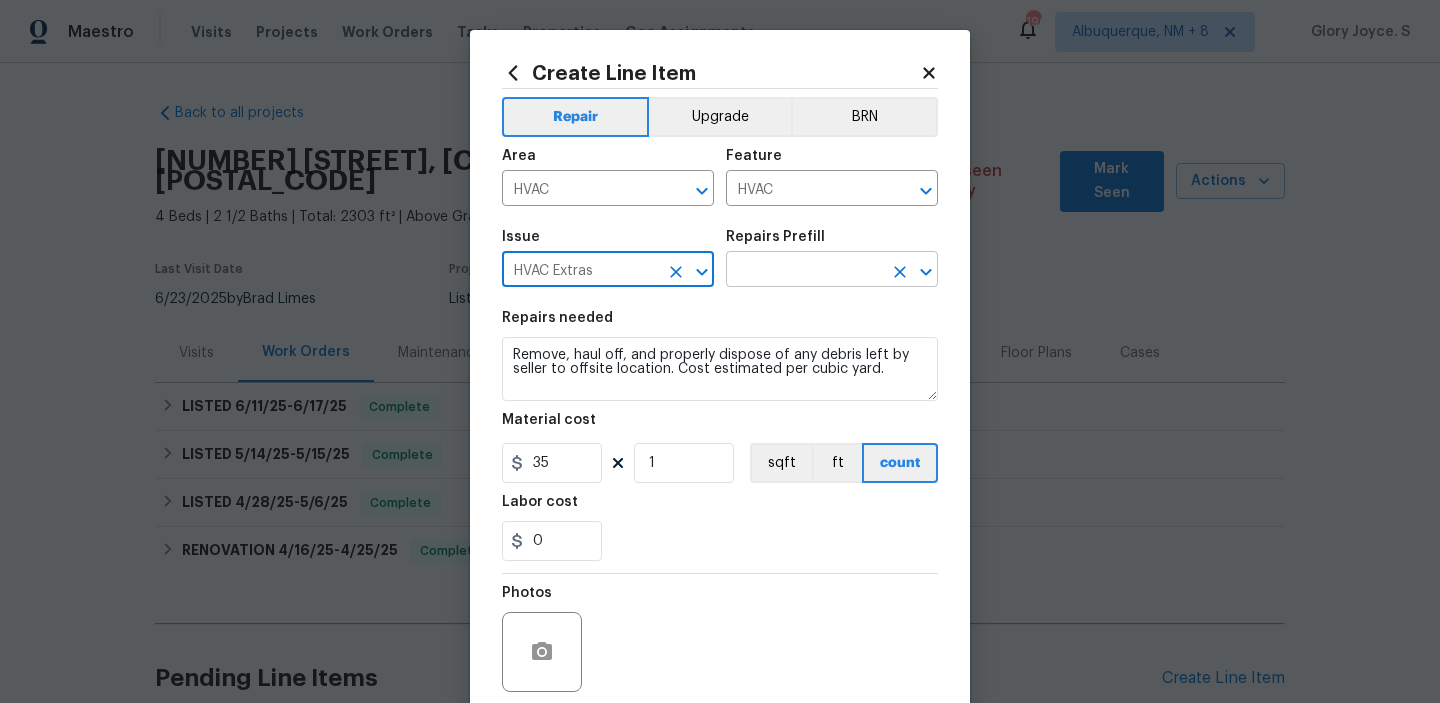click 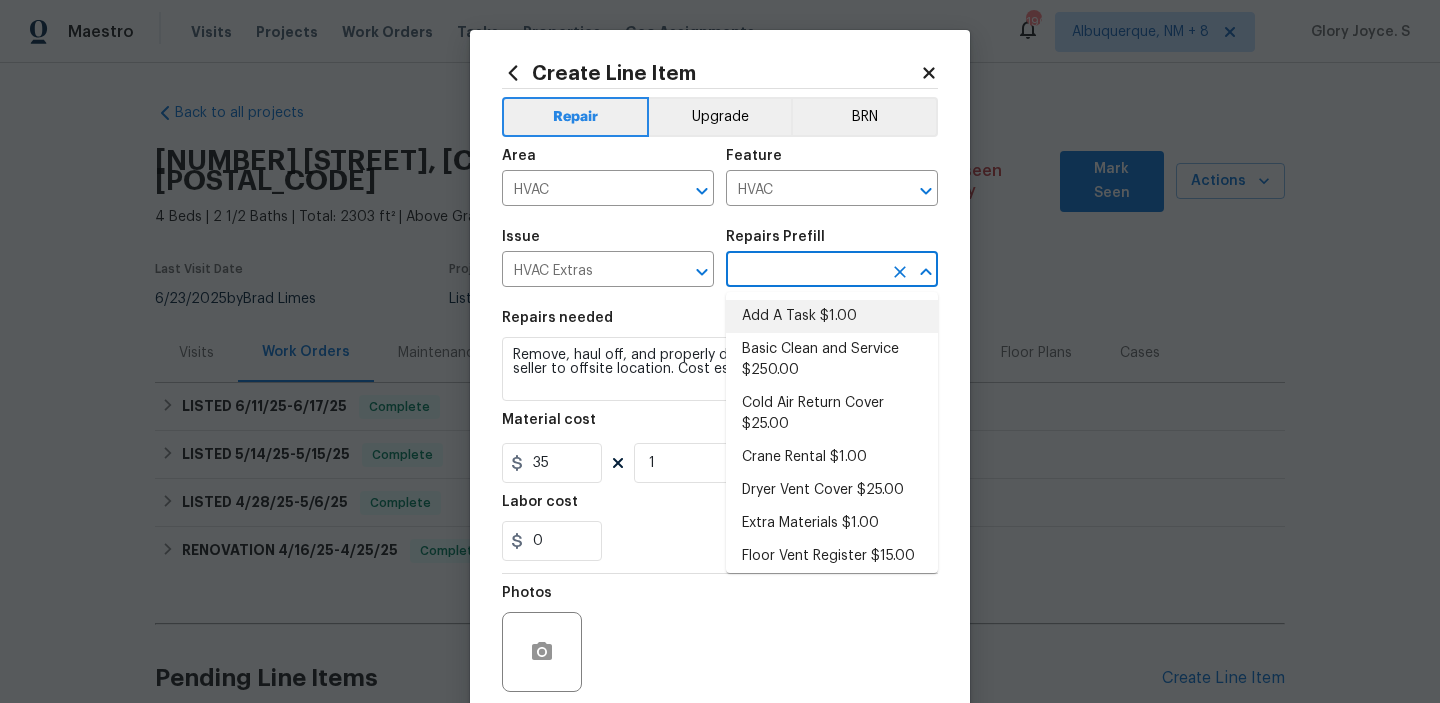 click on "Add A Task $1.00" at bounding box center (832, 316) 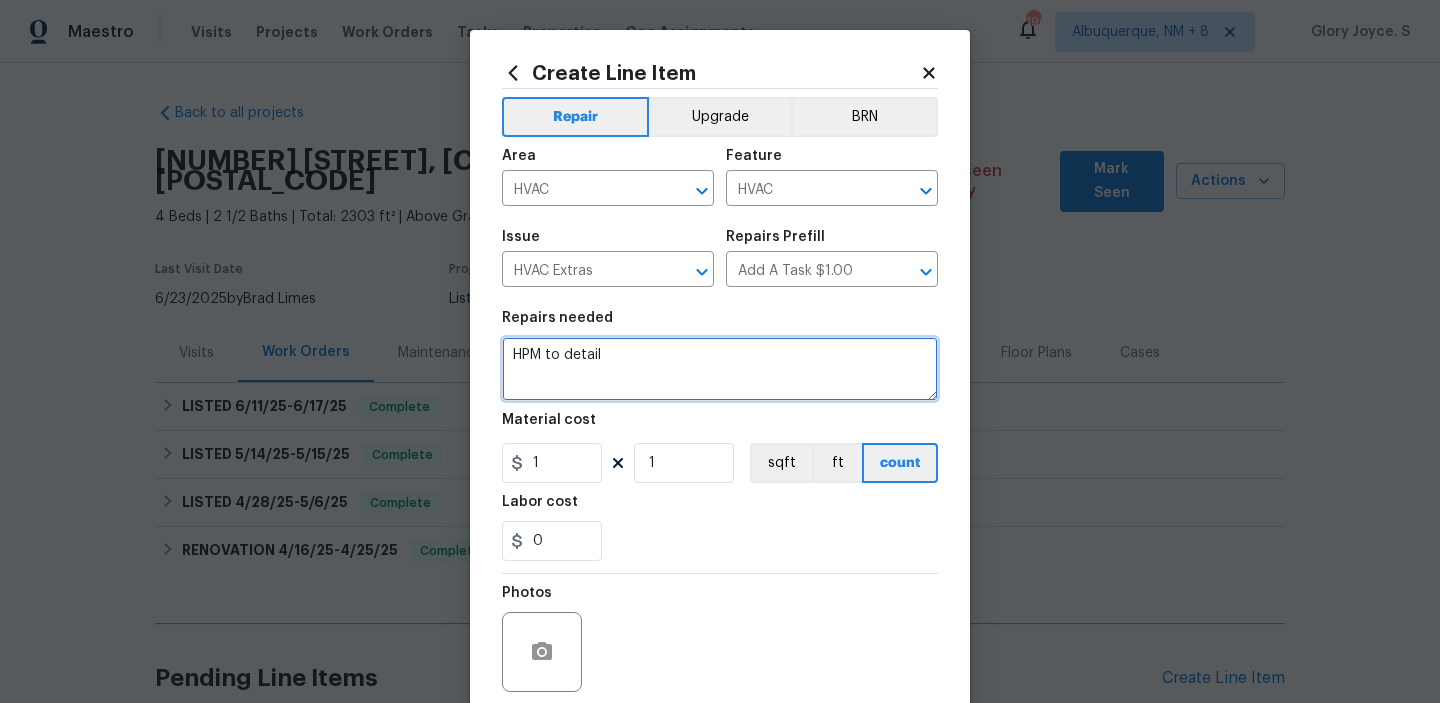 click on "HPM to detail" at bounding box center (720, 369) 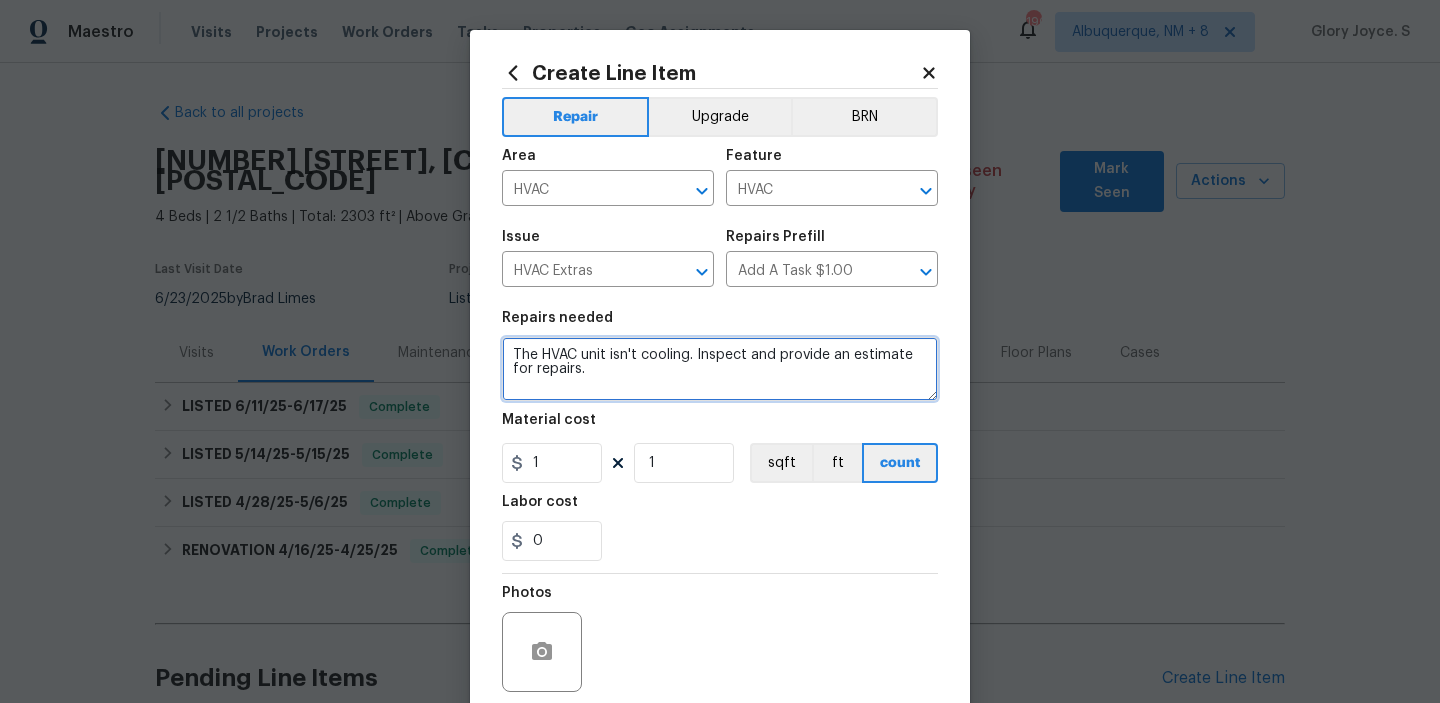 type on "The HVAC unit isn't cooling. Inspect and provide an estimate for repairs." 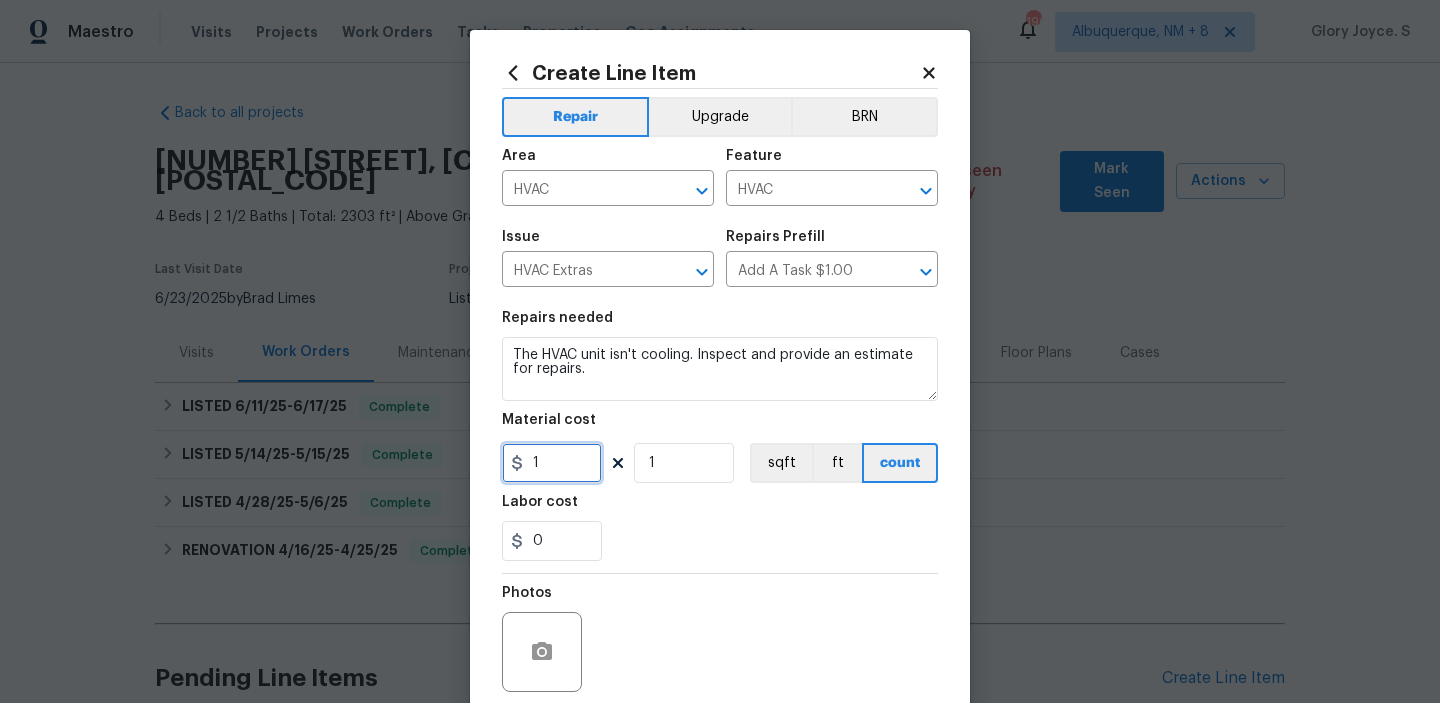 click on "1" at bounding box center (552, 463) 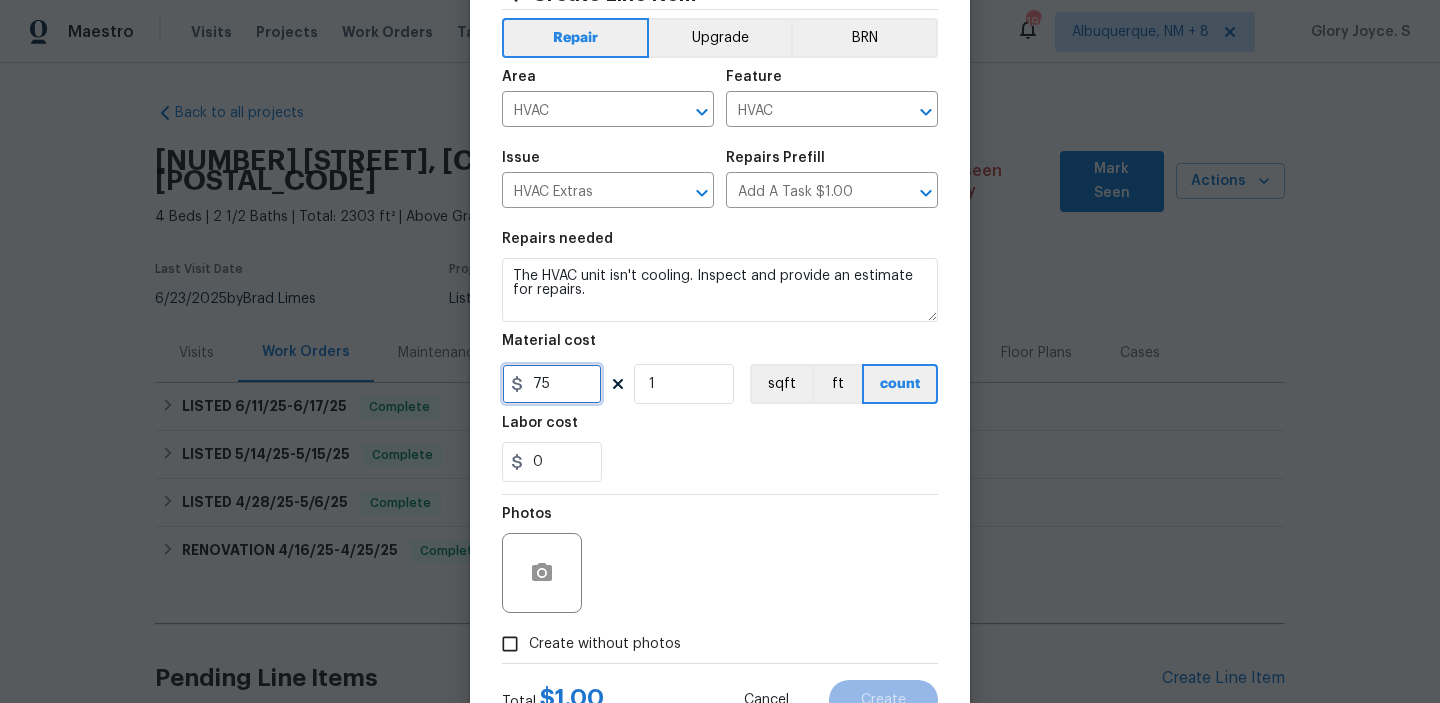 scroll, scrollTop: 121, scrollLeft: 0, axis: vertical 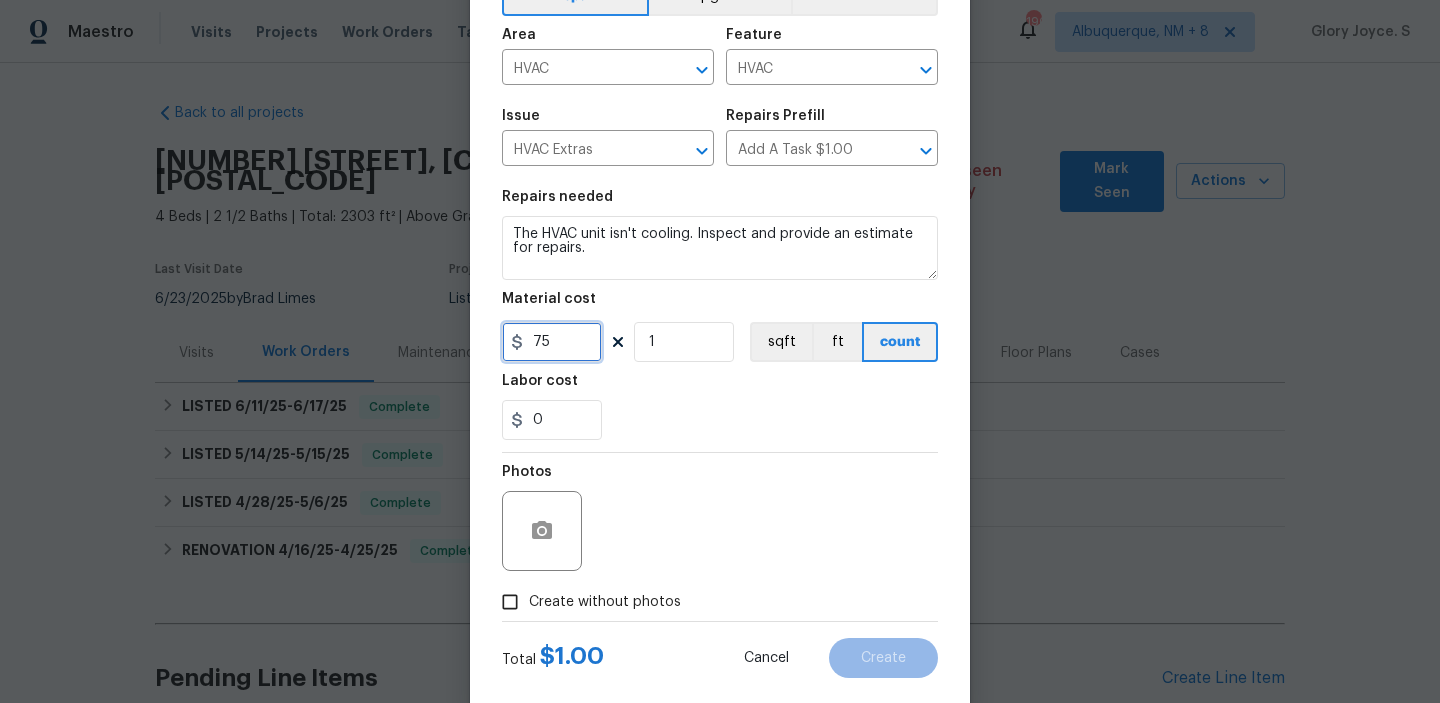 type on "75" 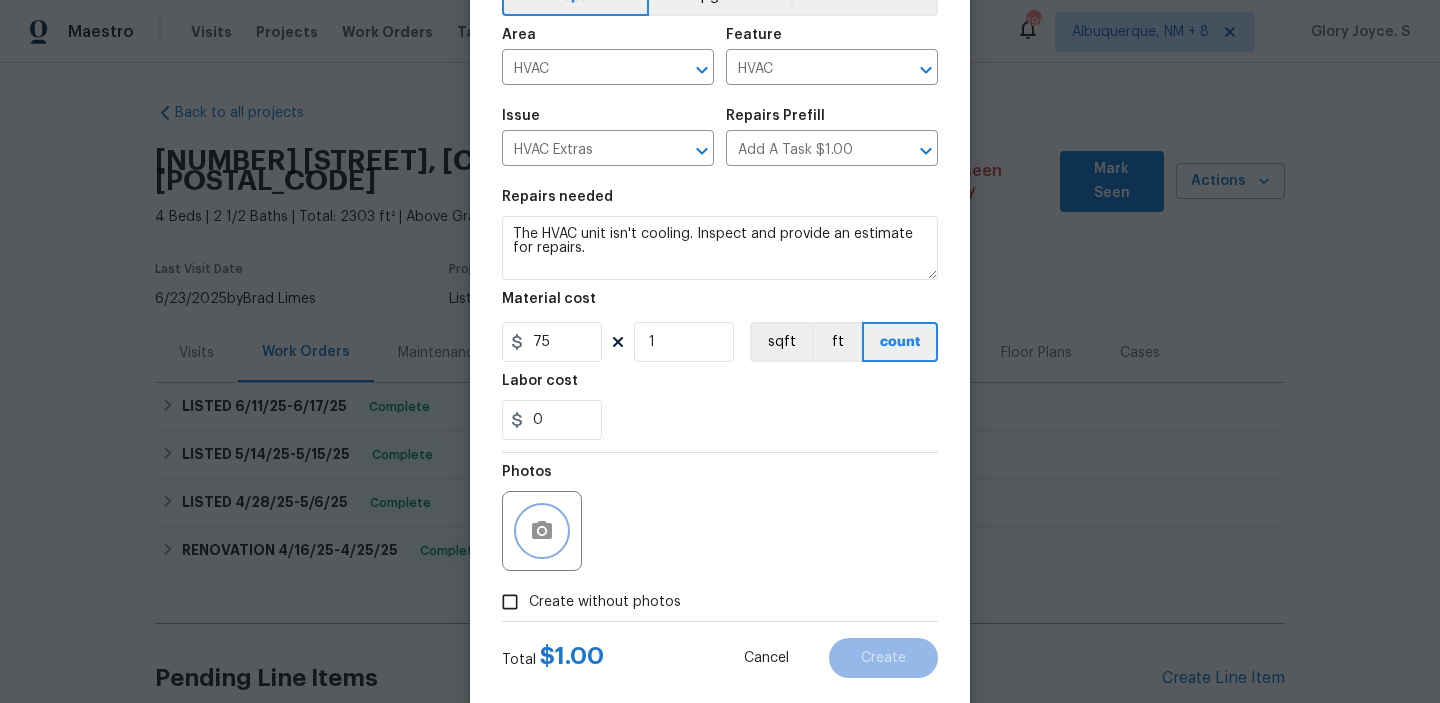 click on "Repair Upgrade BRN Area HVAC ​ Feature HVAC ​ Issue HVAC Extras ​ Repairs Prefill Add A Task $1.00 ​ Repairs needed The HVAC unit isn't cooling. Inspect and provide an estimate for repairs. Material cost 75 1 sqft ft count Labor cost 0 Photos Create without photos" at bounding box center [720, 294] 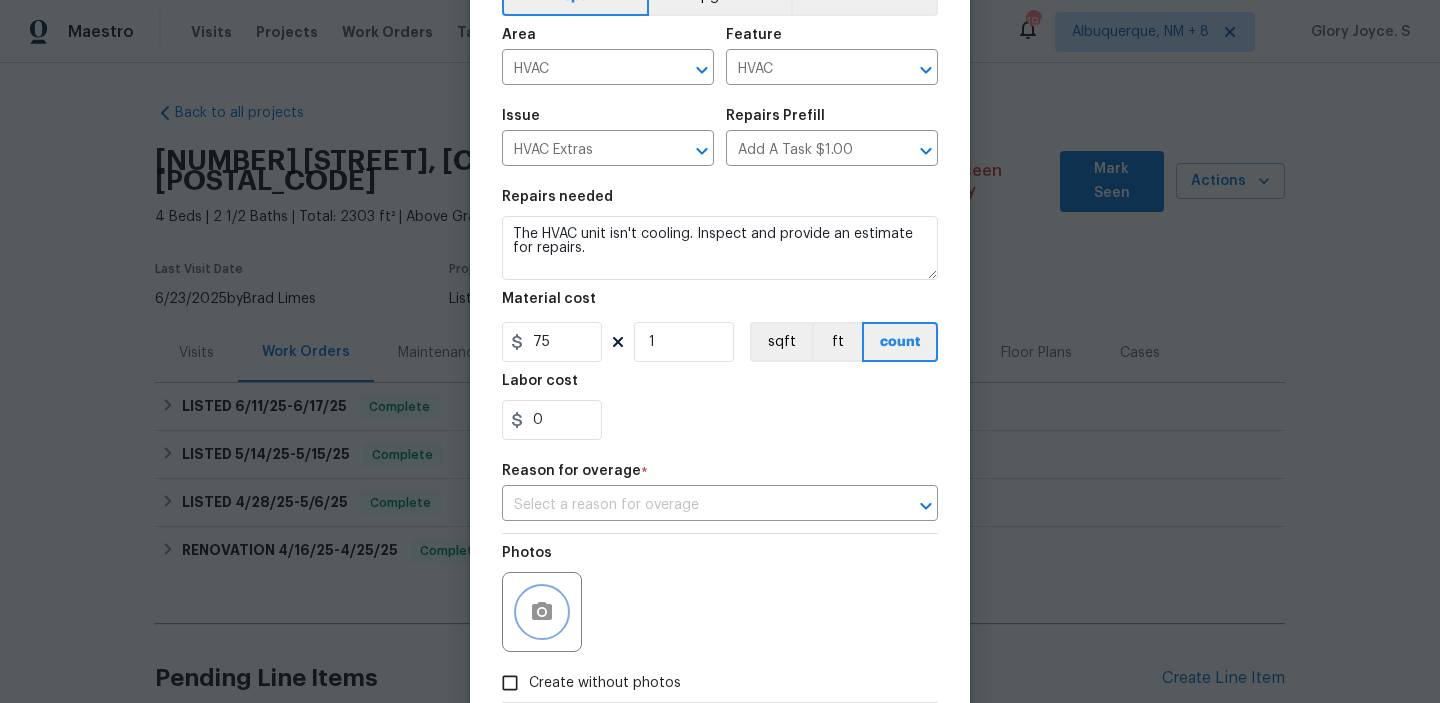 click 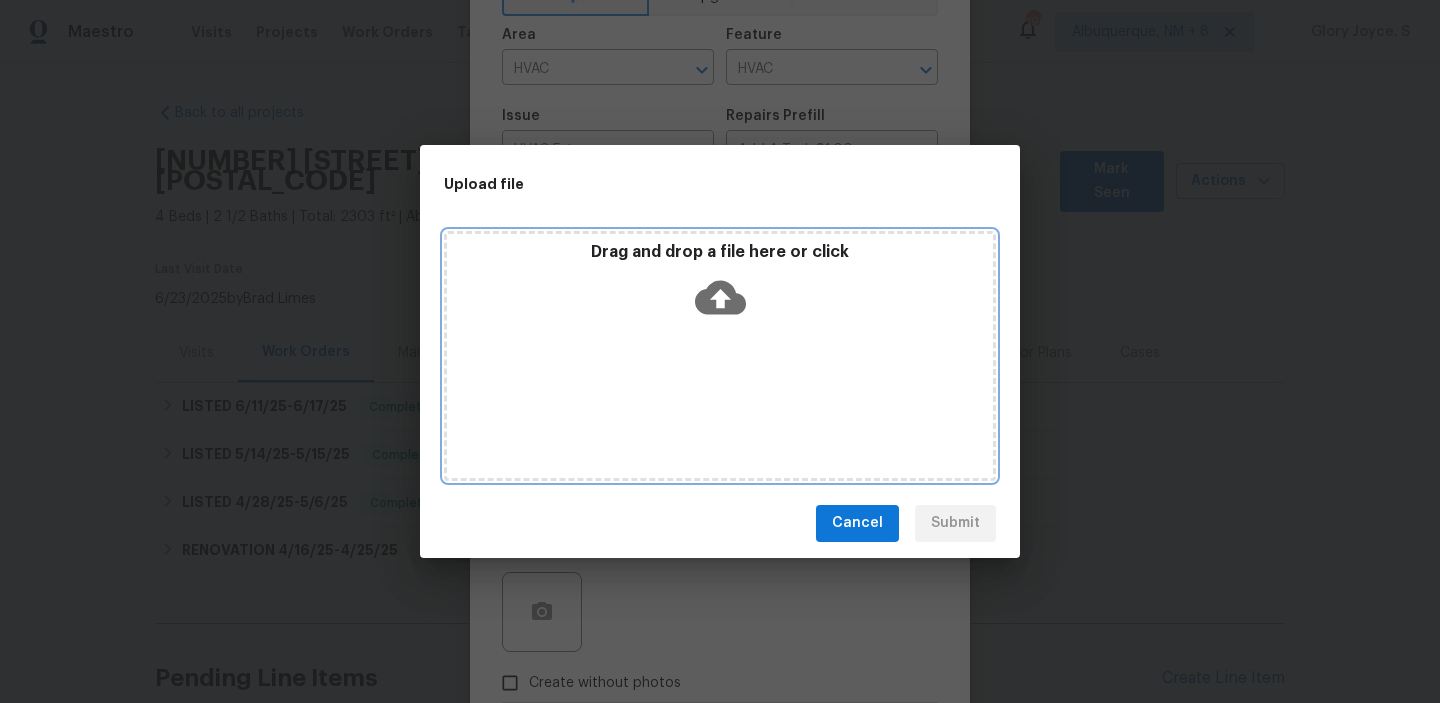 click on "Drag and drop a file here or click" at bounding box center (720, 252) 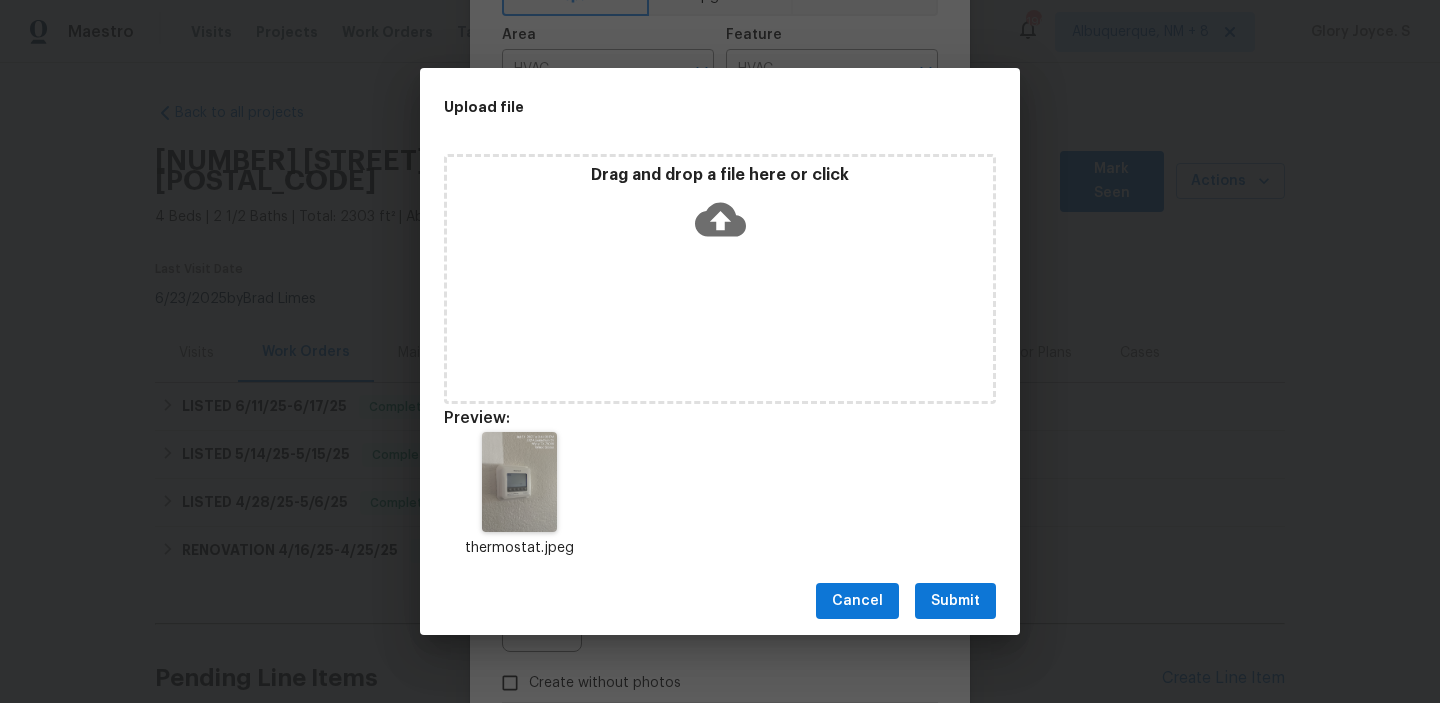 click on "Submit" at bounding box center (955, 601) 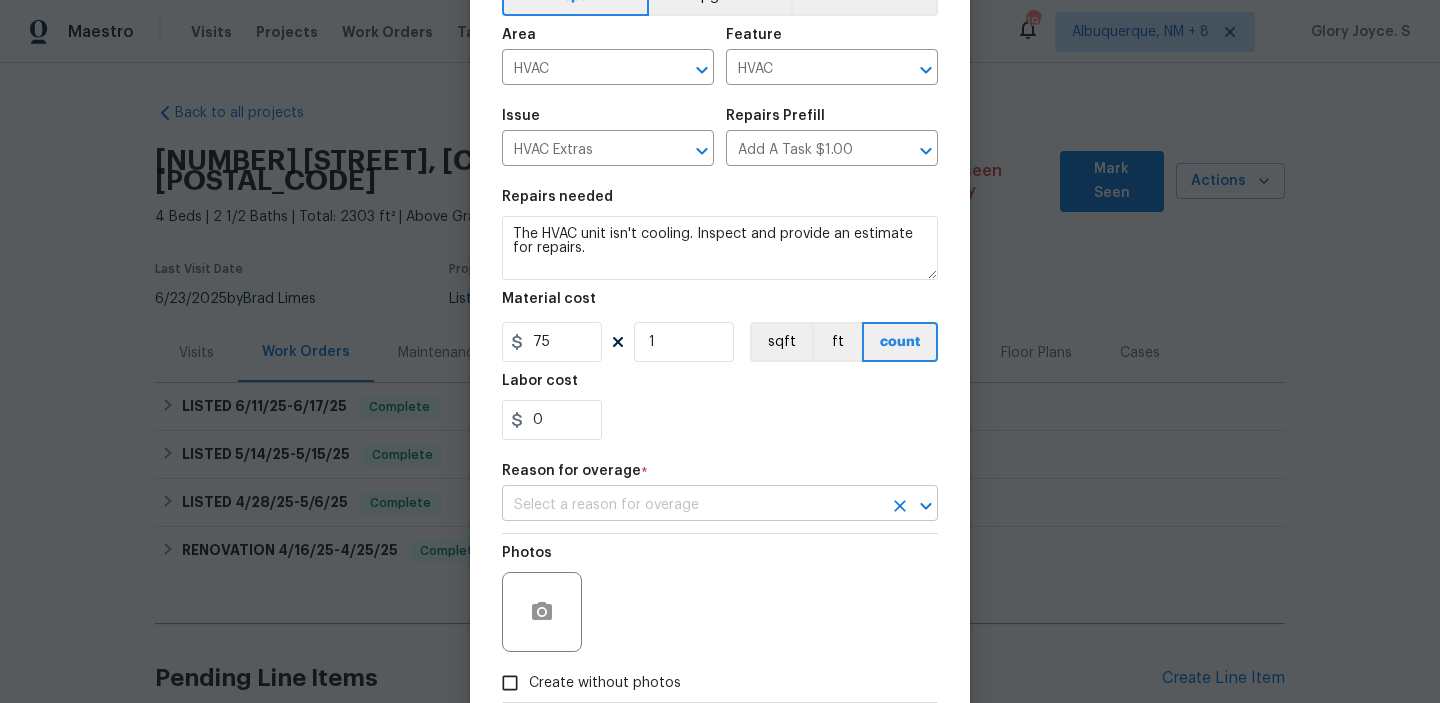 click at bounding box center [692, 505] 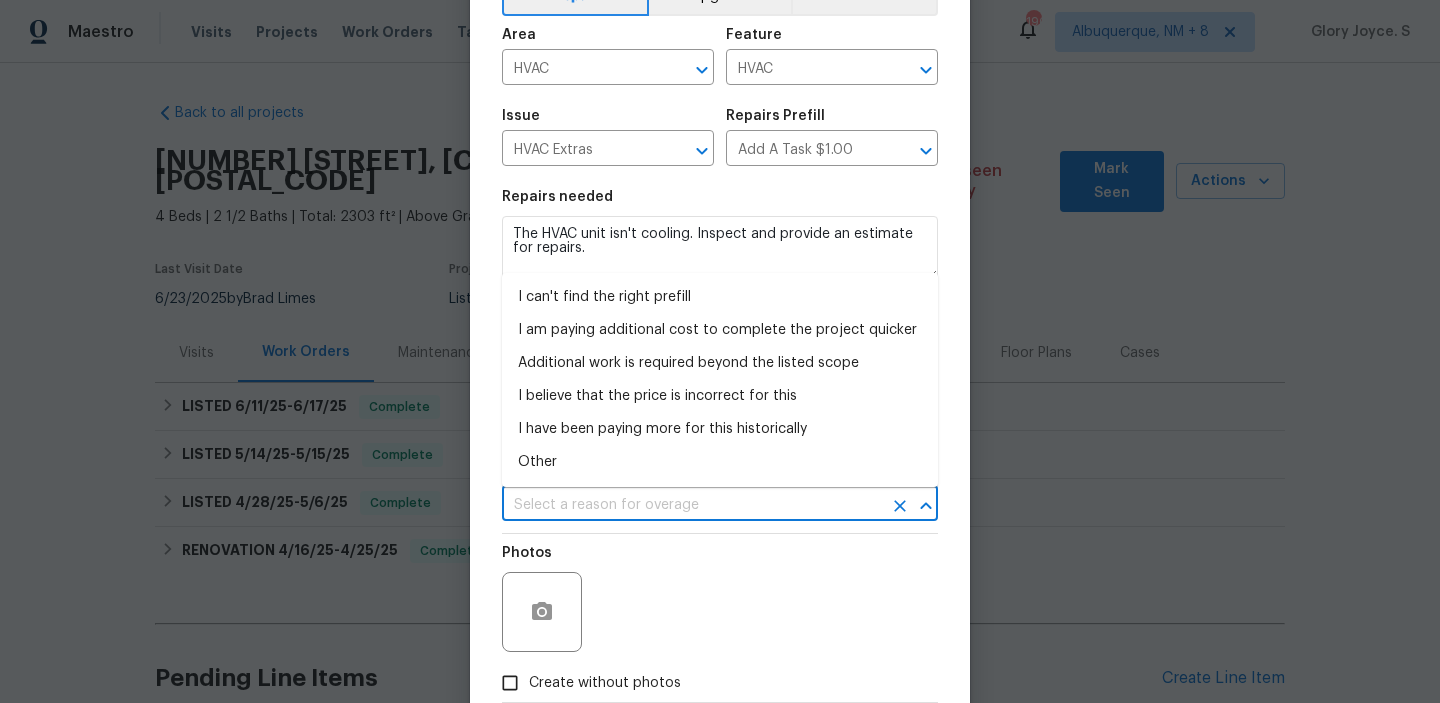 scroll, scrollTop: 240, scrollLeft: 0, axis: vertical 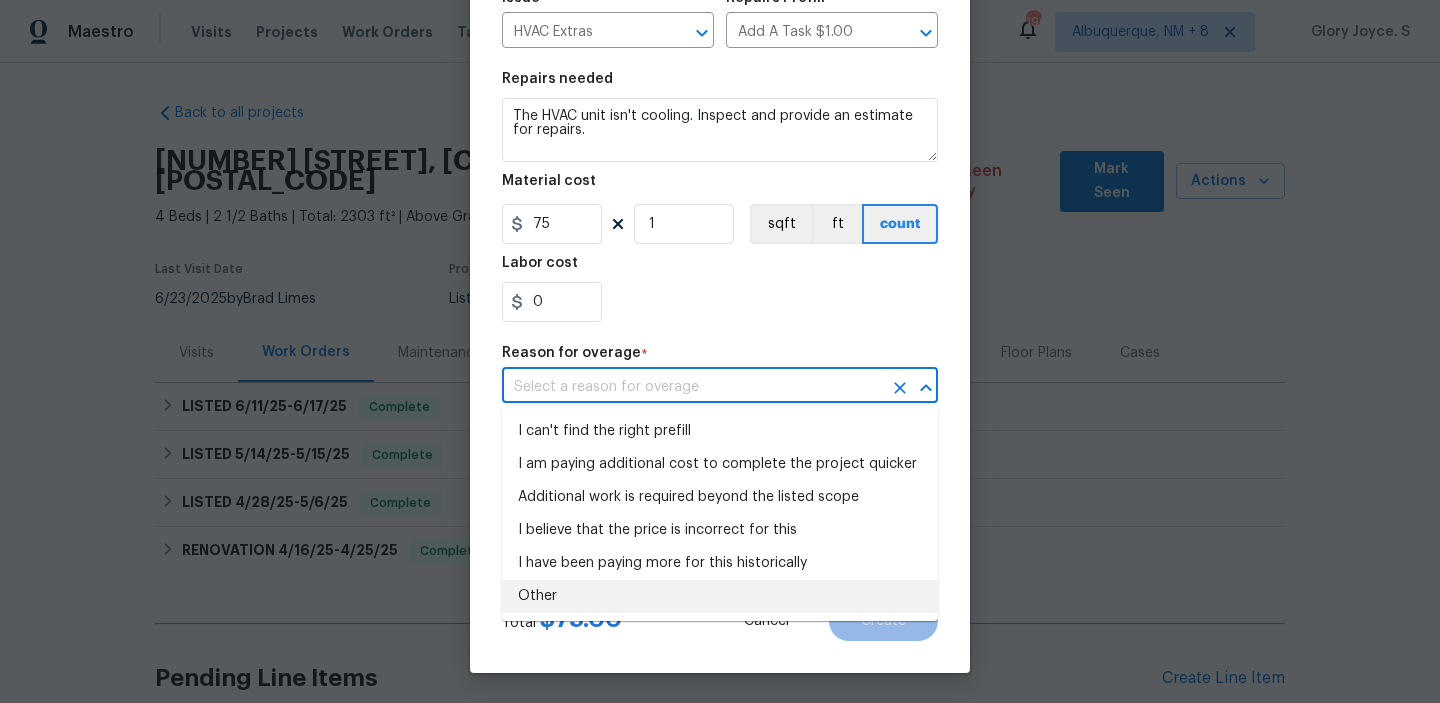 click on "Other" at bounding box center [720, 596] 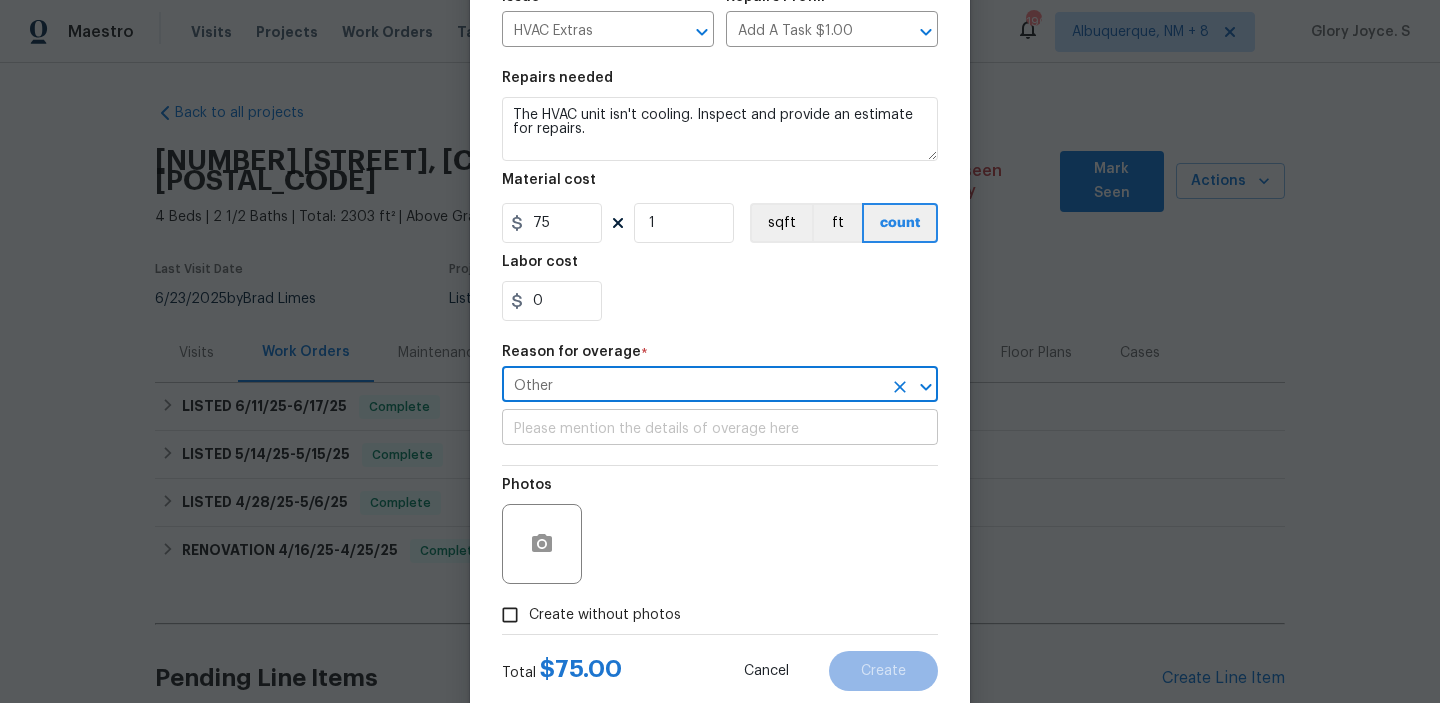 click at bounding box center (720, 429) 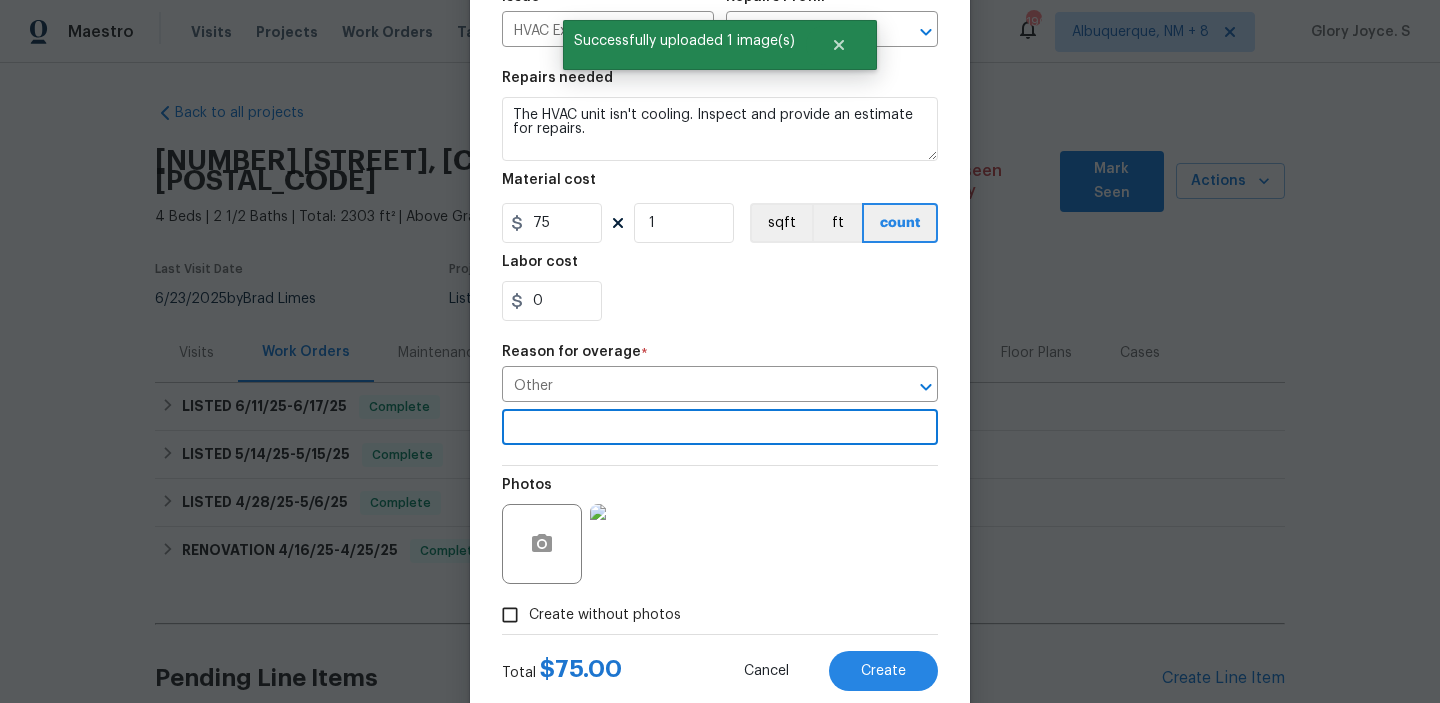 scroll, scrollTop: 292, scrollLeft: 0, axis: vertical 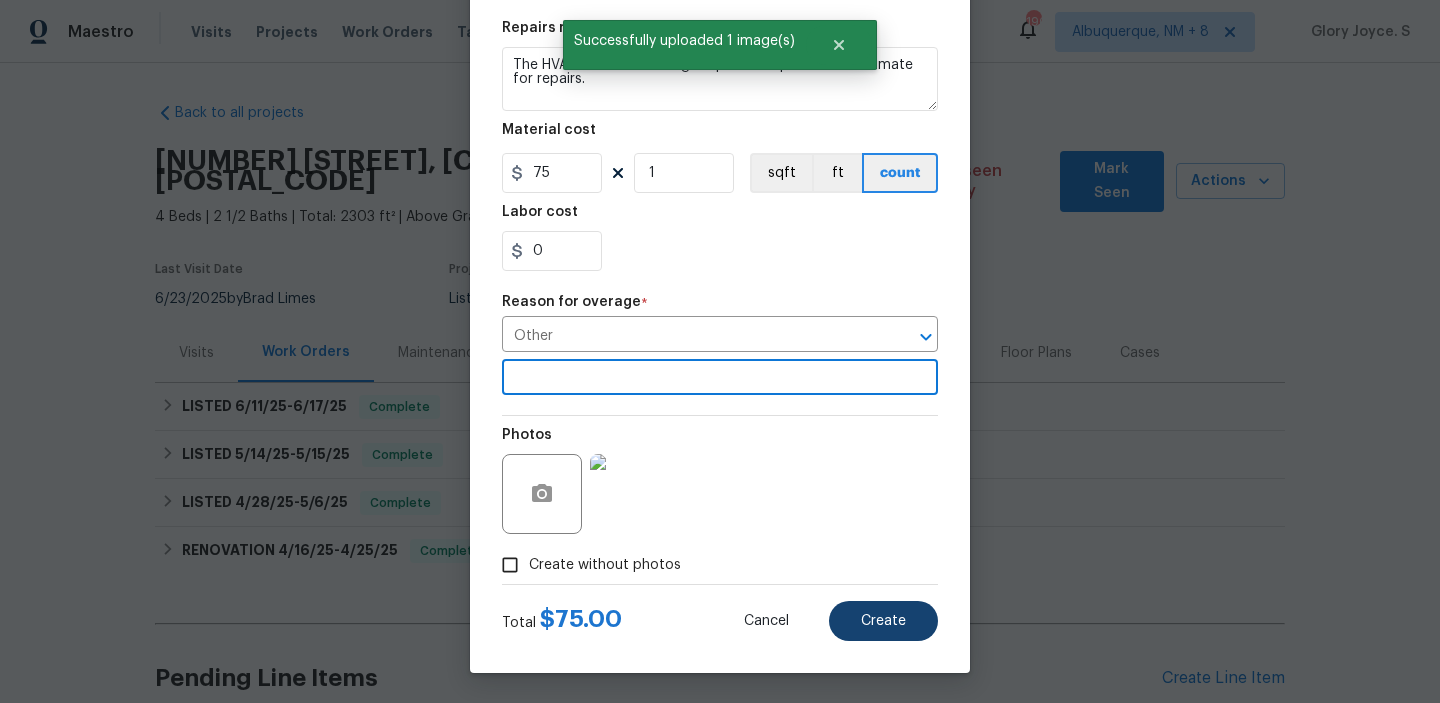 type 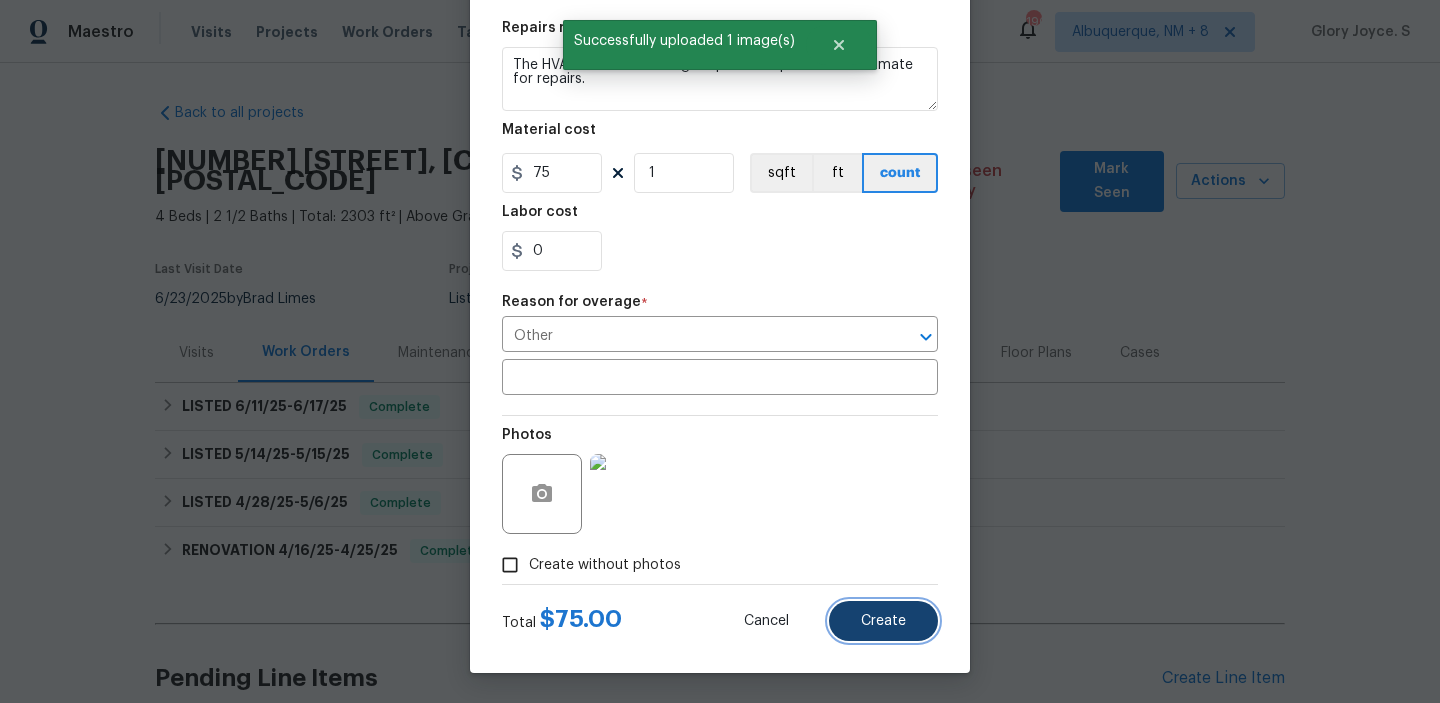 click on "Create" at bounding box center [883, 621] 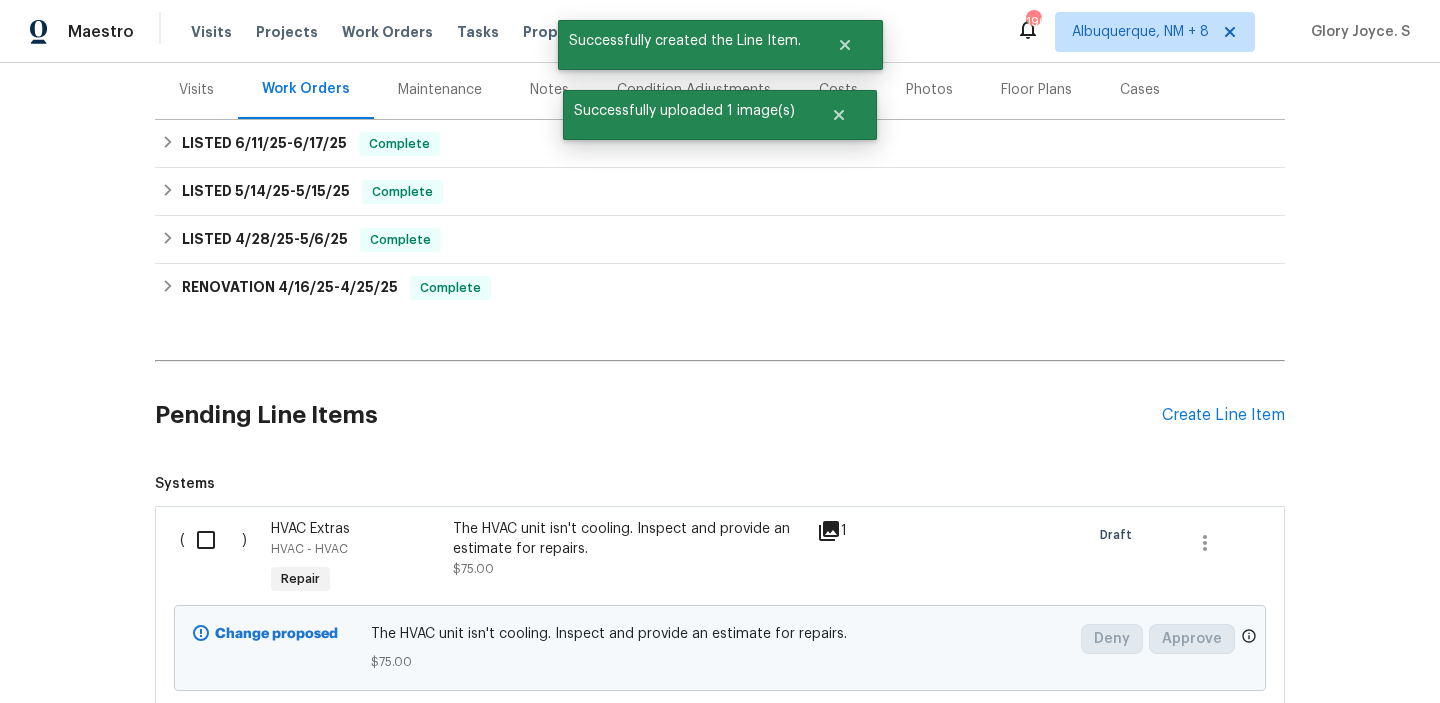 scroll, scrollTop: 317, scrollLeft: 0, axis: vertical 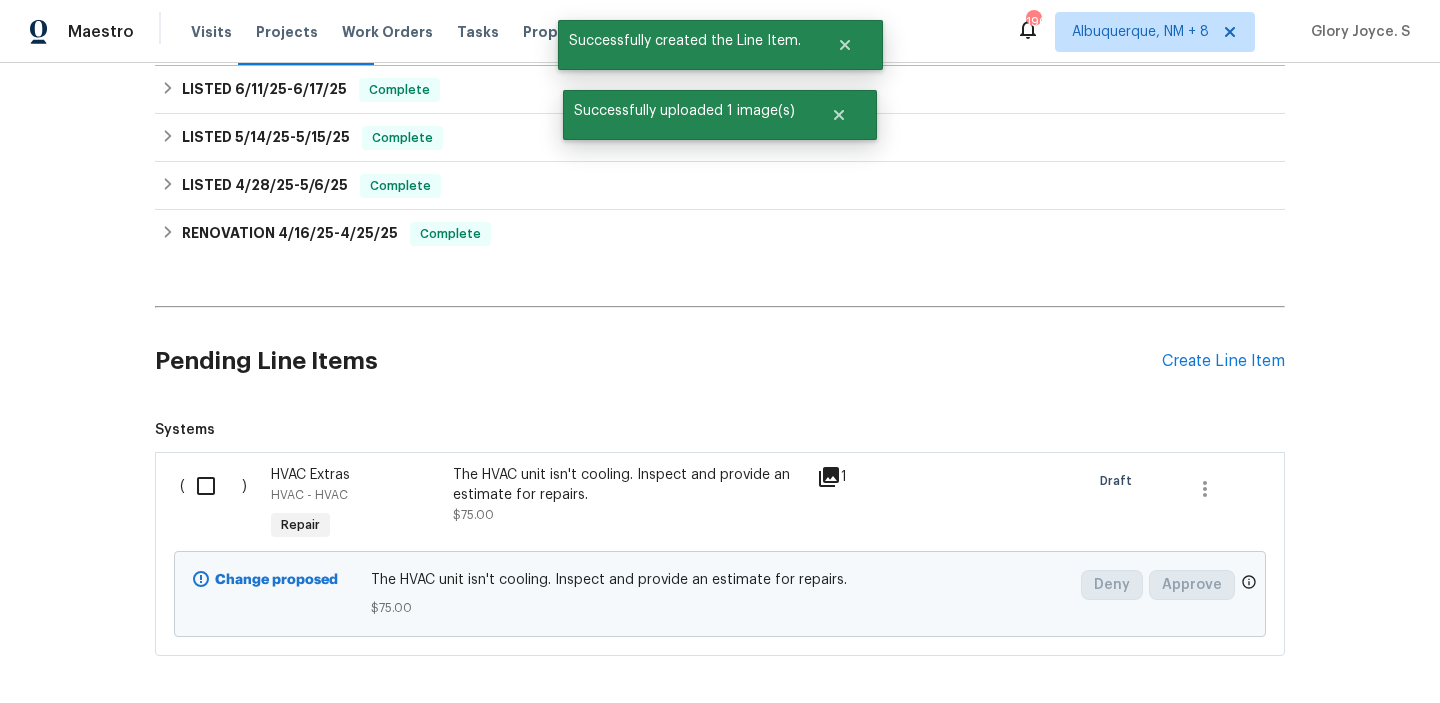 click at bounding box center [213, 486] 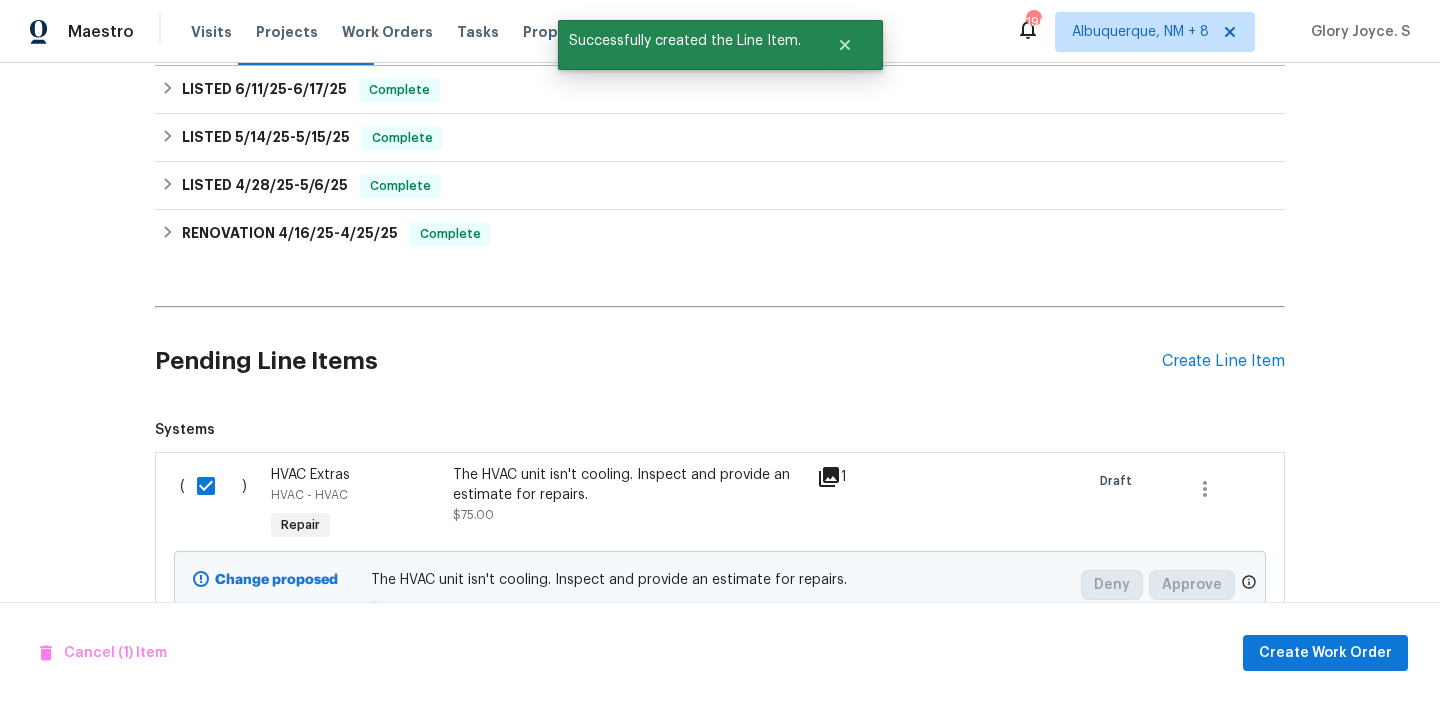 click on "Cancel (1) Item Create Work Order" at bounding box center (720, 653) 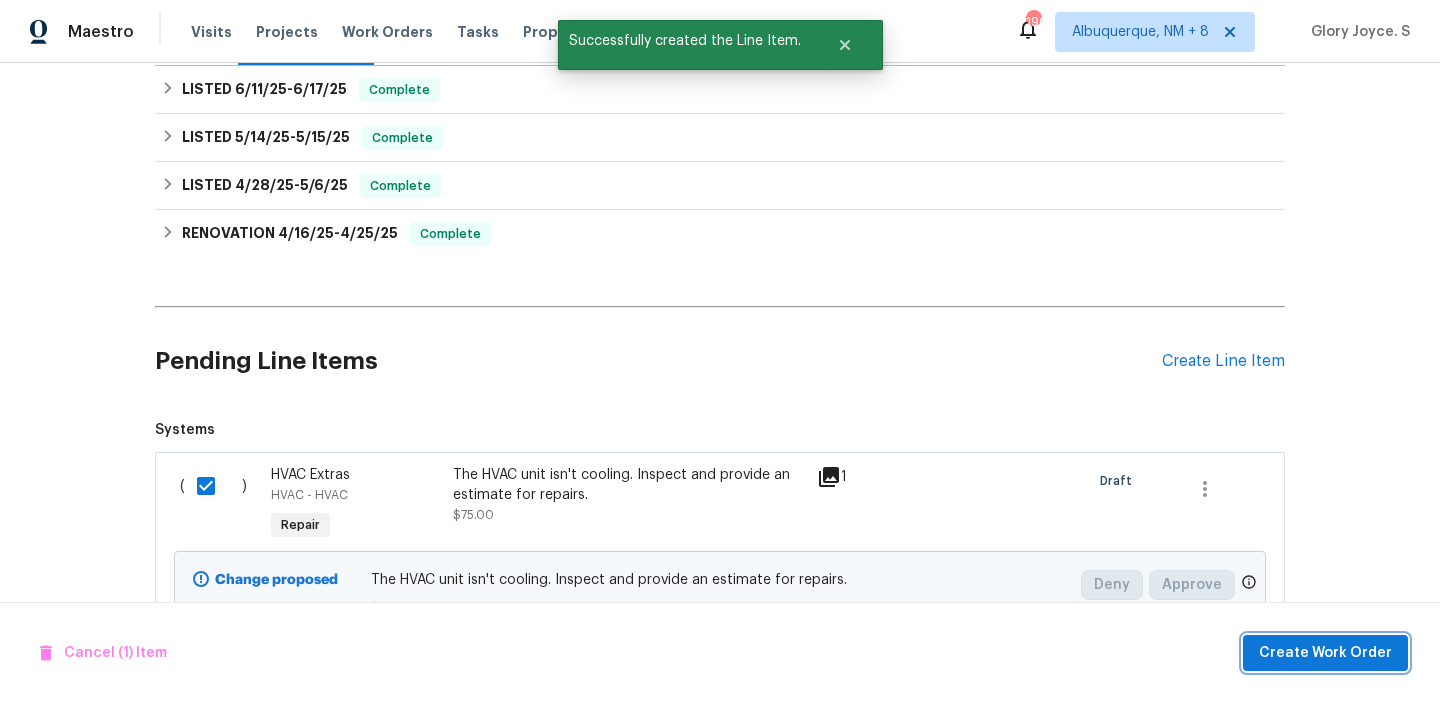 click on "Create Work Order" at bounding box center (1325, 653) 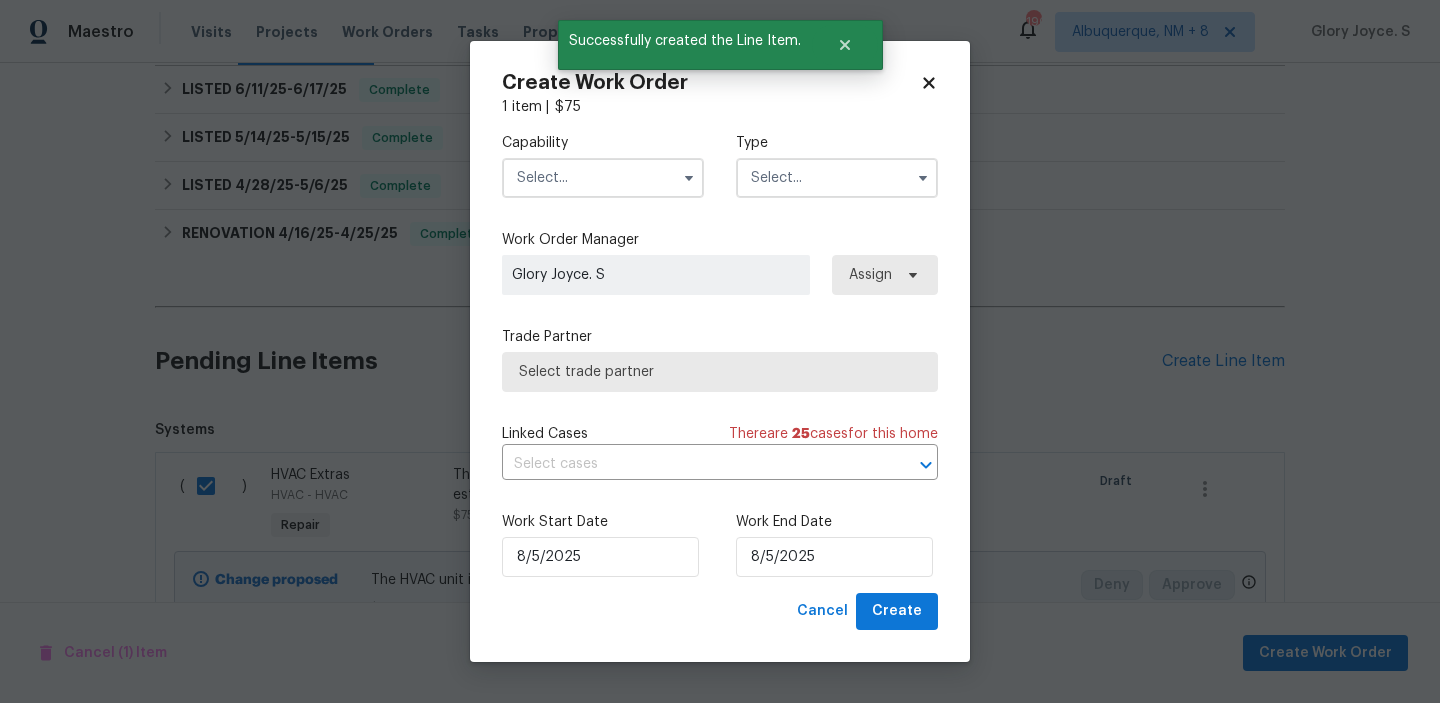 click at bounding box center [603, 178] 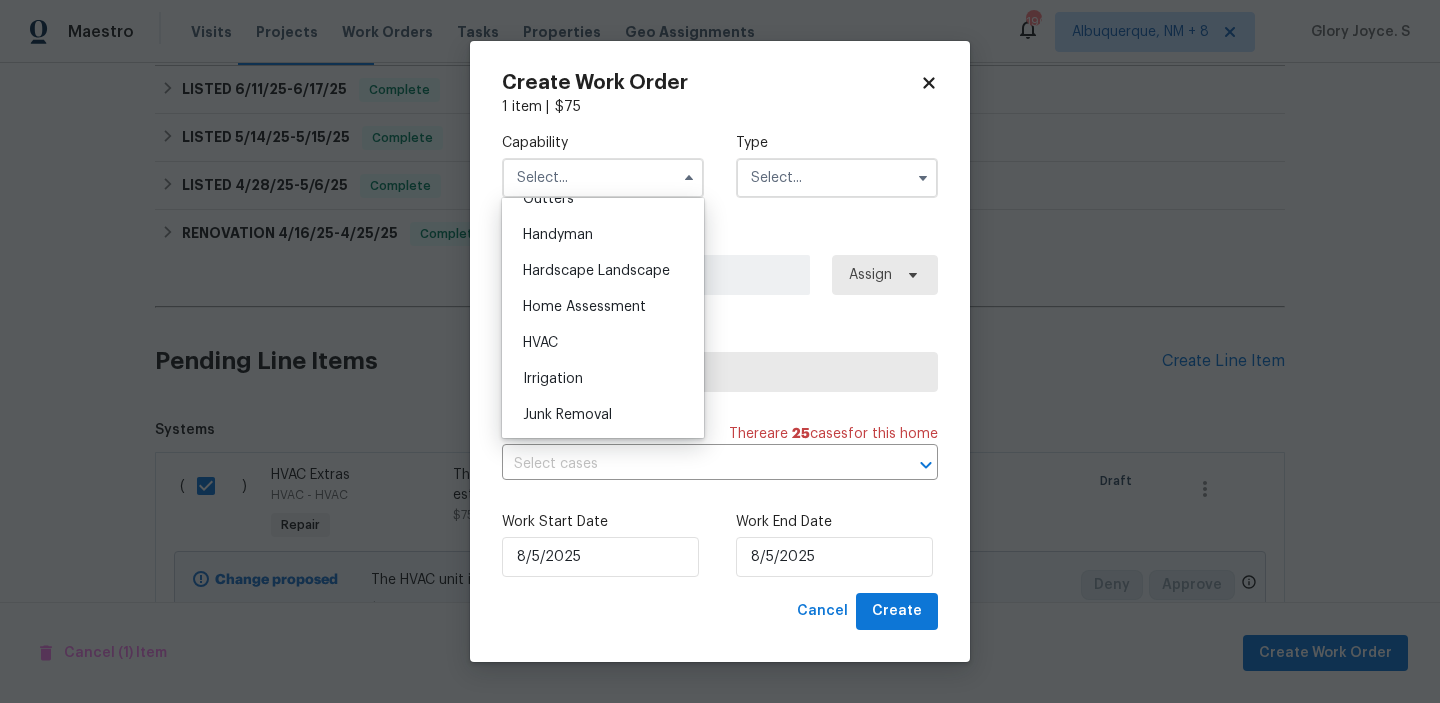 scroll, scrollTop: 1109, scrollLeft: 0, axis: vertical 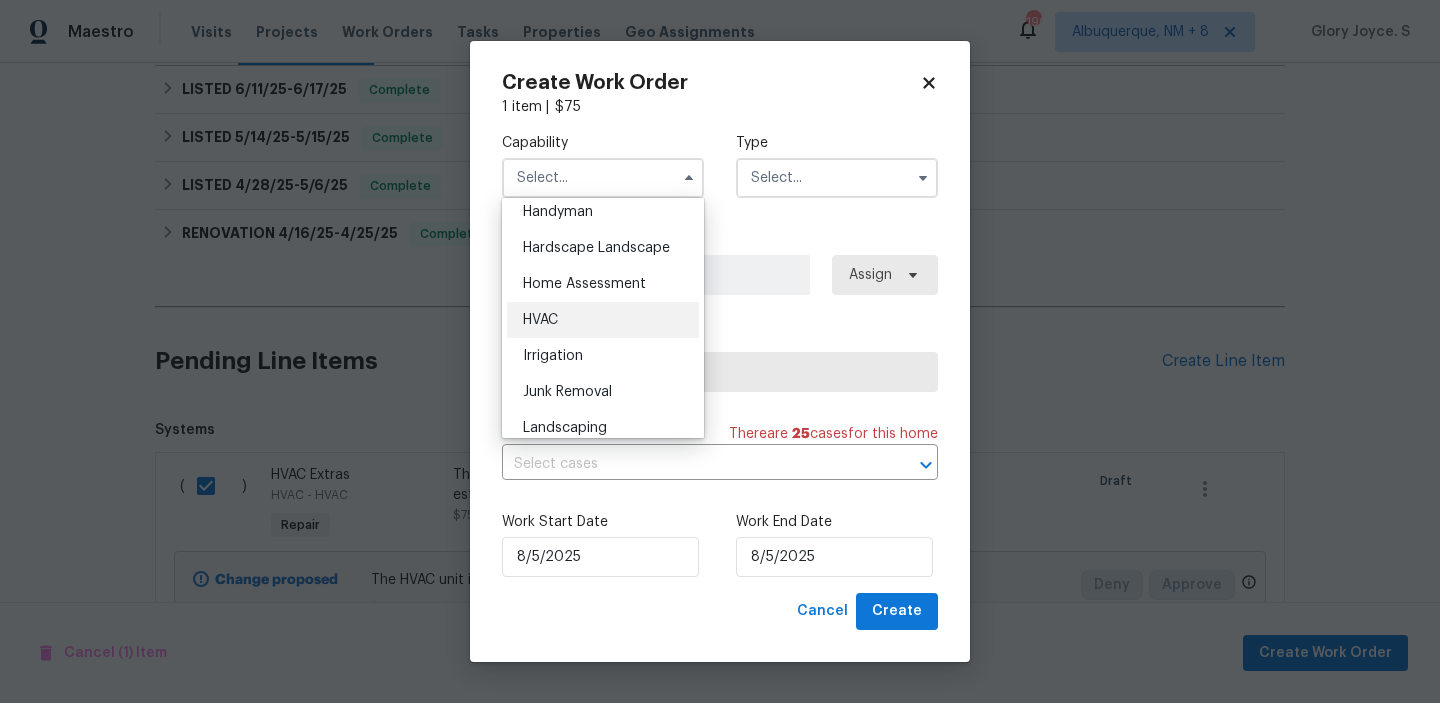 click on "HVAC" at bounding box center (603, 320) 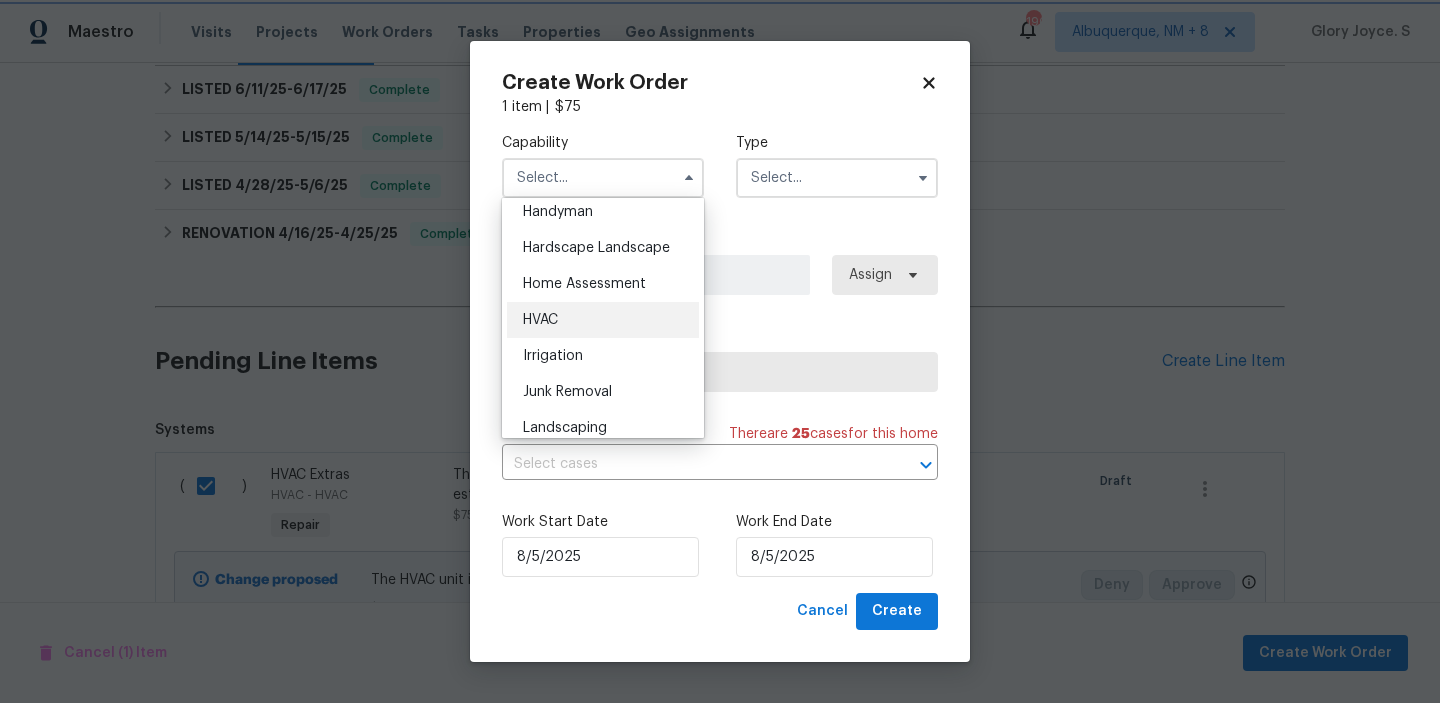 type on "HVAC" 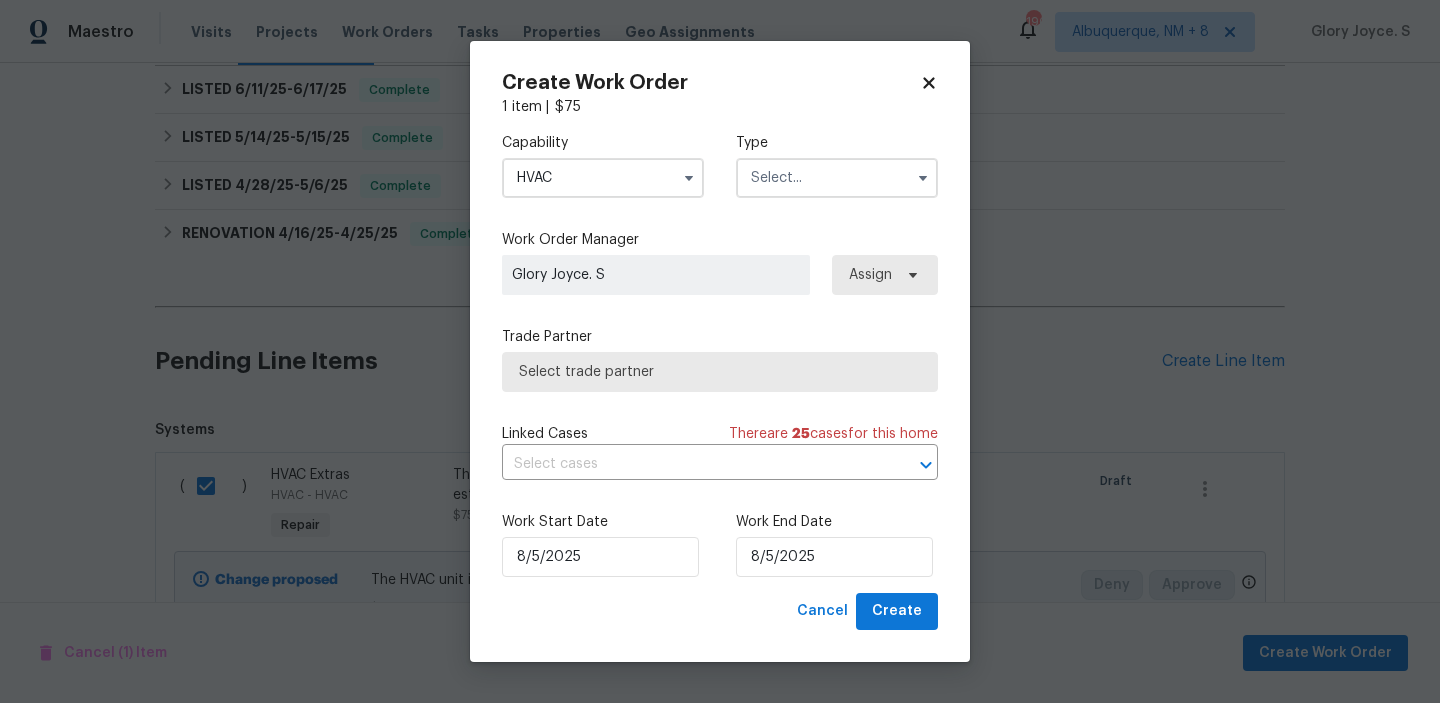 click at bounding box center (837, 178) 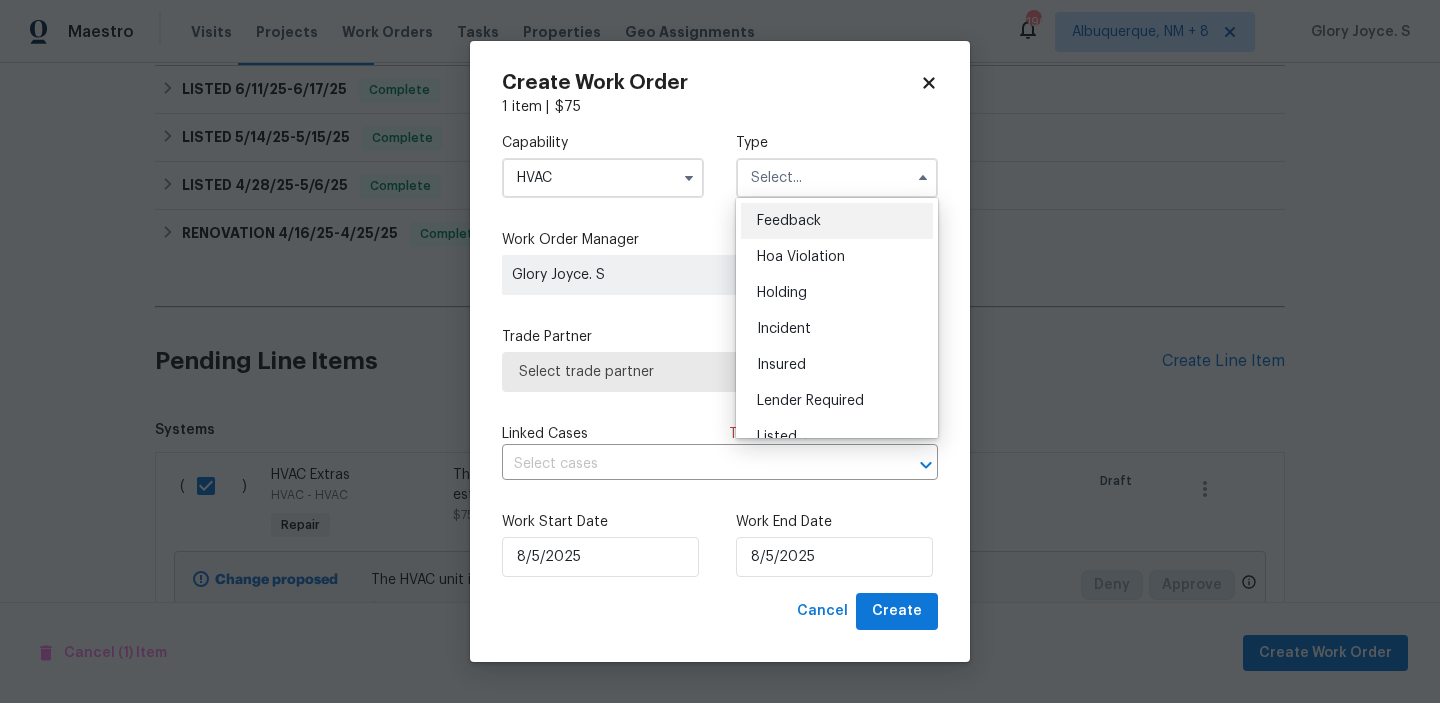 click on "Feedback" at bounding box center (837, 221) 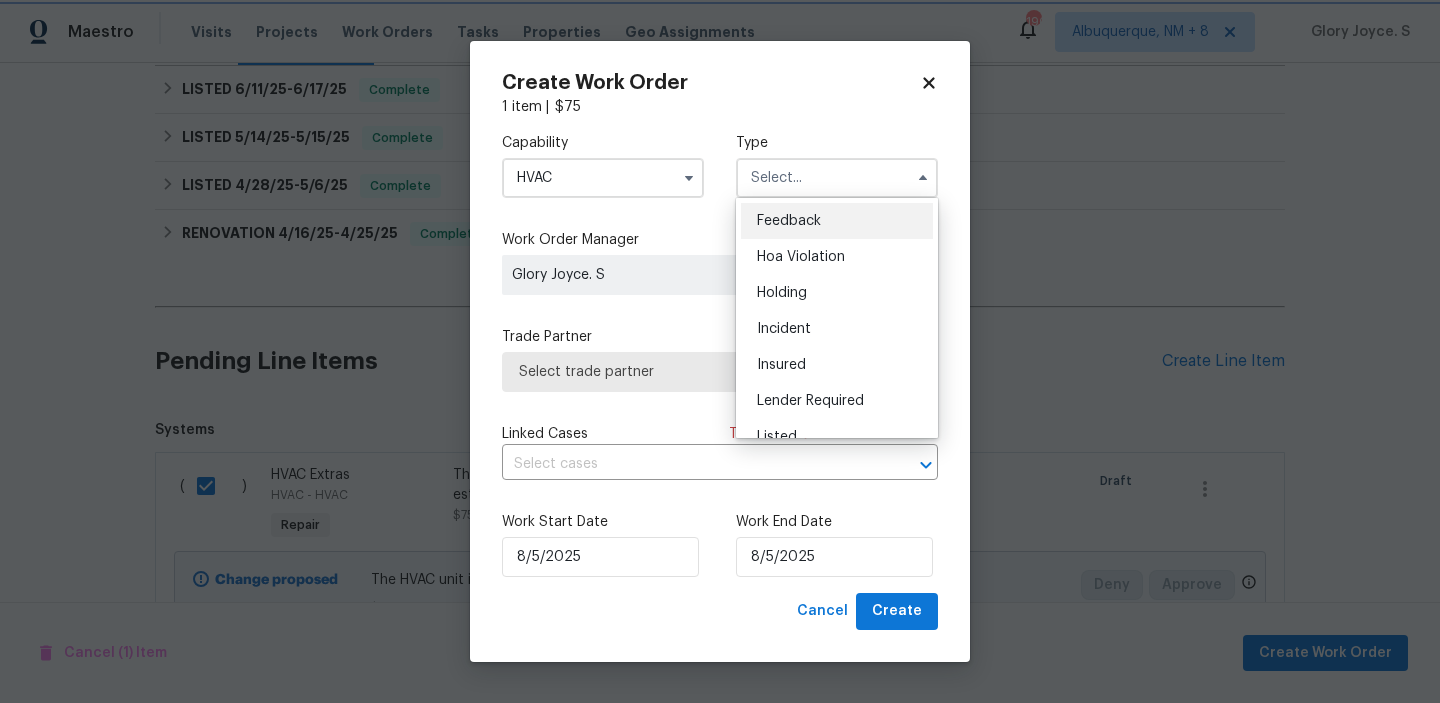type on "Feedback" 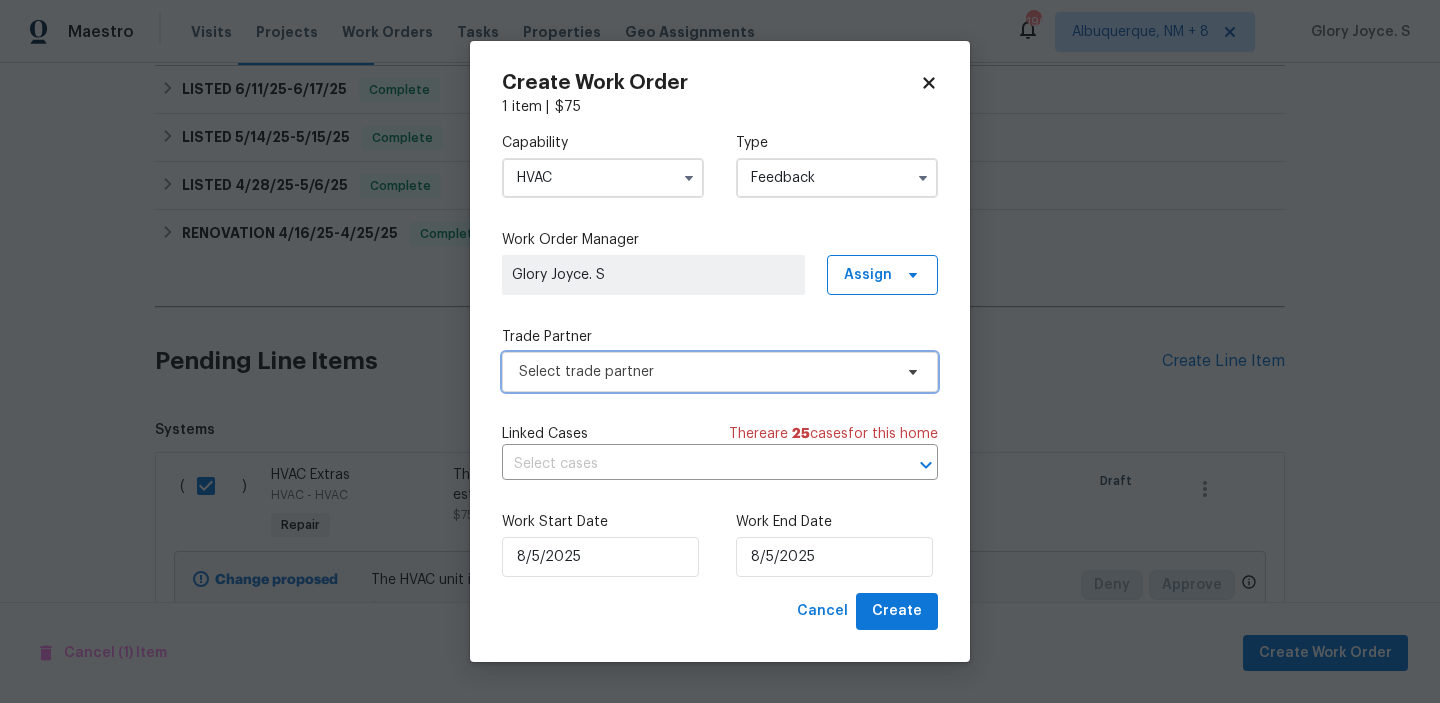 click on "Select trade partner" at bounding box center (705, 372) 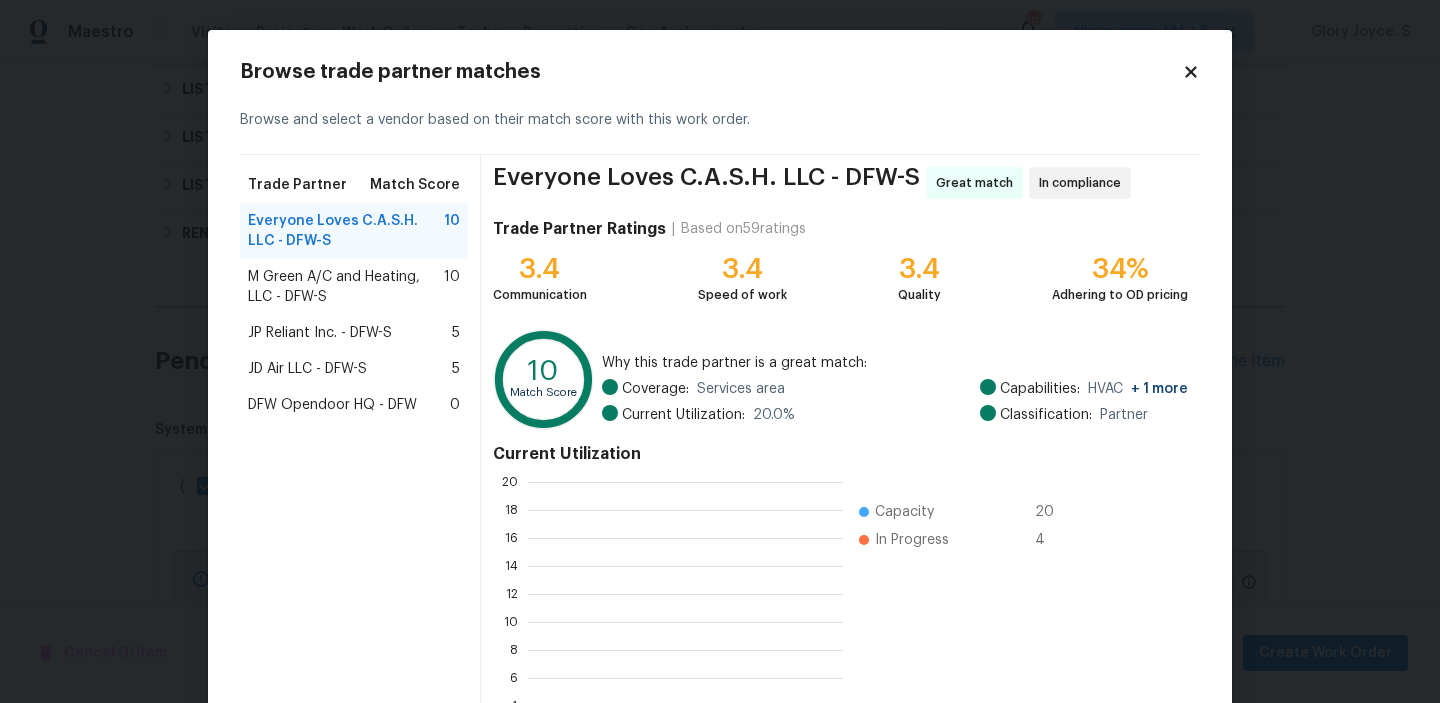 scroll, scrollTop: 2, scrollLeft: 2, axis: both 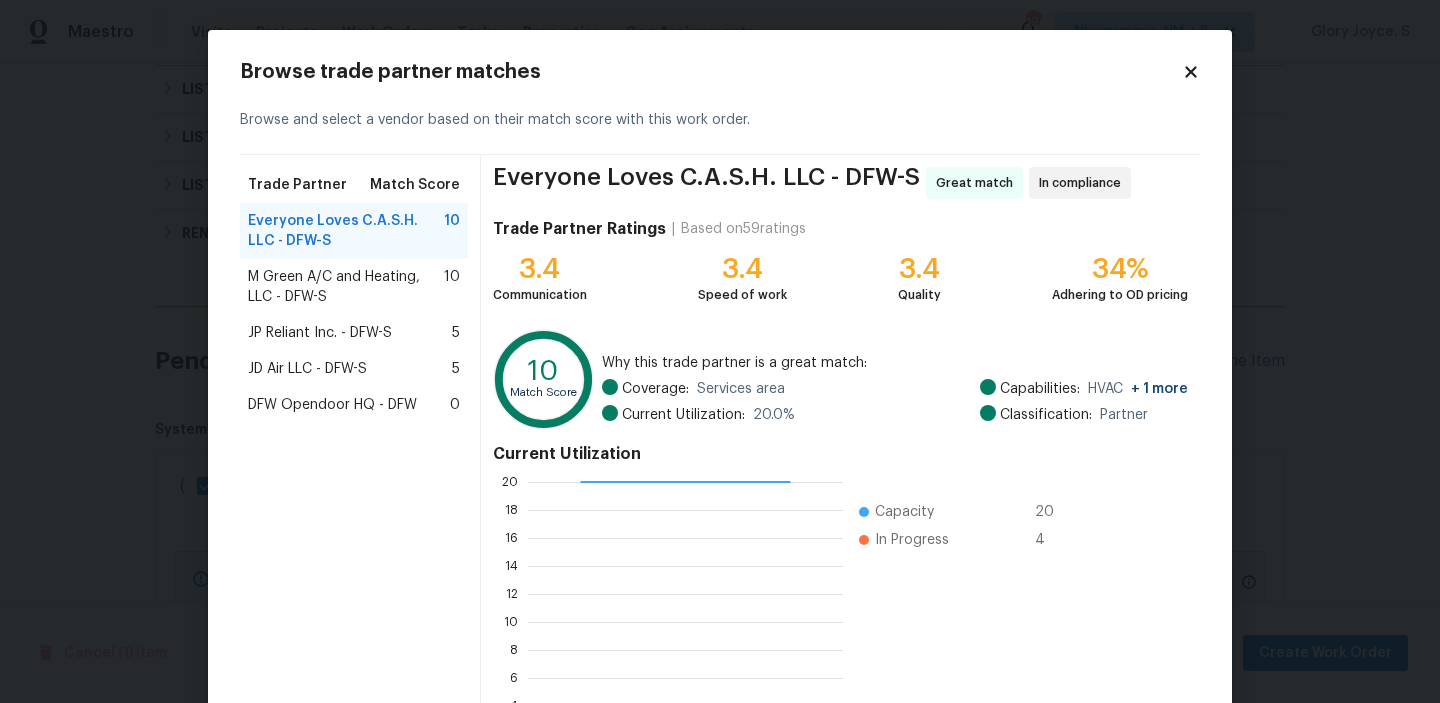 click on "M Green A/C and Heating, LLC - DFW-S" at bounding box center [346, 287] 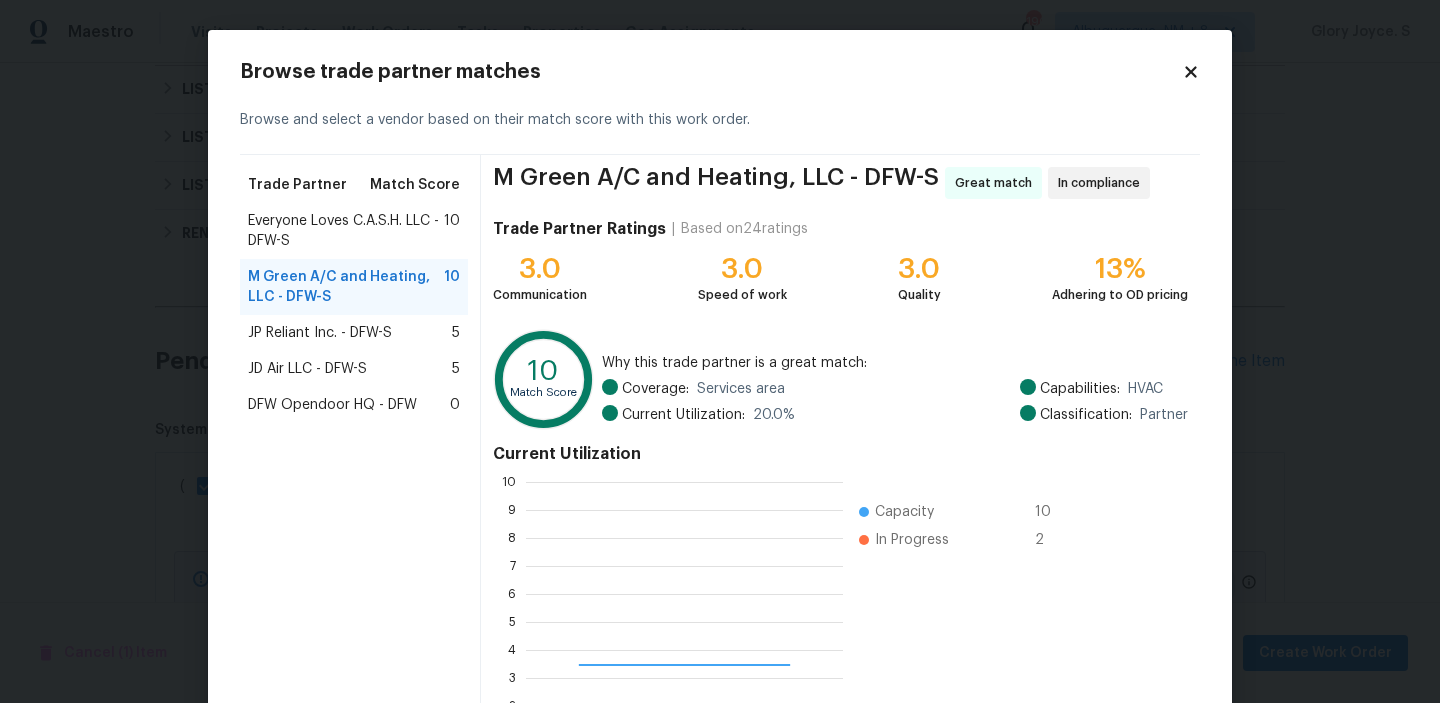 scroll, scrollTop: 2, scrollLeft: 2, axis: both 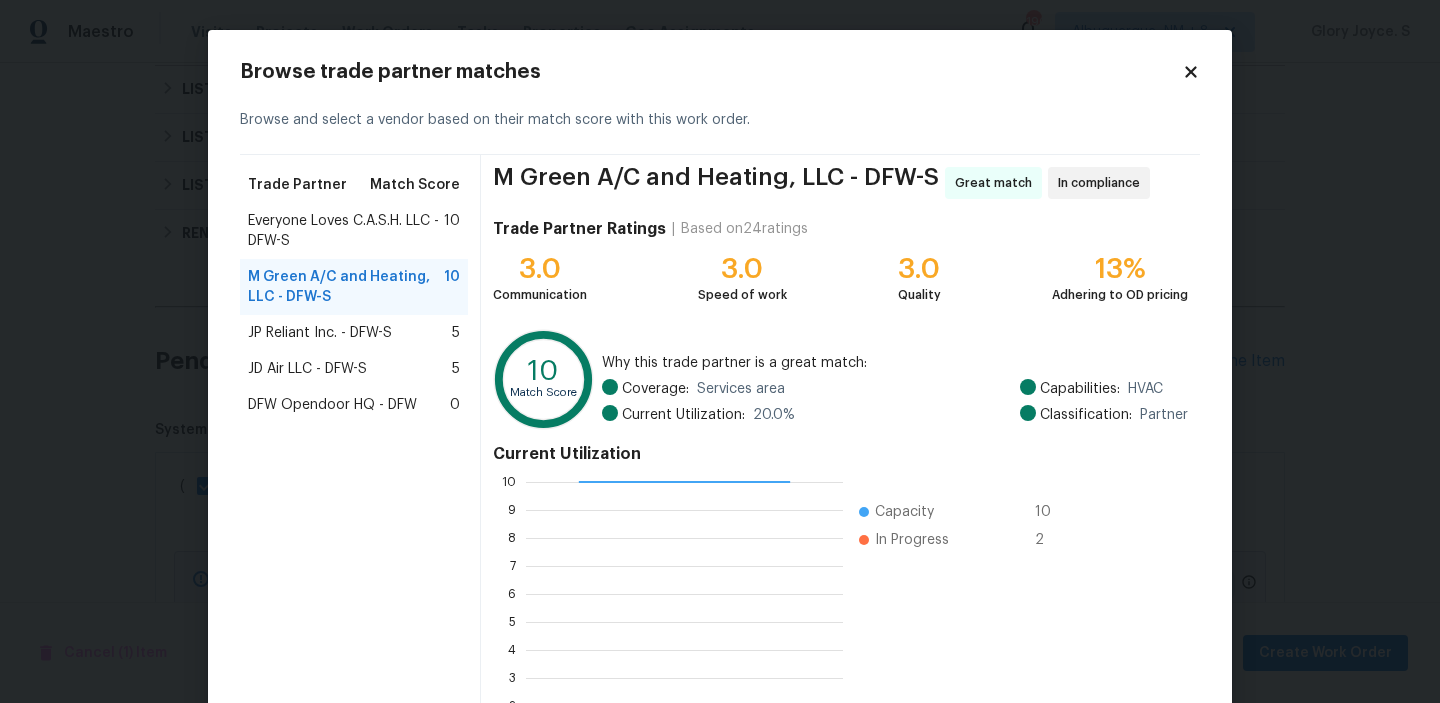 click on "JP Reliant Inc. - DFW-S 5" at bounding box center [354, 333] 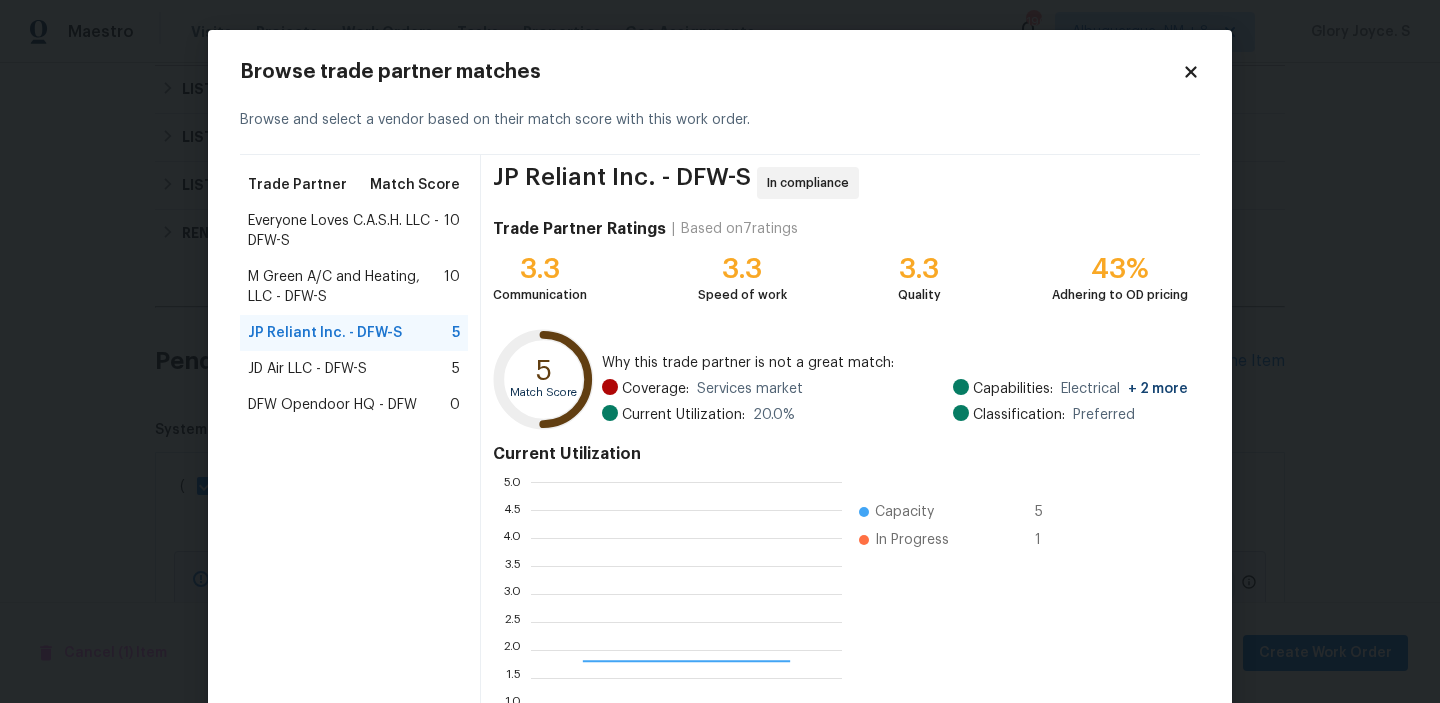 scroll, scrollTop: 2, scrollLeft: 1, axis: both 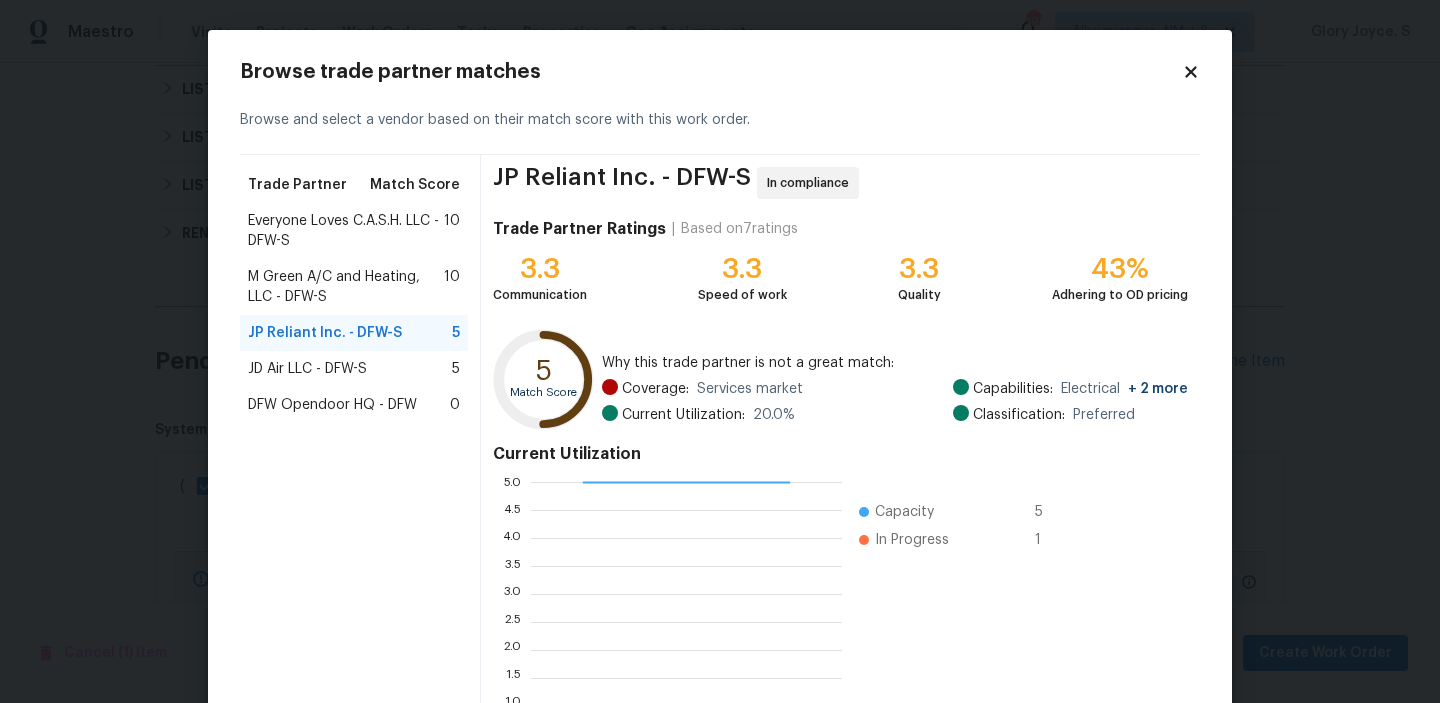 click on "JD Air LLC - DFW-S" at bounding box center (307, 369) 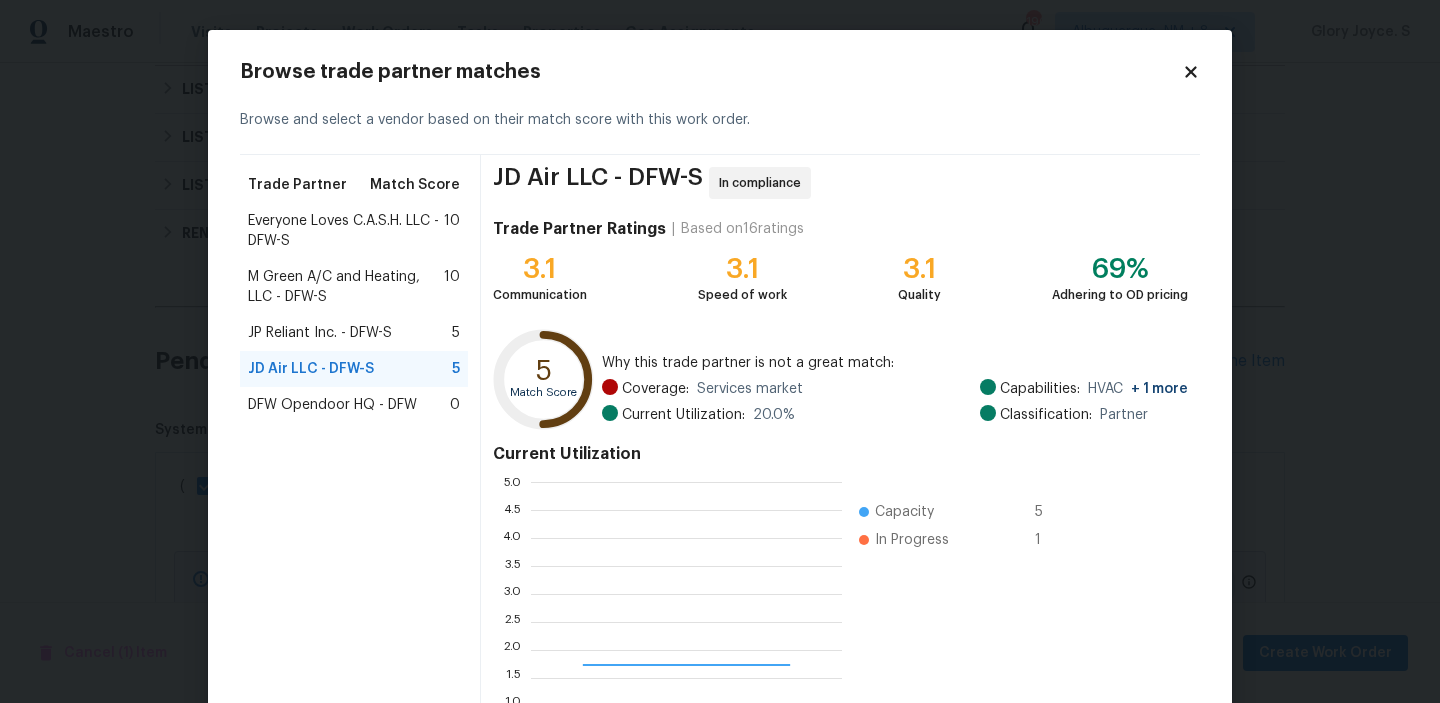 scroll, scrollTop: 2, scrollLeft: 1, axis: both 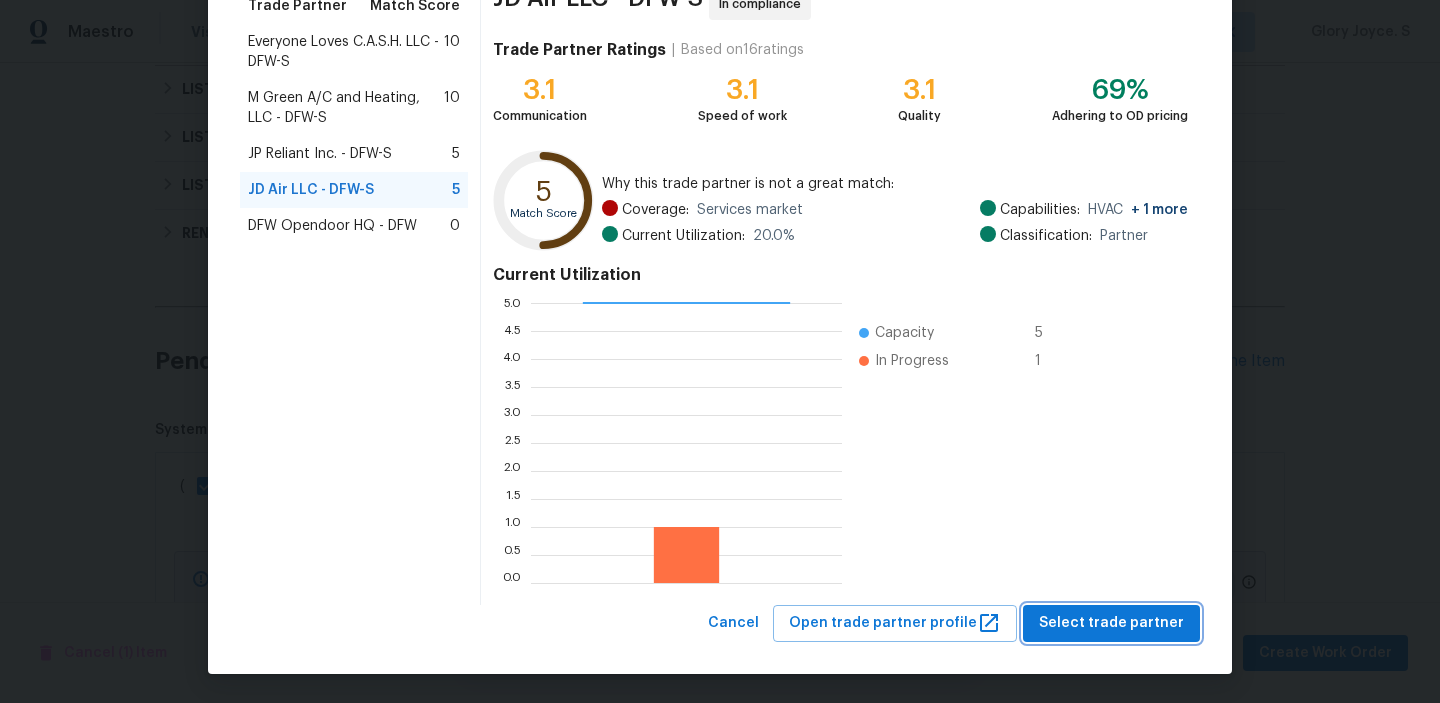 click on "Select trade partner" at bounding box center [1111, 623] 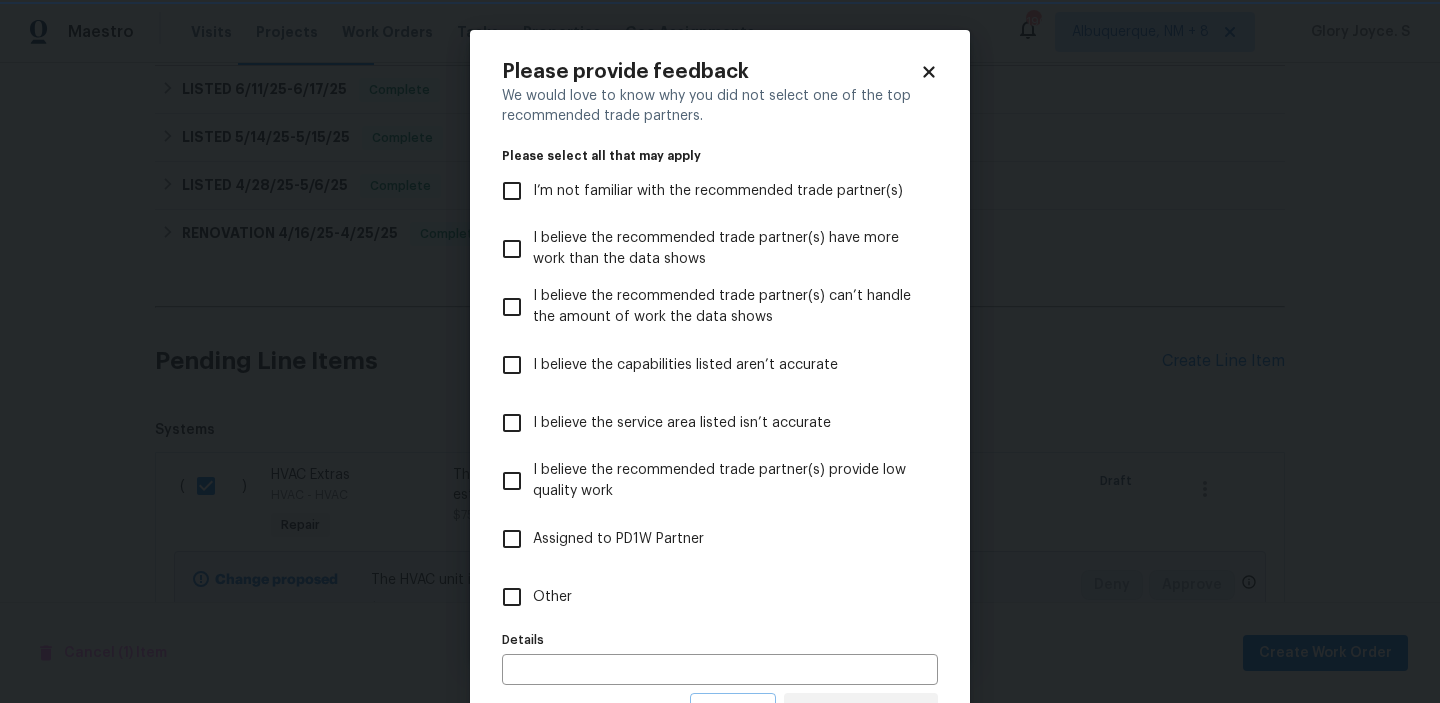scroll, scrollTop: 0, scrollLeft: 0, axis: both 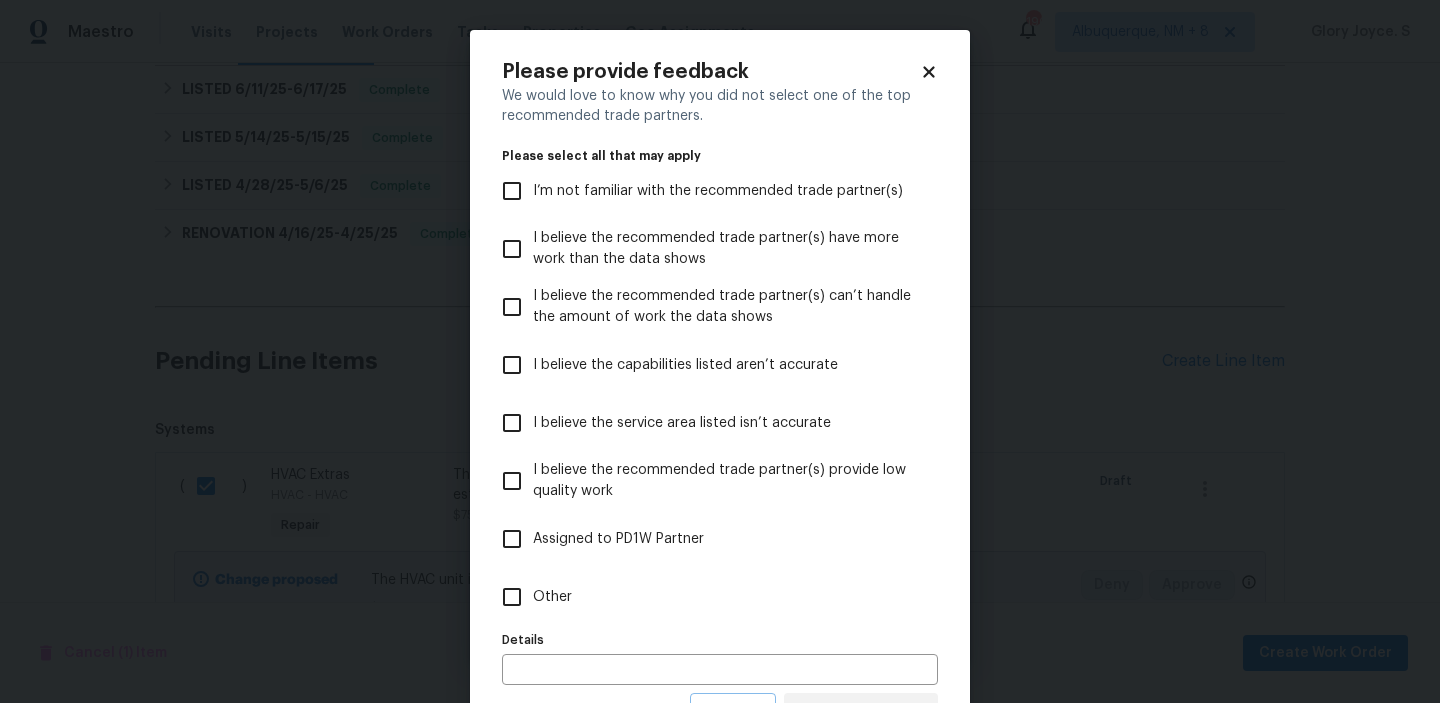 click on "Other" at bounding box center (706, 597) 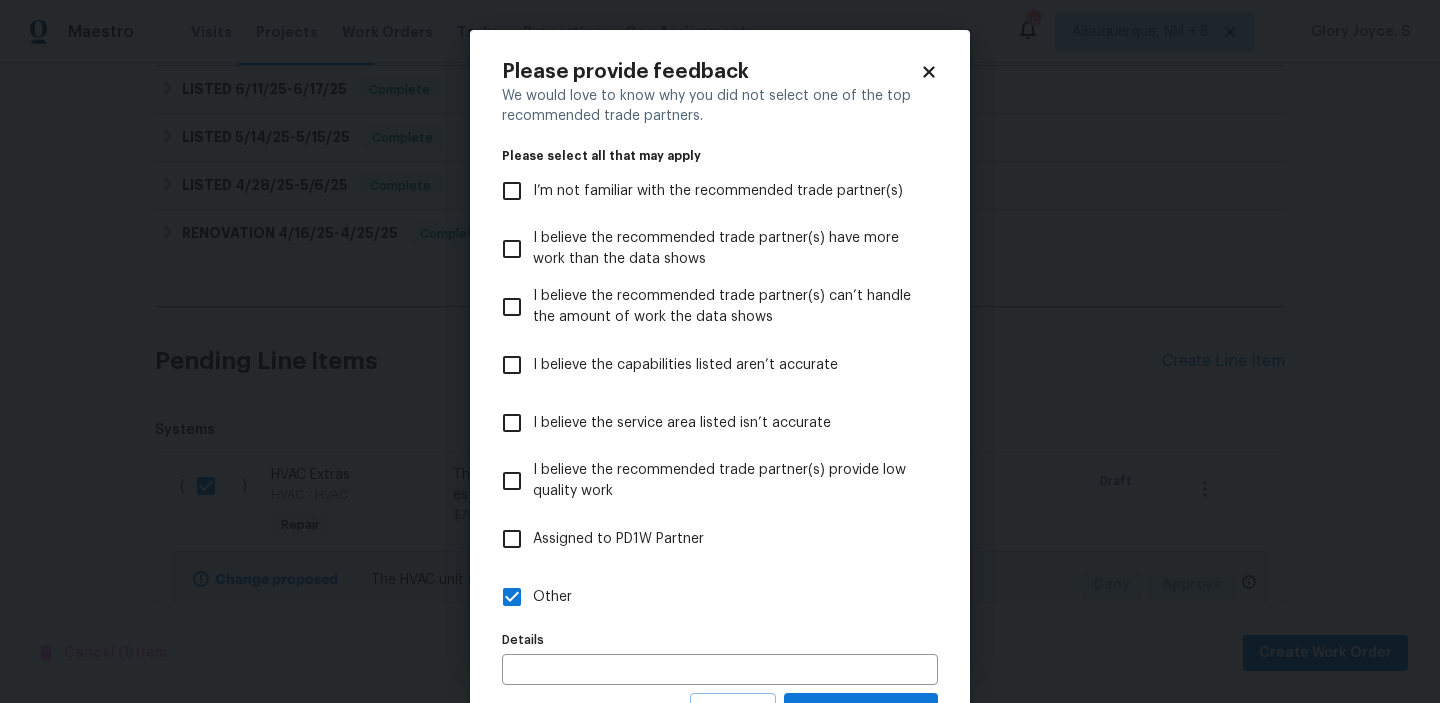 scroll, scrollTop: 89, scrollLeft: 0, axis: vertical 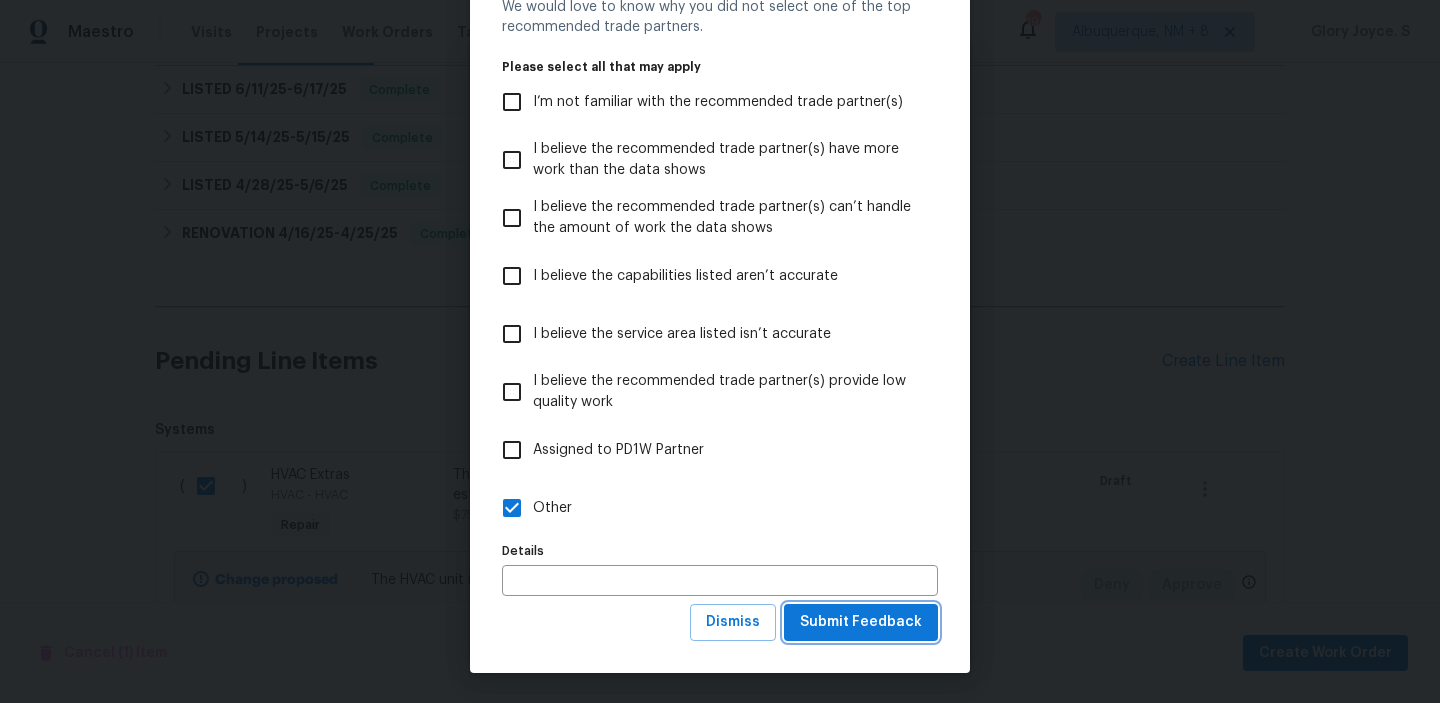 click on "Submit Feedback" at bounding box center (861, 622) 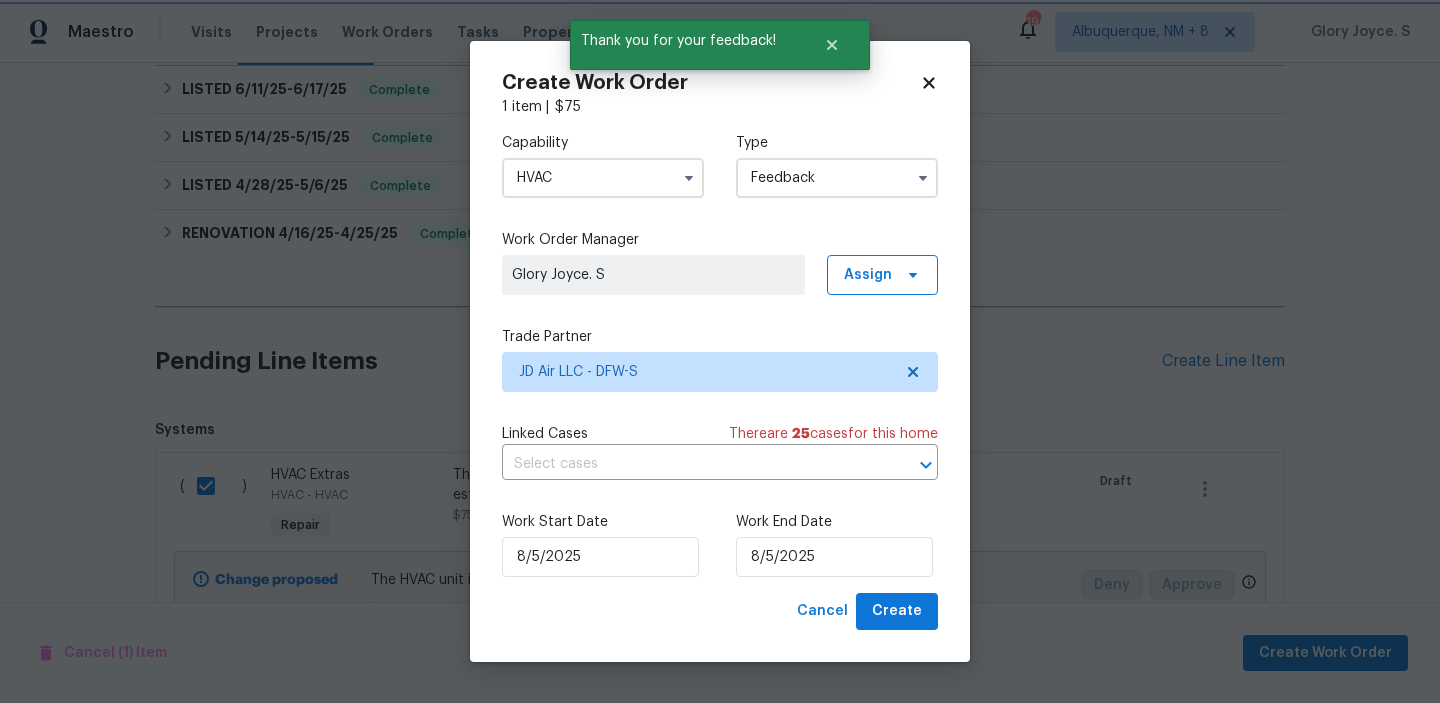 scroll, scrollTop: 0, scrollLeft: 0, axis: both 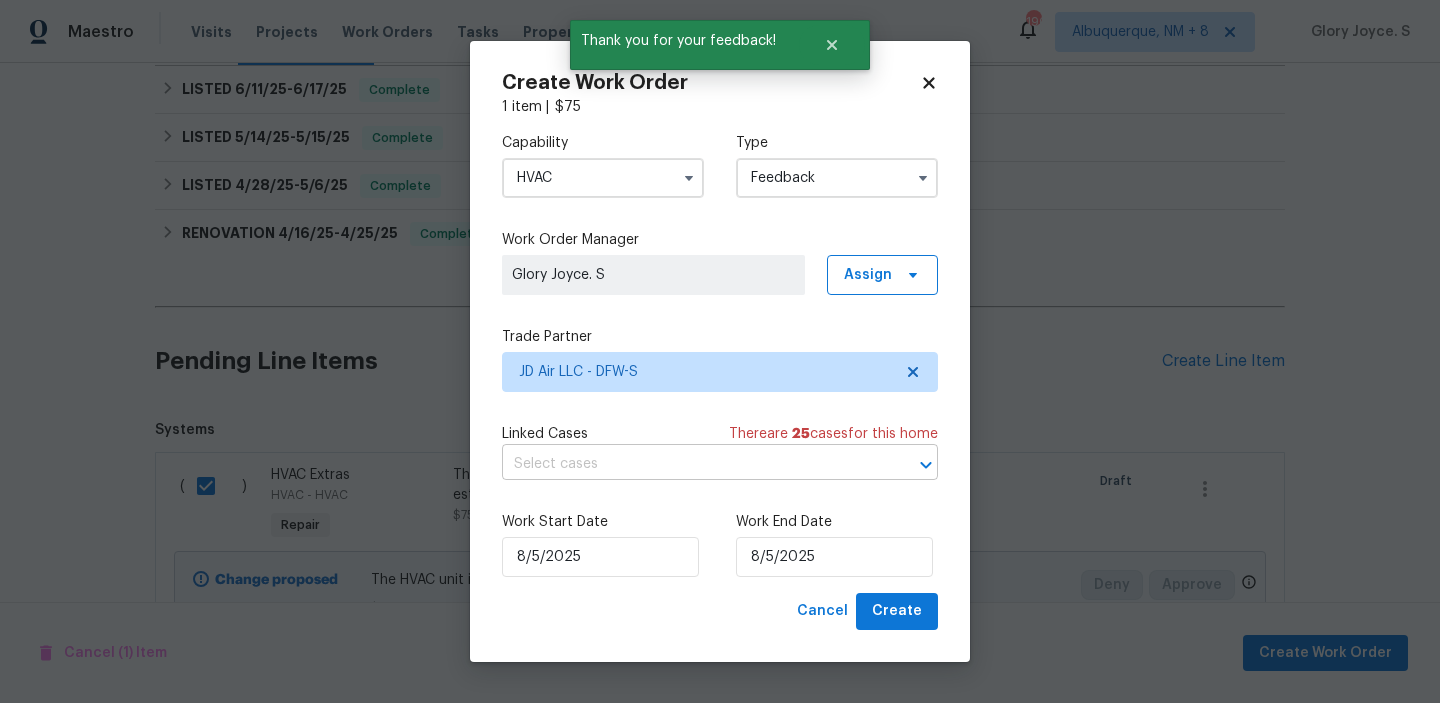 click on "Maestro Visits Projects Work Orders Tasks Properties Geo Assignments 190 Albuquerque, NM + 8 Glory Joyce. S Back to all projects 802 Appalachian Dr, Wylie, TX 75098 4 Beds | 2 1/2 Baths | Total: 2303 ft² | Above Grade: 2303 ft² | Basement Finished: N/A | 2002 Not seen today Mark Seen Actions Last Visit Date 6/23/2025  by  Brad Limes   Project Listed   6/11/2025  -  6/17/2025 Complete Visits Work Orders Maintenance Notes Condition Adjustments Costs Photos Floor Plans Cases LISTED   6/11/25  -  6/17/25 Complete AMS Construction ELECTRICAL, GARAGE_DOOR, HANDYMAN, BRN_AND_LRR $325.00 2 Repairs 6/12/2025  -  6/17/2025 Paid LISTED   5/14/25  -  5/15/25 Complete VRX Photography PHOTOGRAPHY $120.00 1 Repair 5/14/2025  -  5/15/2025 Paid LISTED   4/28/25  -  5/6/25 Complete B&B MAIDS CLEANING SERVICES, INC. dba BBM Construction Services HANDYMAN, BRN_AND_LRR, GLASS_WINDOW $550.00 2 Repairs 5/1/2025  -  5/6/2025 Paid Lawrence Resources GENERAL_CONTRACTOR, OD_SELECT $715.00 3 Repairs | 1 Upgrade 4/28/2025  -  5/1/2025" at bounding box center [720, 351] 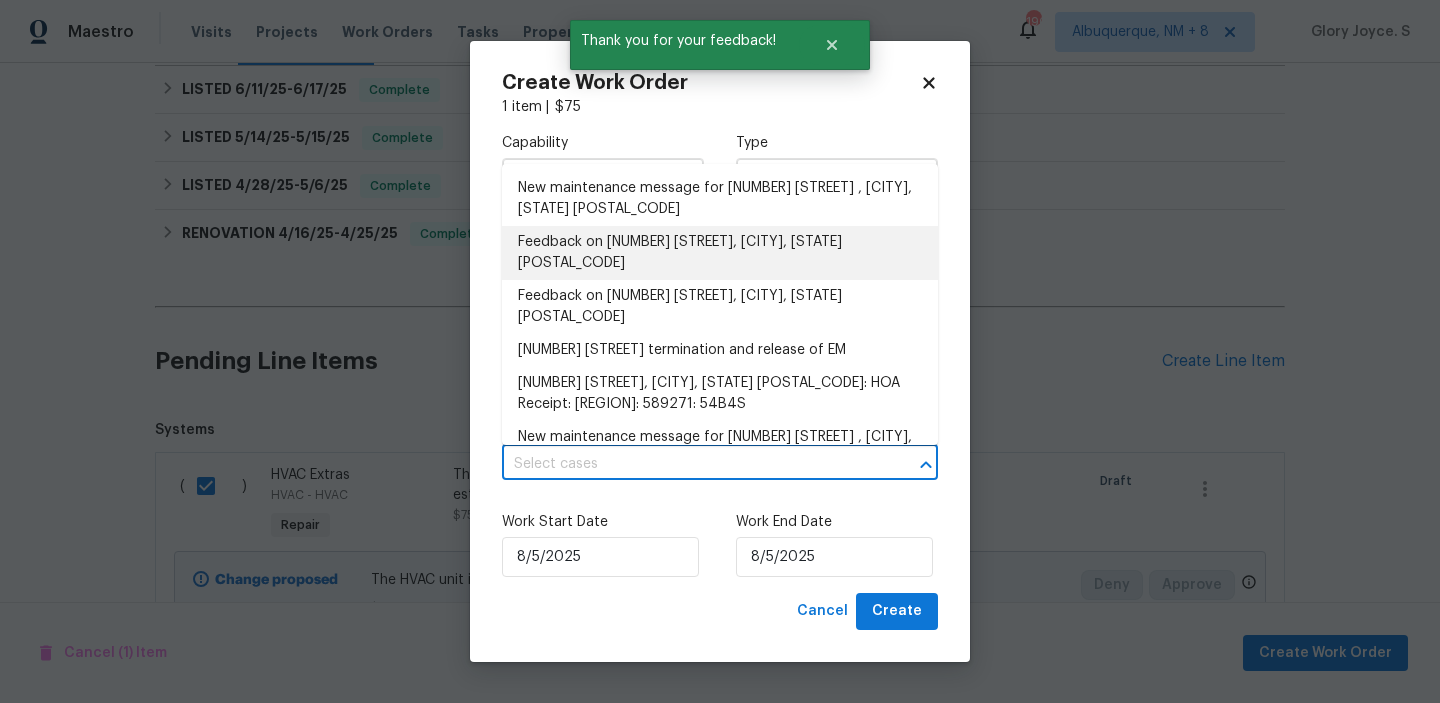 click on "Feedback on 802 Appalachian Dr, Wylie, TX 75098" at bounding box center (720, 253) 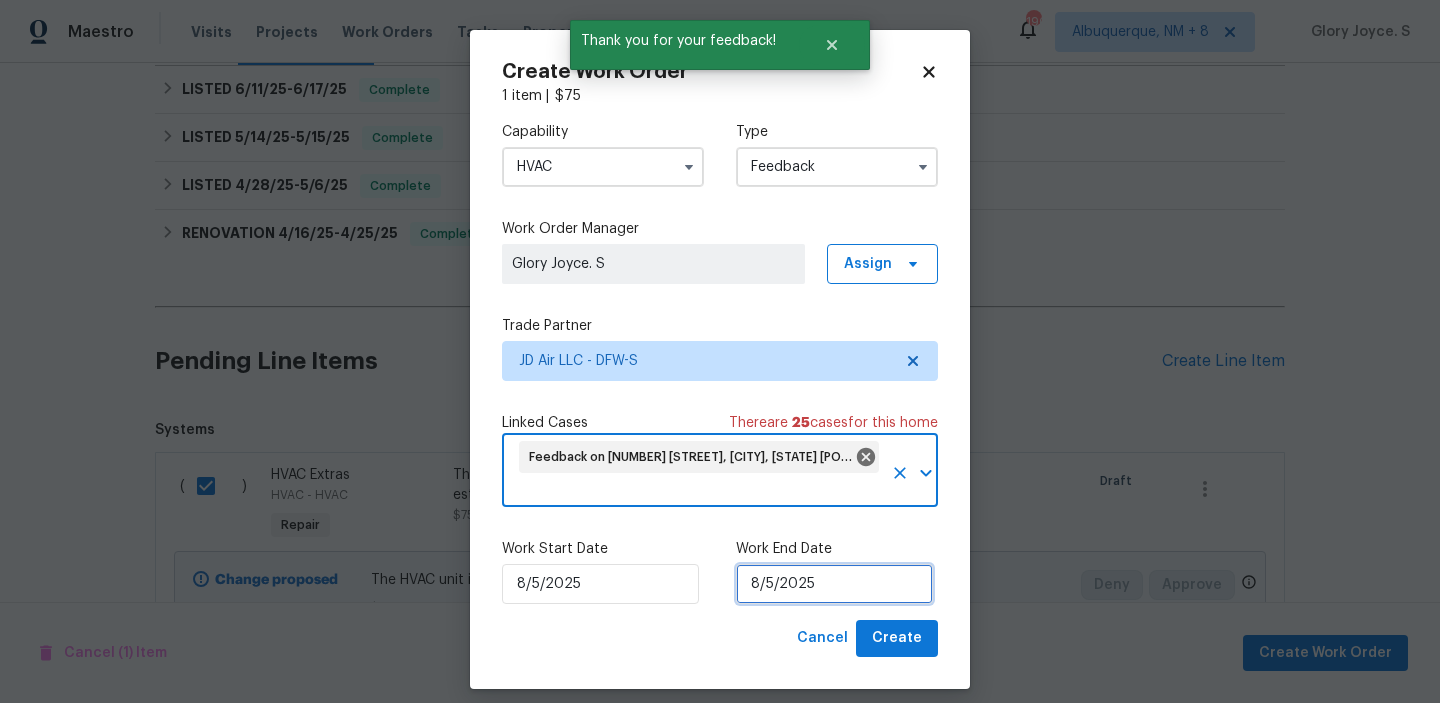 click on "8/5/2025" at bounding box center (834, 584) 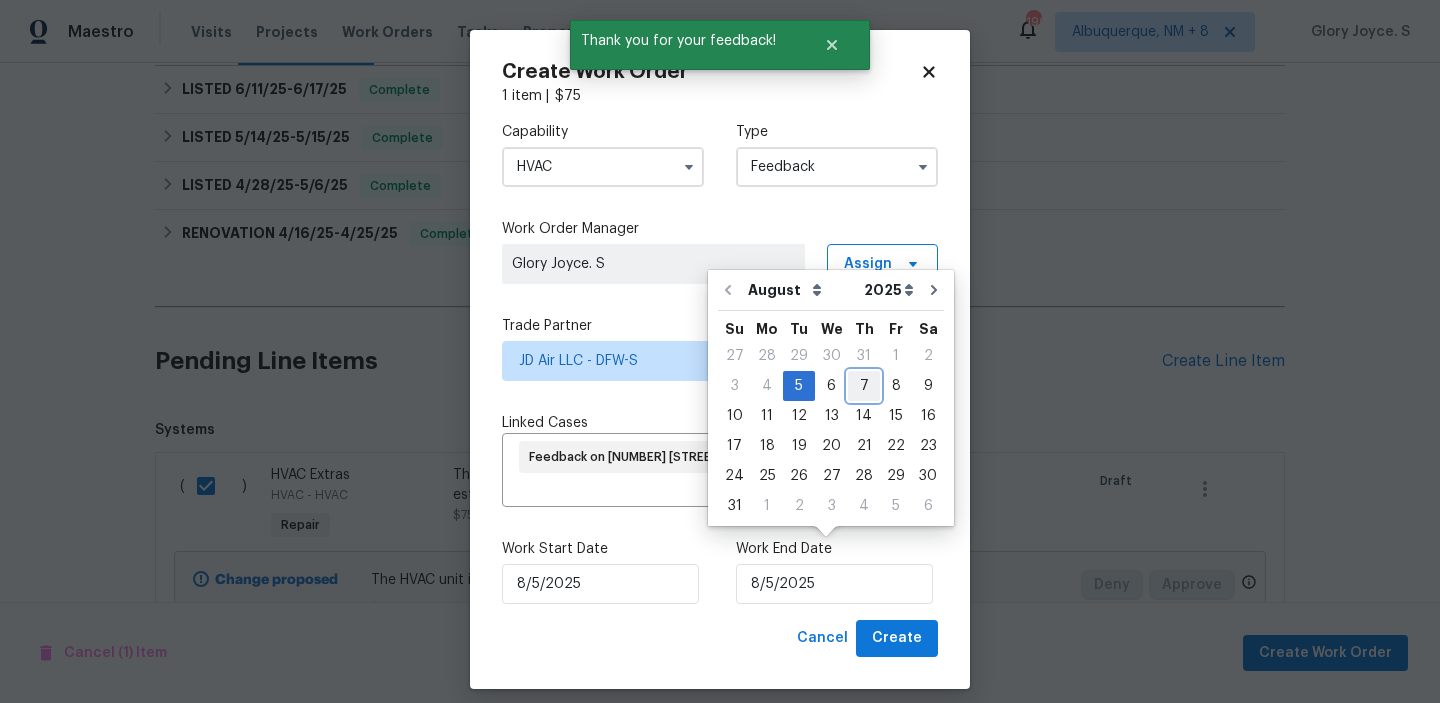 click on "7" at bounding box center [864, 386] 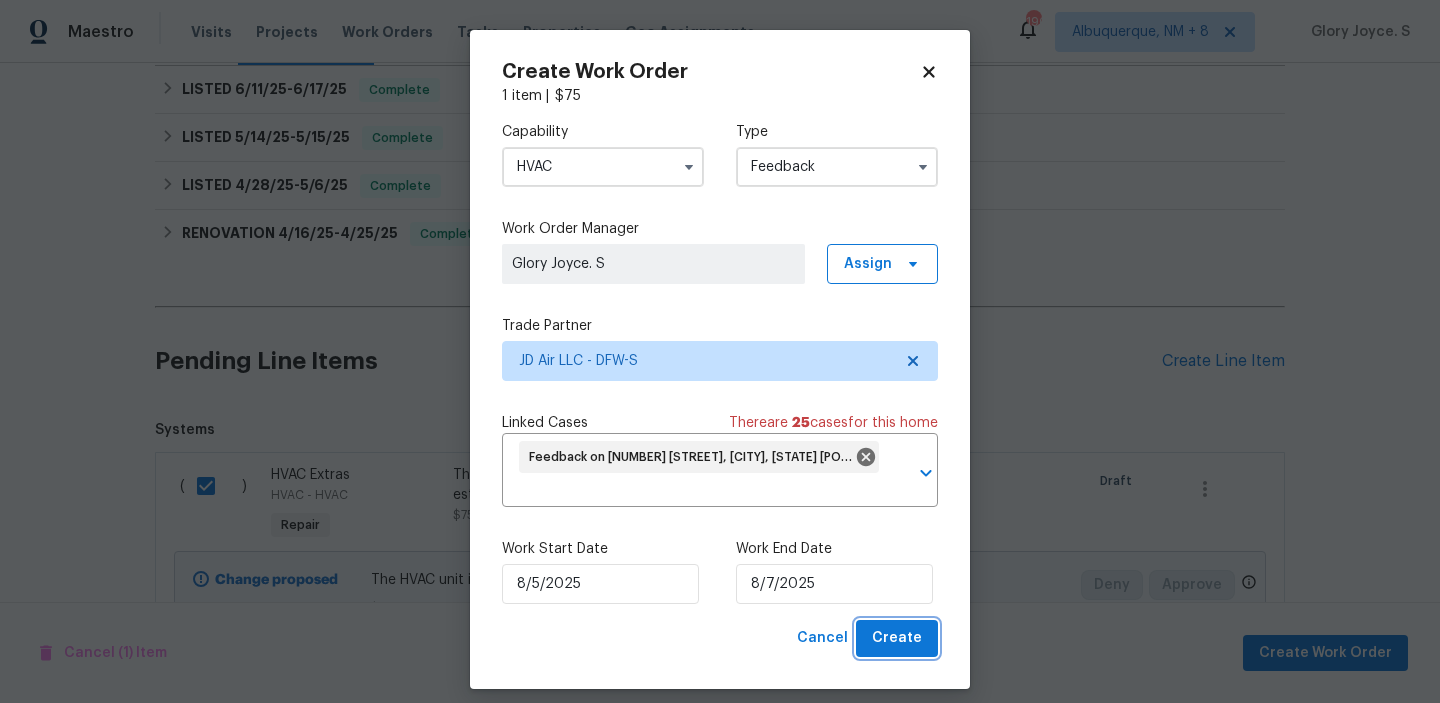 click on "Create" at bounding box center [897, 638] 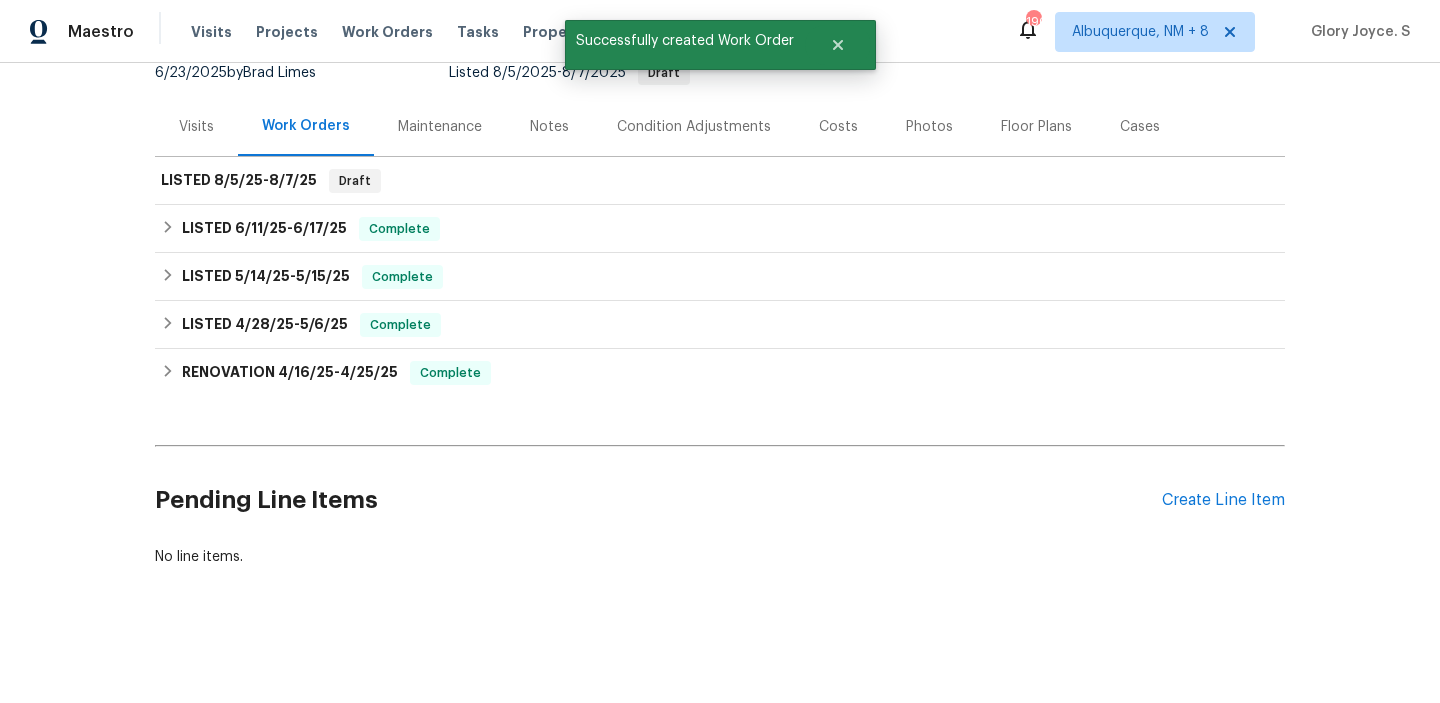 scroll, scrollTop: 206, scrollLeft: 0, axis: vertical 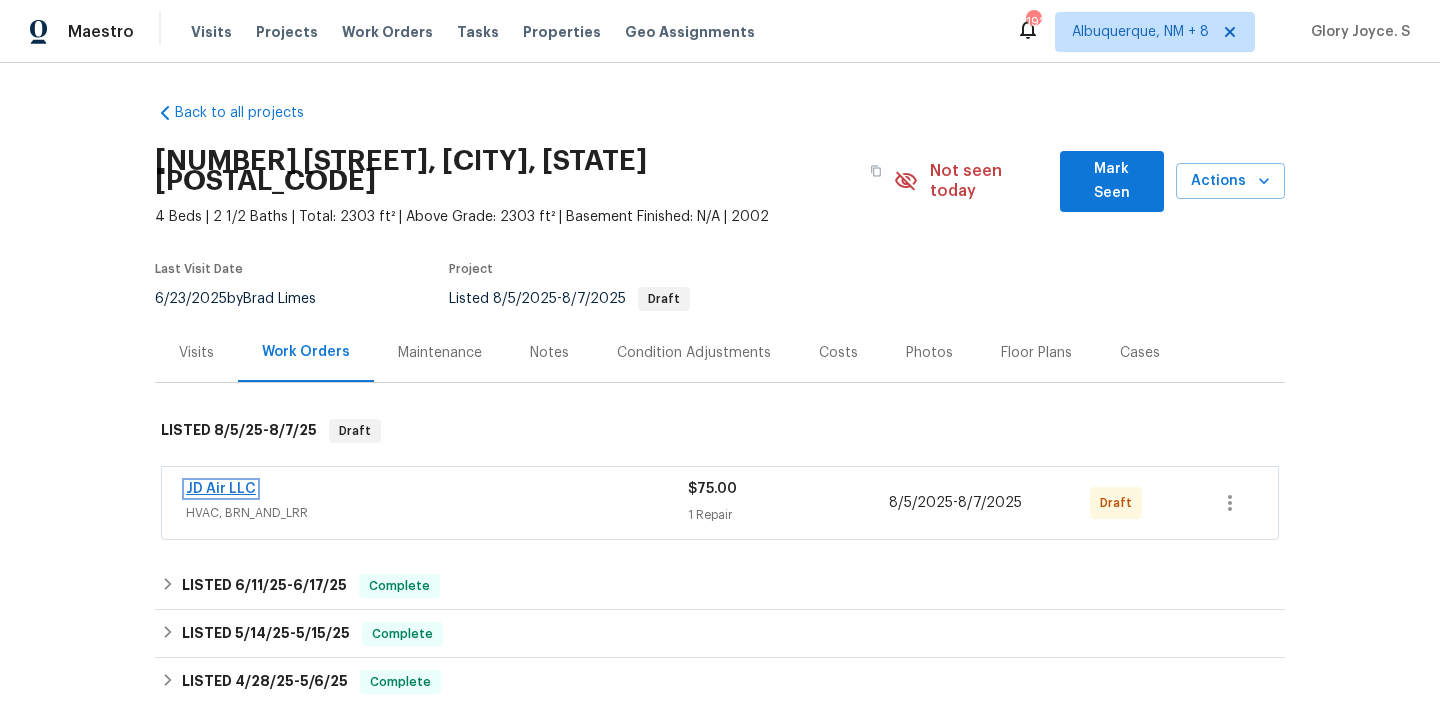 click on "JD Air LLC" at bounding box center [221, 489] 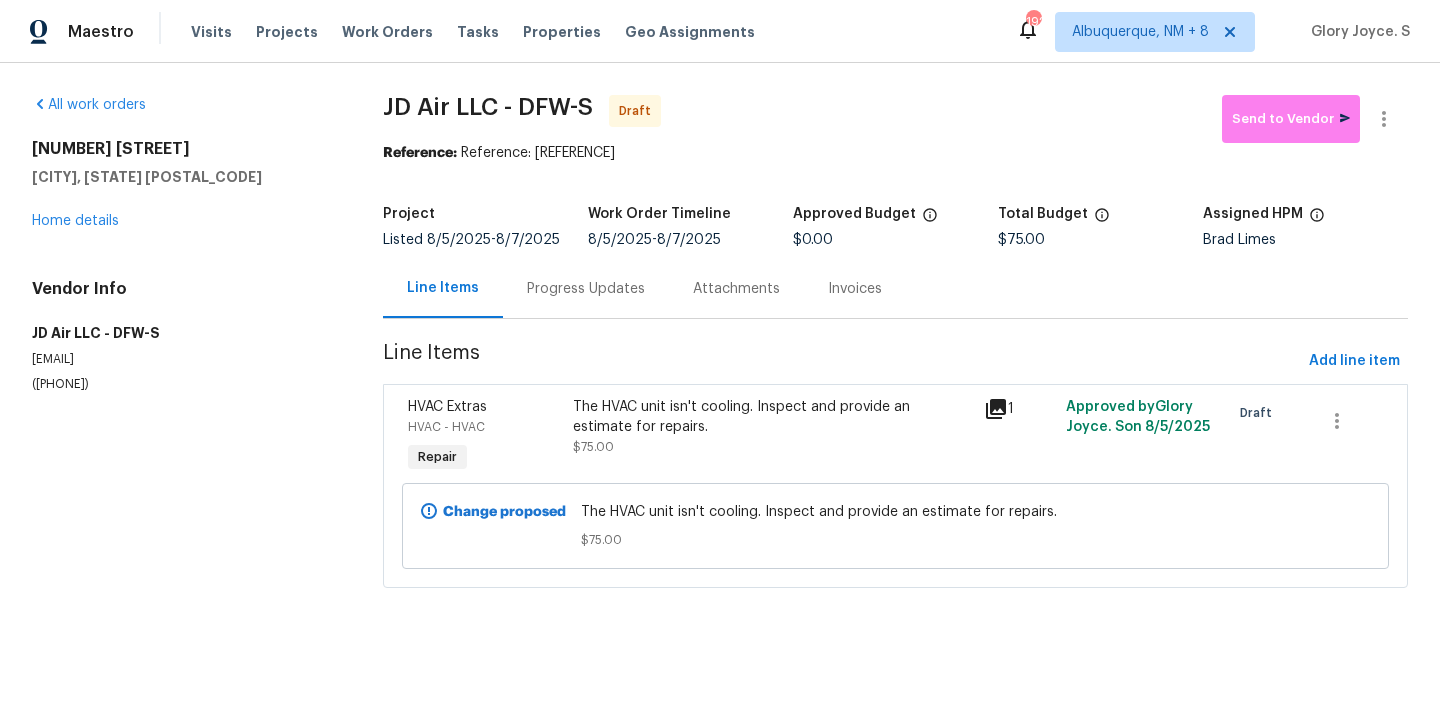 click on "Progress Updates" at bounding box center (586, 288) 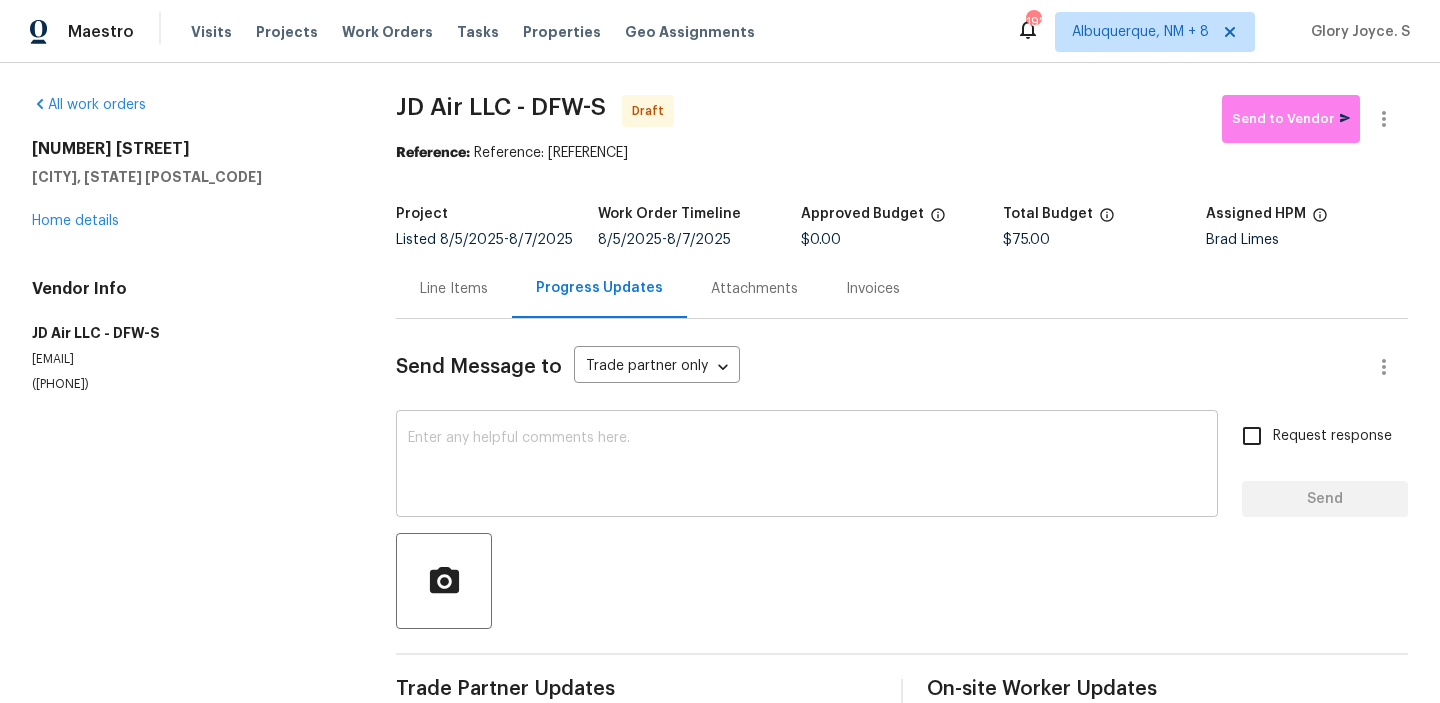 click at bounding box center [807, 466] 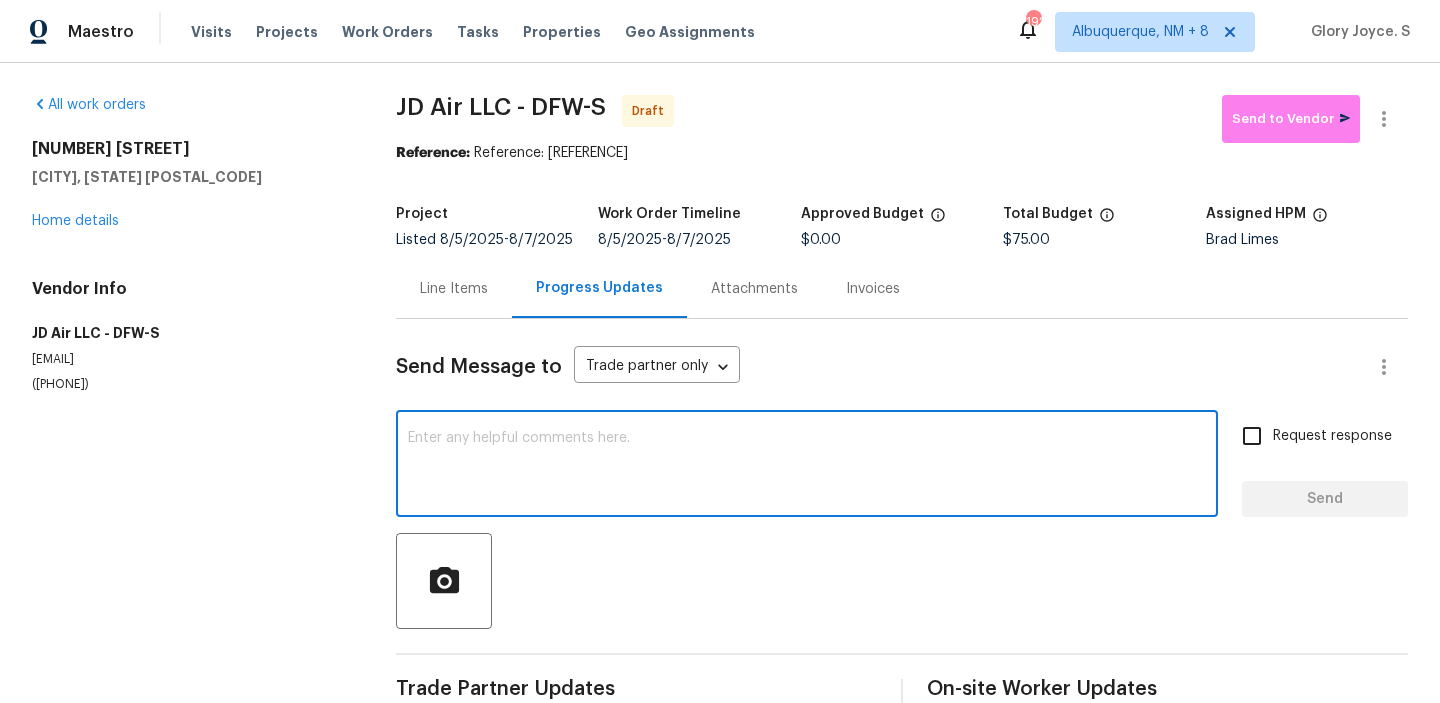 paste on "Hi, this is Glory with Opendoor. I’m confirming you received the WO for the property at (Address). Please review and accept the WO within 24 hours and provide a schedule date. Please disregard the contact information for the HPM included in the WO. Our Centralised LWO Team is responsible for Listed WOs. The team can be reached through the portal or by phone at ([PHONE])." 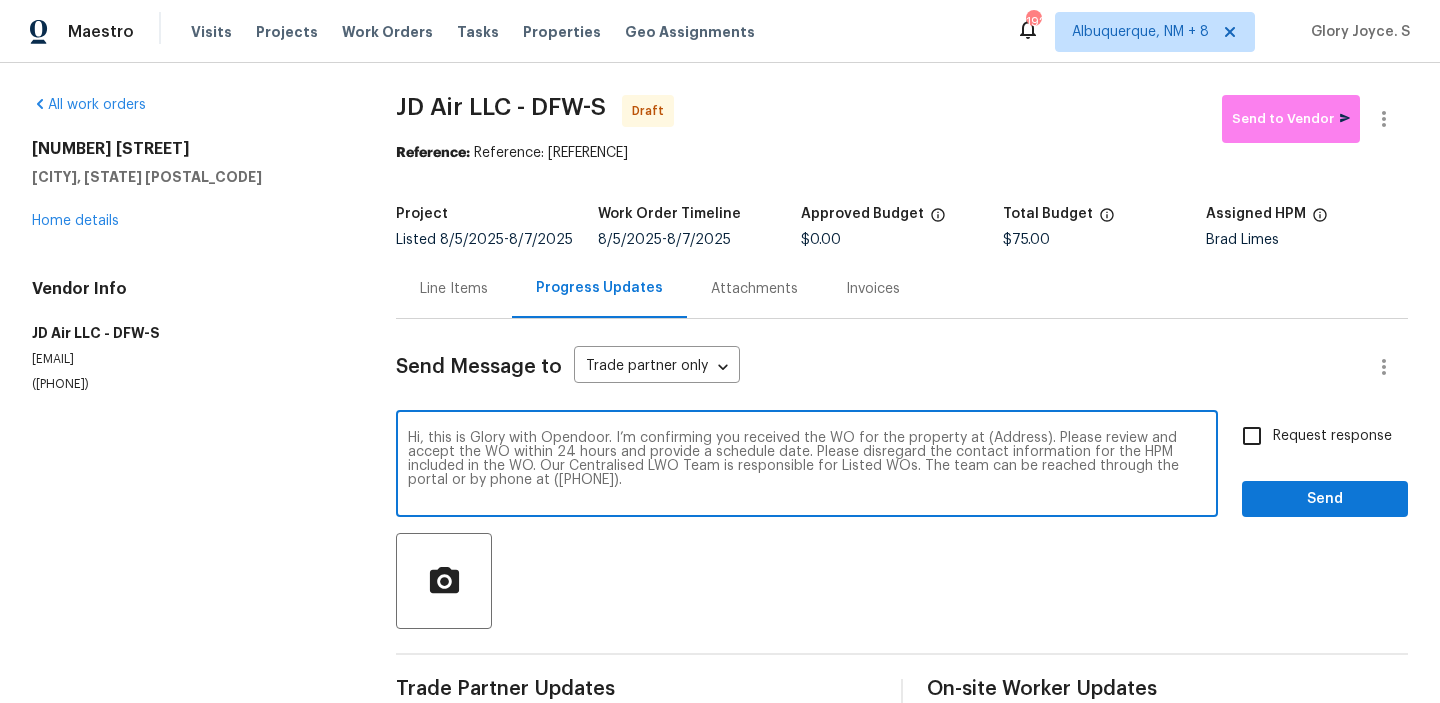 click on "Hi, this is Glory with Opendoor. I’m confirming you received the WO for the property at (Address). Please review and accept the WO within 24 hours and provide a schedule date. Please disregard the contact information for the HPM included in the WO. Our Centralised LWO Team is responsible for Listed WOs. The team can be reached through the portal or by phone at (480) 478-0155." at bounding box center (807, 466) 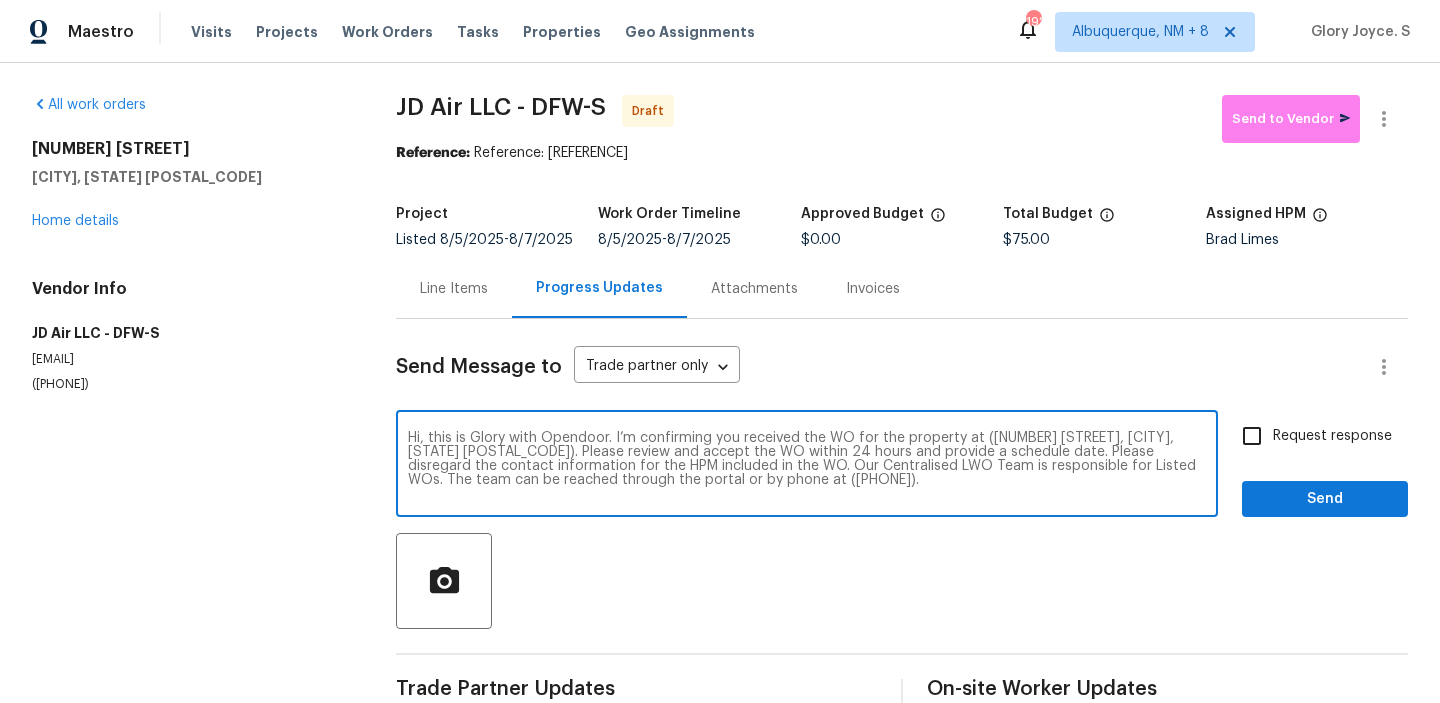type on "Hi, this is Glory with Opendoor. I’m confirming you received the WO for the property at (802 Appalachian Dr, Wylie, TX 75098). Please review and accept the WO within 24 hours and provide a schedule date. Please disregard the contact information for the HPM included in the WO. Our Centralised LWO Team is responsible for Listed WOs. The team can be reached through the portal or by phone at (480) 478-0155." 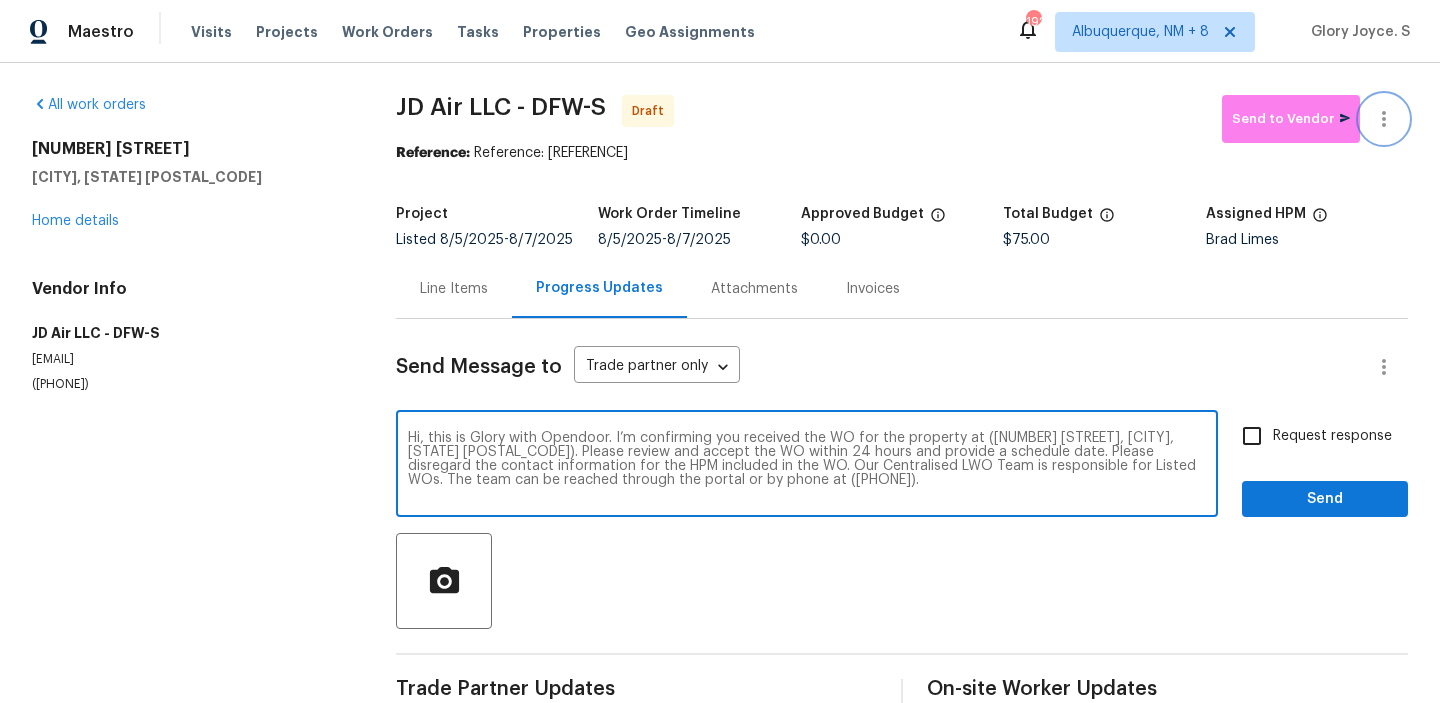 click 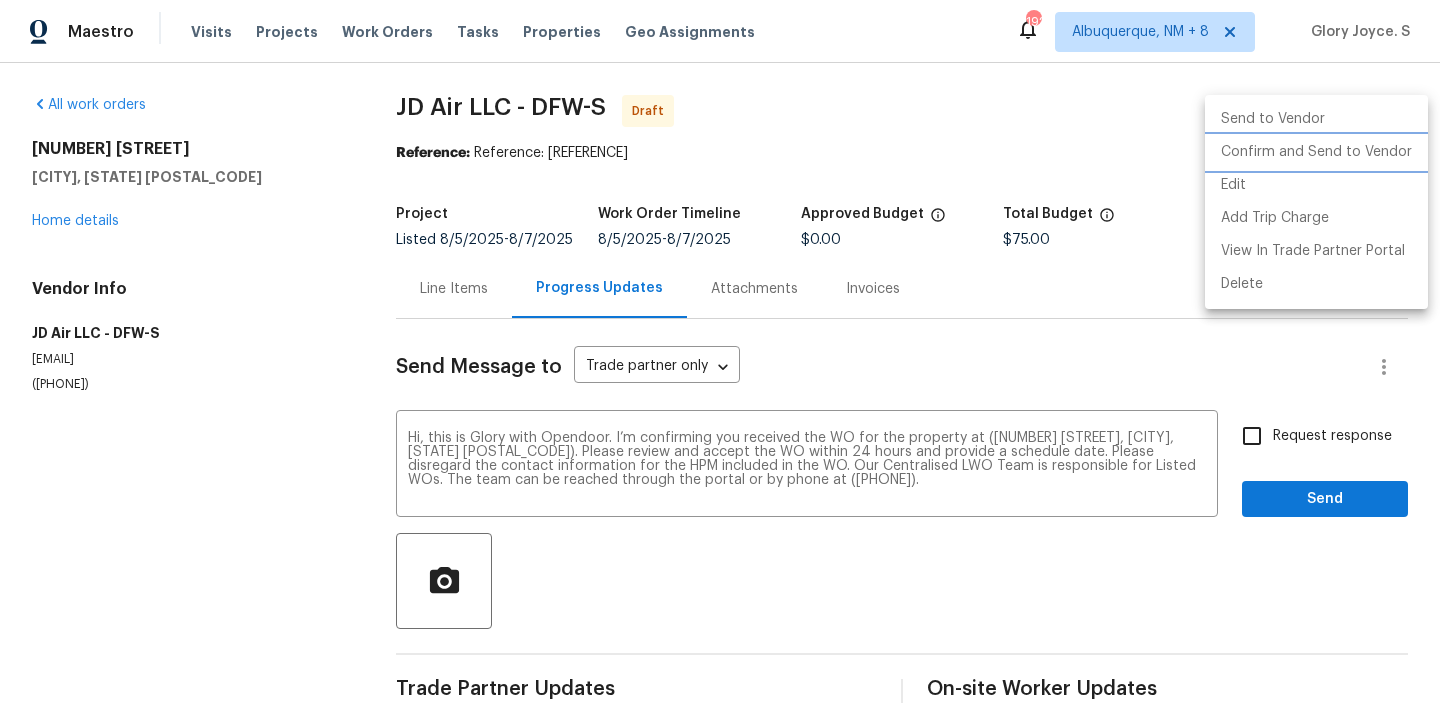 click on "Confirm and Send to Vendor" at bounding box center [1316, 152] 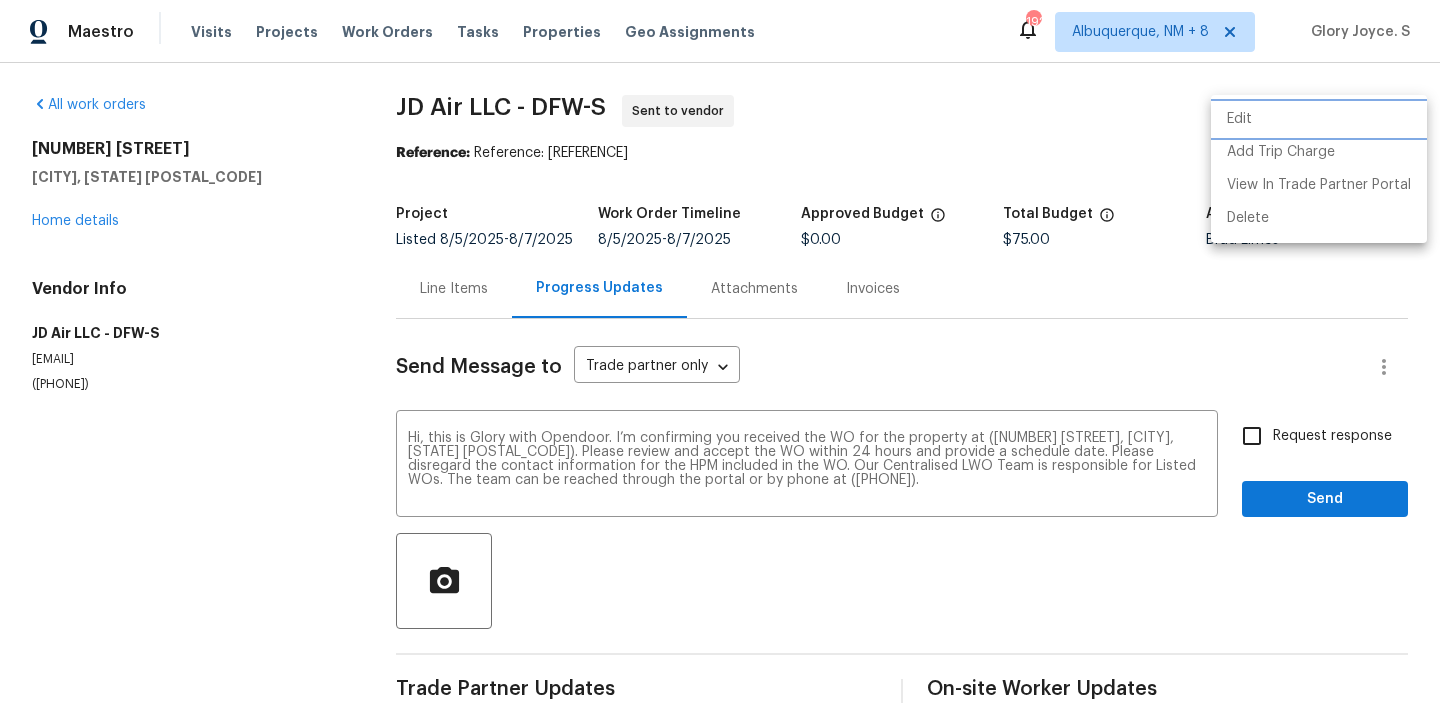 click on "Edit" at bounding box center (1319, 119) 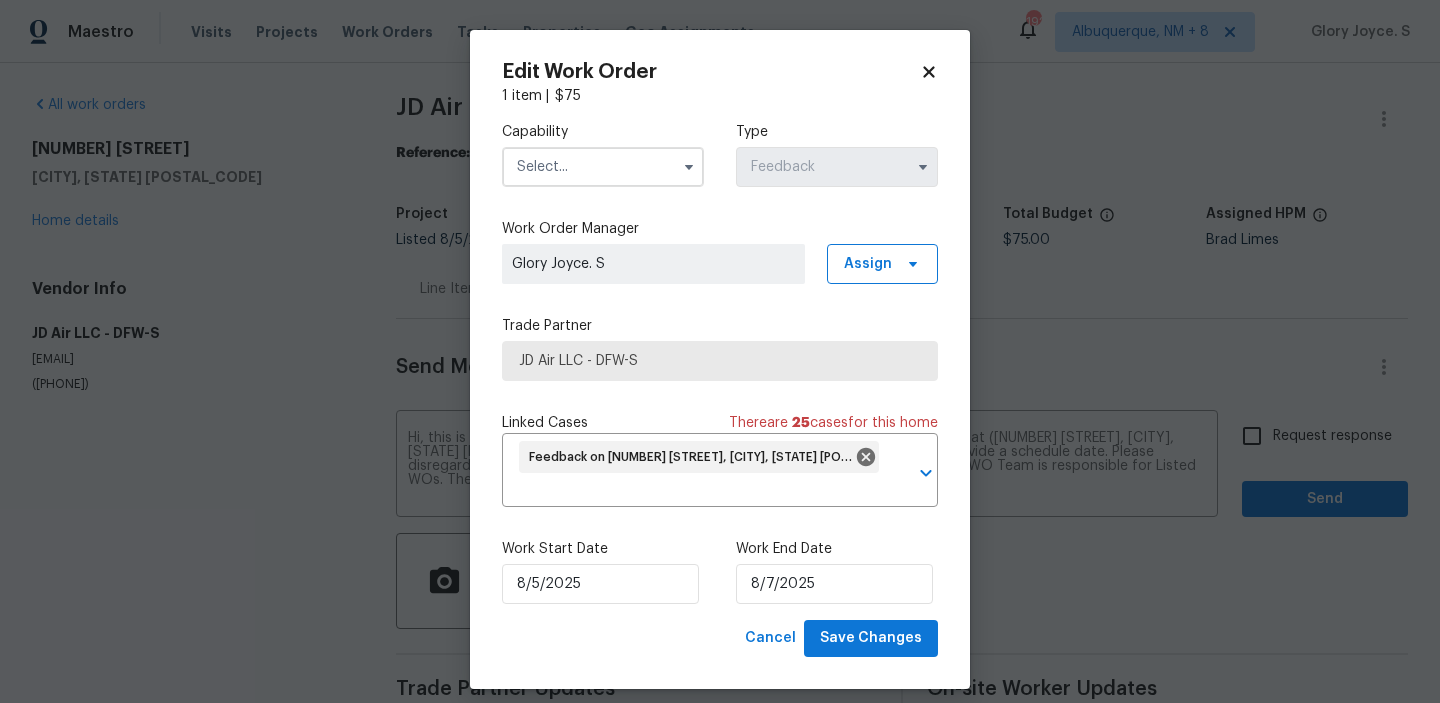 click at bounding box center (603, 167) 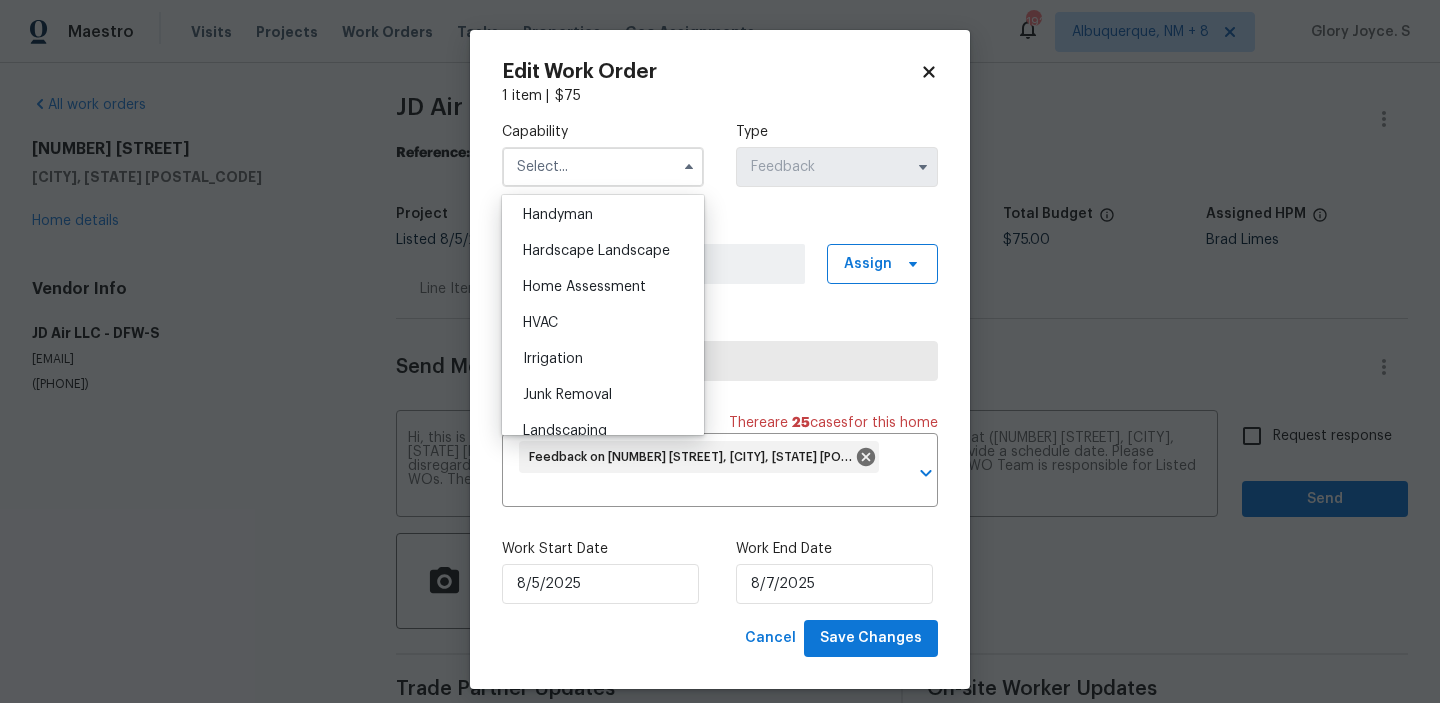 scroll, scrollTop: 1127, scrollLeft: 0, axis: vertical 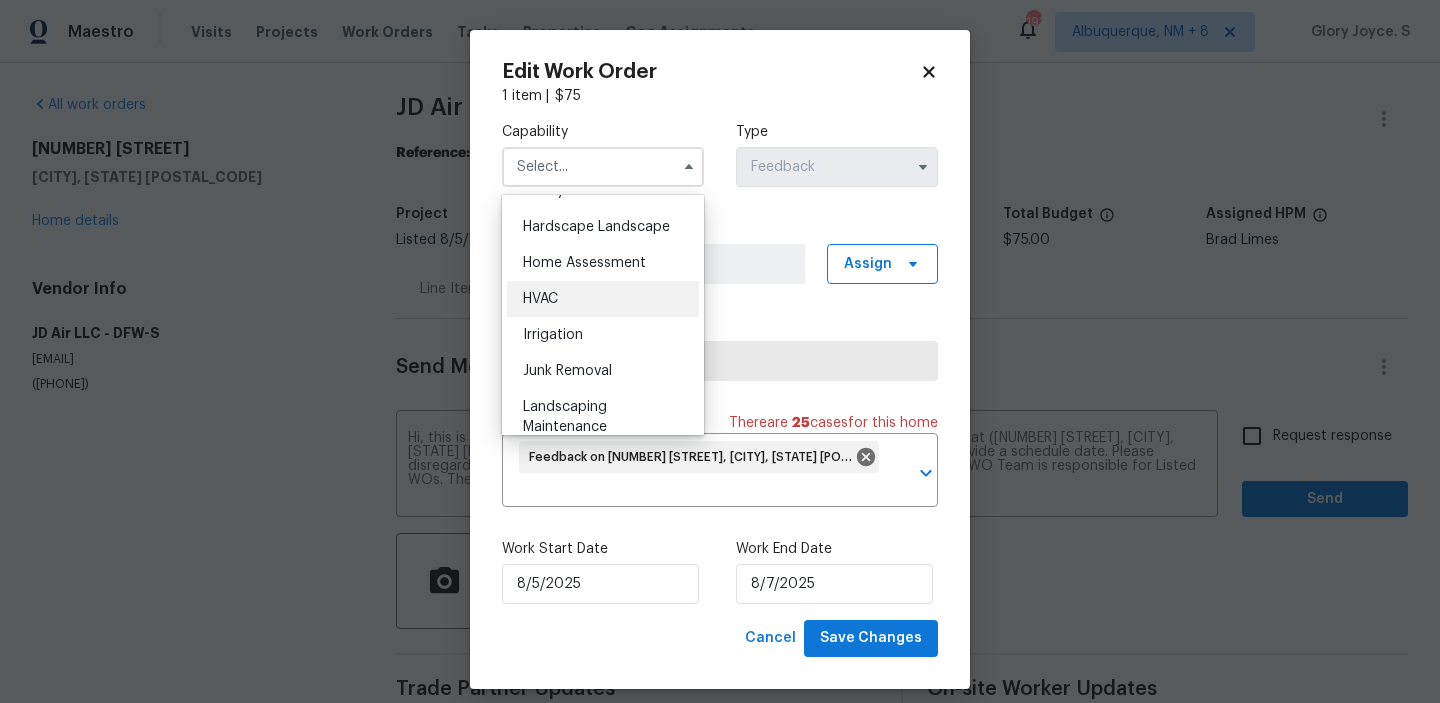 click on "HVAC" at bounding box center [603, 299] 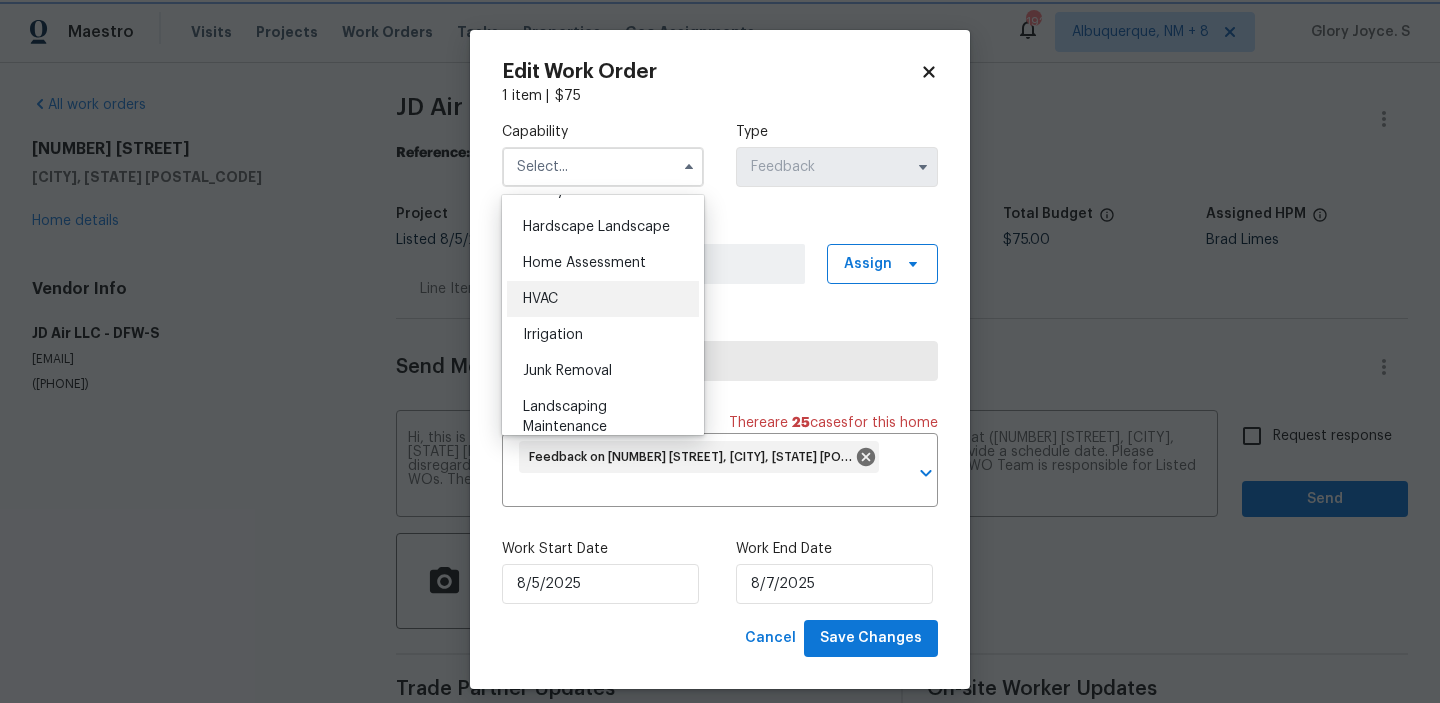 type on "HVAC" 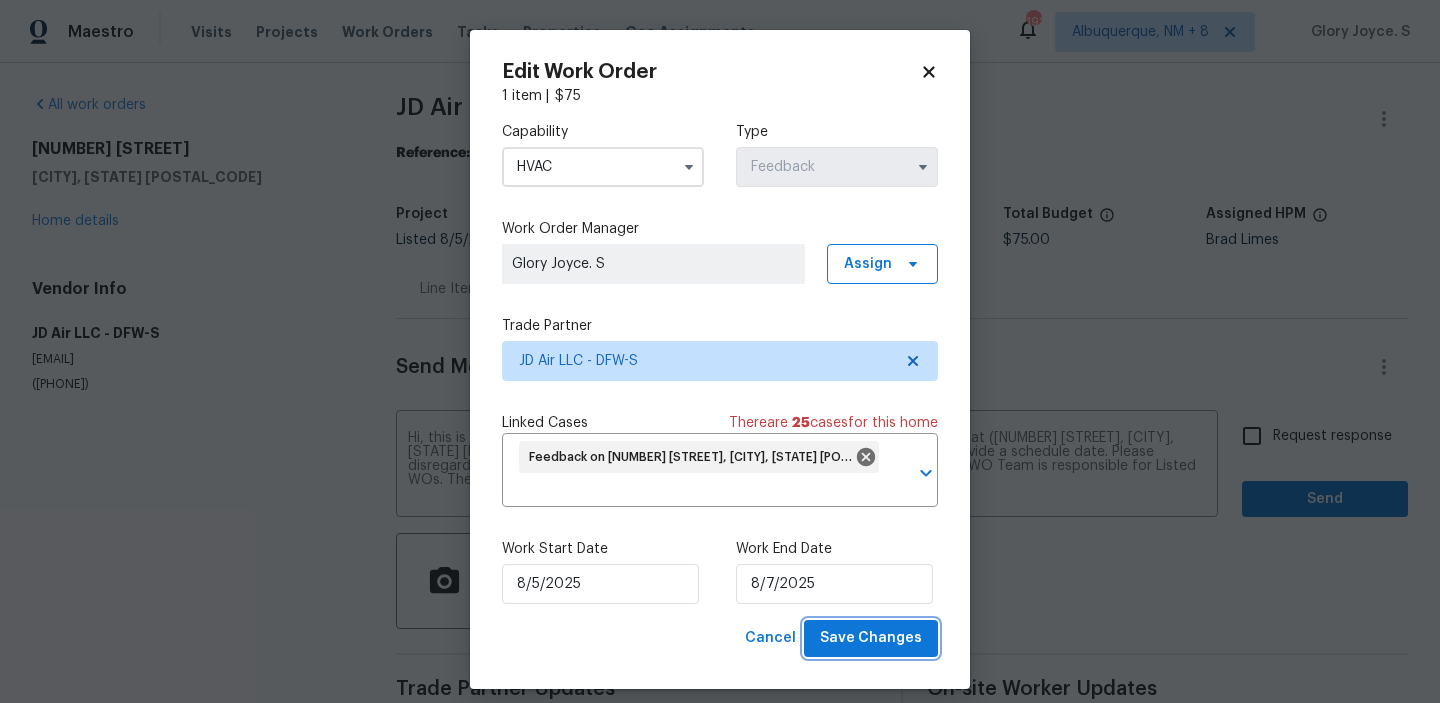 click on "Save Changes" at bounding box center [871, 638] 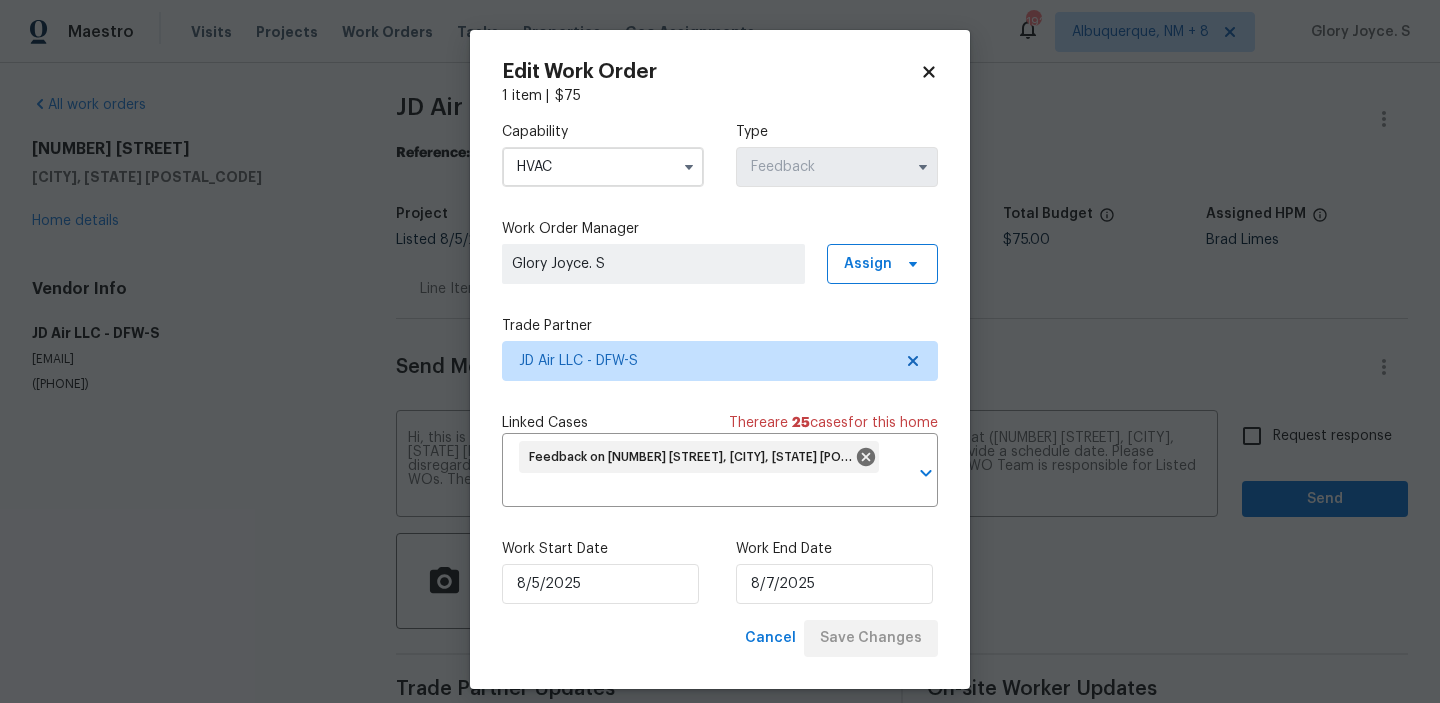 click on "Maestro Visits Projects Work Orders Tasks Properties Geo Assignments 192 Albuquerque, NM + 8 Glory Joyce. S All work orders 802 Appalachian Dr Wylie, TX 75098 Home details Vendor Info JD Air LLC - DFW-S jdair214@gmail.com (214) 971-5090 JD Air LLC - DFW-S Sent to vendor Reference:   54B4SW2RSFXWG-268c8fc74 Project Listed   8/5/2025  -  8/7/2025 Work Order Timeline 8/5/2025  -  8/7/2025 Approved Budget $0.00 Total Budget $75.00 Assigned HPM Brad Limes Line Items Progress Updates Attachments Invoices Send Message to Trade partner only Trade partner only ​ Hi, this is Glory with Opendoor. I’m confirming you received the WO for the property at (802 Appalachian Dr, Wylie, TX 75098). Please review and accept the WO within 24 hours and provide a schedule date. Please disregard the contact information for the HPM included in the WO. Our Centralised LWO Team is responsible for Listed WOs. The team can be reached through the portal or by phone at (480) 478-0155.
x ​ Request response Send Trade Partner Updates" at bounding box center [720, 351] 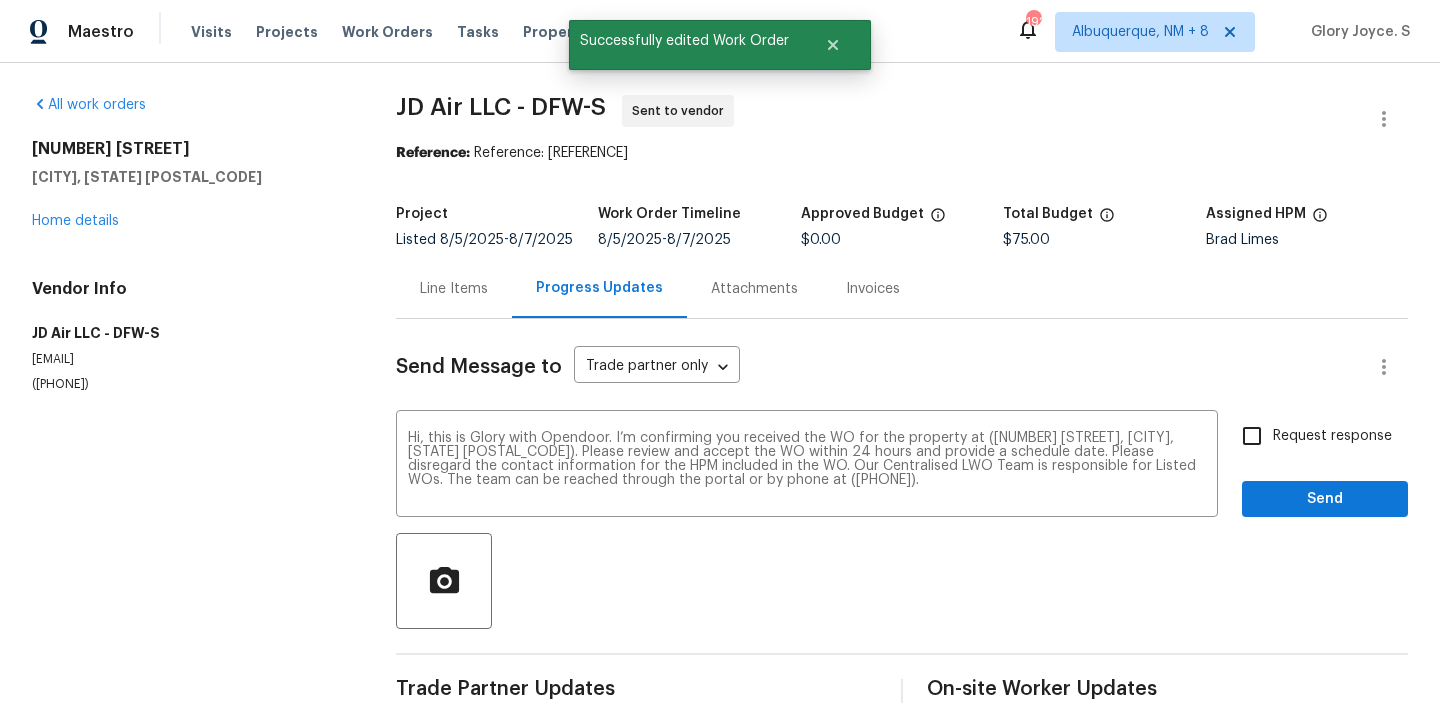 click on "Request response" at bounding box center [1252, 436] 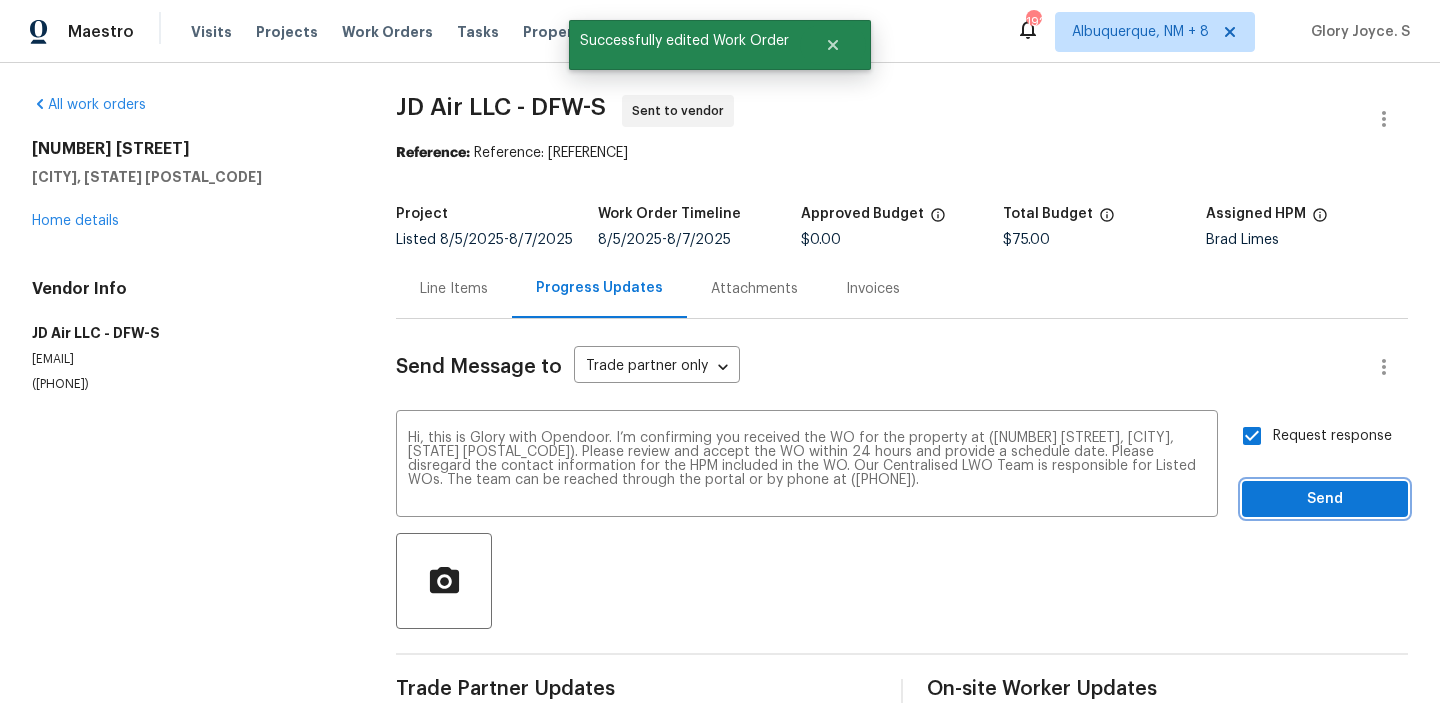 click on "Send" at bounding box center [1325, 499] 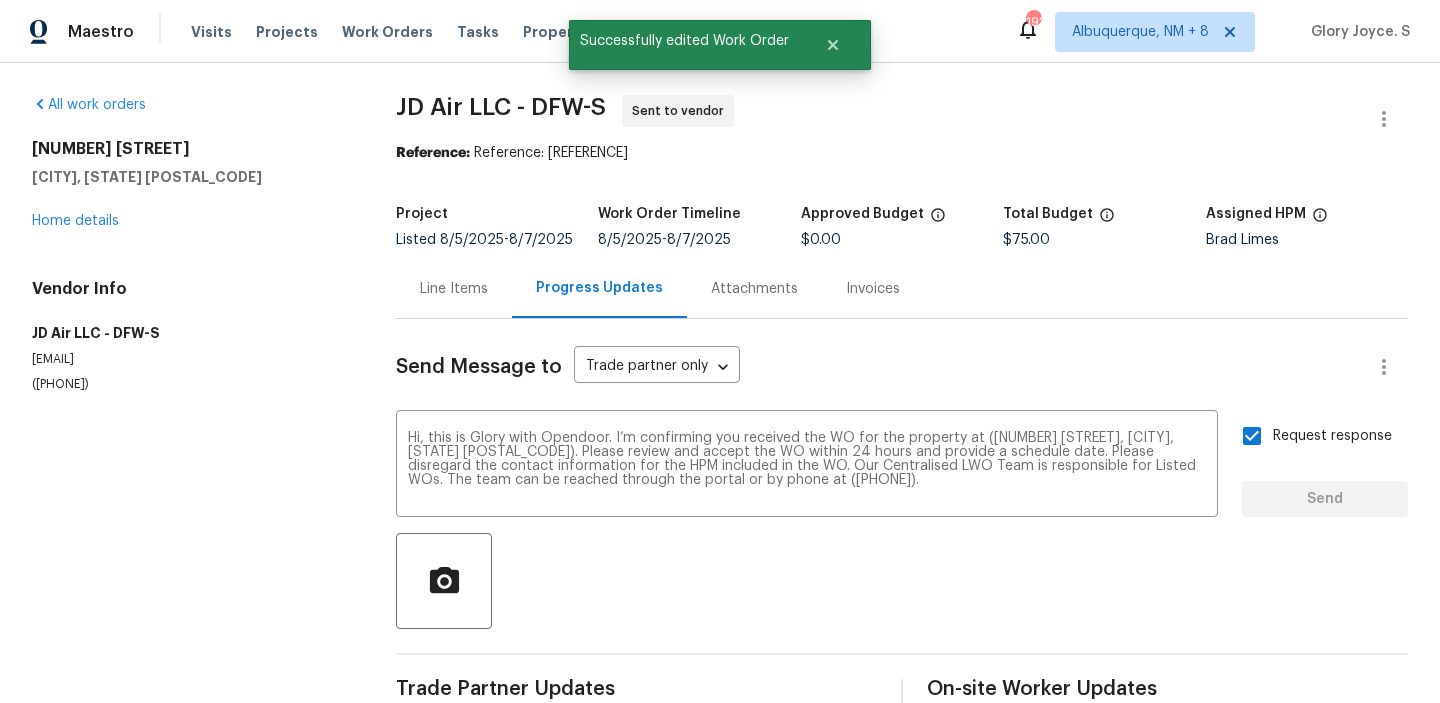 type 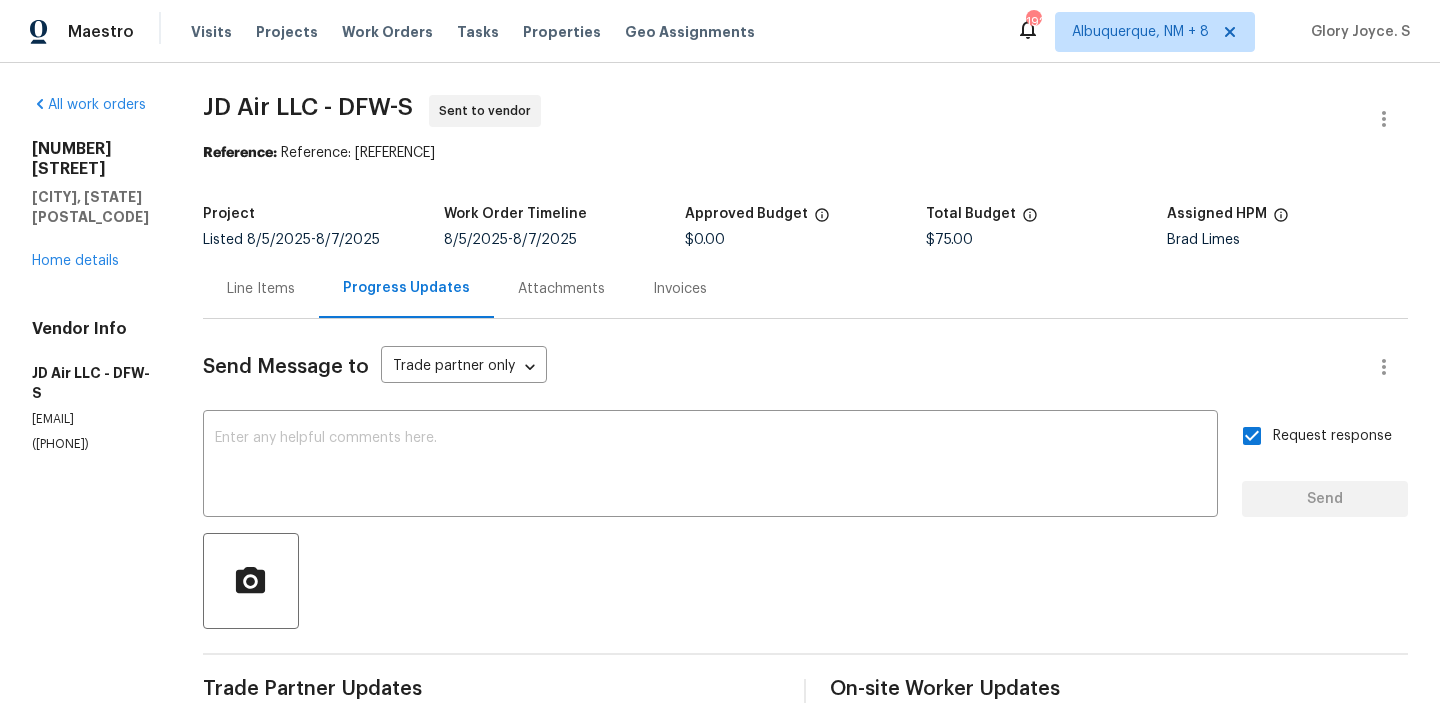 click on "JD Air LLC - DFW-S" at bounding box center (308, 107) 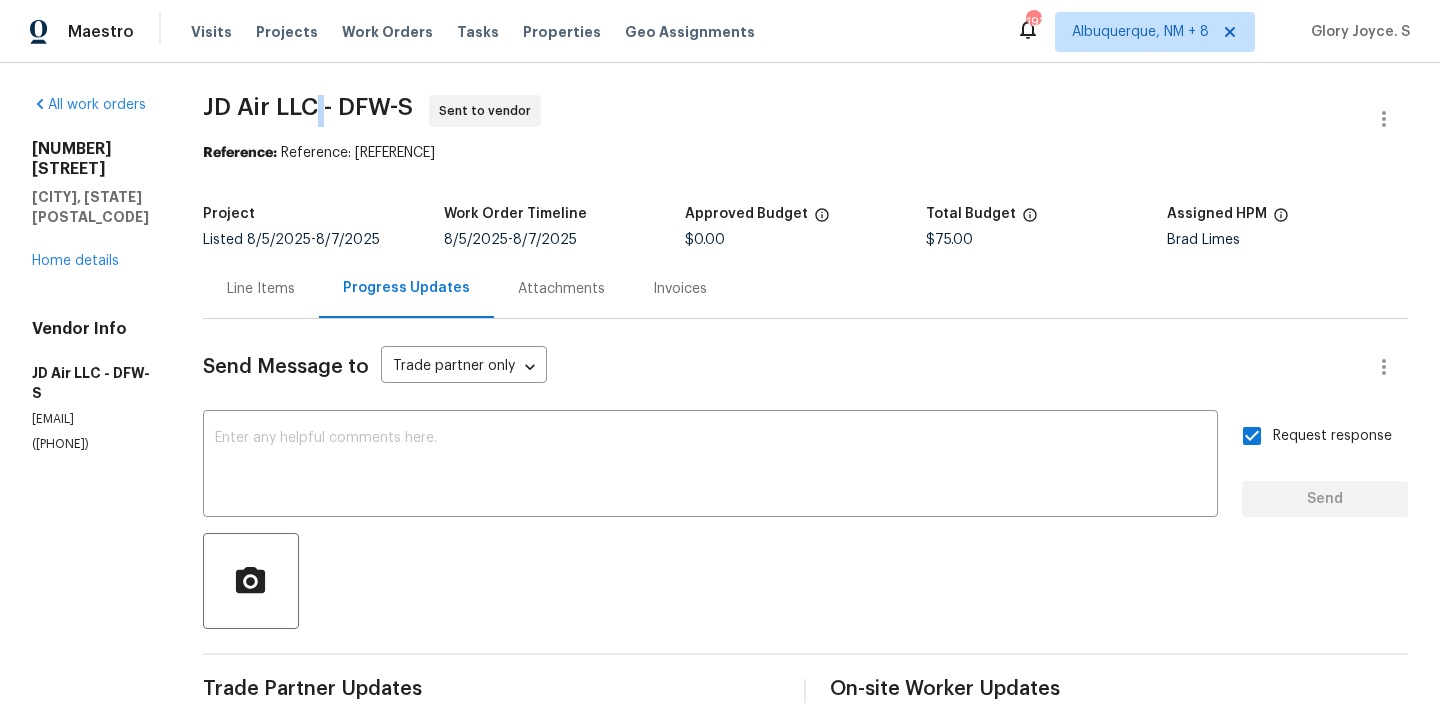 click on "JD Air LLC - DFW-S" at bounding box center (308, 107) 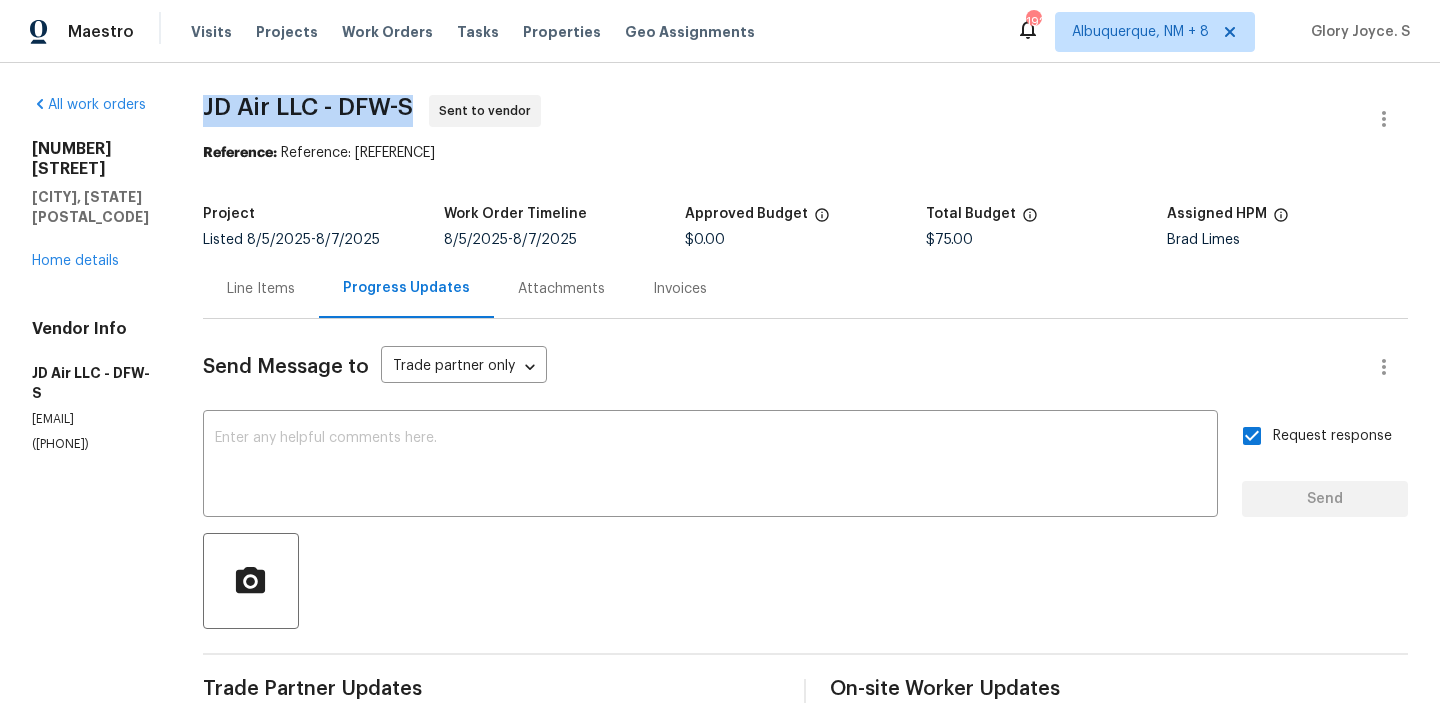 click on "JD Air LLC - DFW-S" at bounding box center (308, 107) 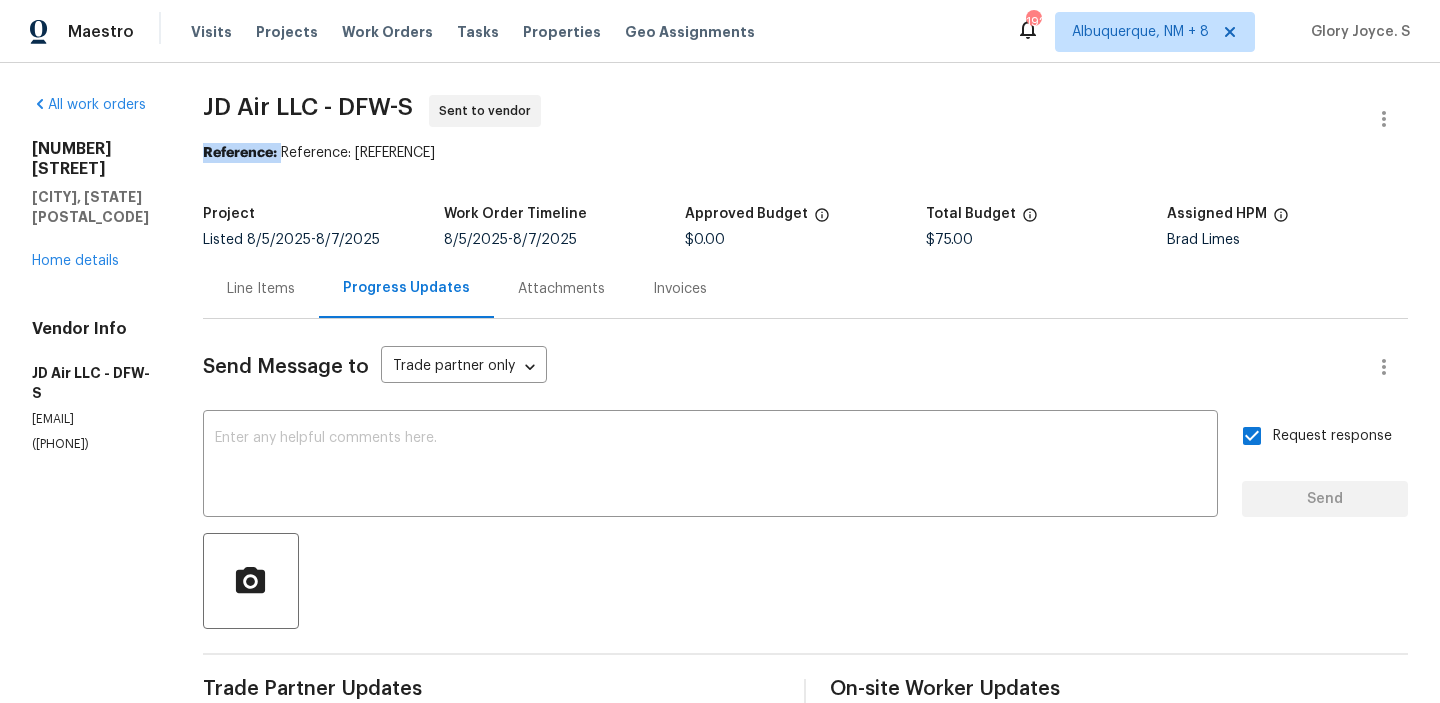 drag, startPoint x: 286, startPoint y: 153, endPoint x: 888, endPoint y: 125, distance: 602.6508 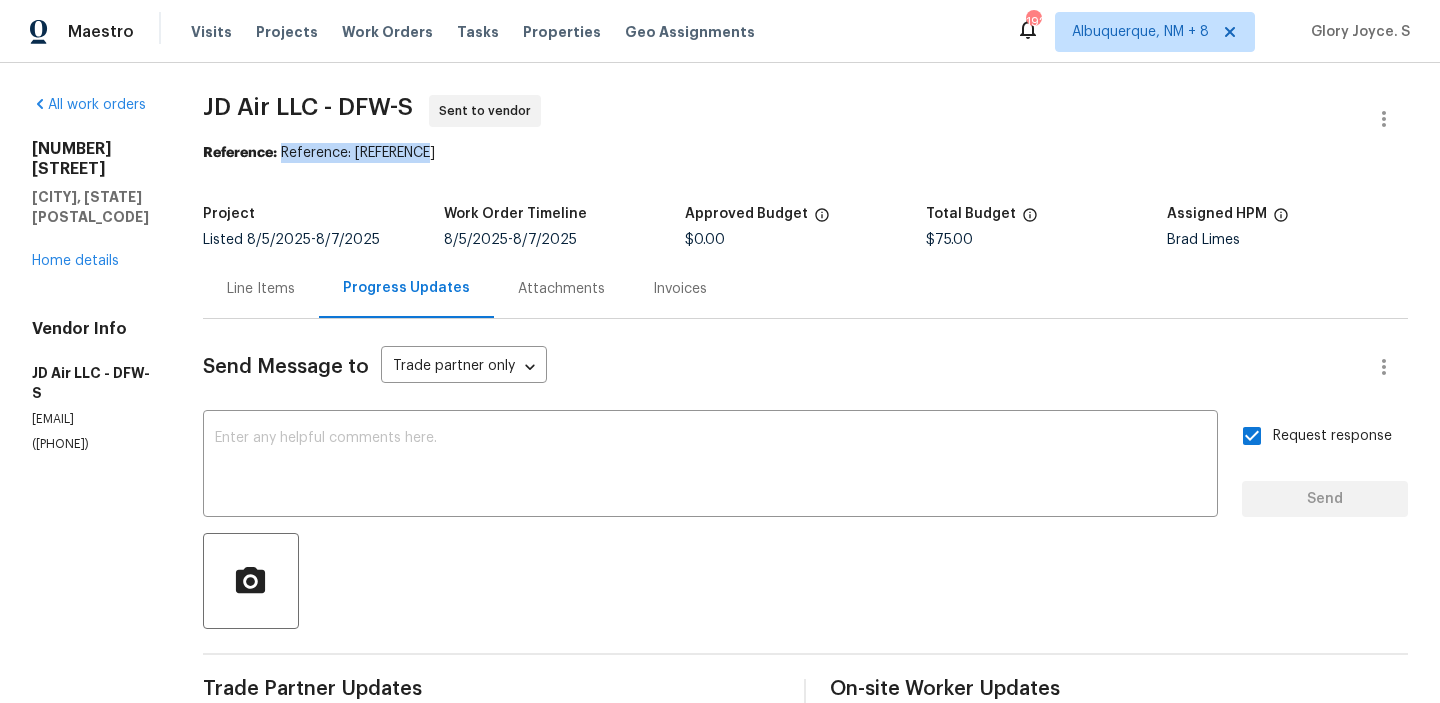 drag, startPoint x: 285, startPoint y: 154, endPoint x: 554, endPoint y: 154, distance: 269 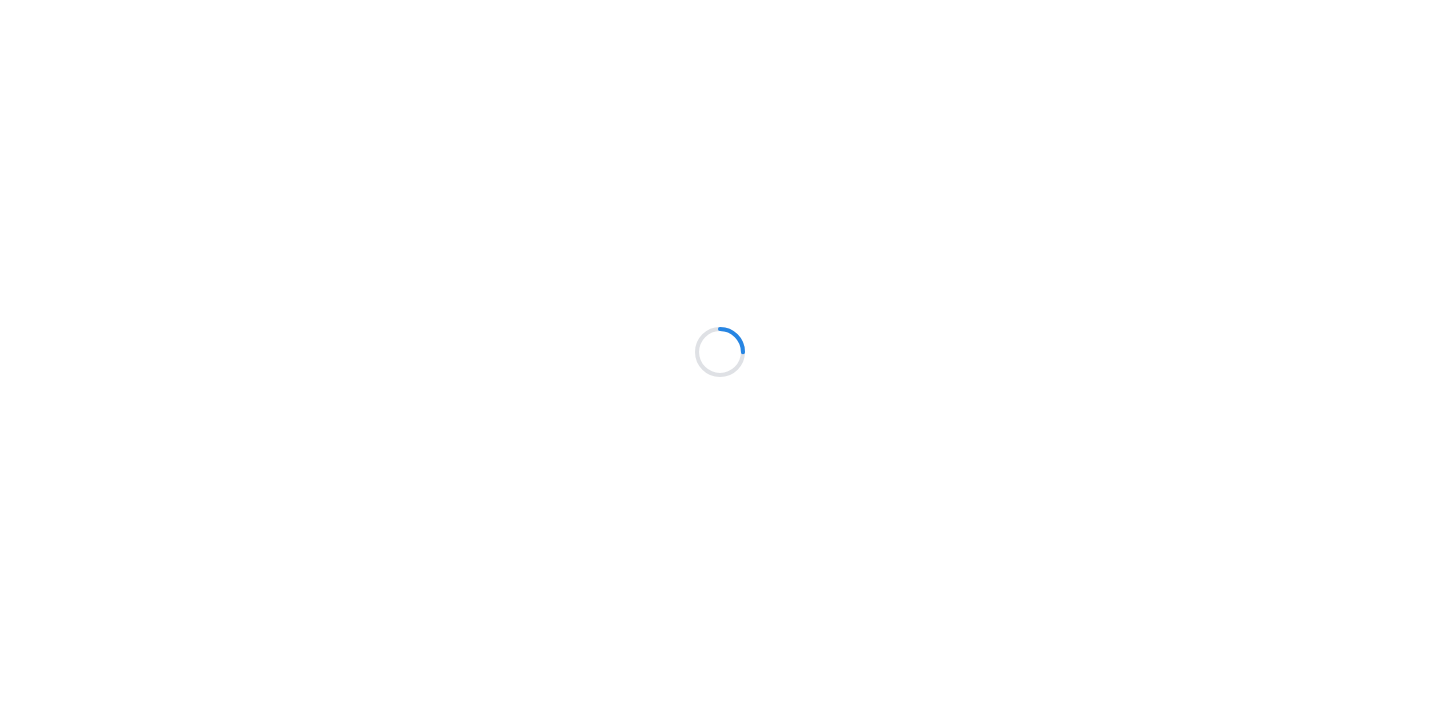 scroll, scrollTop: 0, scrollLeft: 0, axis: both 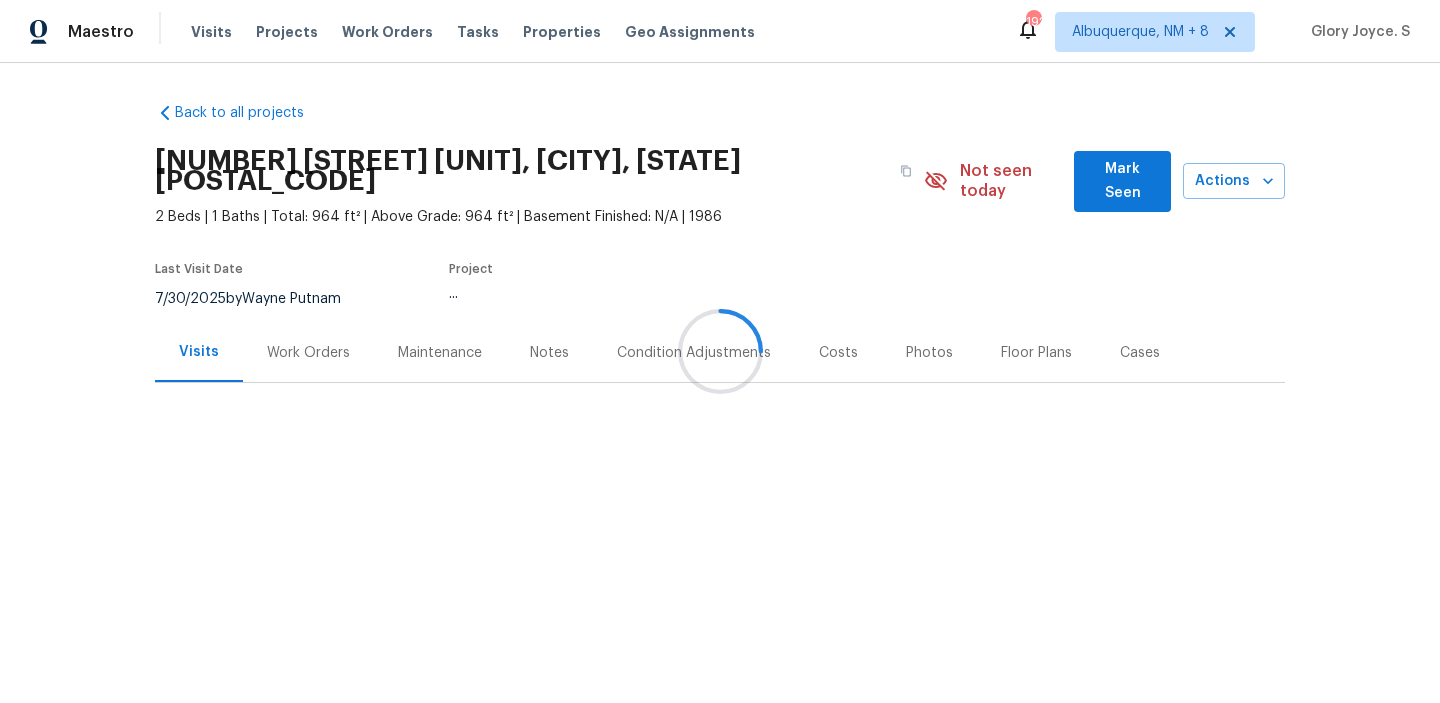 click at bounding box center (720, 351) 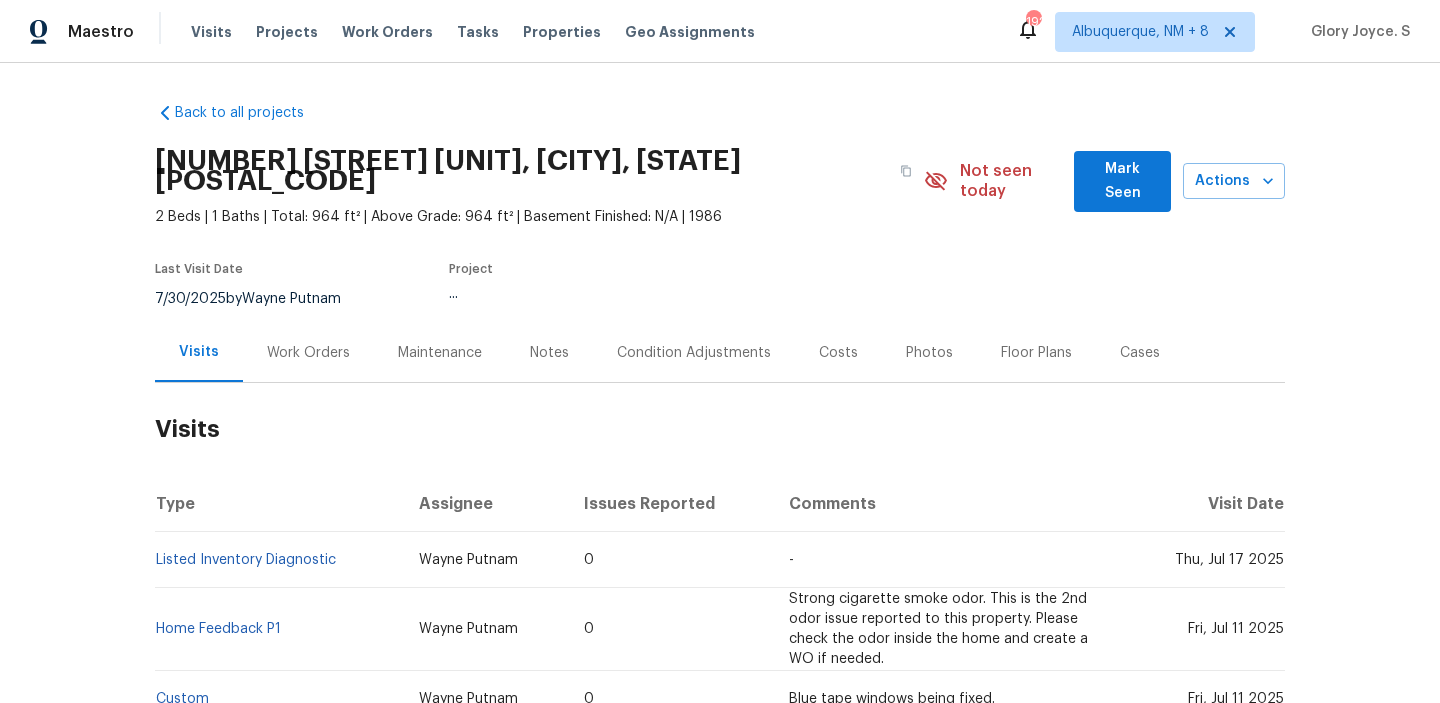 click on "Work Orders" at bounding box center [308, 352] 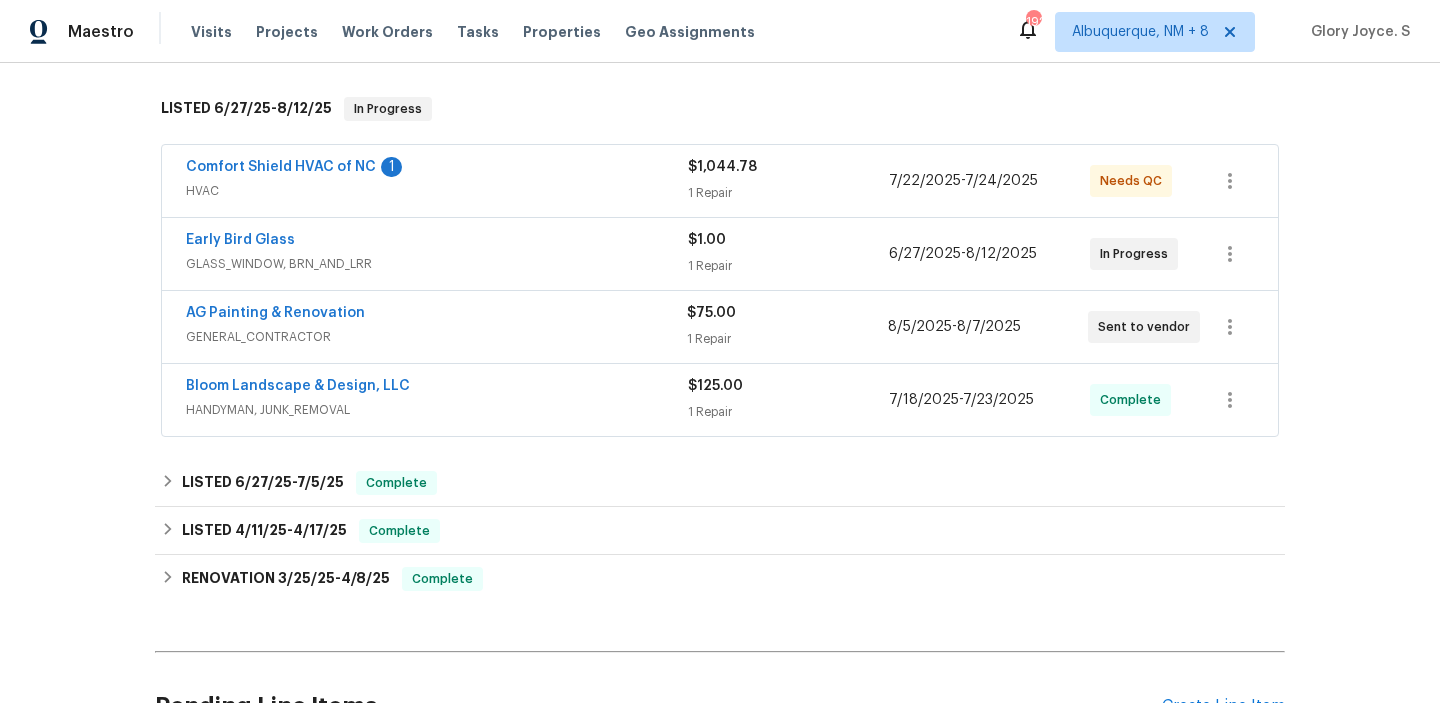 scroll, scrollTop: 282, scrollLeft: 0, axis: vertical 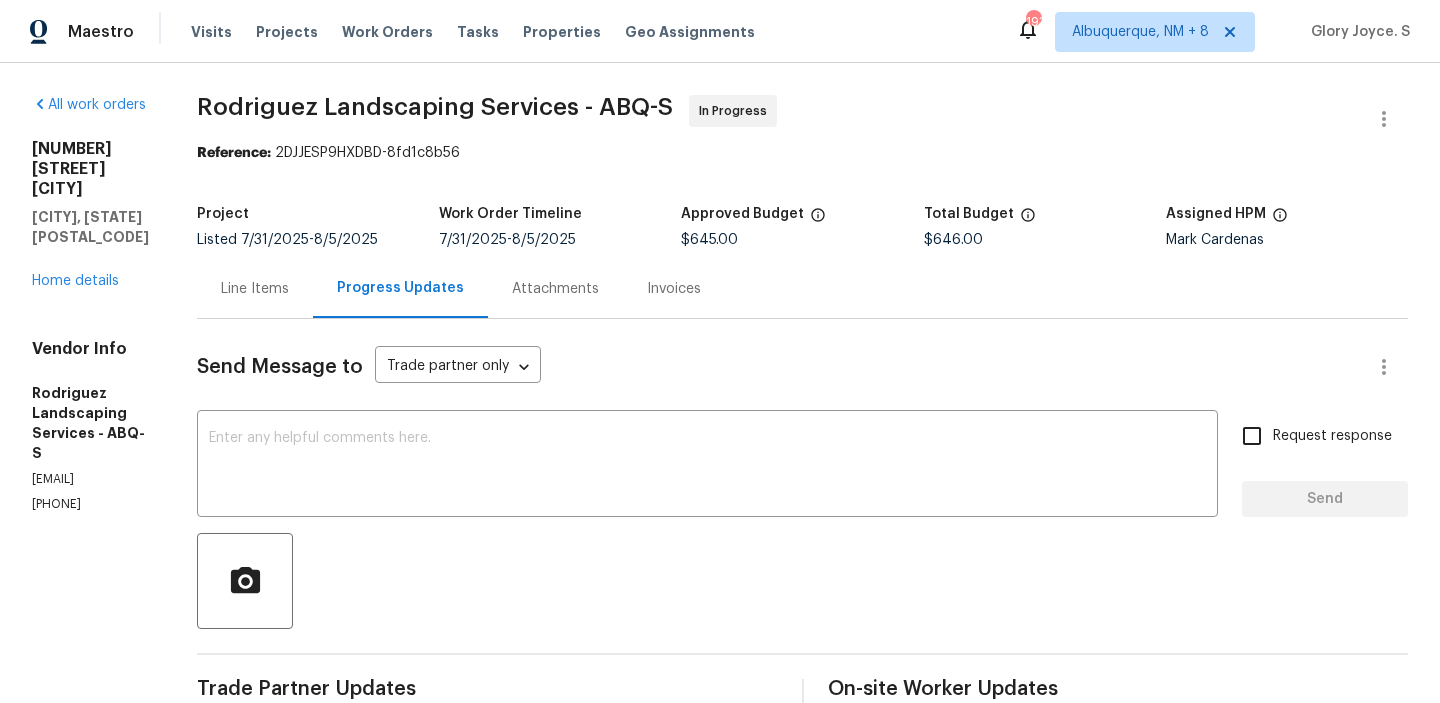 click on "Line Items" at bounding box center [255, 288] 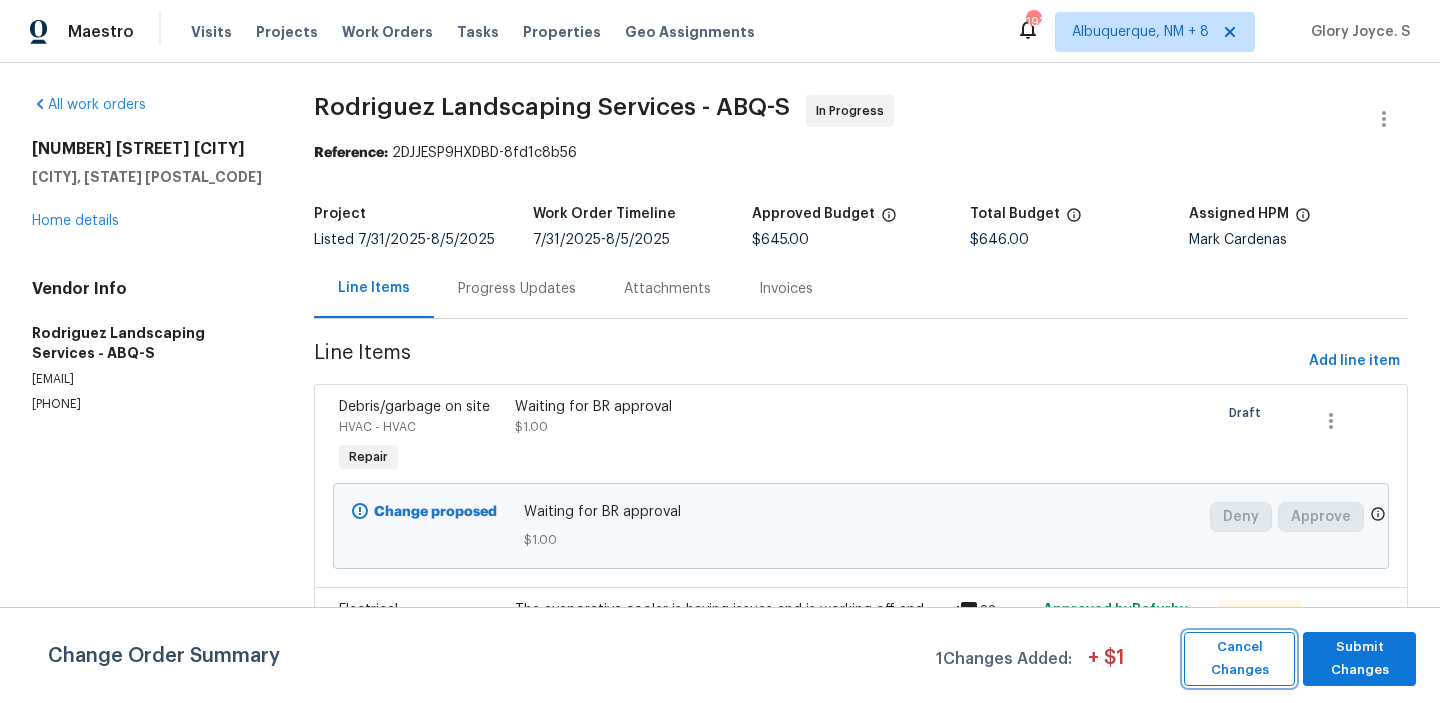 click on "Cancel Changes" at bounding box center (1239, 659) 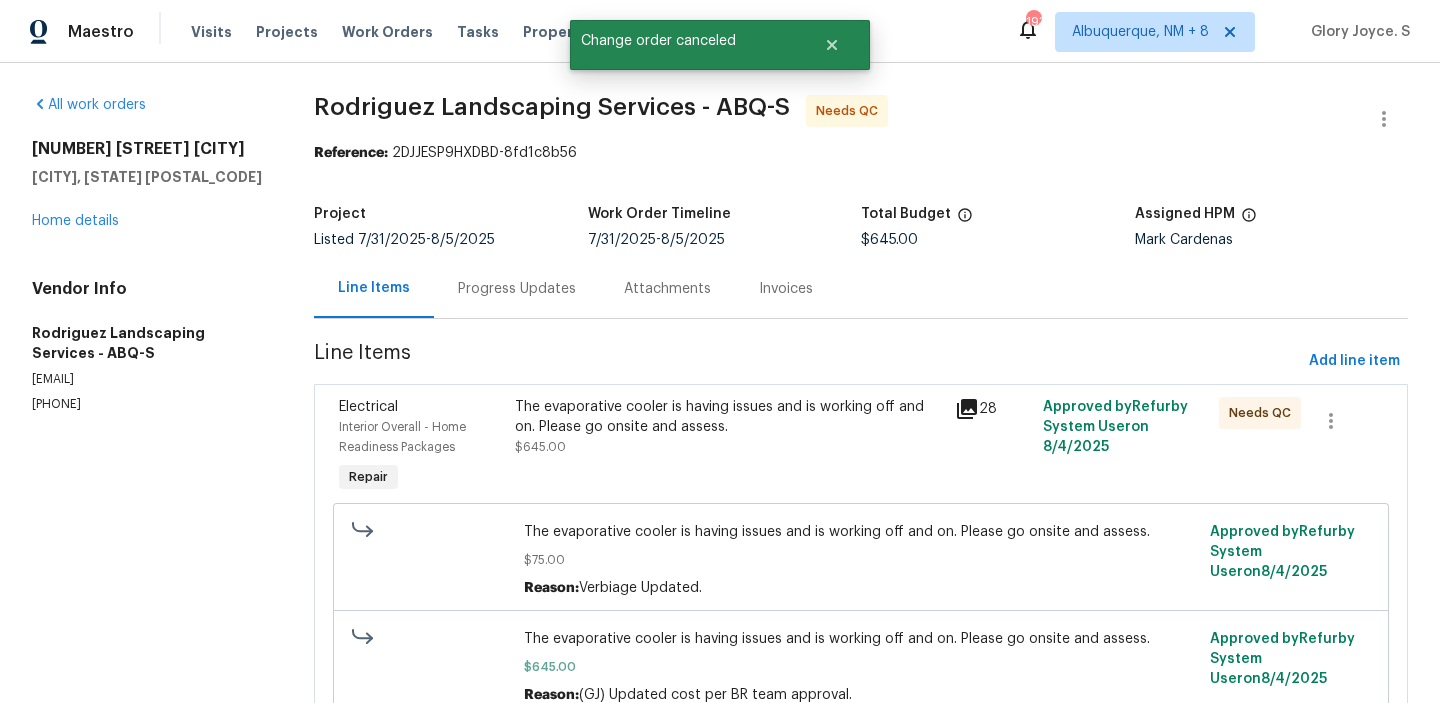 click on "The evaporative cooler is having issues and is working off and on. Please go onsite and assess." at bounding box center [729, 417] 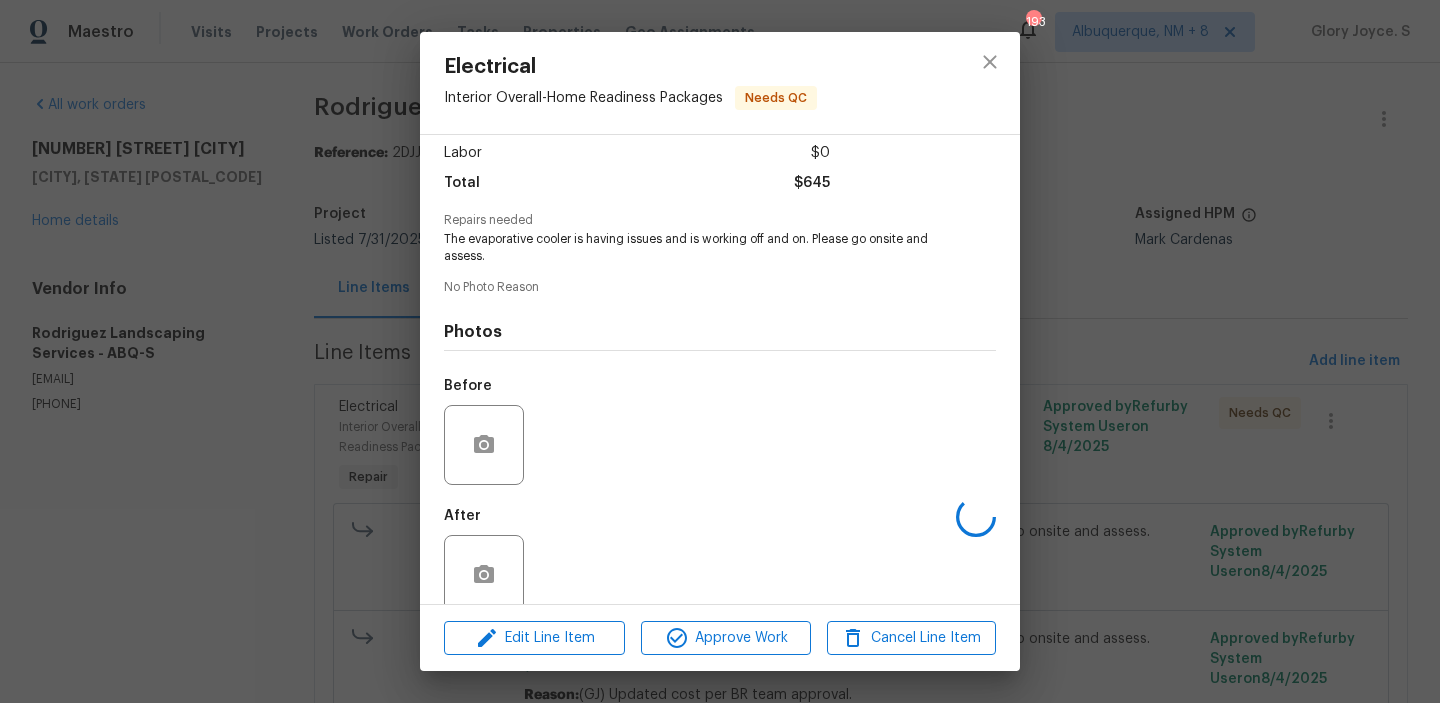 scroll, scrollTop: 167, scrollLeft: 0, axis: vertical 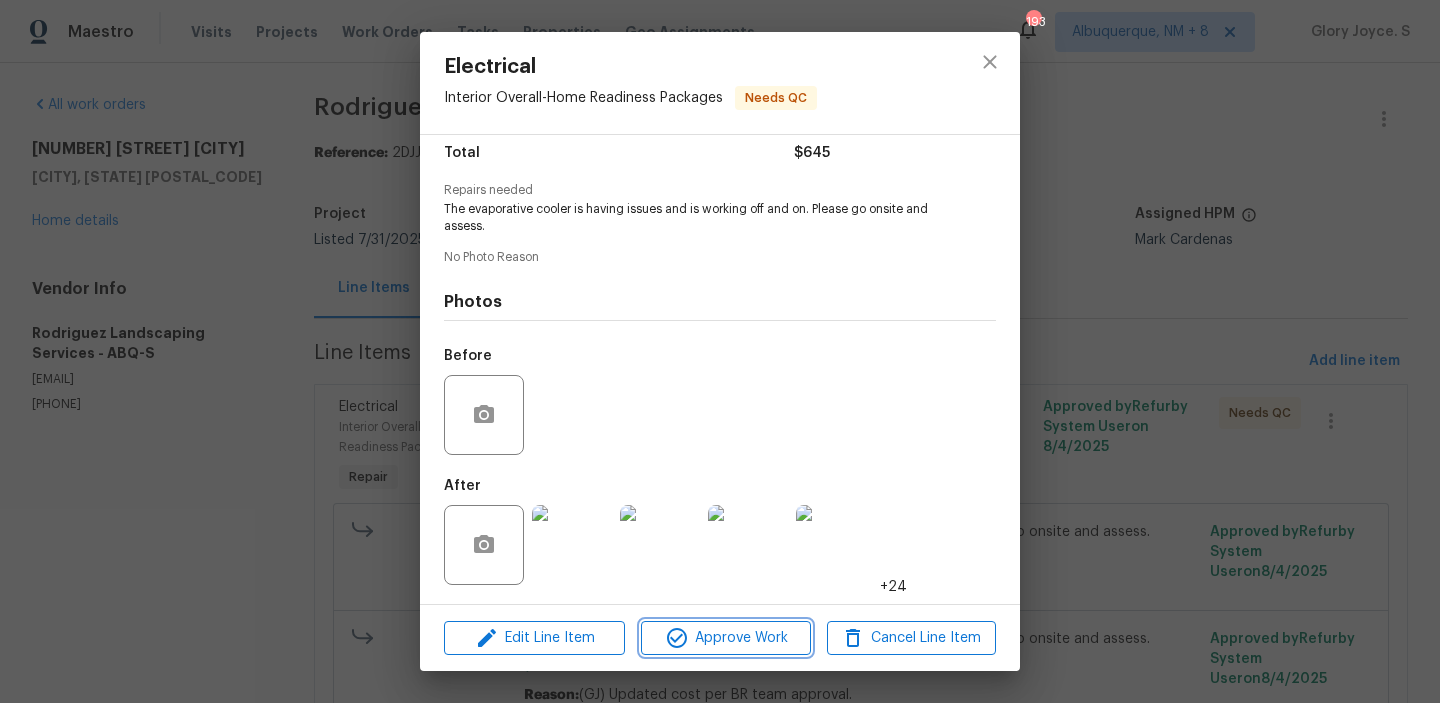 click 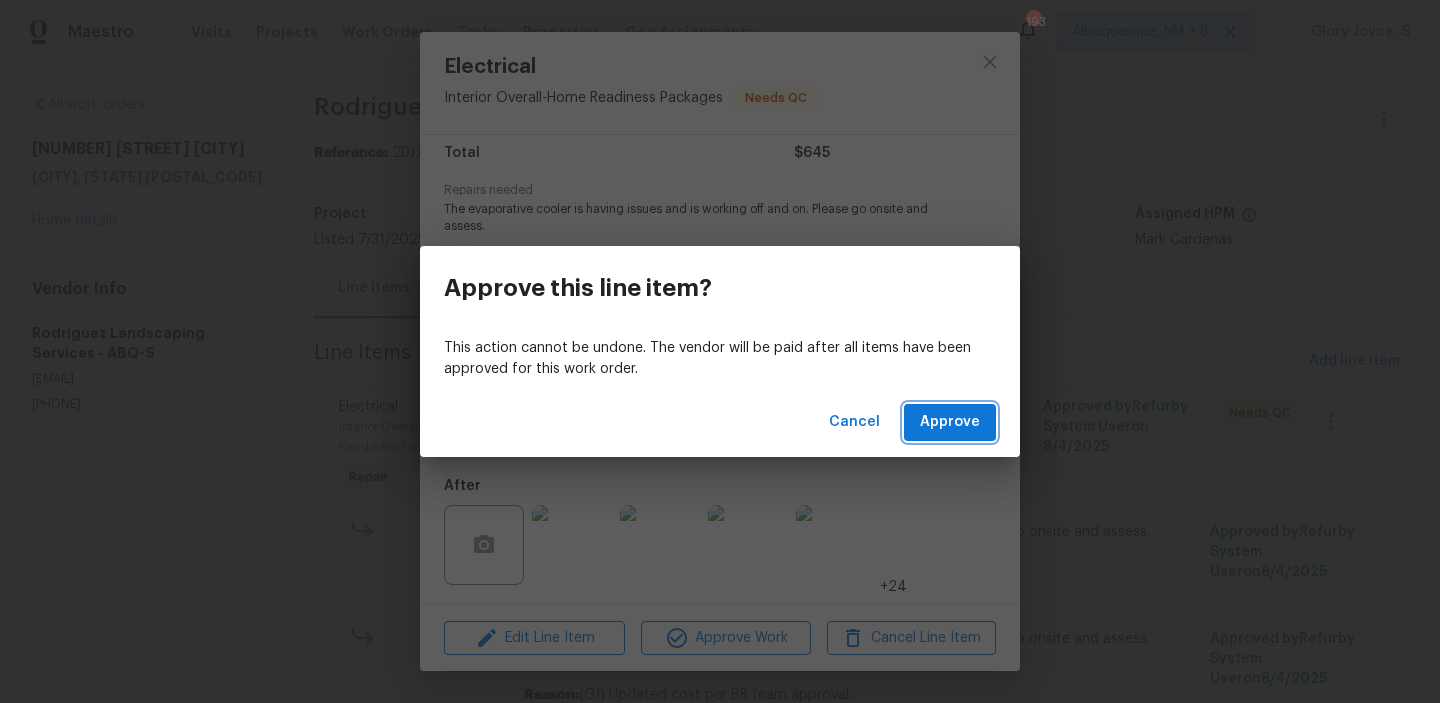 click on "Approve" at bounding box center [950, 422] 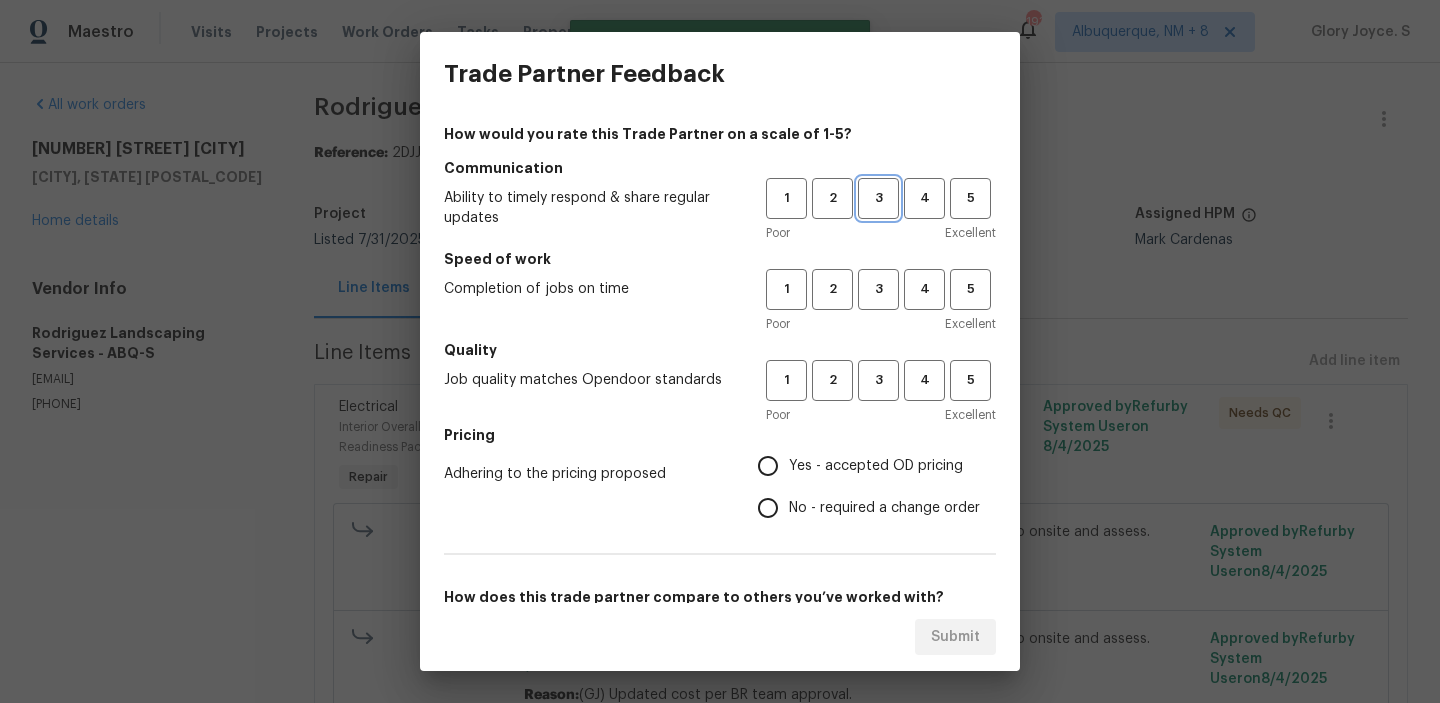 click on "3" at bounding box center [878, 198] 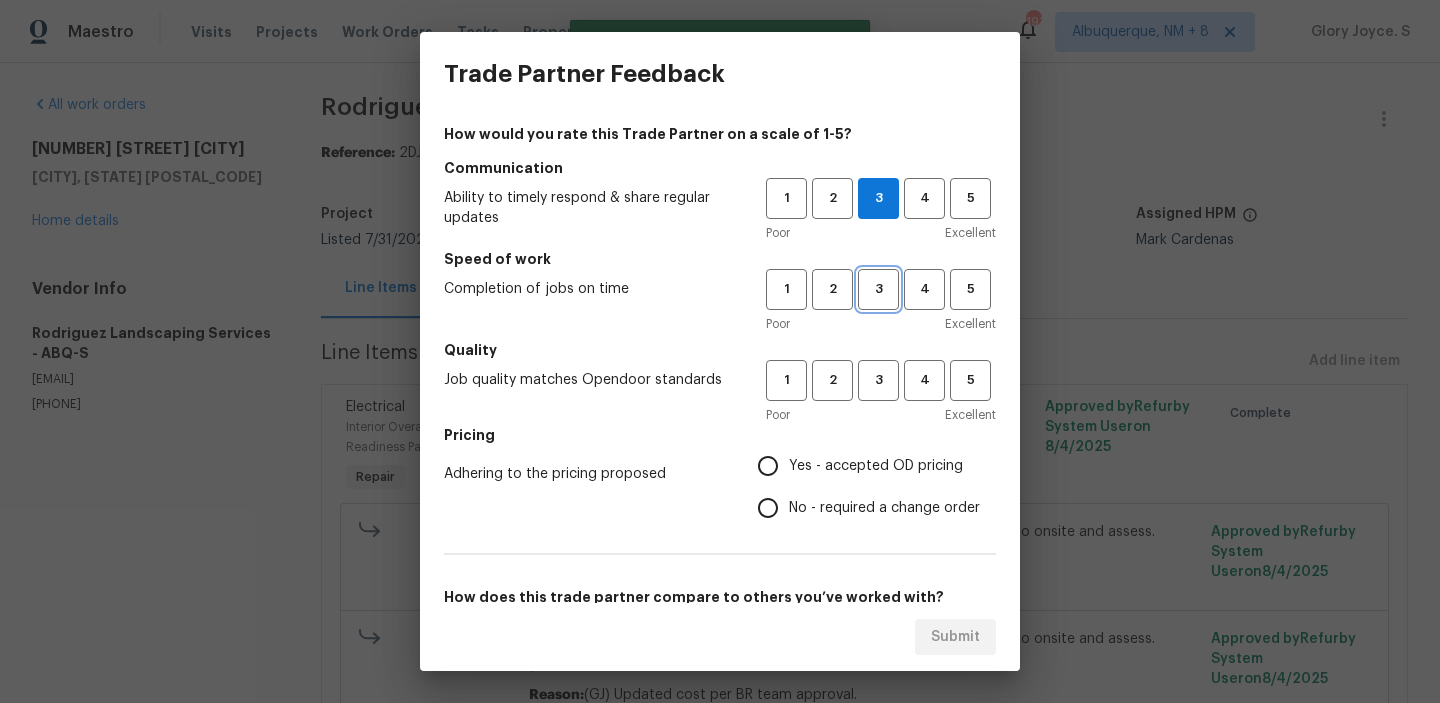 click on "3" at bounding box center (878, 289) 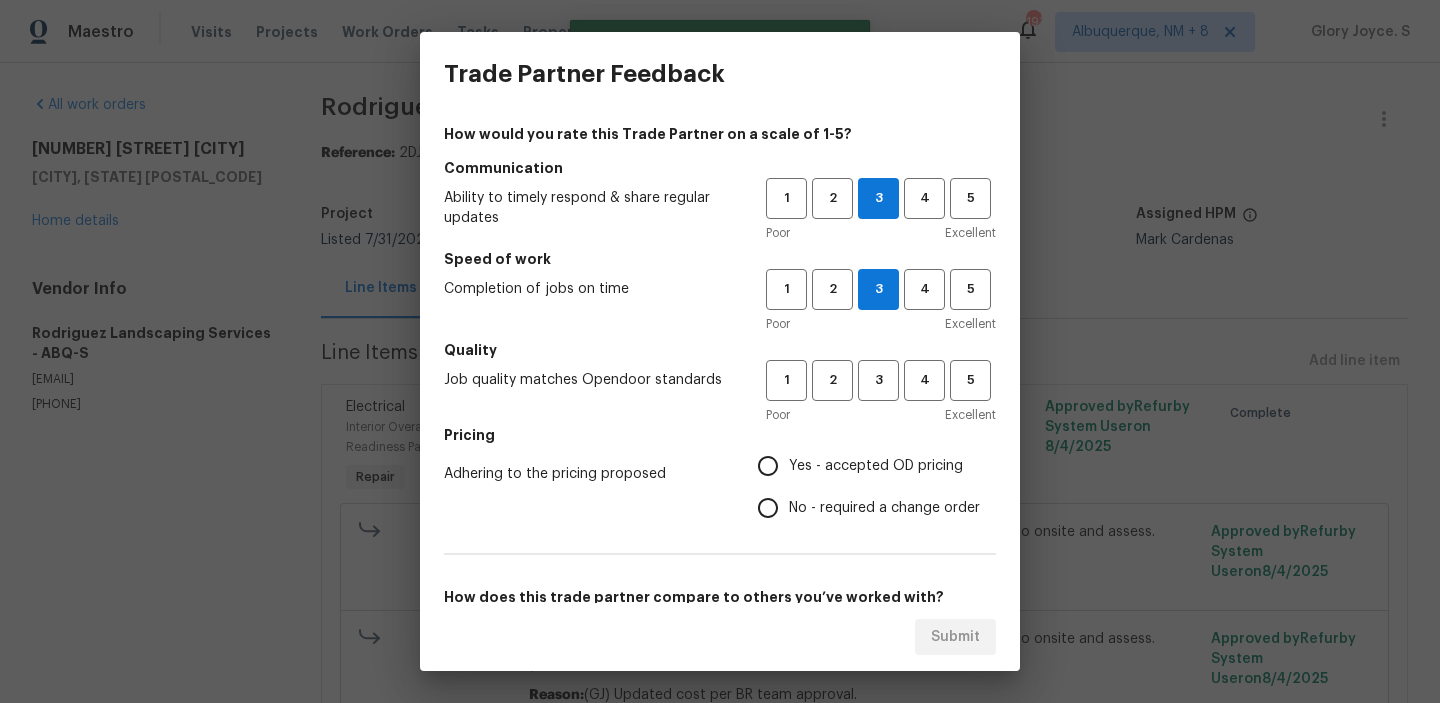 click on "Poor Excellent" at bounding box center [881, 415] 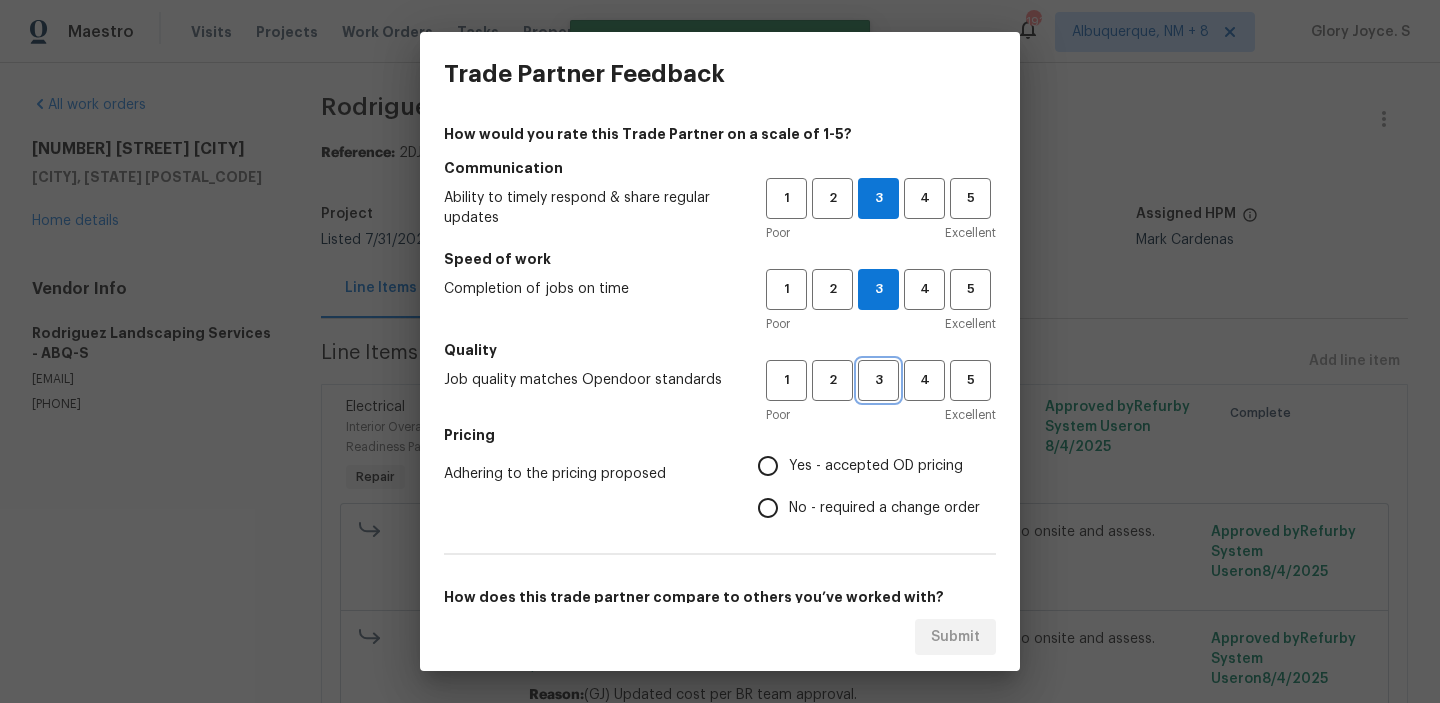 click on "3" at bounding box center [878, 380] 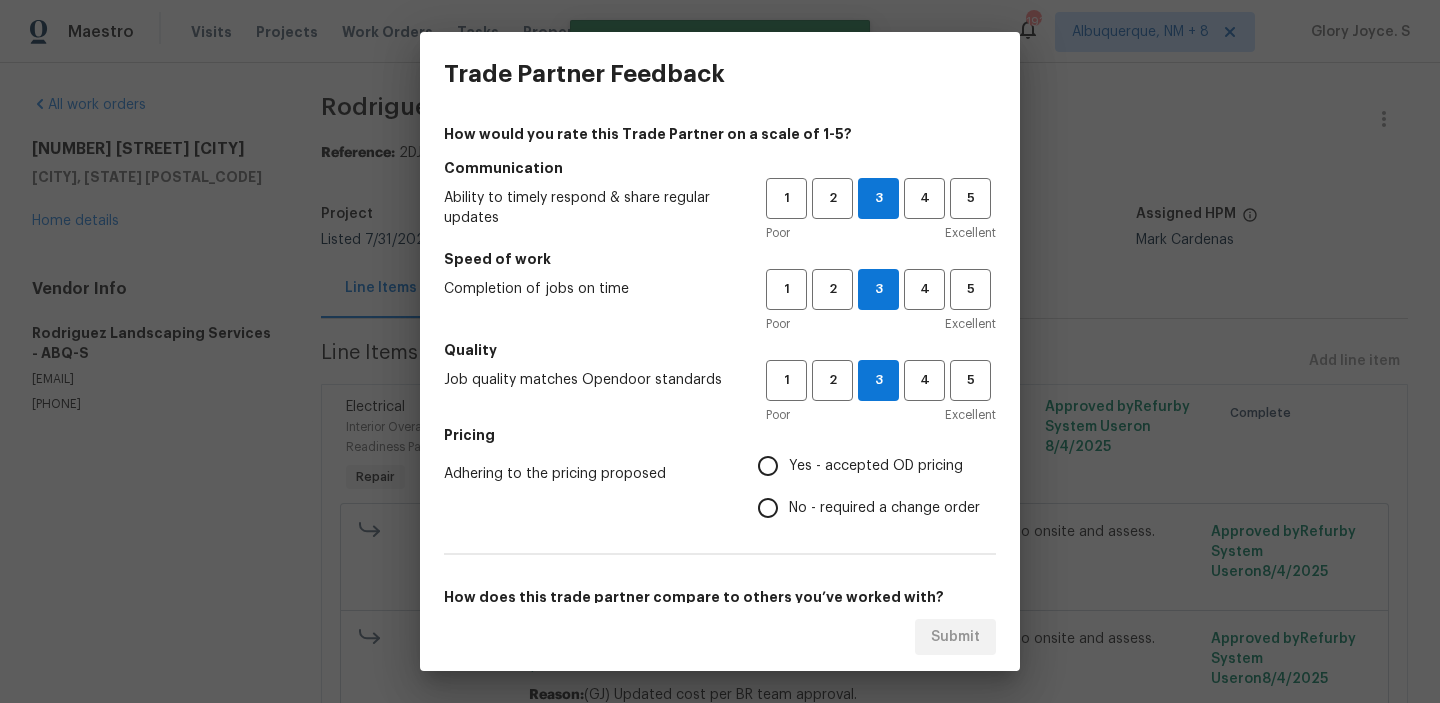 click on "No - required a change order" at bounding box center (884, 508) 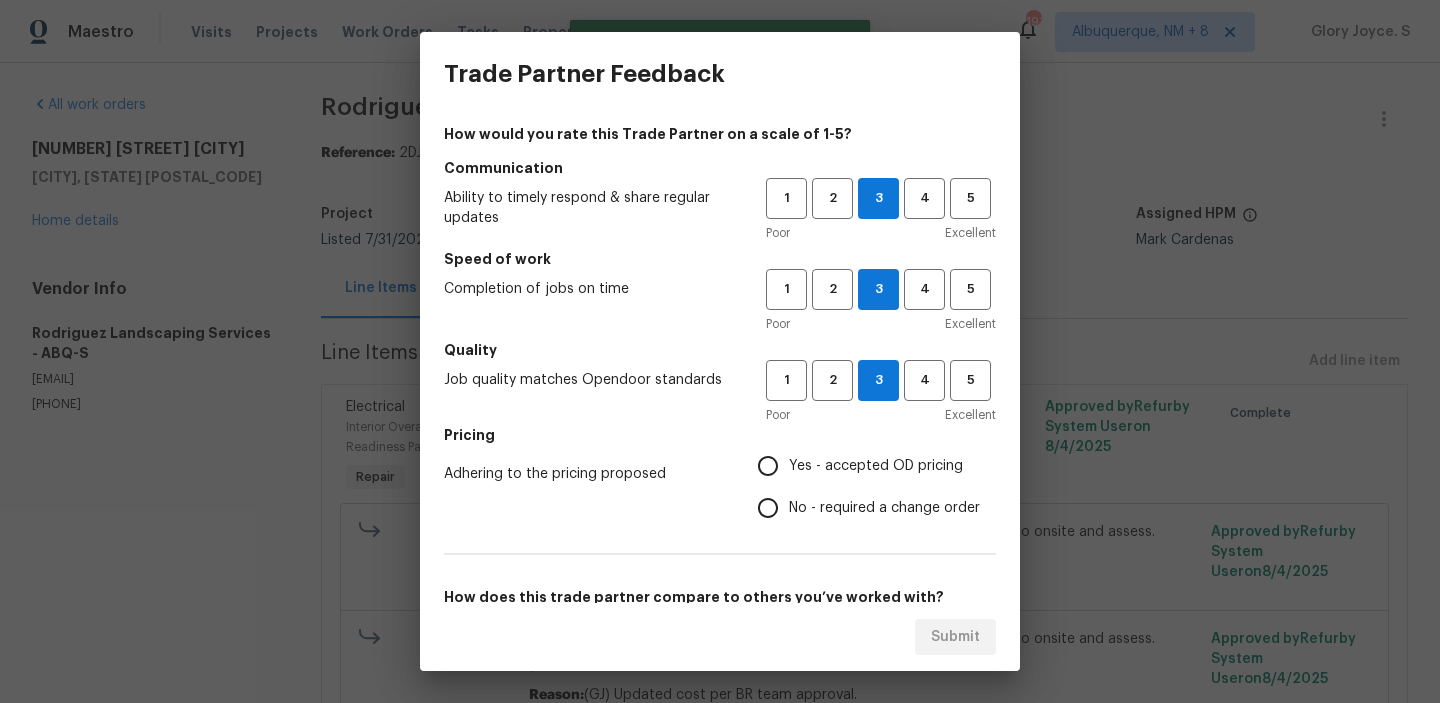 click on "No - required a change order" at bounding box center [768, 508] 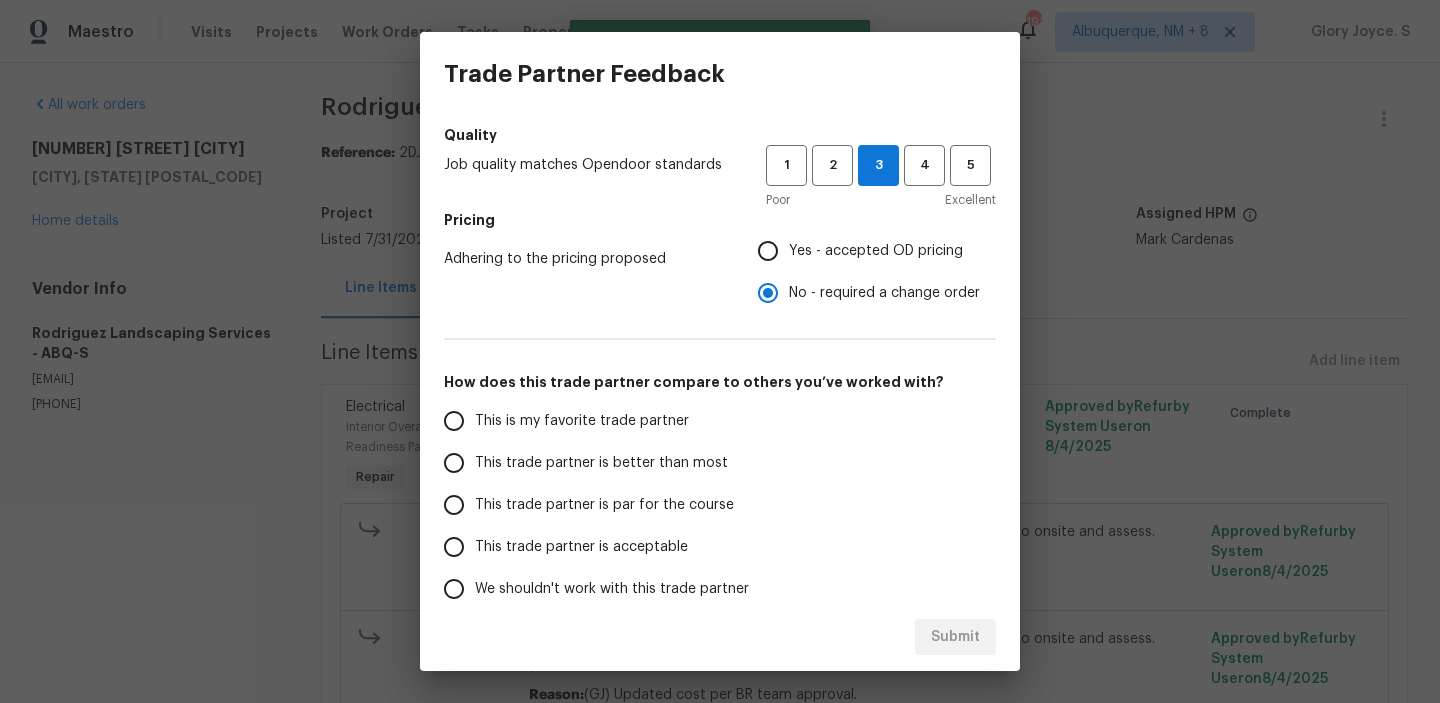 scroll, scrollTop: 286, scrollLeft: 0, axis: vertical 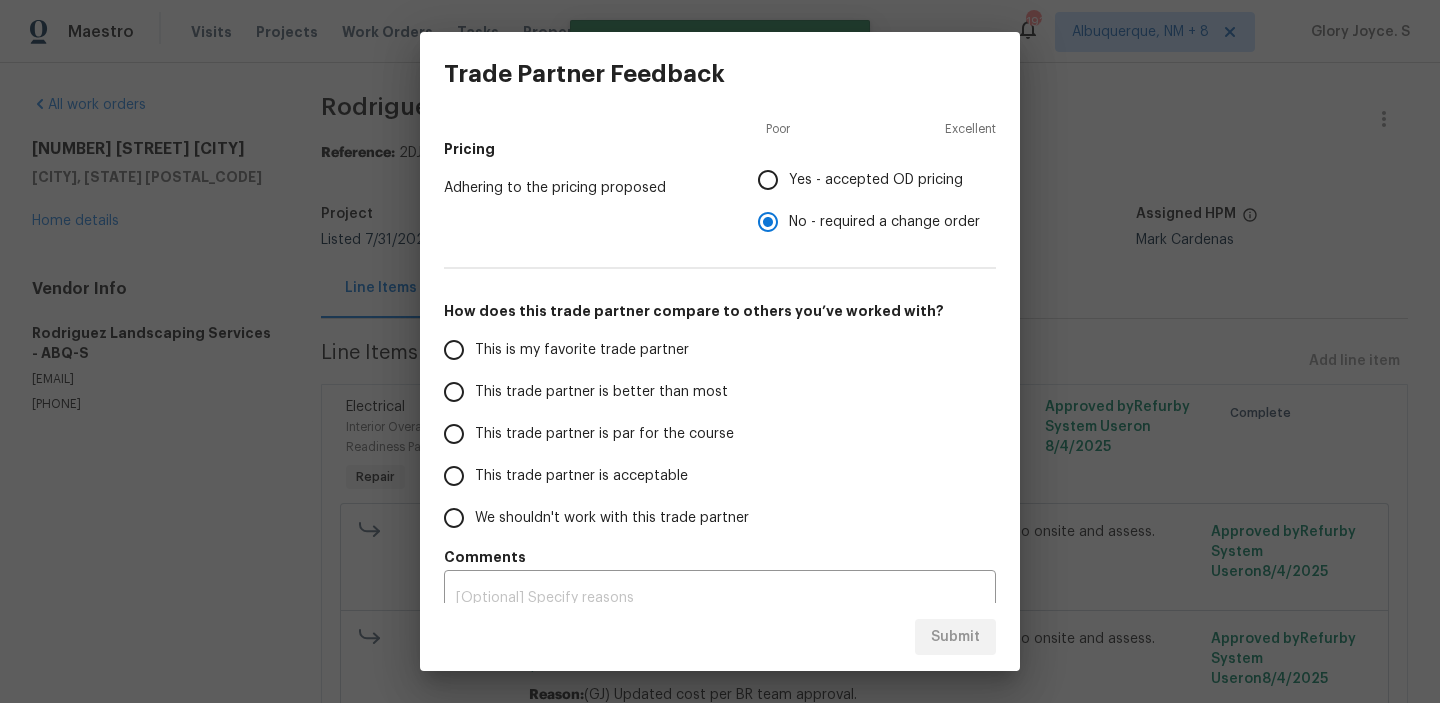click on "This trade partner is par for the course" at bounding box center (604, 434) 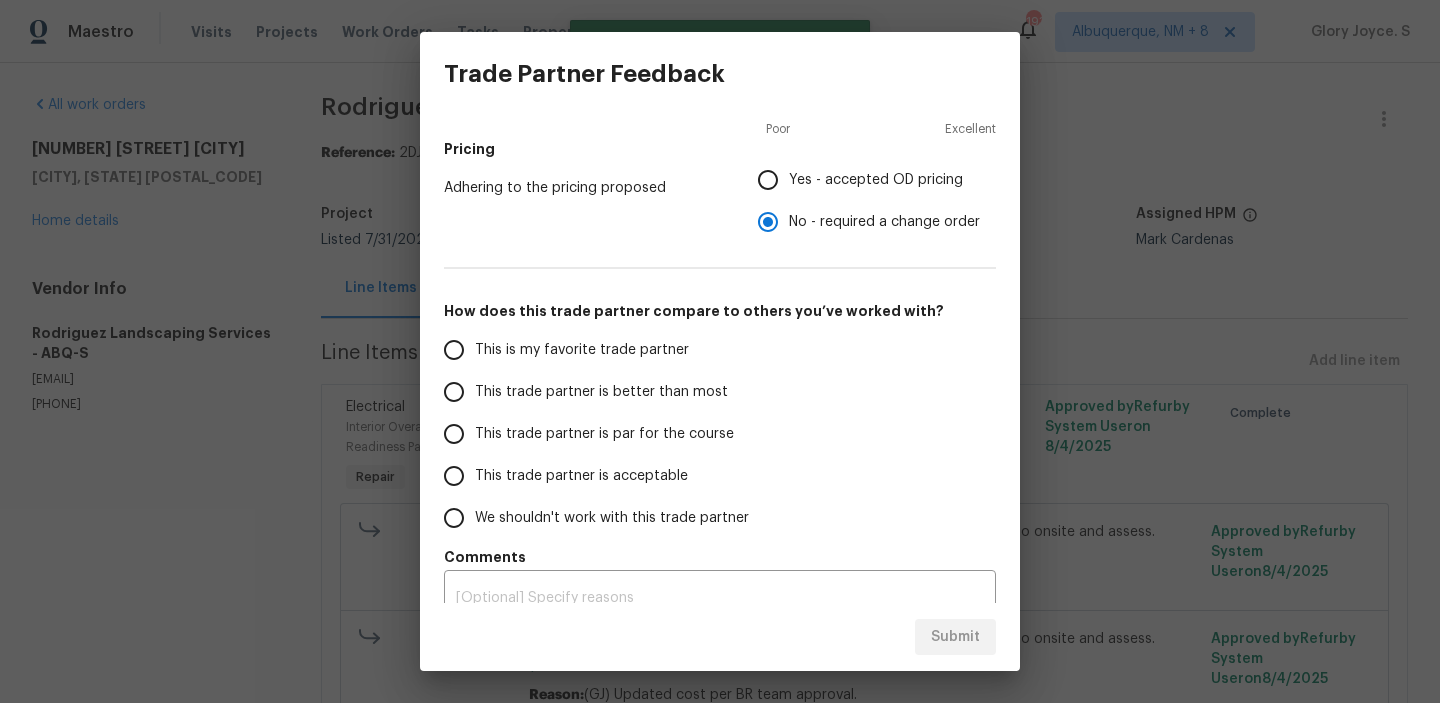 click on "This trade partner is par for the course" at bounding box center (454, 434) 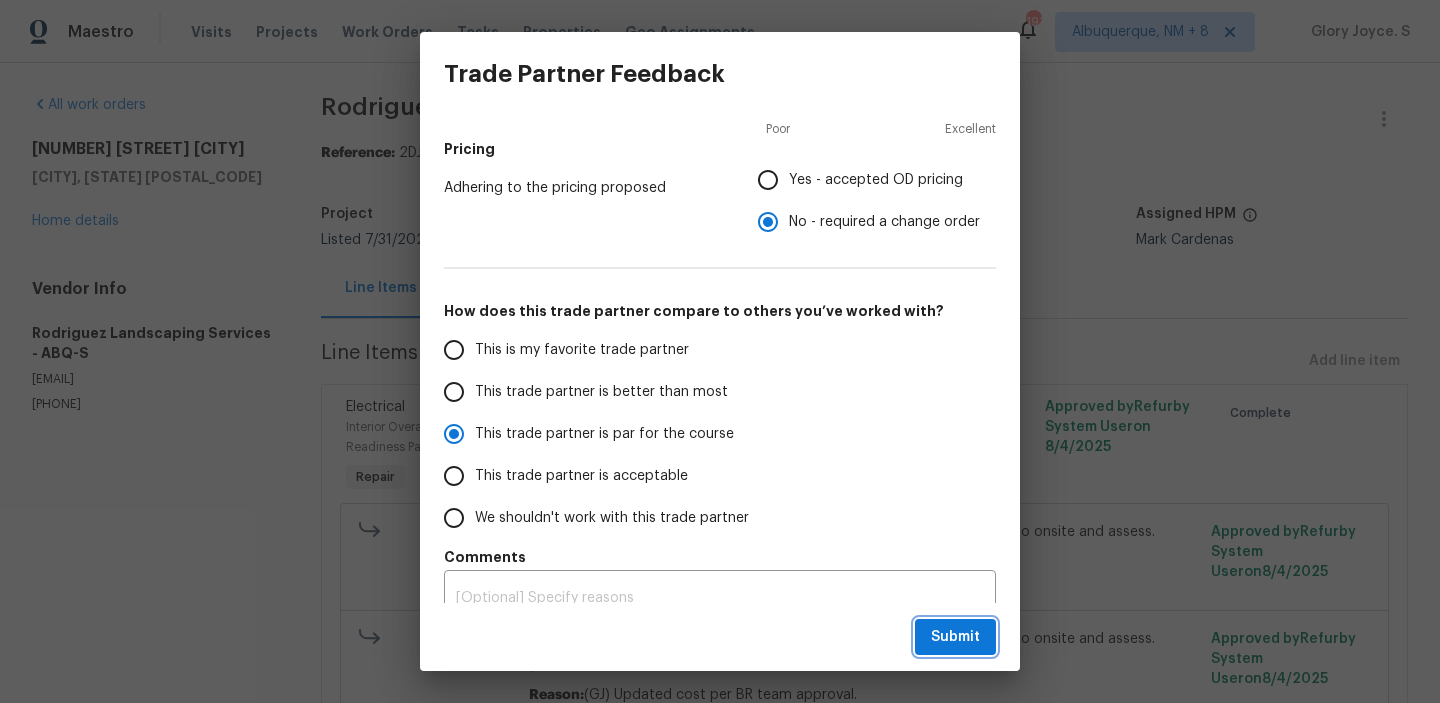 click on "Submit" at bounding box center [955, 637] 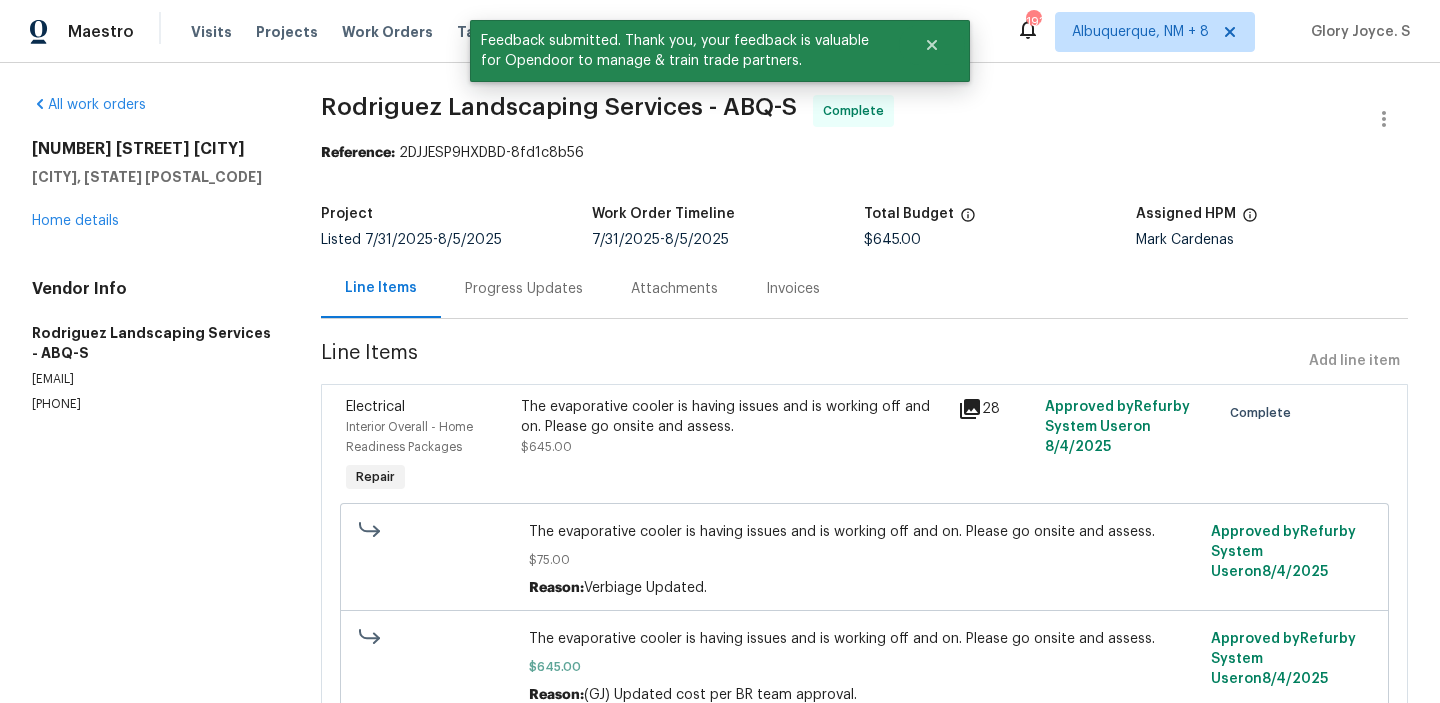 click on "Progress Updates" at bounding box center (524, 288) 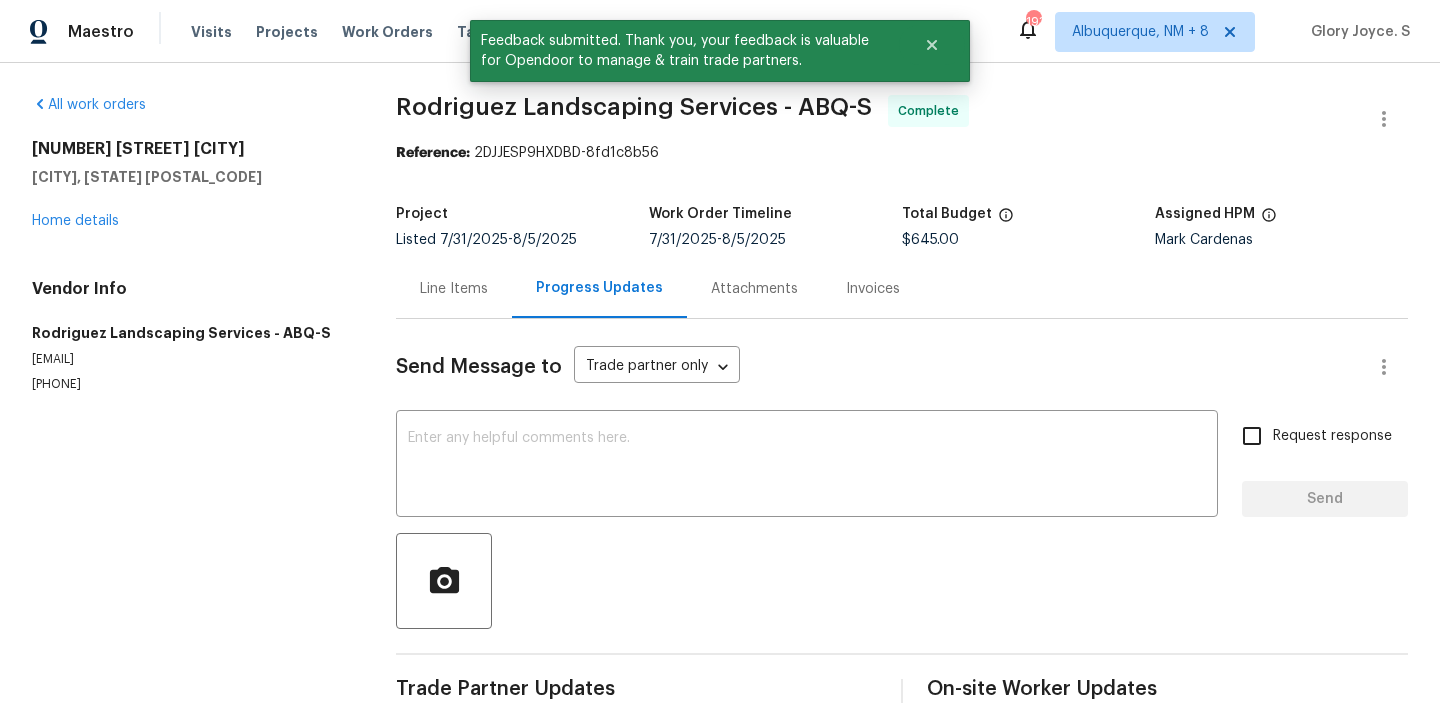 click on "Send Message to Trade partner only Trade partner only ​ x ​ Request response Send Trade Partner Updates On-site Worker Updates" at bounding box center (902, 517) 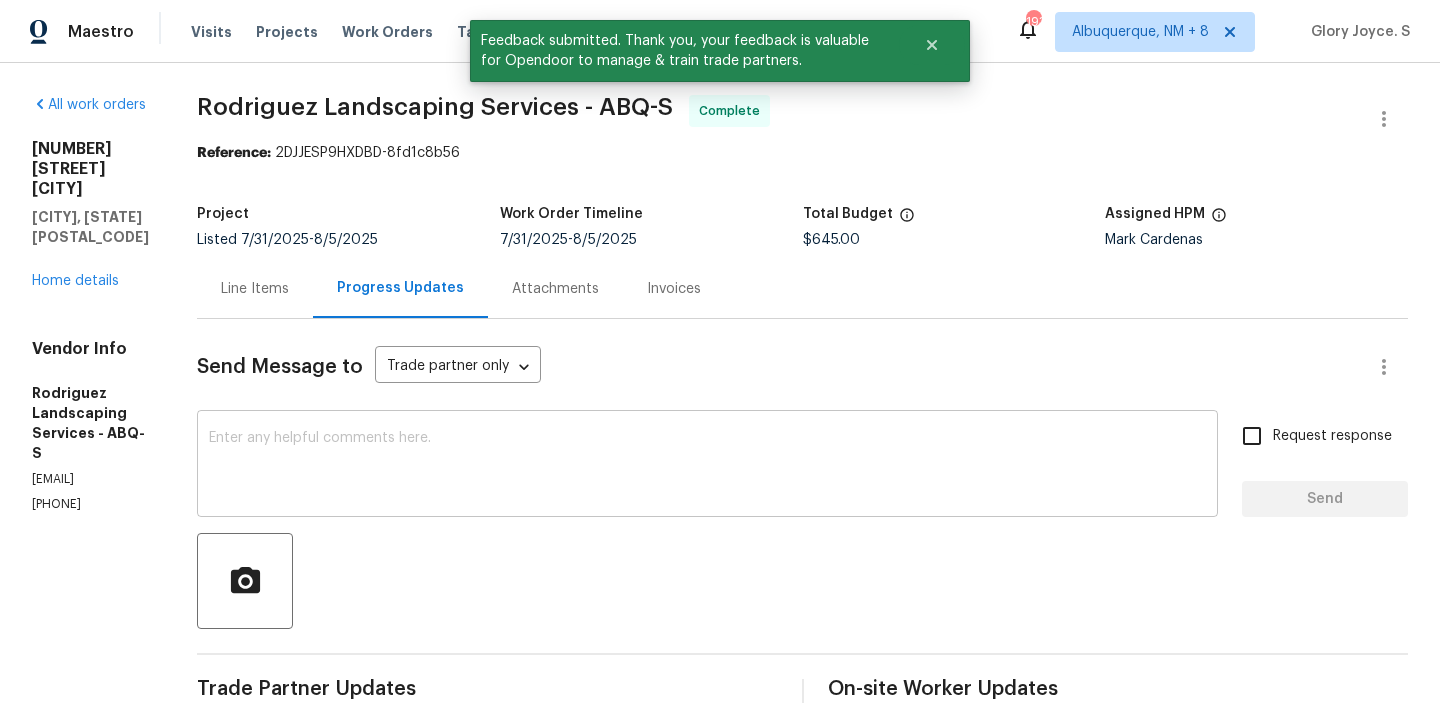 click at bounding box center [707, 466] 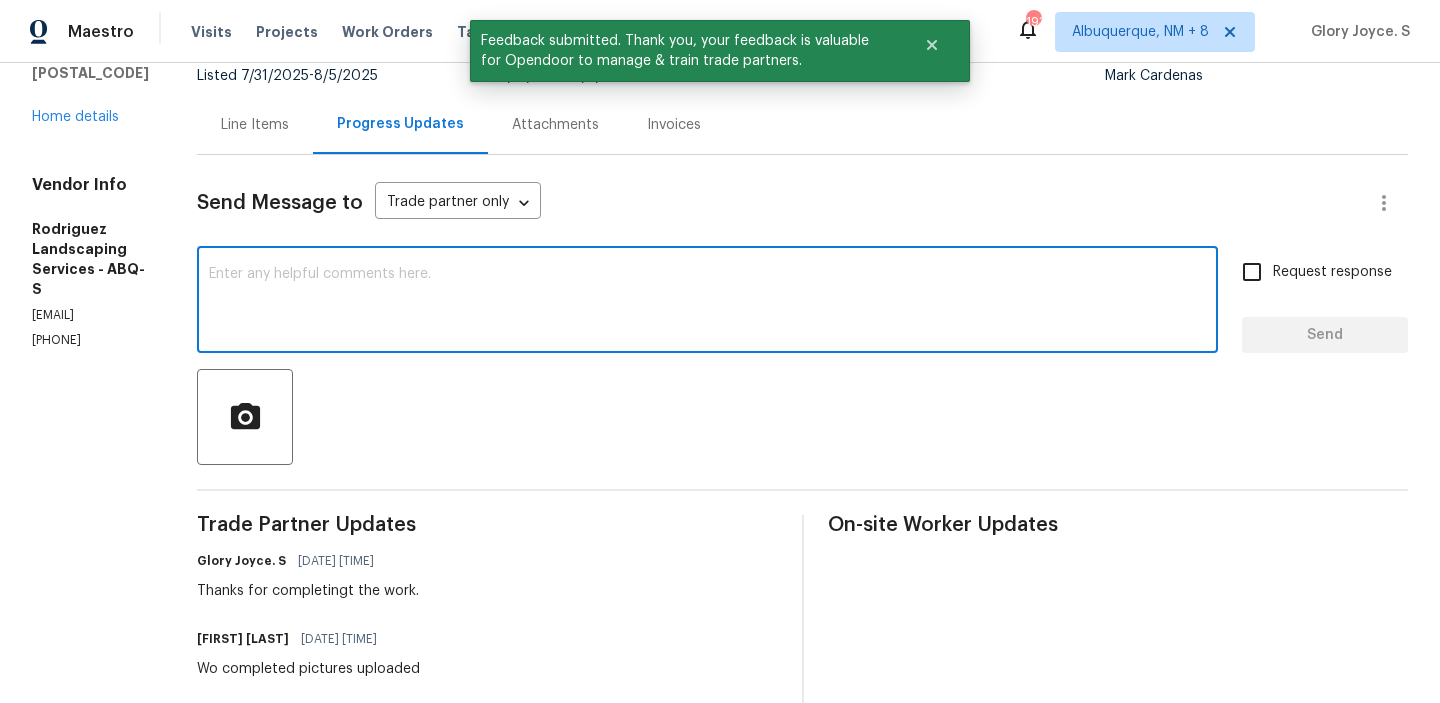 scroll, scrollTop: 167, scrollLeft: 0, axis: vertical 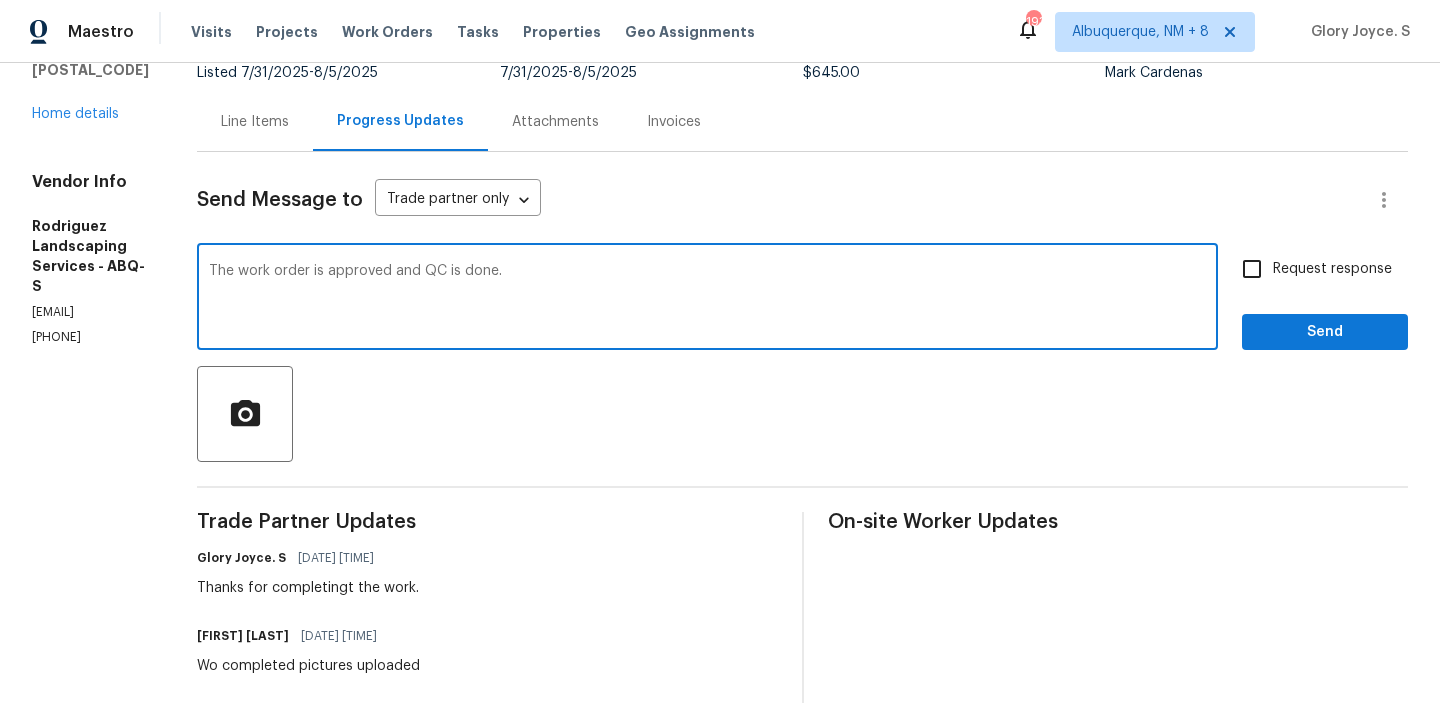 type on "The work order is approved and QC is done." 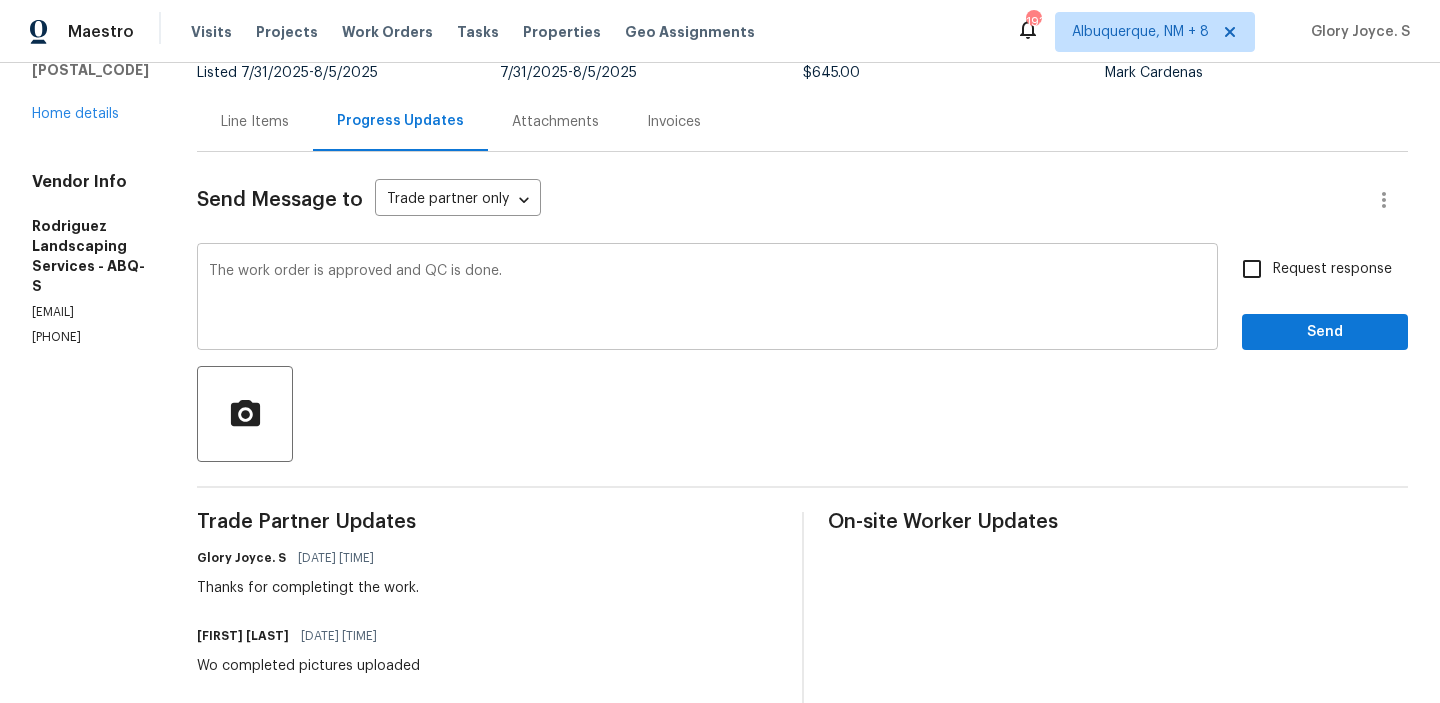 click at bounding box center (802, 414) 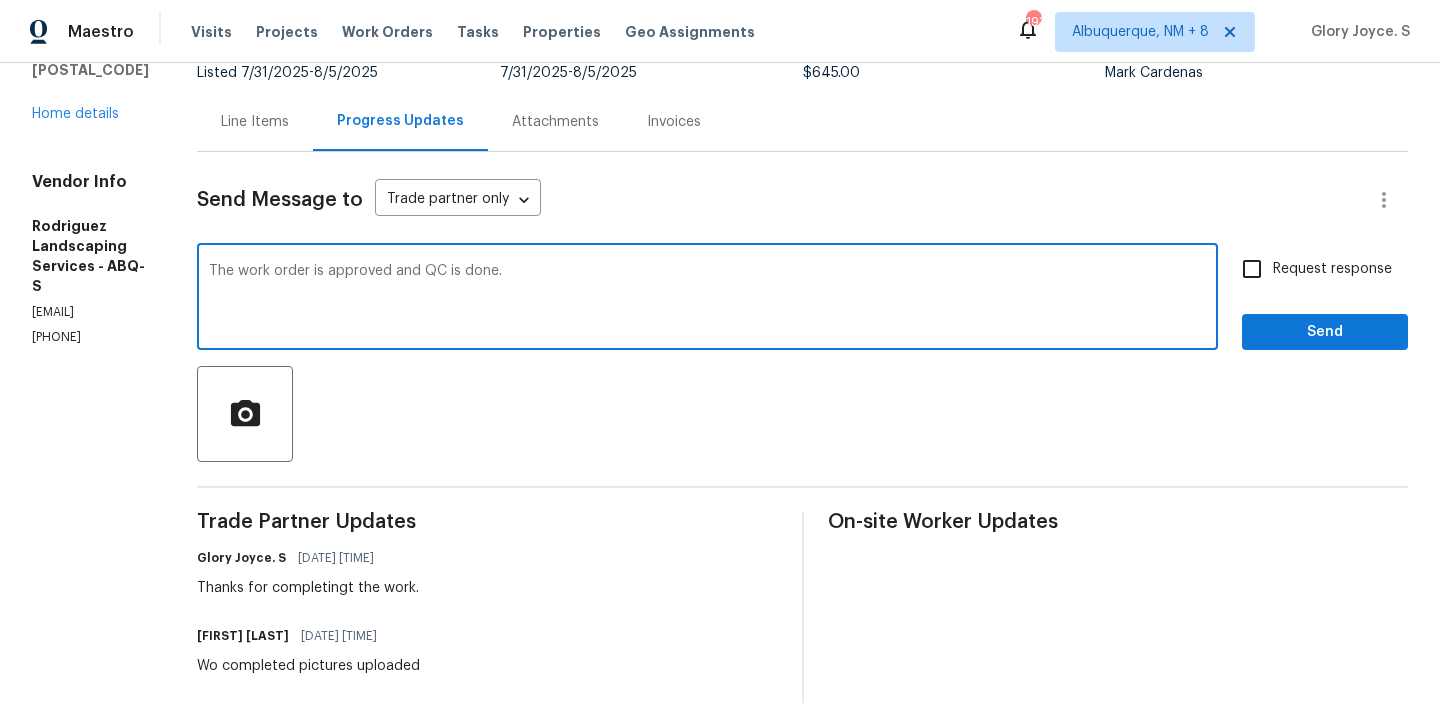 click on "The work order is approved and QC is done." at bounding box center [707, 299] 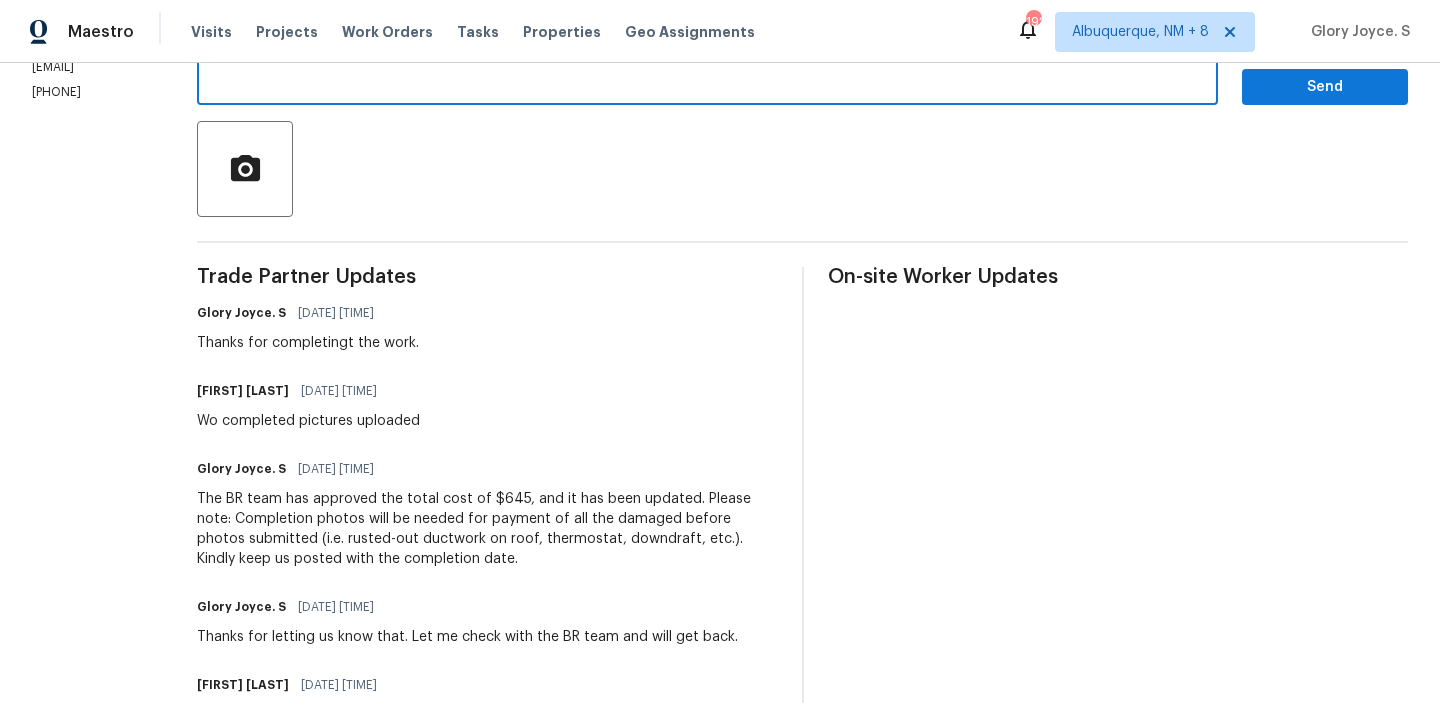 scroll, scrollTop: 476, scrollLeft: 0, axis: vertical 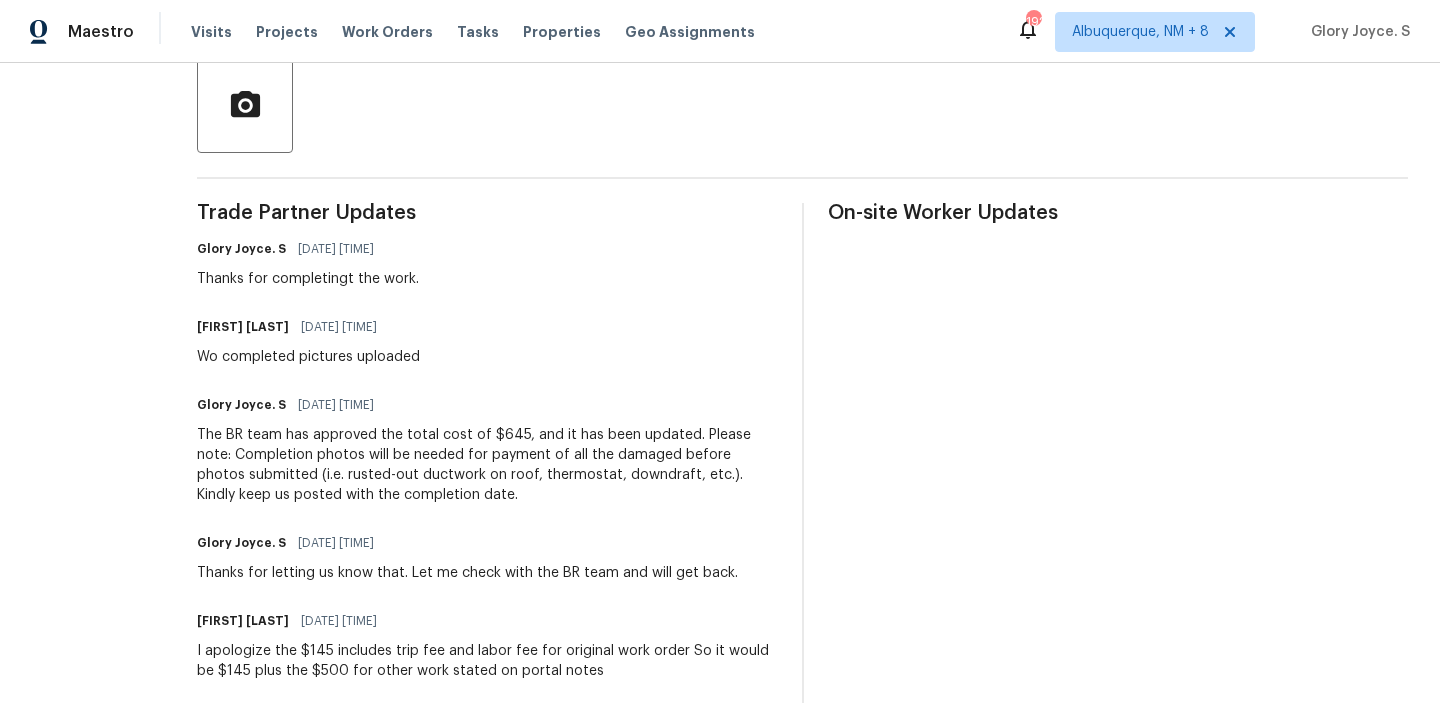 click on "Wo completed pictures uploaded" at bounding box center [308, 357] 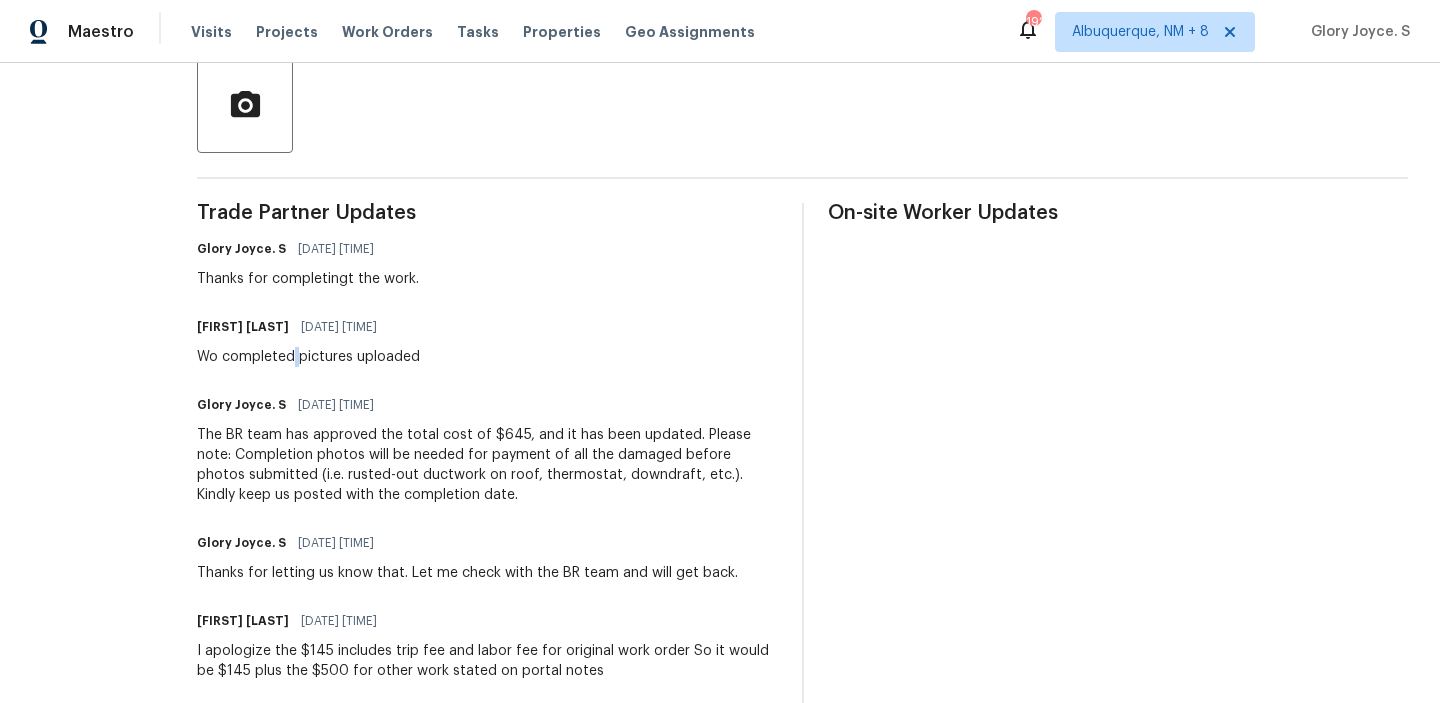 click on "Wo completed pictures uploaded" at bounding box center [308, 357] 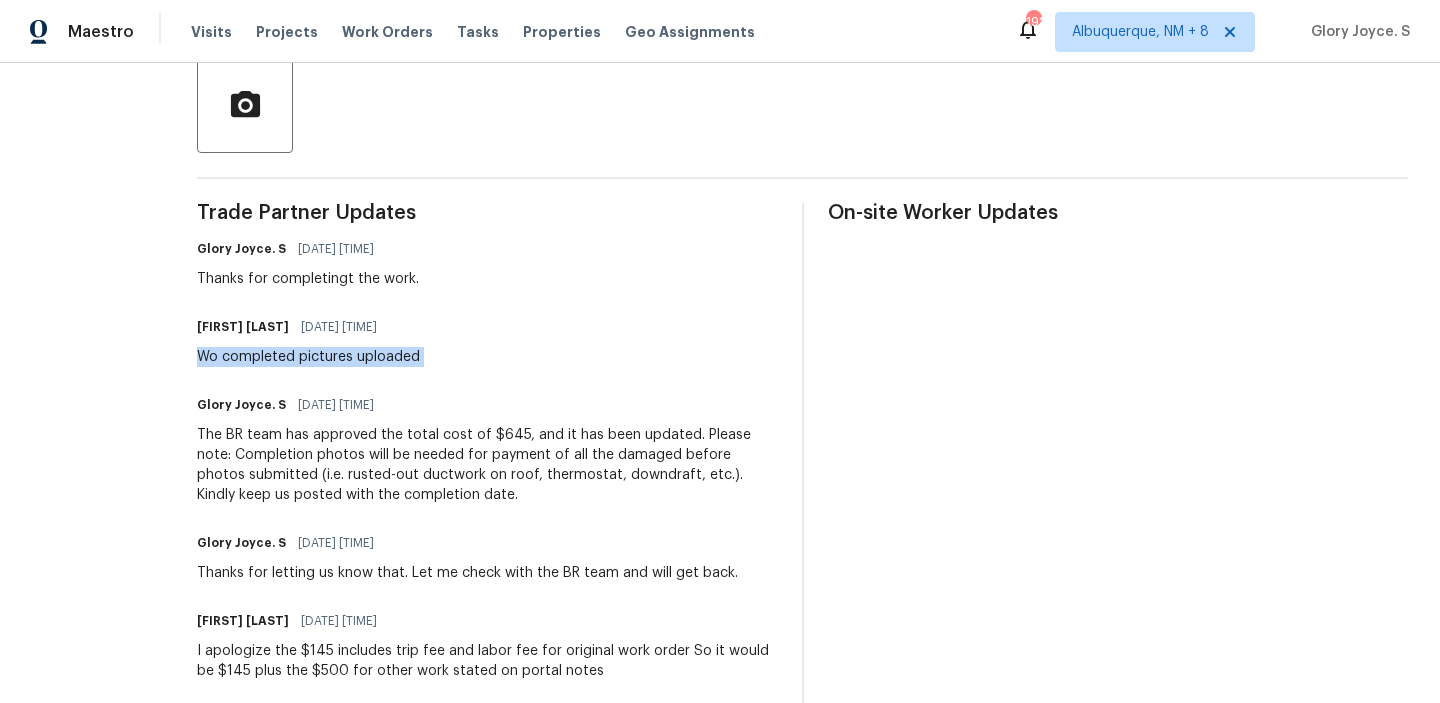 click on "Wo completed pictures uploaded" at bounding box center (308, 357) 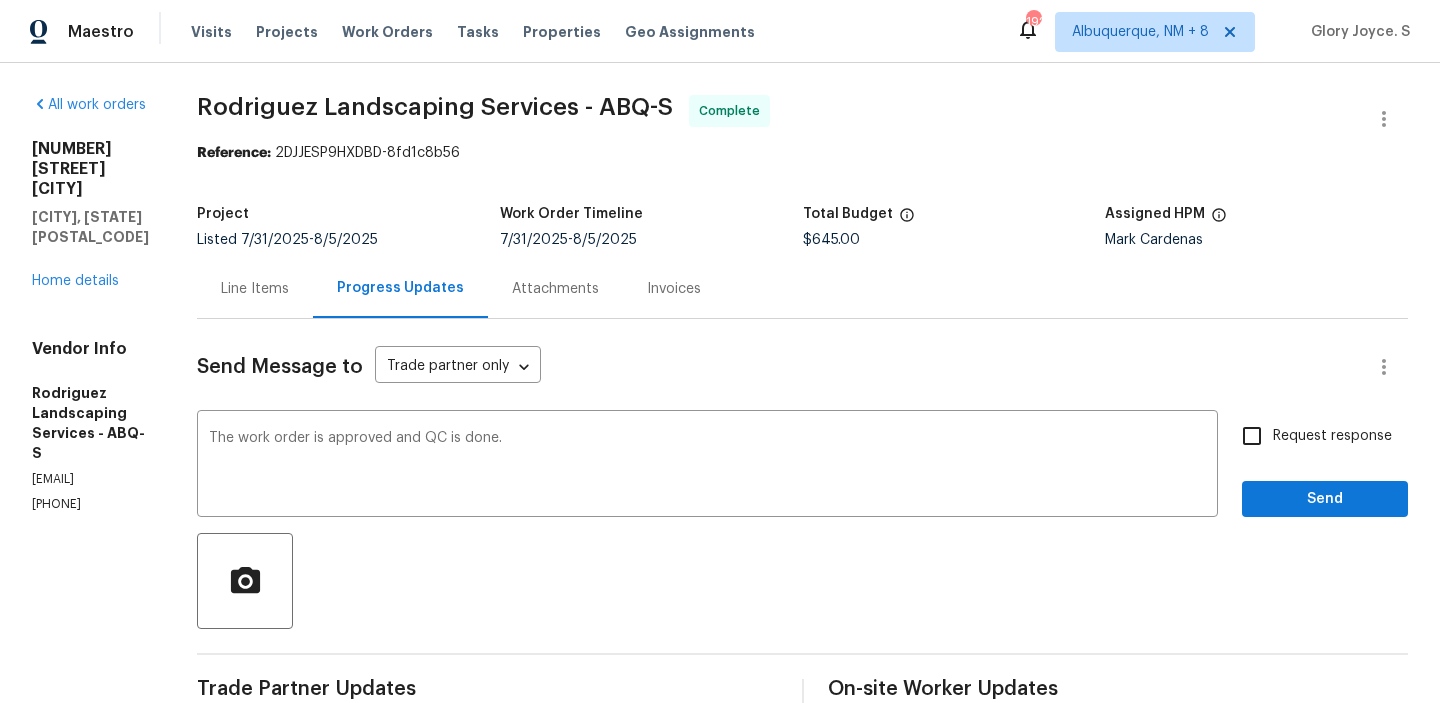 click on "Request response" at bounding box center (1332, 436) 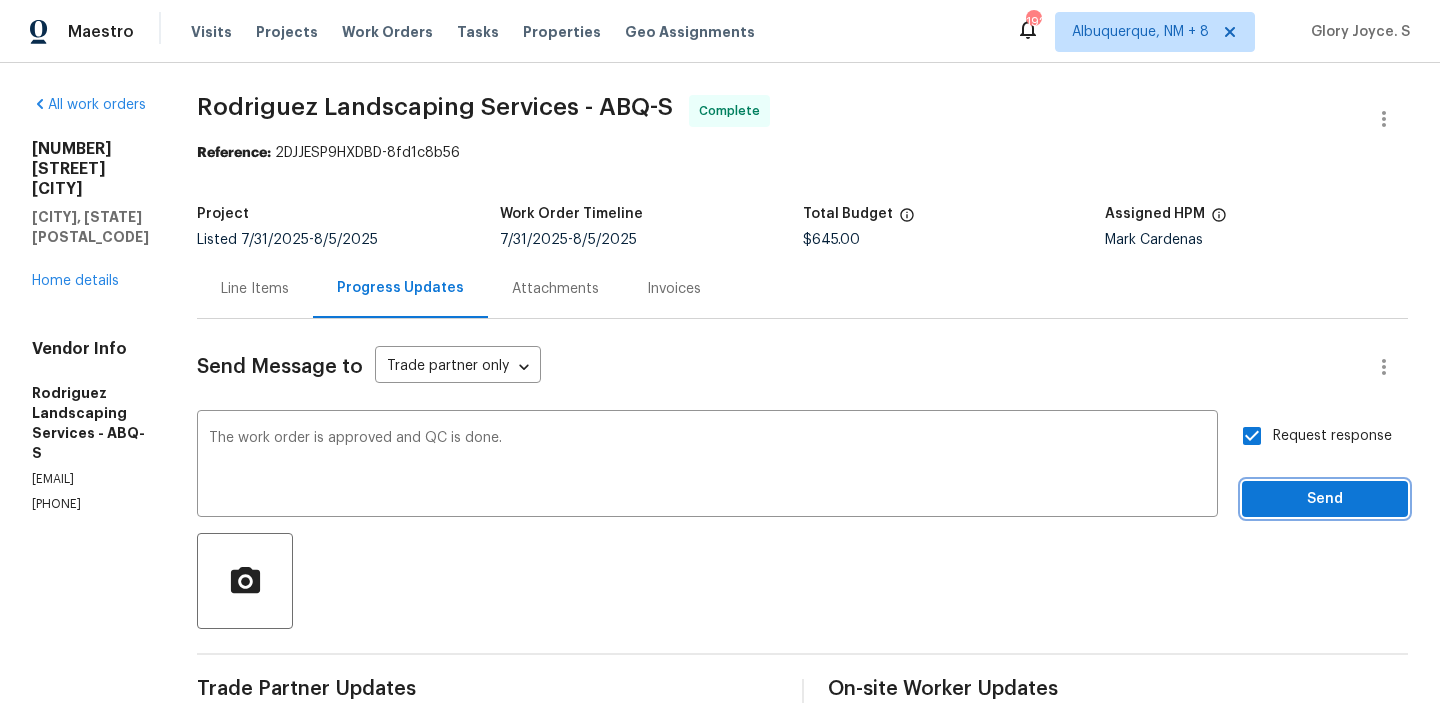 click on "Send" at bounding box center (1325, 499) 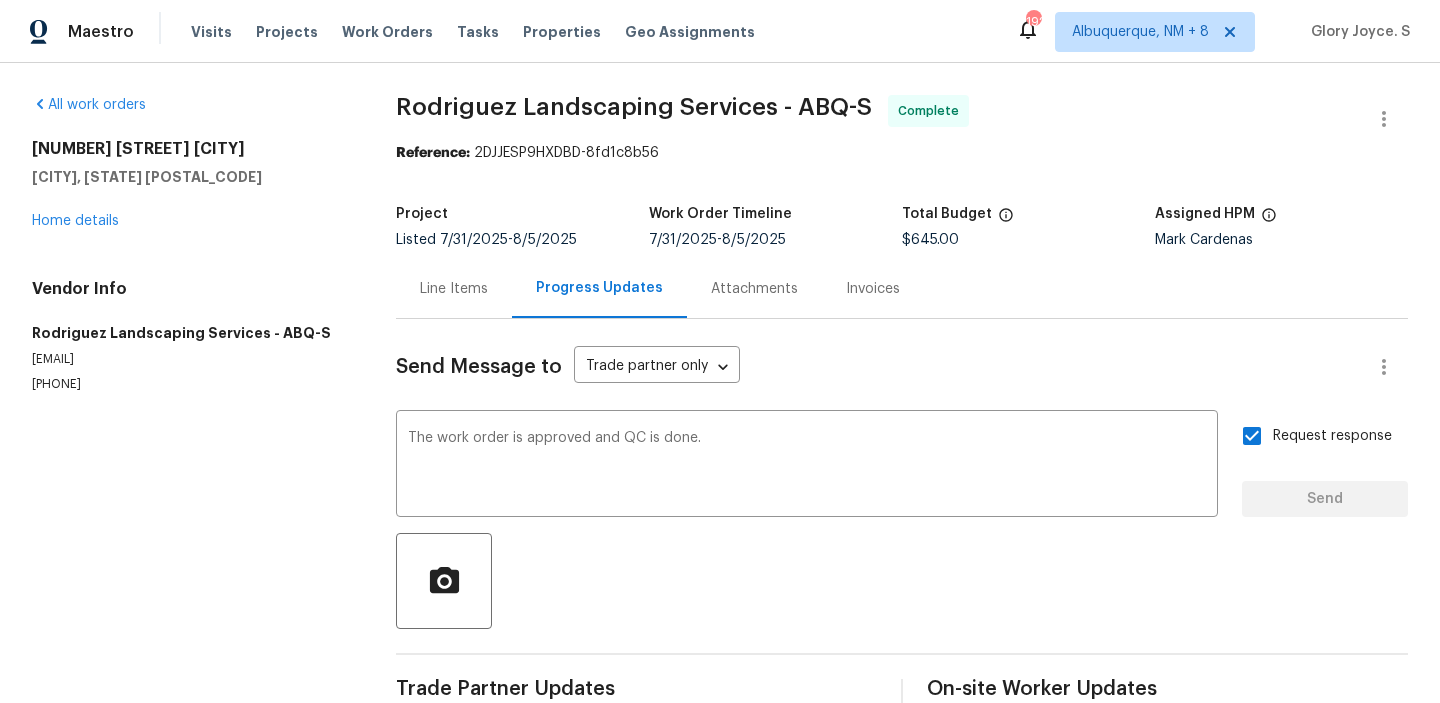 type 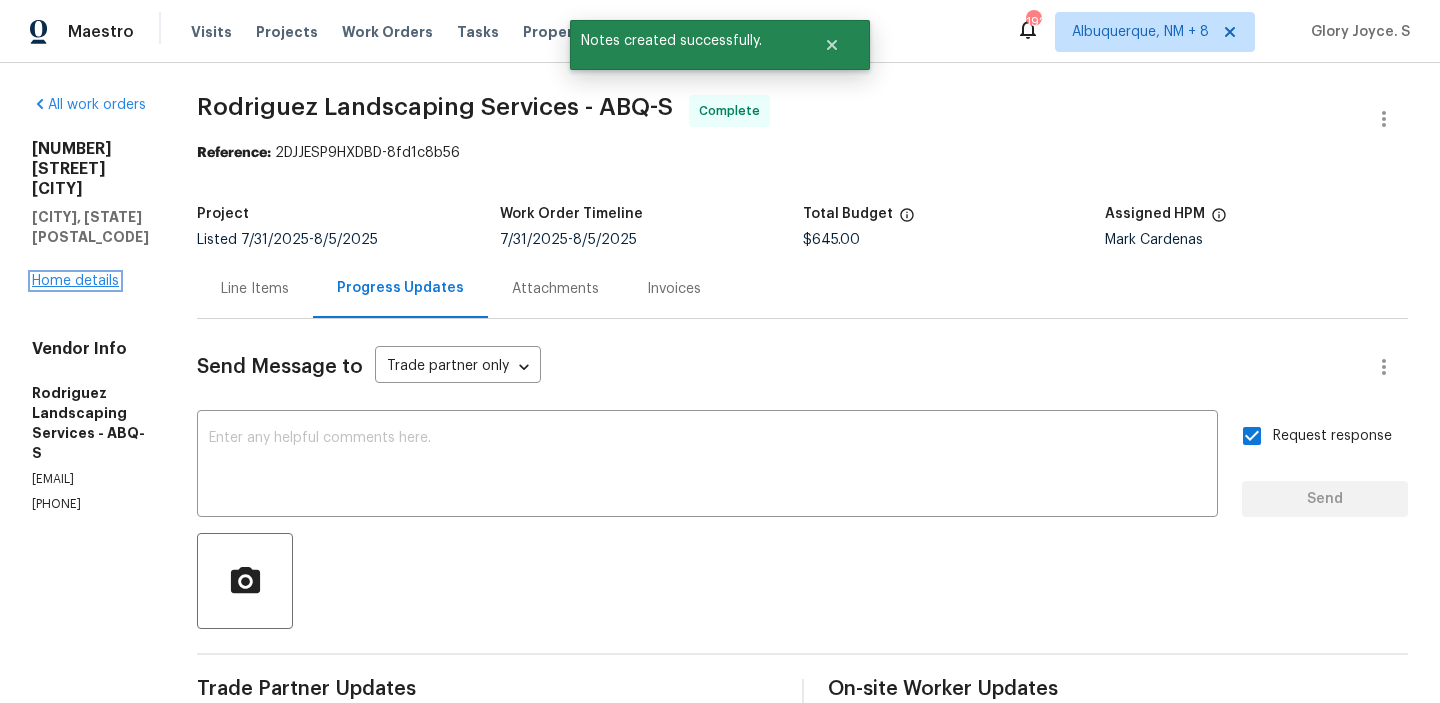 click on "Home details" at bounding box center [75, 281] 